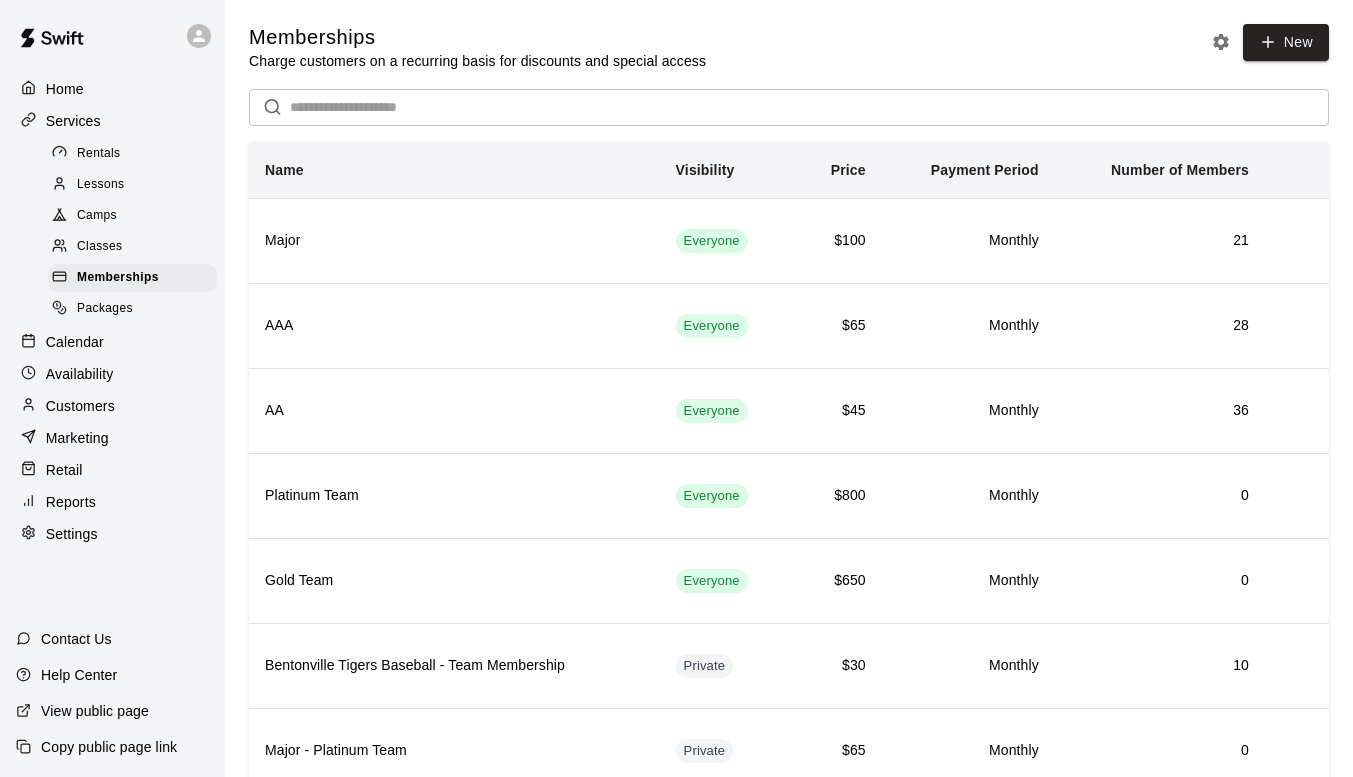 scroll, scrollTop: 800, scrollLeft: 0, axis: vertical 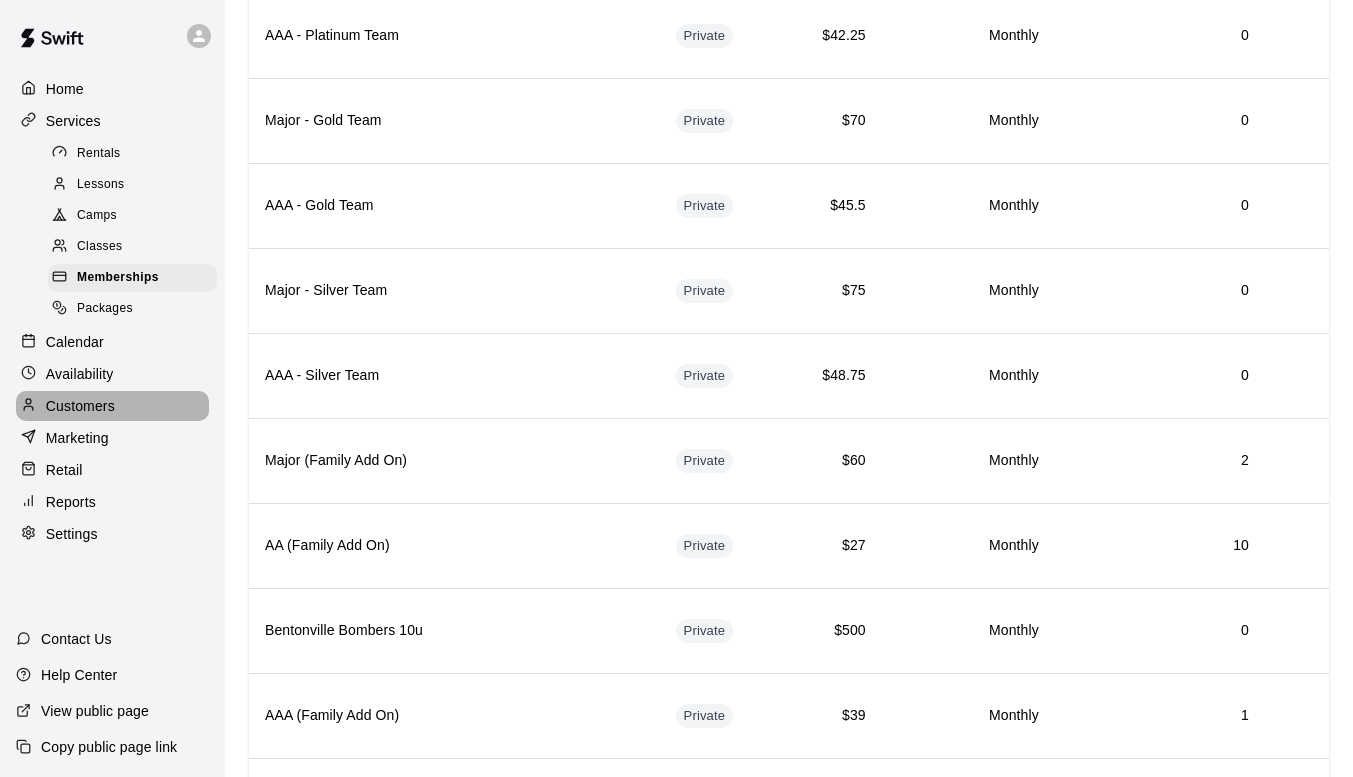 click on "Customers" at bounding box center (80, 406) 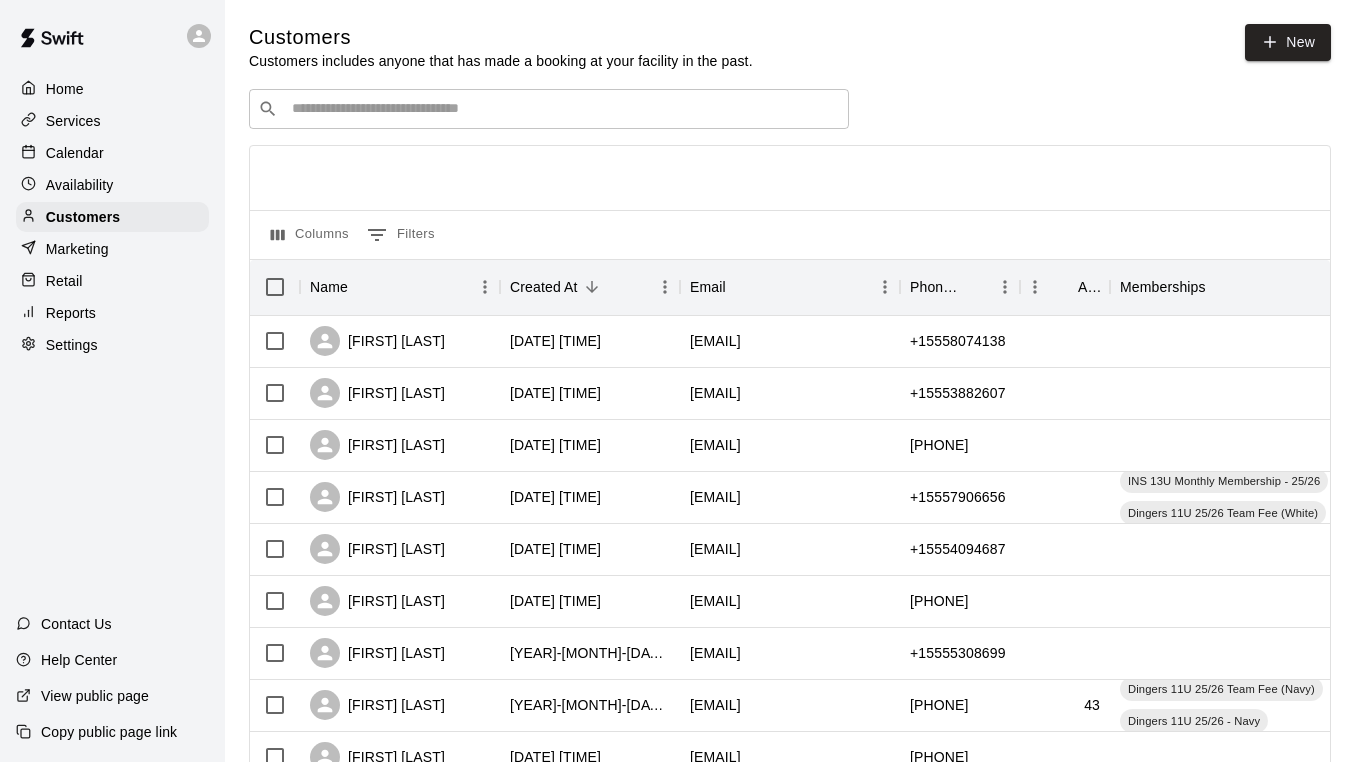 click on "​ ​" at bounding box center [549, 109] 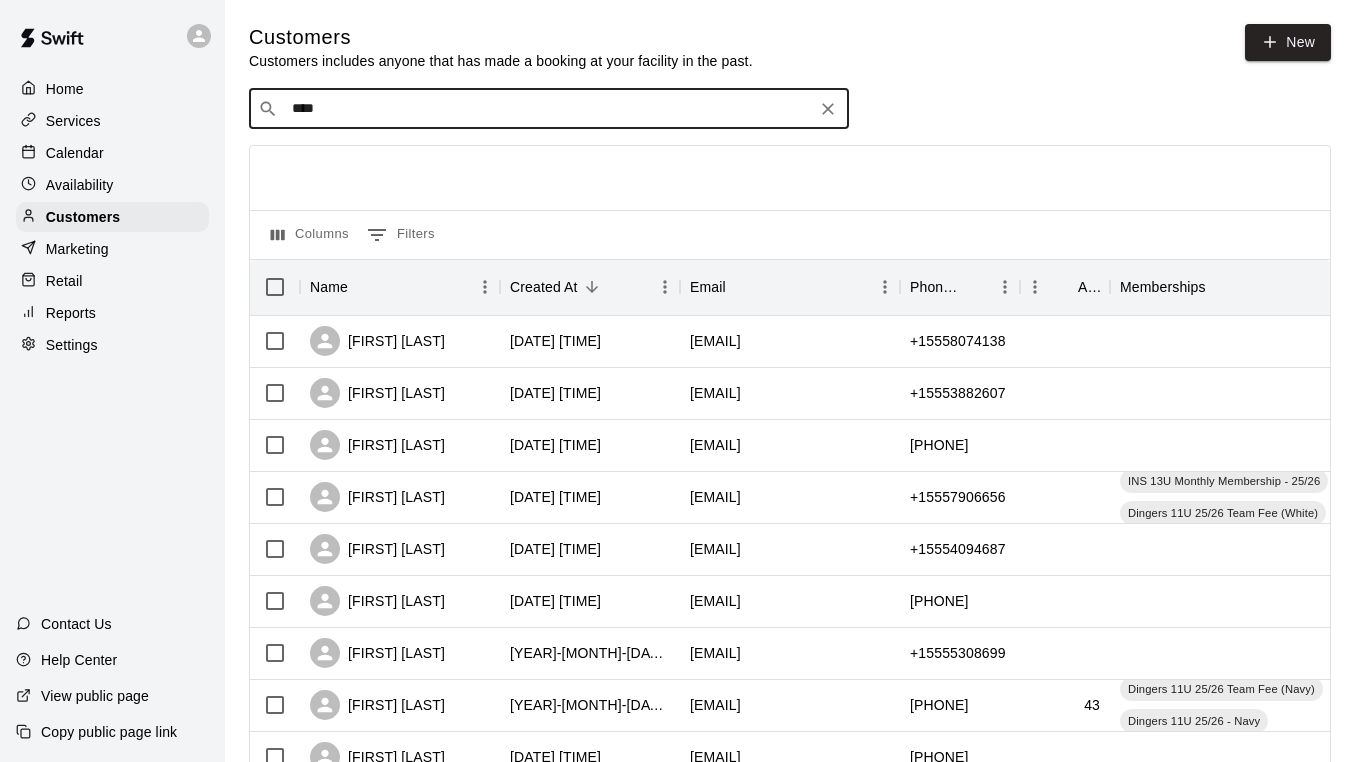 type on "*****" 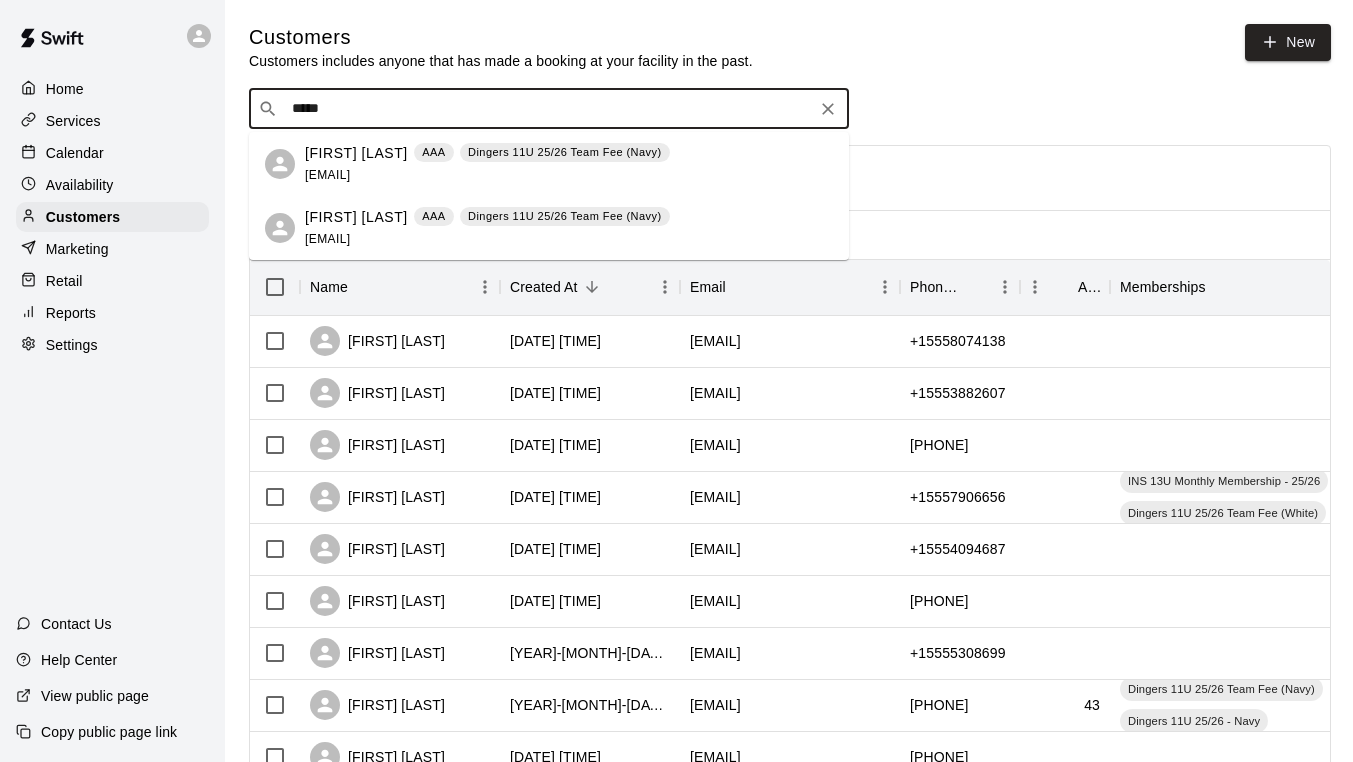 click on "[FIRST] [LAST]" at bounding box center (356, 217) 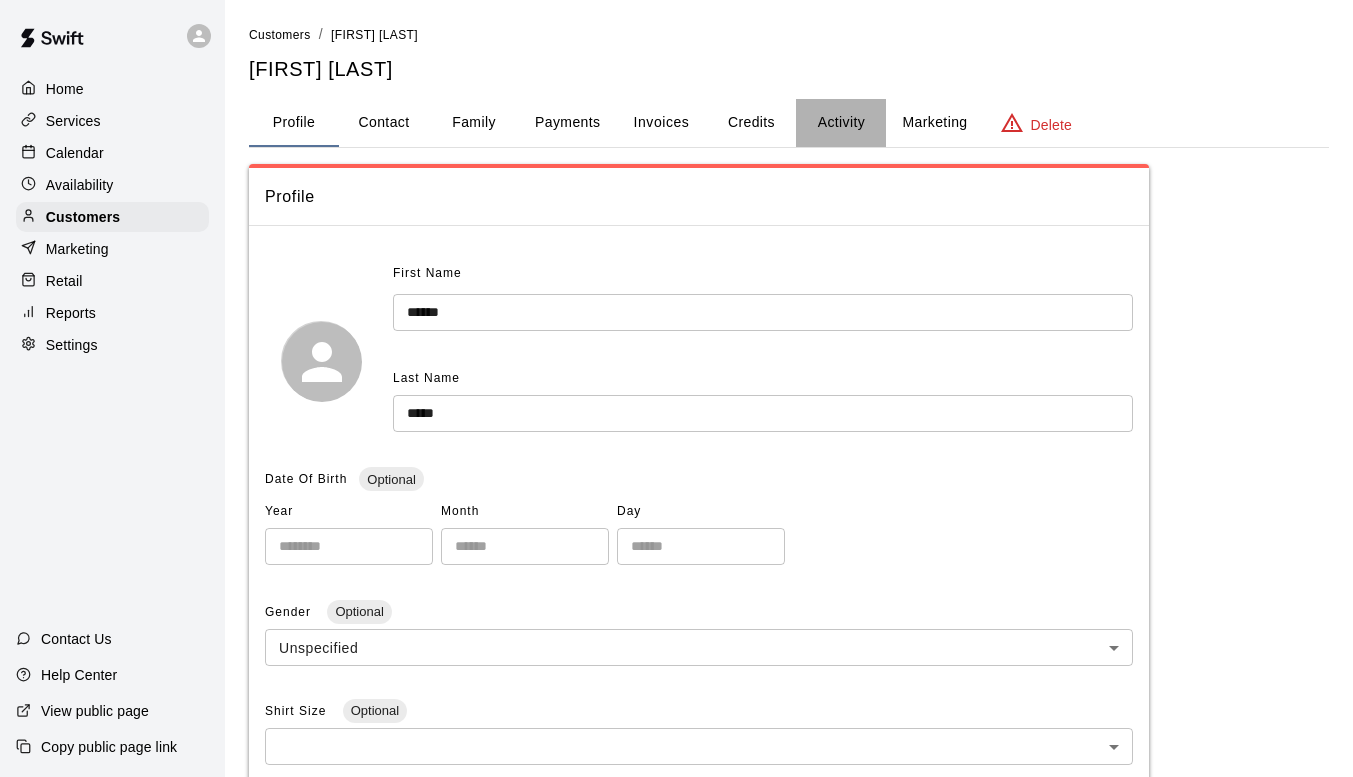 click on "Activity" at bounding box center [841, 123] 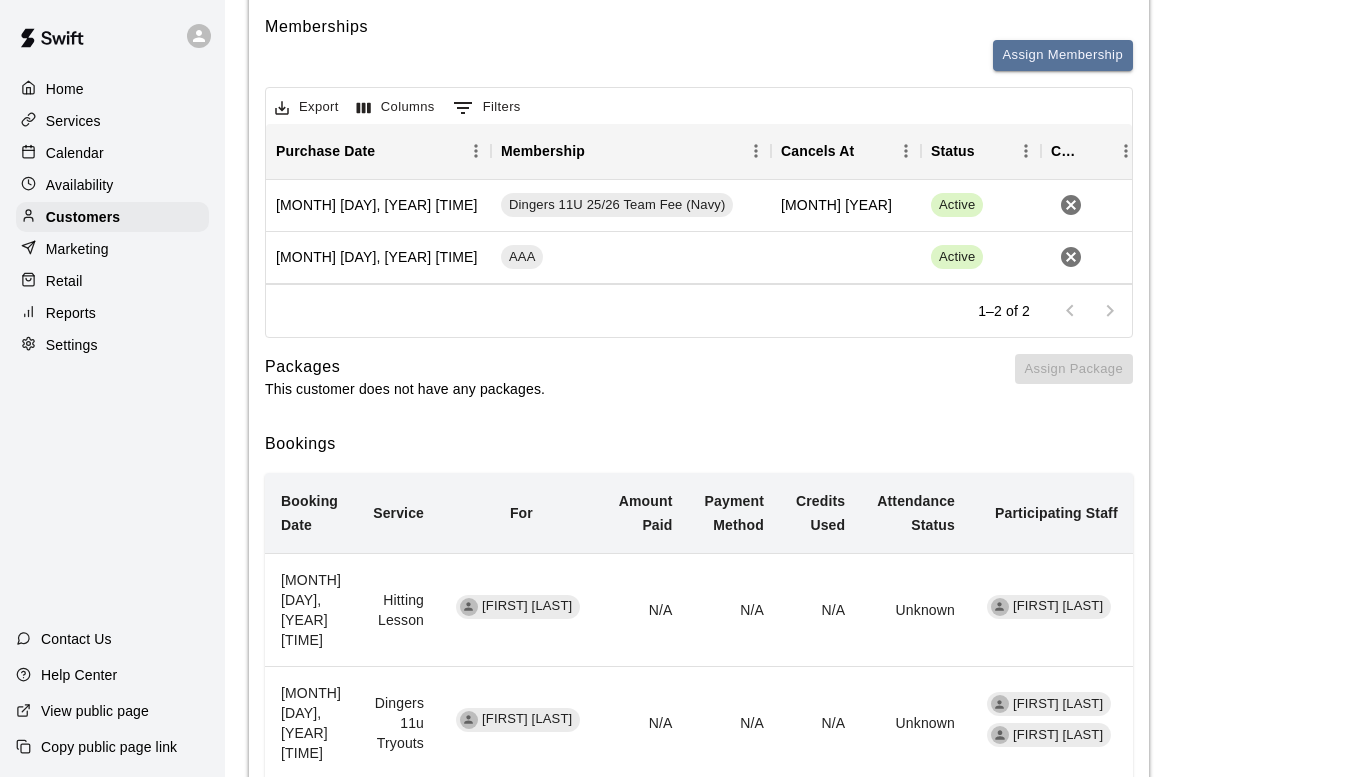 scroll, scrollTop: 242, scrollLeft: 0, axis: vertical 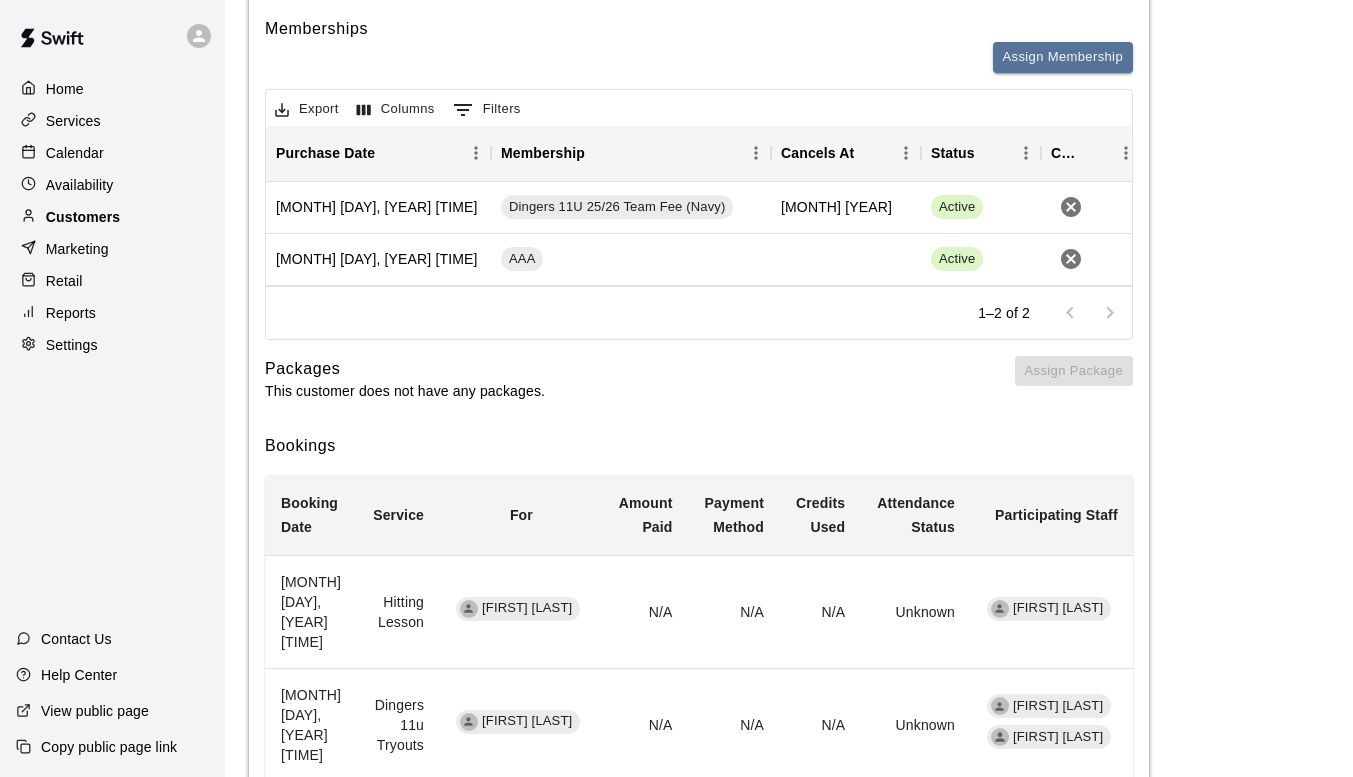 click on "Customers" at bounding box center (112, 217) 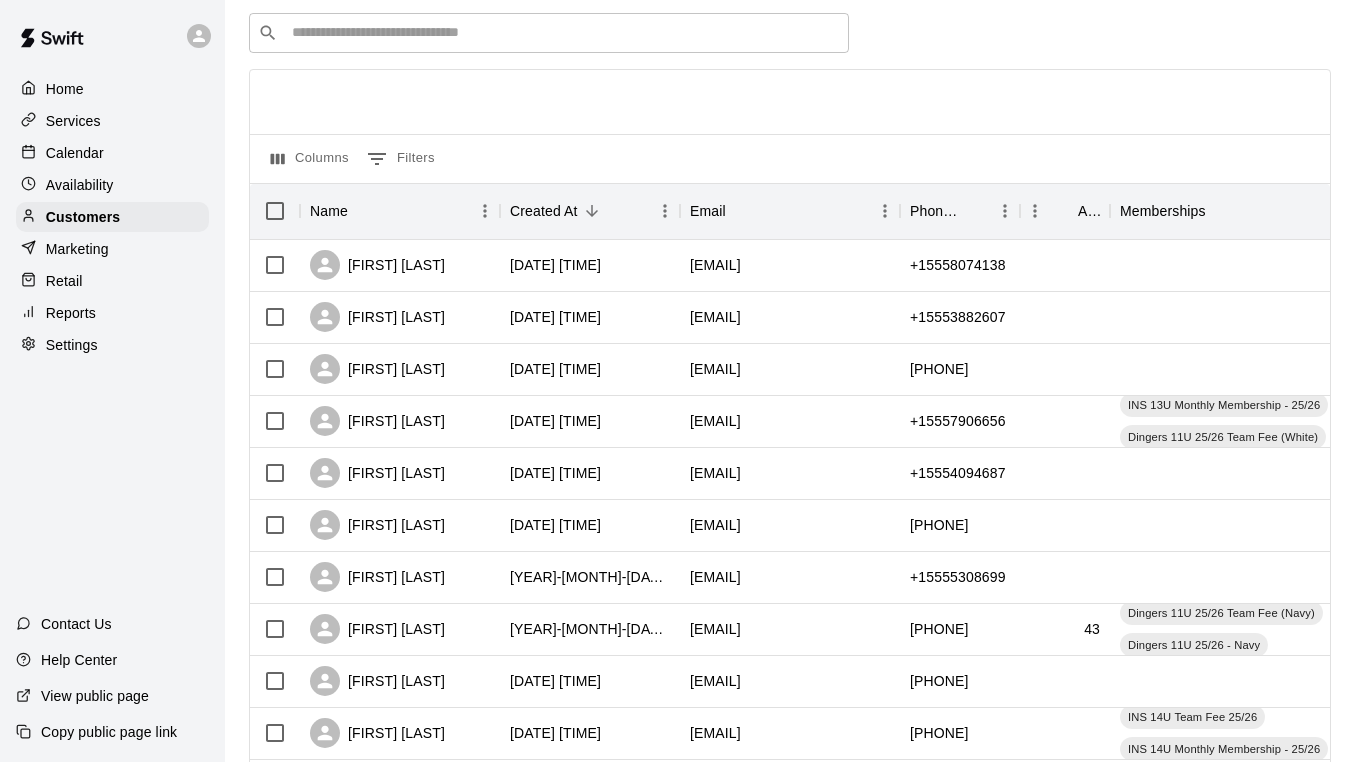 scroll, scrollTop: 100, scrollLeft: 0, axis: vertical 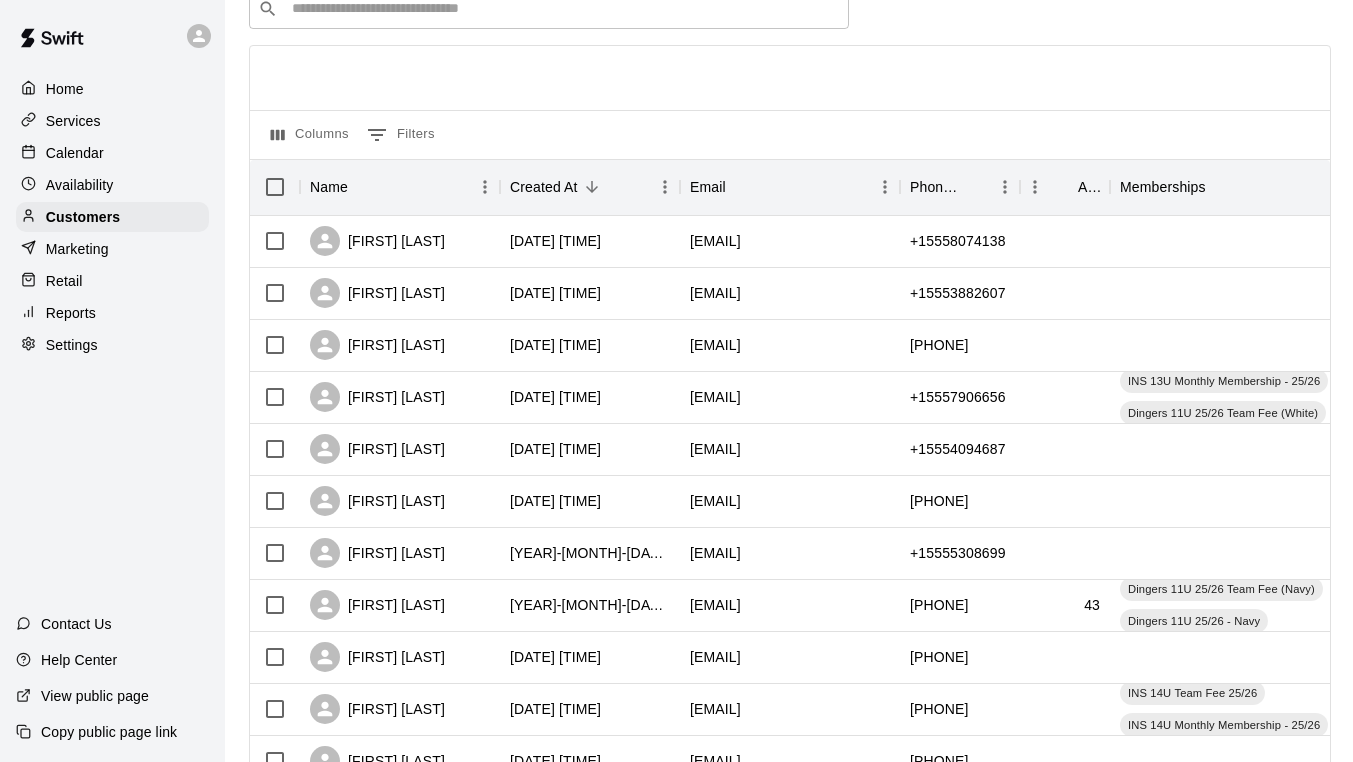click on "Services" at bounding box center [73, 121] 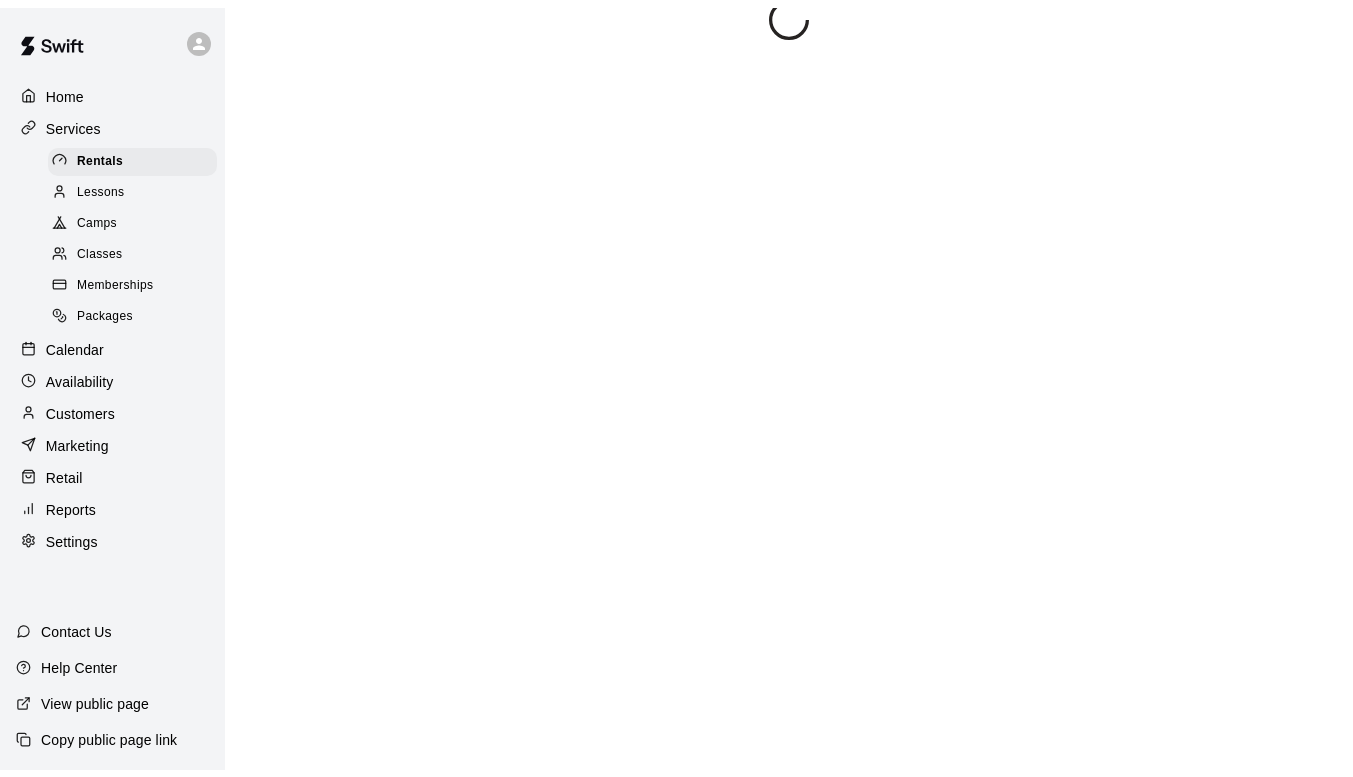 scroll, scrollTop: 0, scrollLeft: 0, axis: both 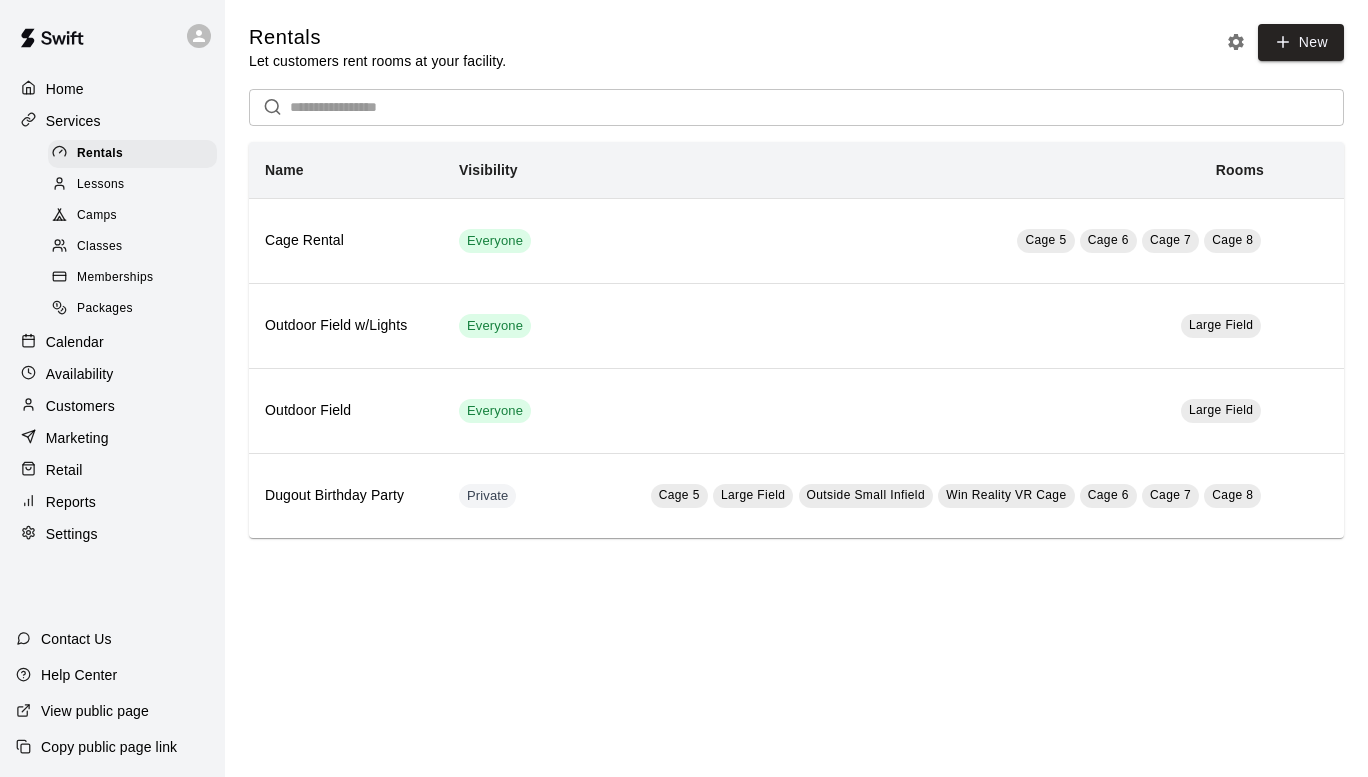 click on "Memberships" at bounding box center [115, 278] 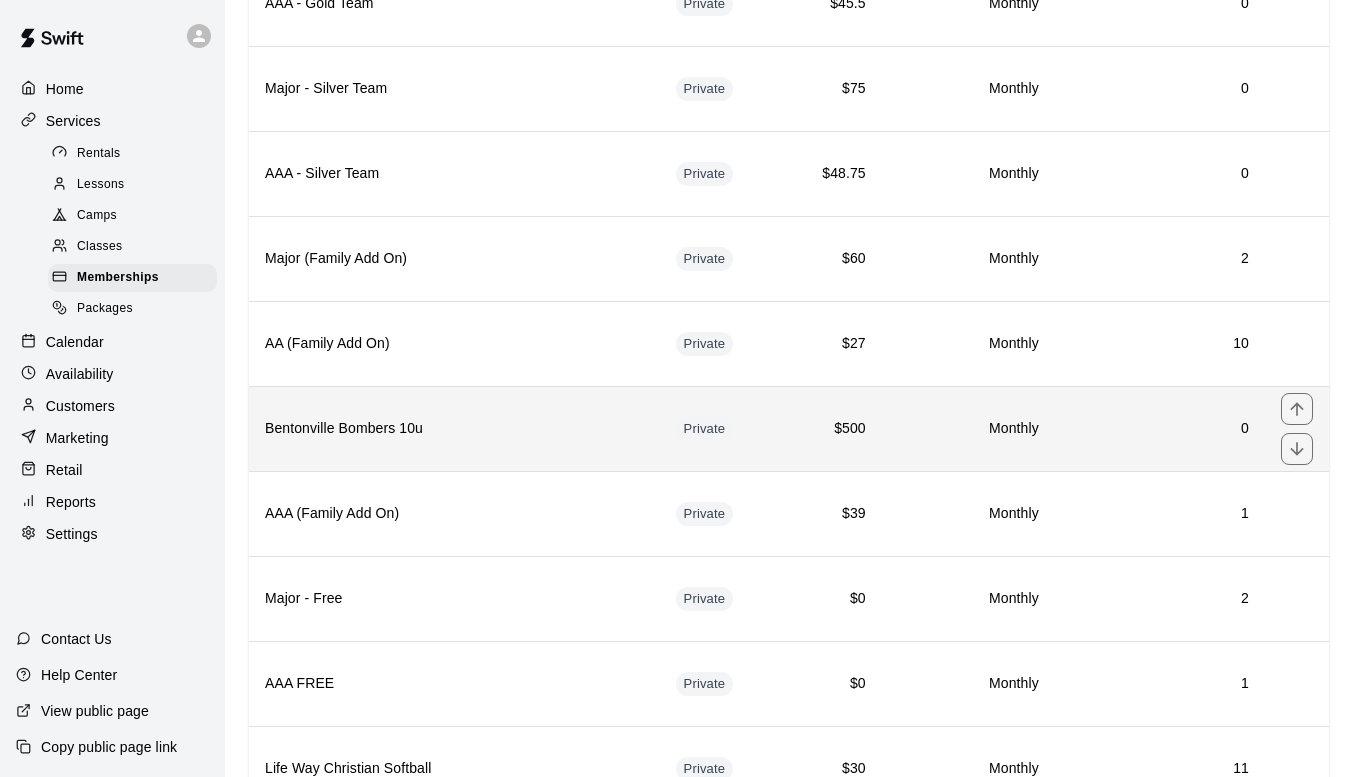 scroll, scrollTop: 990, scrollLeft: 0, axis: vertical 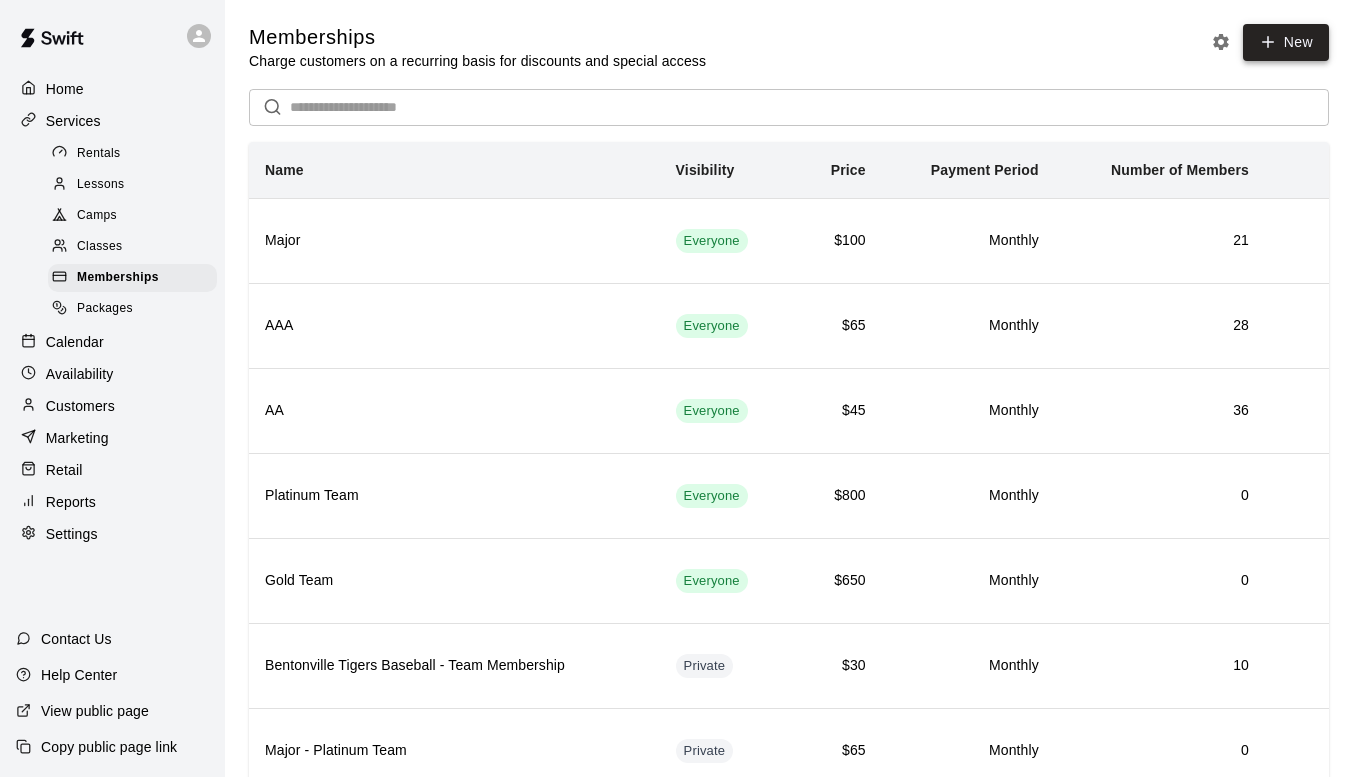 click 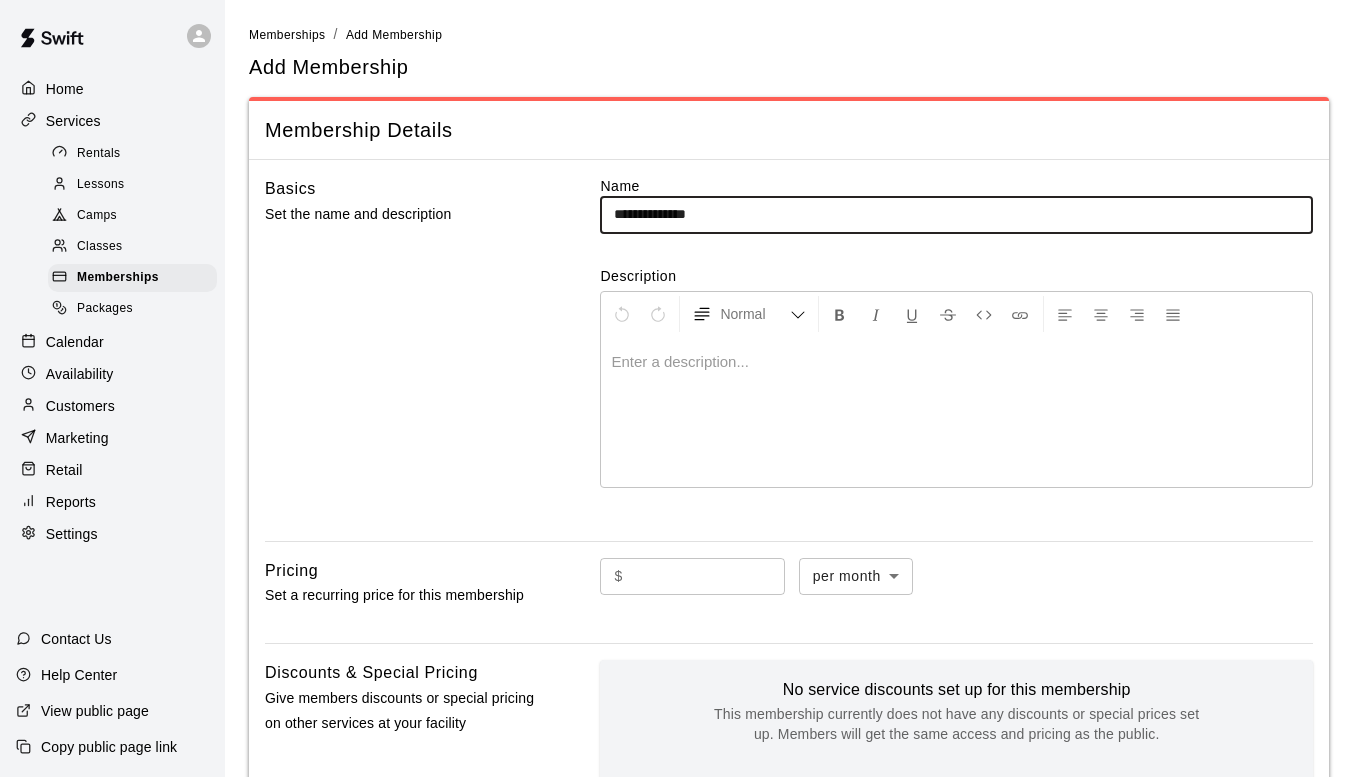 scroll, scrollTop: 436, scrollLeft: 0, axis: vertical 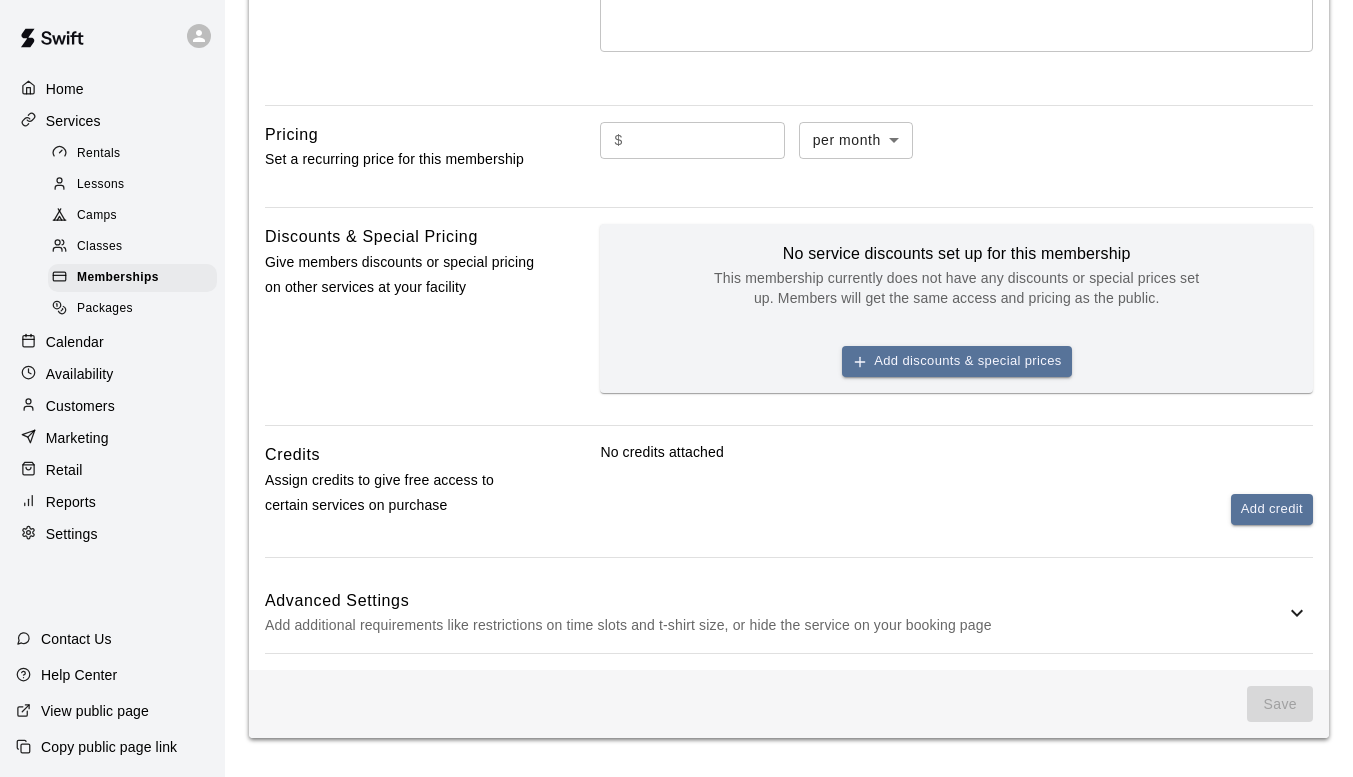 type on "**********" 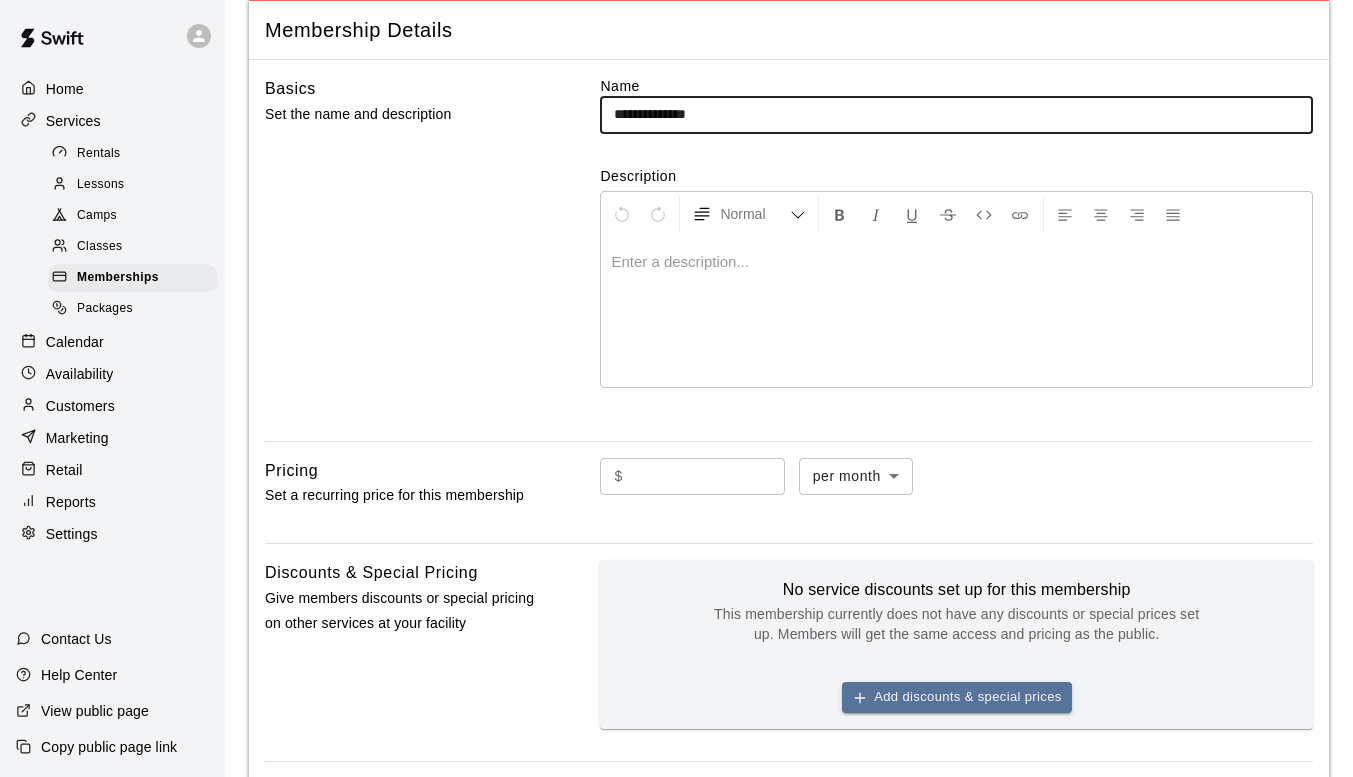 scroll, scrollTop: 0, scrollLeft: 0, axis: both 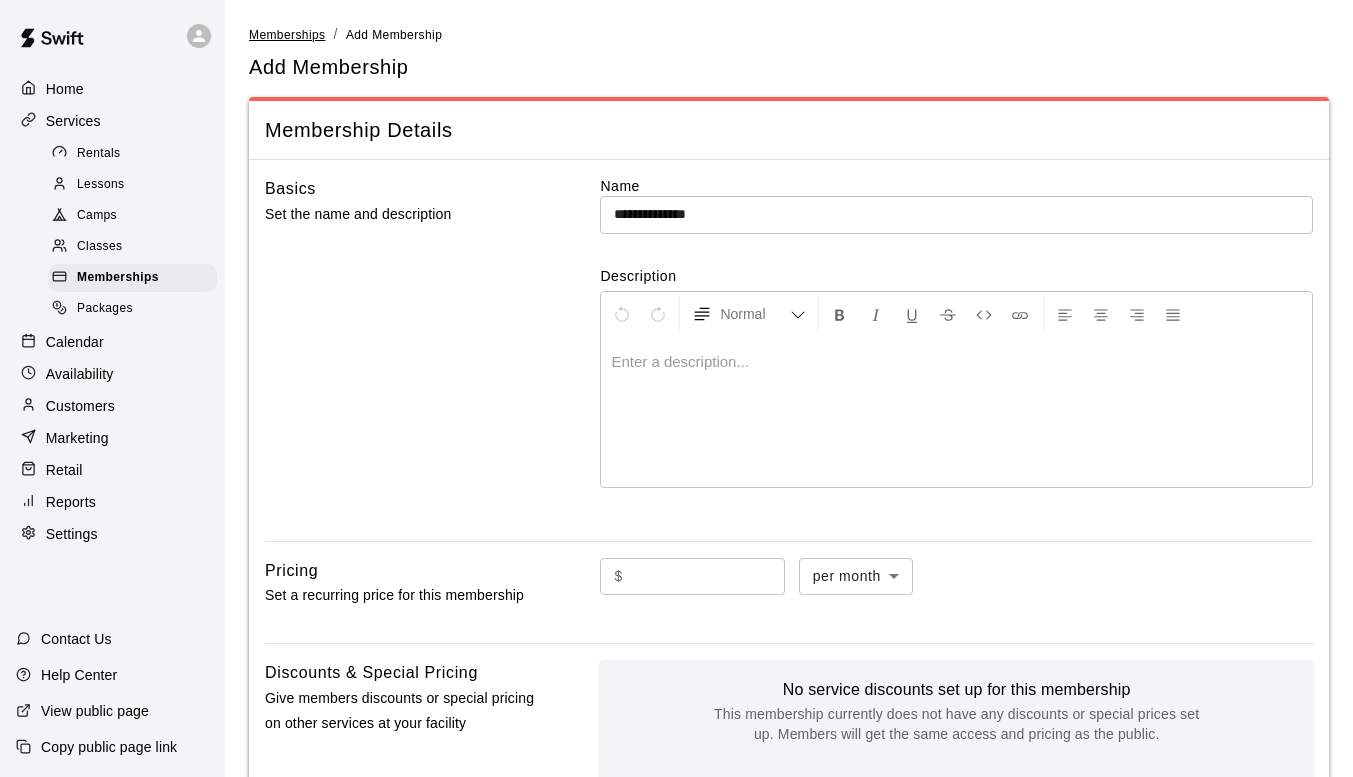 click on "Memberships" at bounding box center [287, 35] 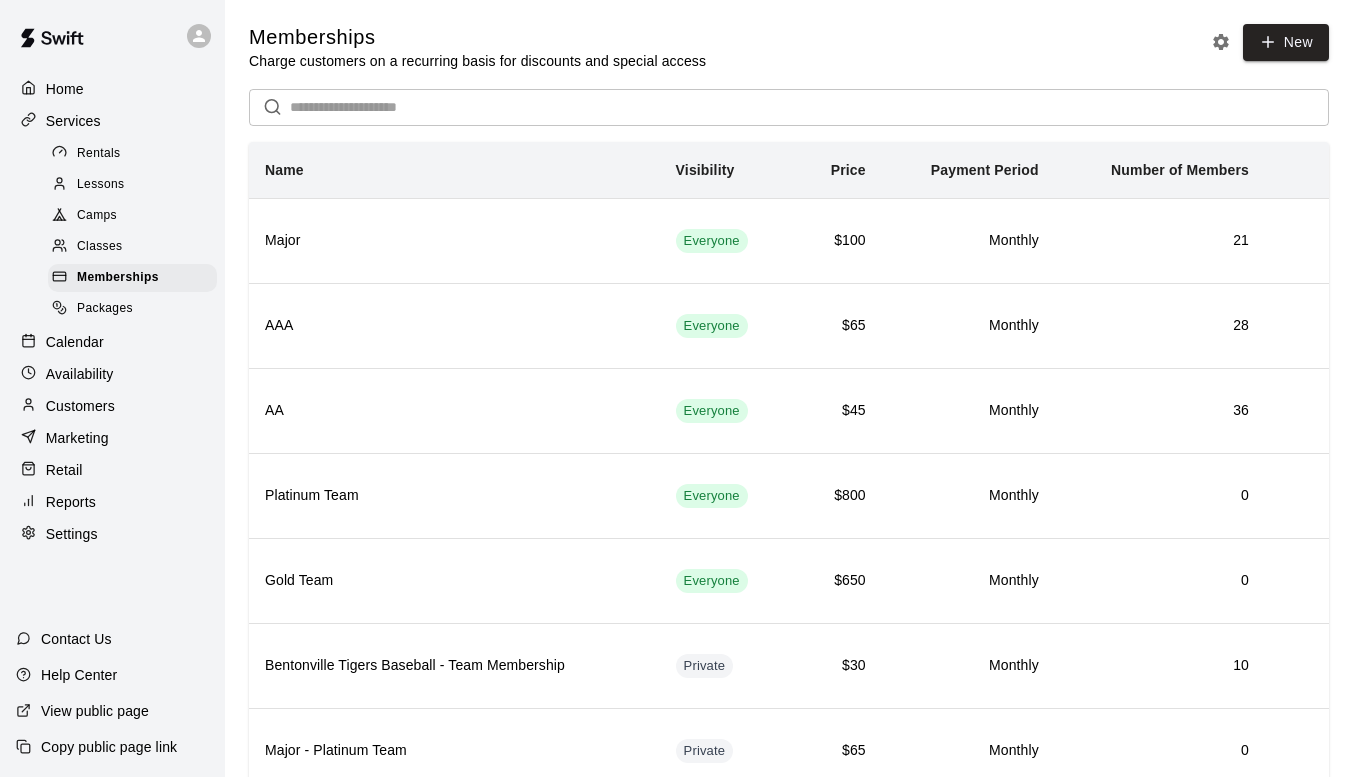 click on "Calendar" at bounding box center [75, 342] 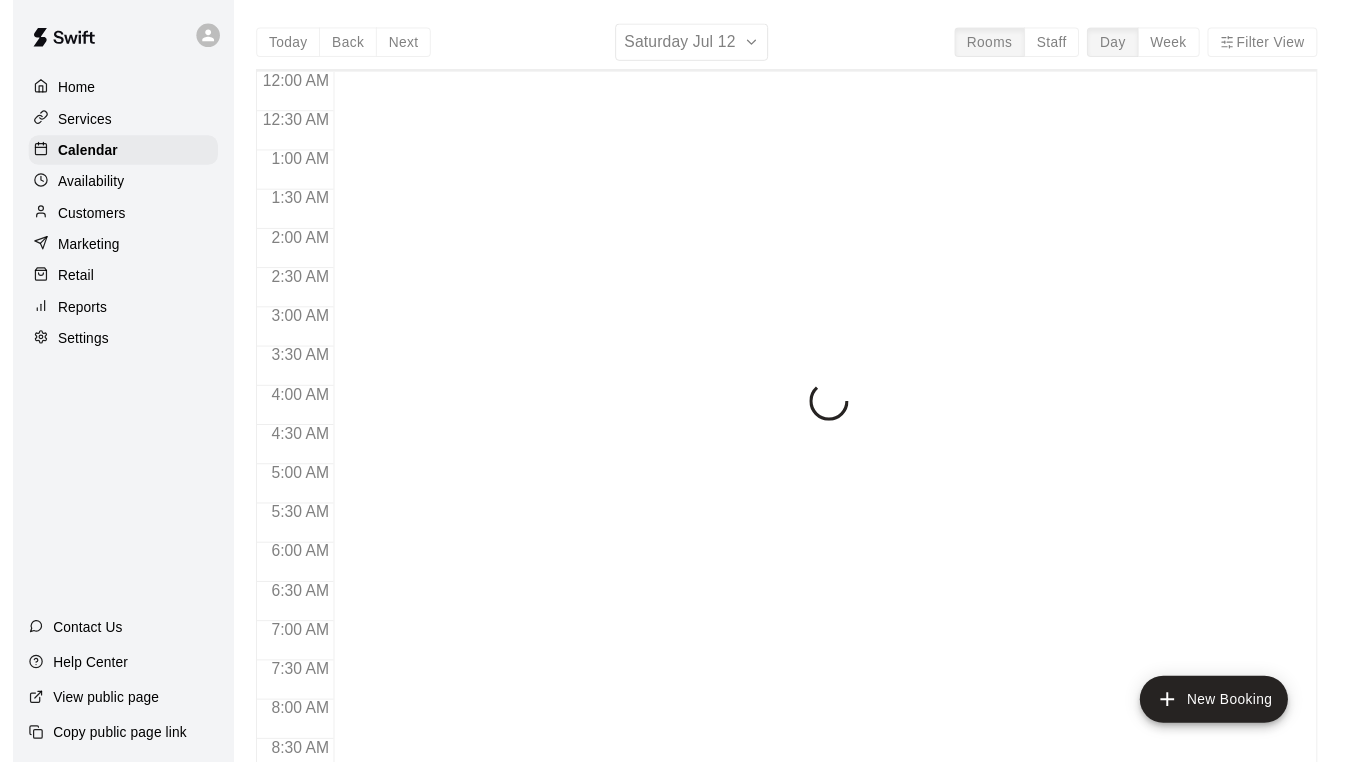 scroll, scrollTop: 879, scrollLeft: 0, axis: vertical 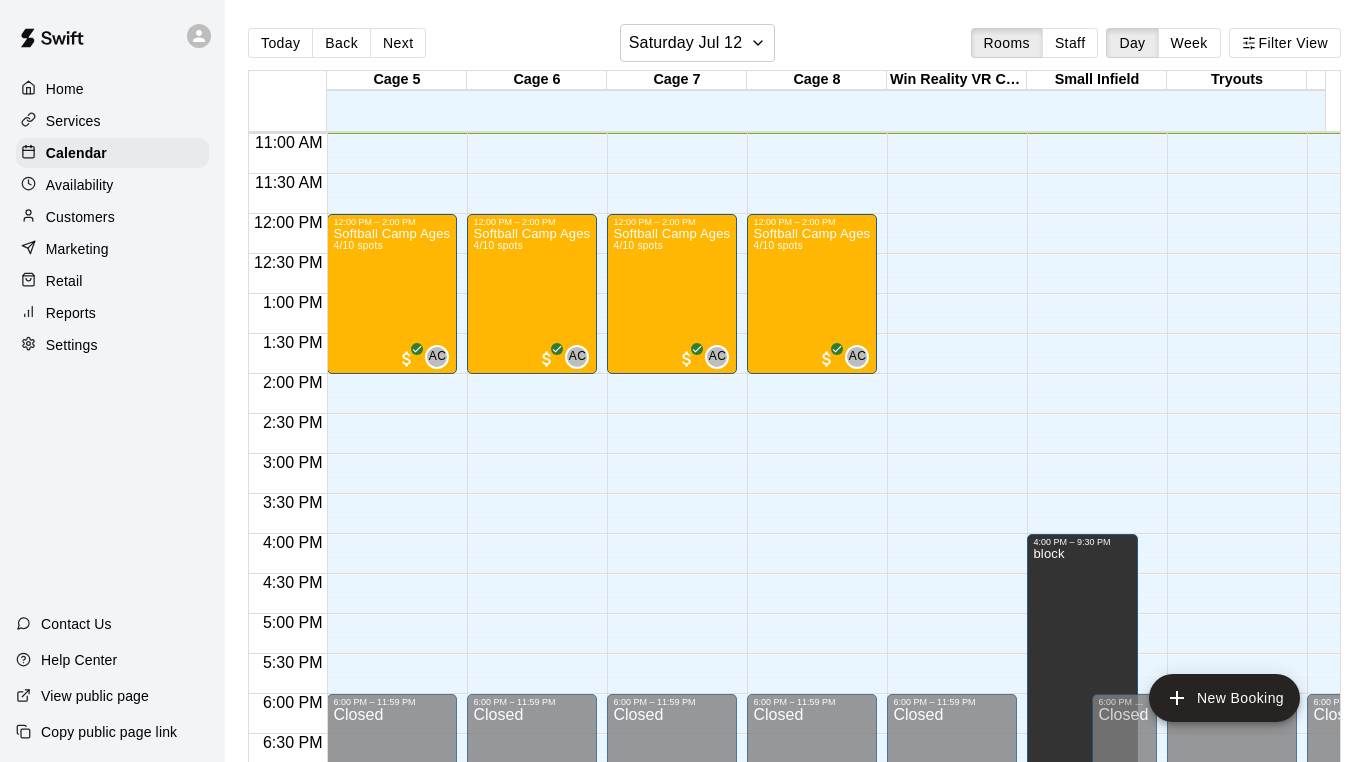 click on "Next" at bounding box center [398, 43] 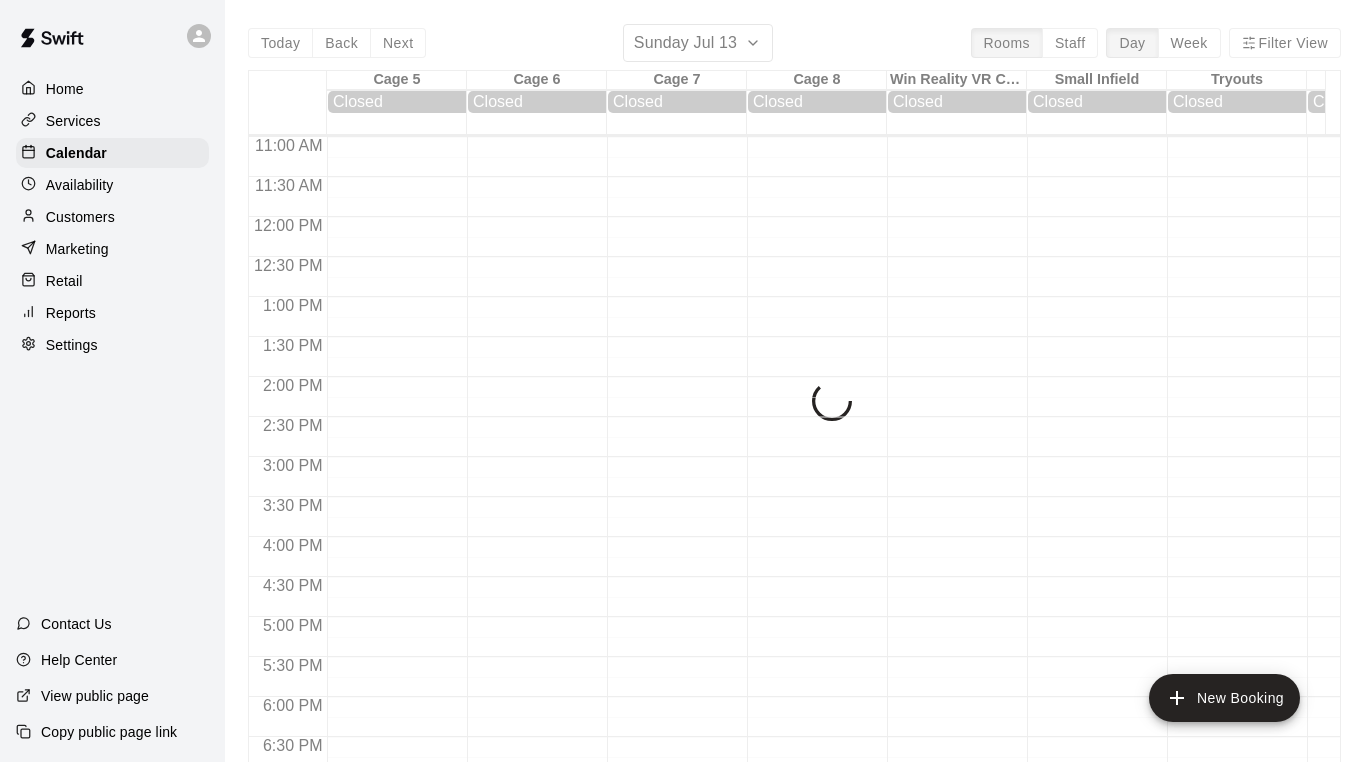click on "Today Back Next Sunday Jul 13 Rooms Staff Day Week Filter View Cage 5 13 Sun Closed Cage 6 13 Sun Closed Cage 7 13 Sun Closed Cage 8 13 Sun Closed Win Reality VR Cage 13 Sun Closed Small Infield 13 Sun Closed Tryouts 13 Sun Closed Large Field 13 Sun Closed Outside Small Infield 13 Sun Closed 12:00 AM 12:30 AM 1:00 AM 1:30 AM 2:00 AM 2:30 AM 3:00 AM 3:30 AM 4:00 AM 4:30 AM 5:00 AM 5:30 AM 6:00 AM 6:30 AM 7:00 AM 7:30 AM 8:00 AM 8:30 AM 9:00 AM 9:30 AM 10:00 AM 10:30 AM 11:00 AM 11:30 AM 12:00 PM 12:30 PM 1:00 PM 1:30 PM 2:00 PM 2:30 PM 3:00 PM 3:30 PM 4:00 PM 4:30 PM 5:00 PM 5:30 PM 6:00 PM 6:30 PM 7:00 PM 7:30 PM 8:00 PM 8:30 PM 9:00 PM 9:30 PM 10:00 PM 10:30 PM 11:00 PM 11:30 PM" at bounding box center (794, 405) 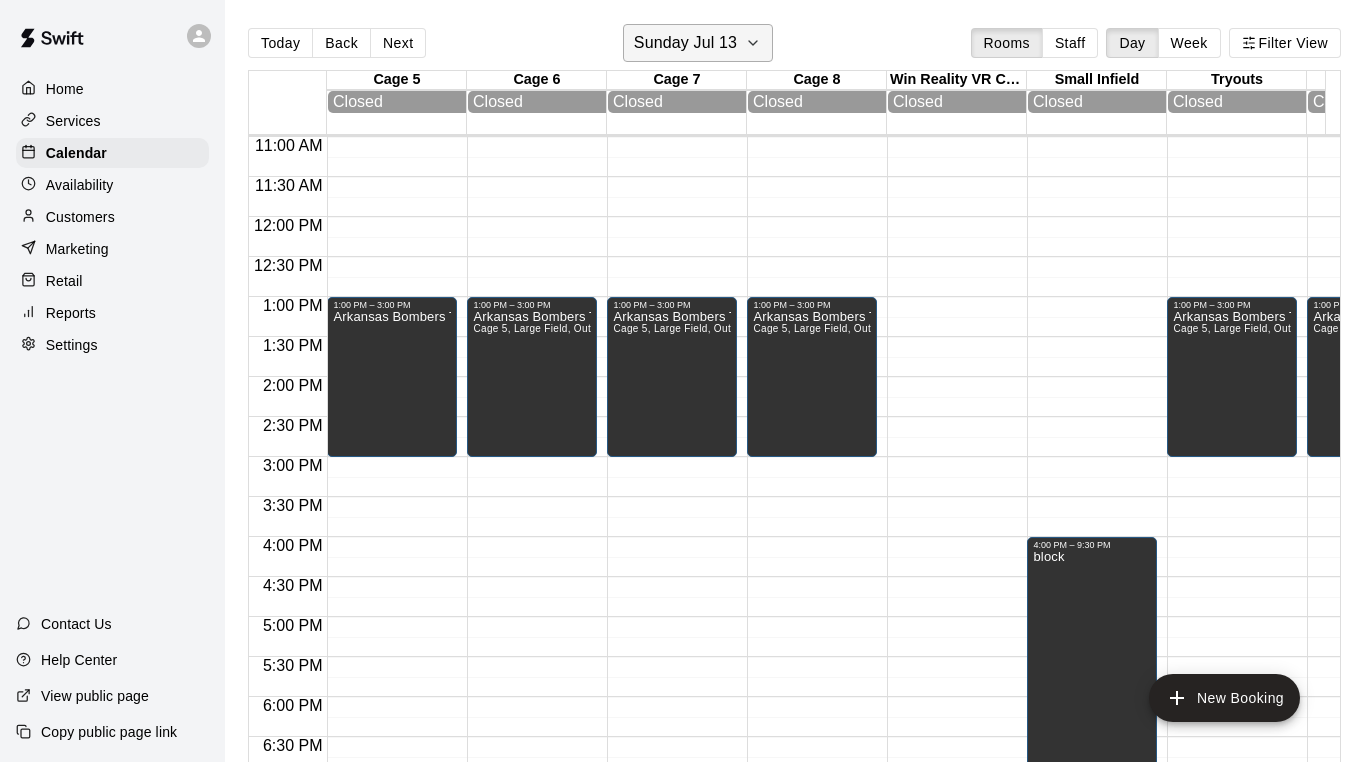 click 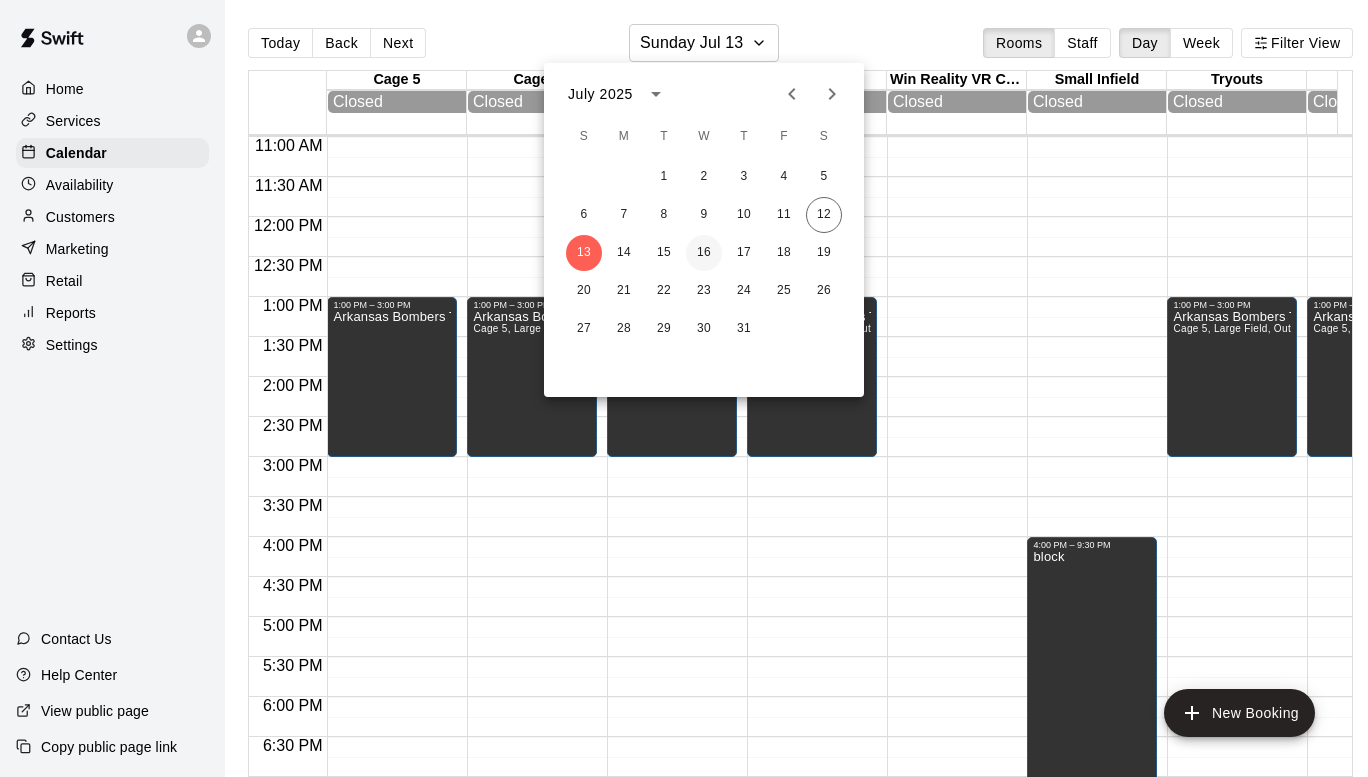 click on "16" at bounding box center (704, 253) 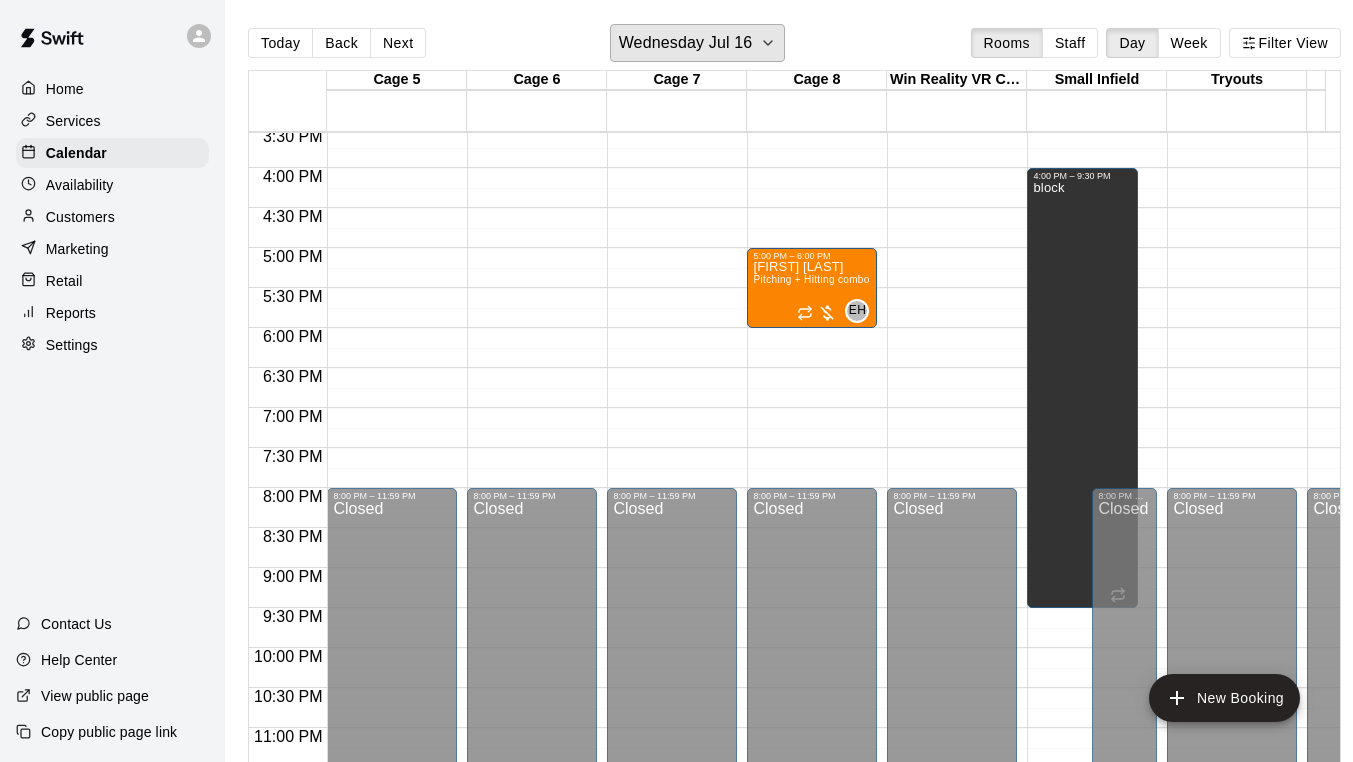 scroll, scrollTop: 1270, scrollLeft: 0, axis: vertical 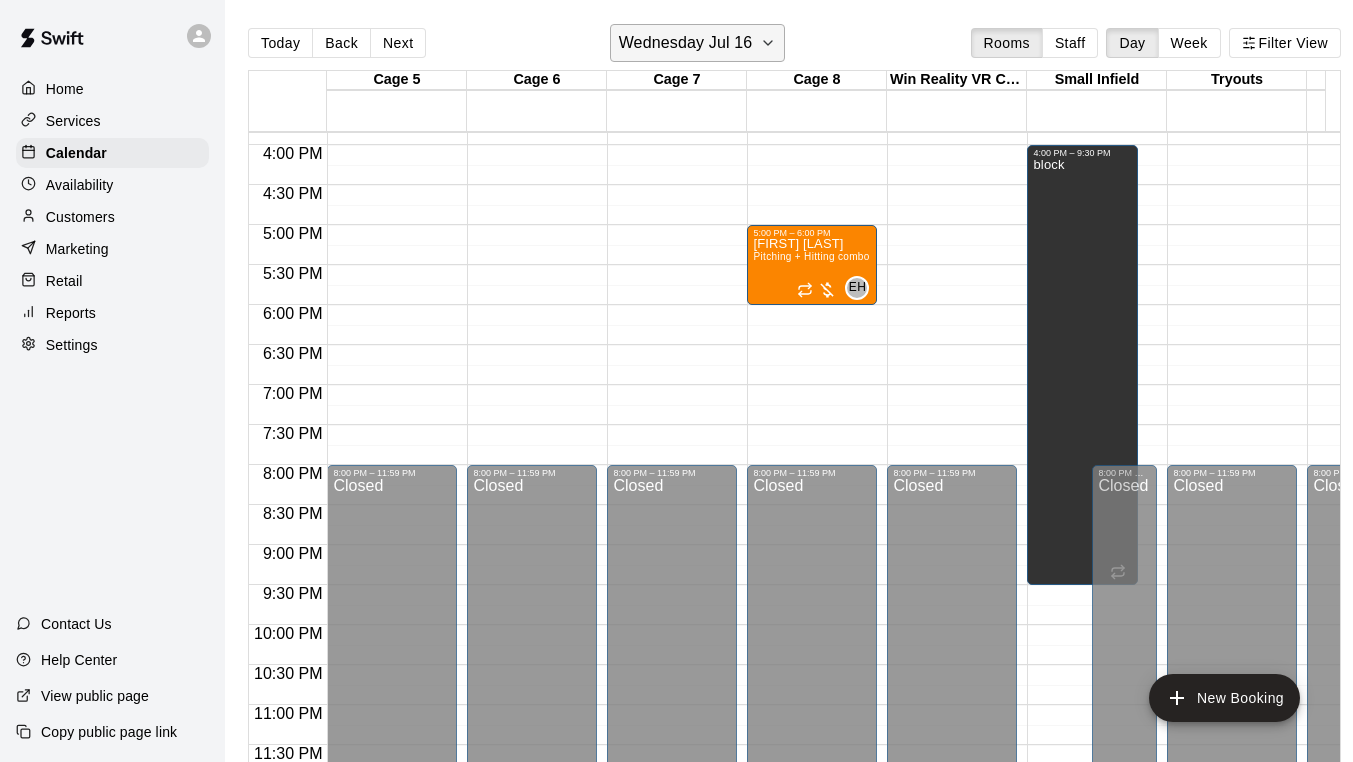 click on "Wednesday Jul 16" at bounding box center (686, 43) 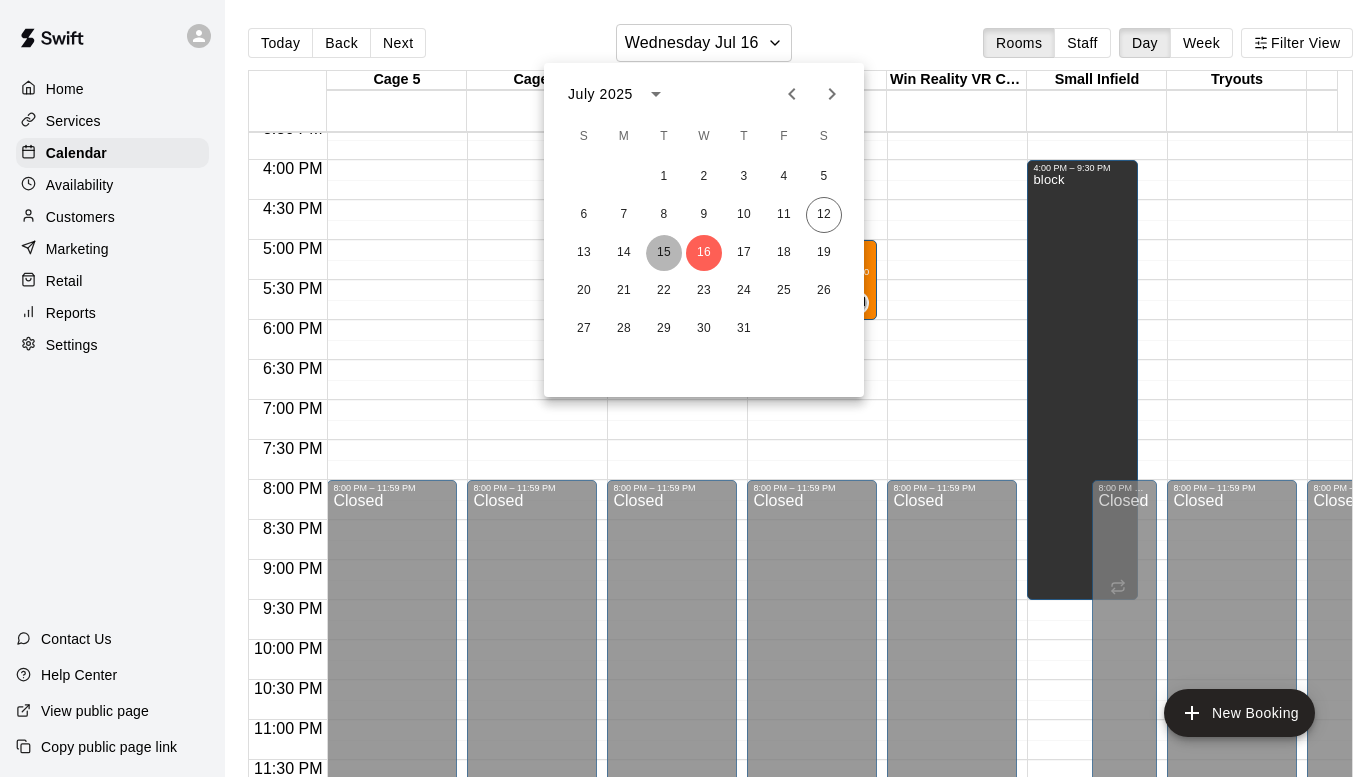 click on "15" at bounding box center (664, 253) 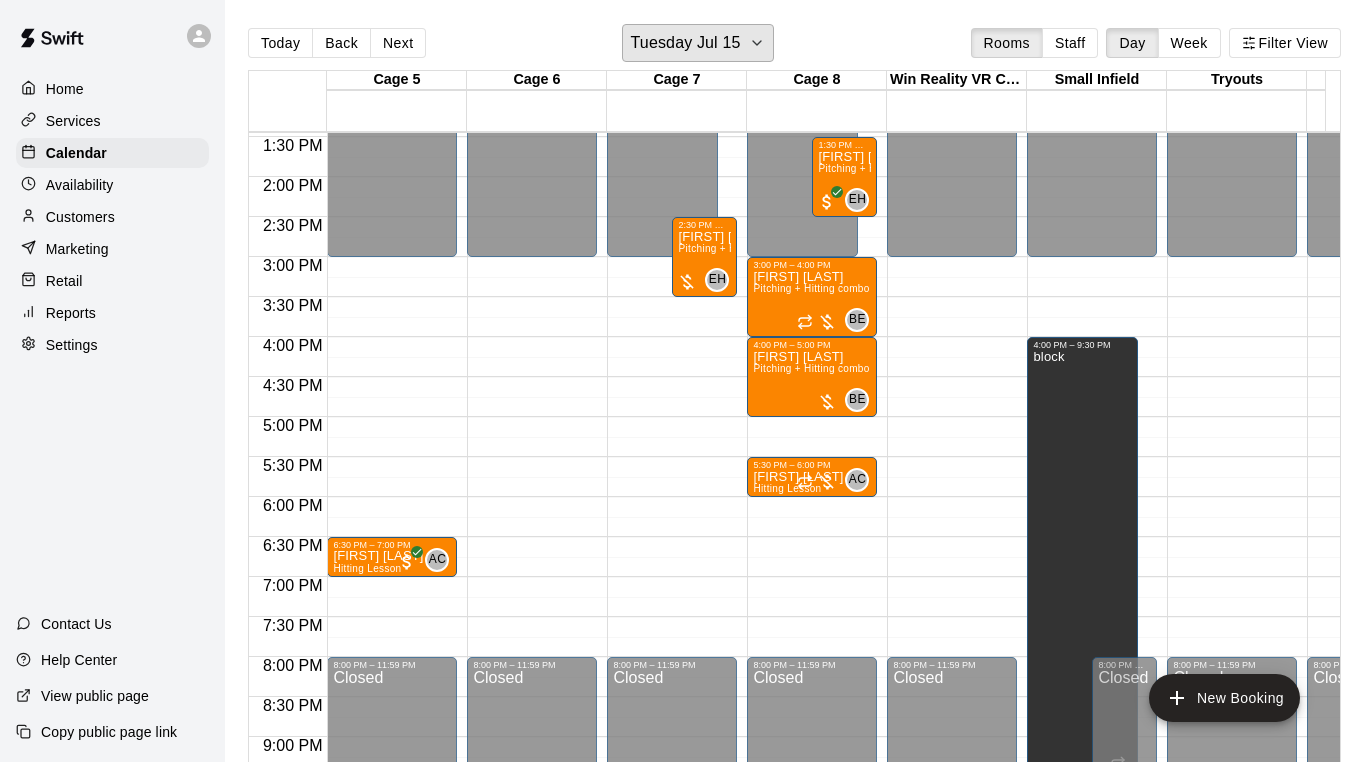 scroll, scrollTop: 1070, scrollLeft: 0, axis: vertical 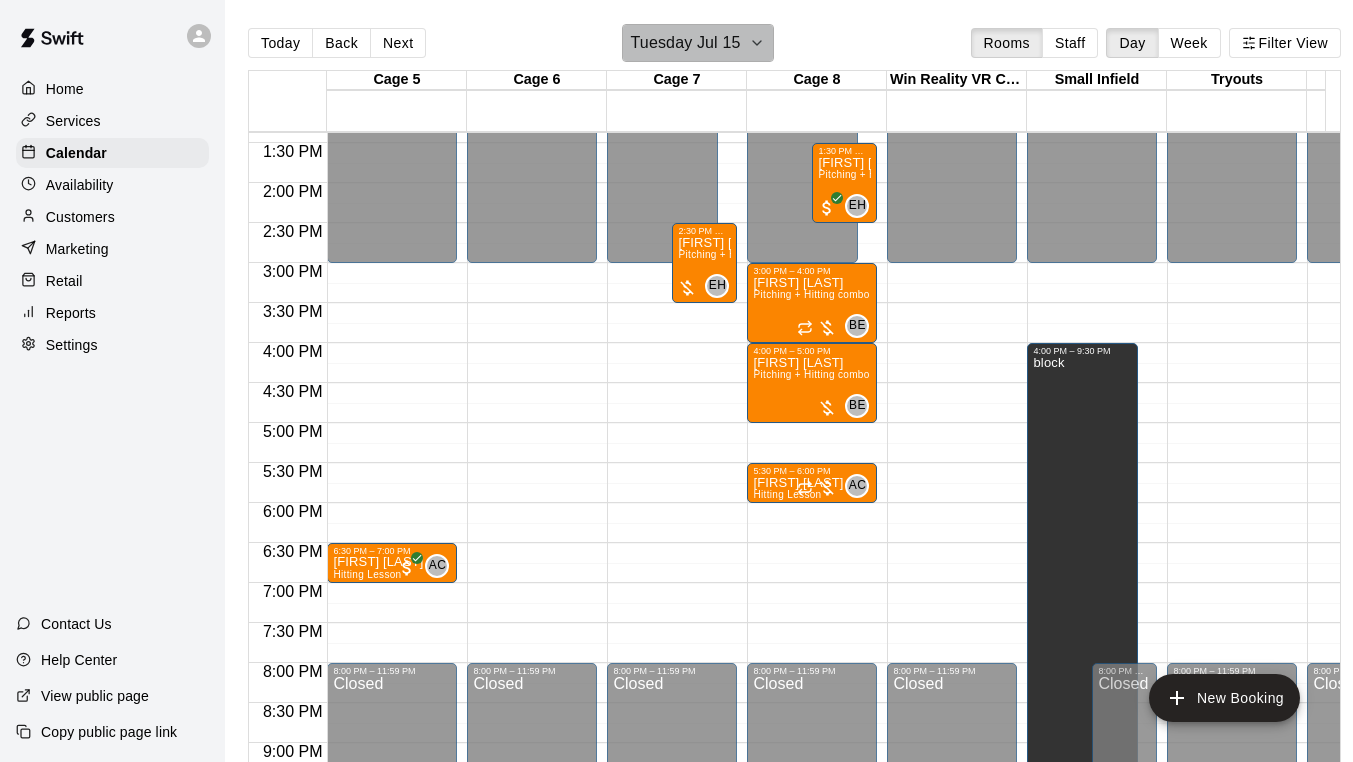 click on "Tuesday Jul 15" at bounding box center [686, 43] 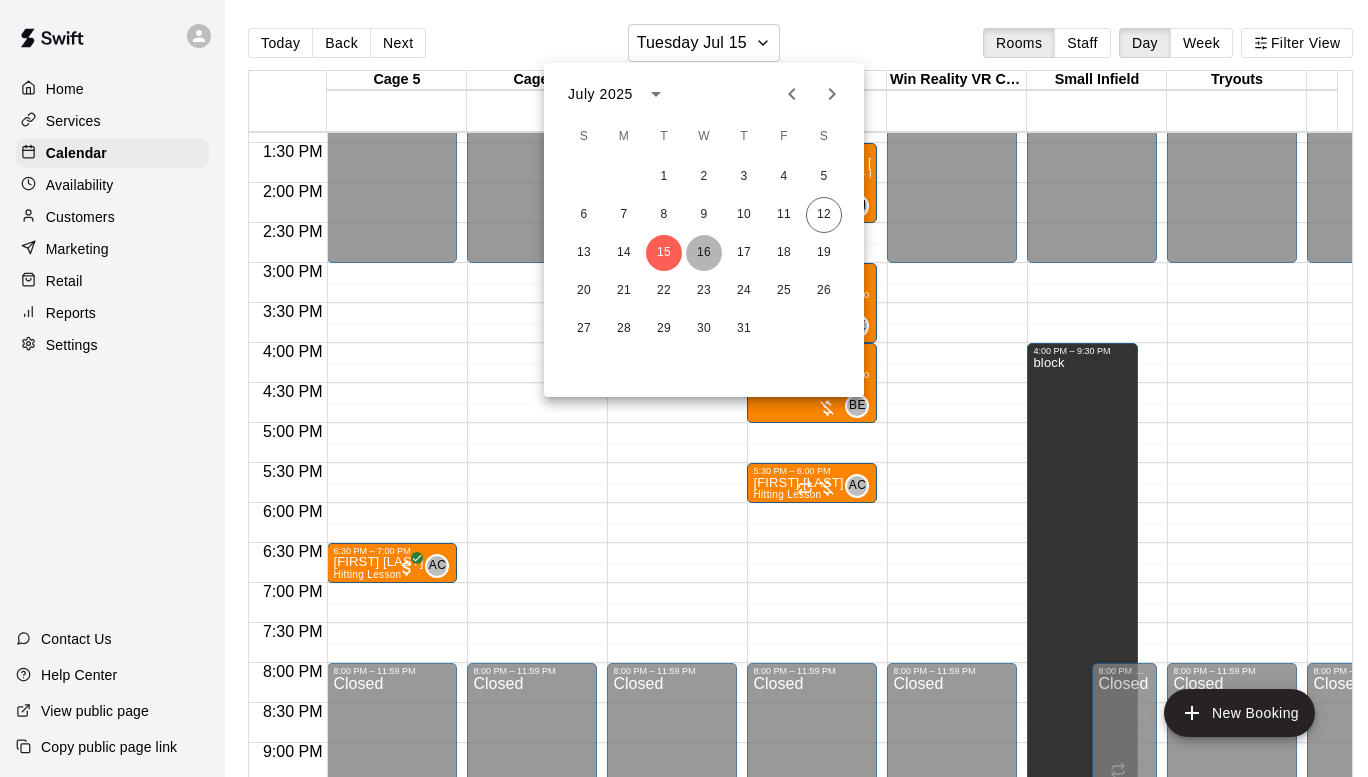 click on "16" at bounding box center (704, 253) 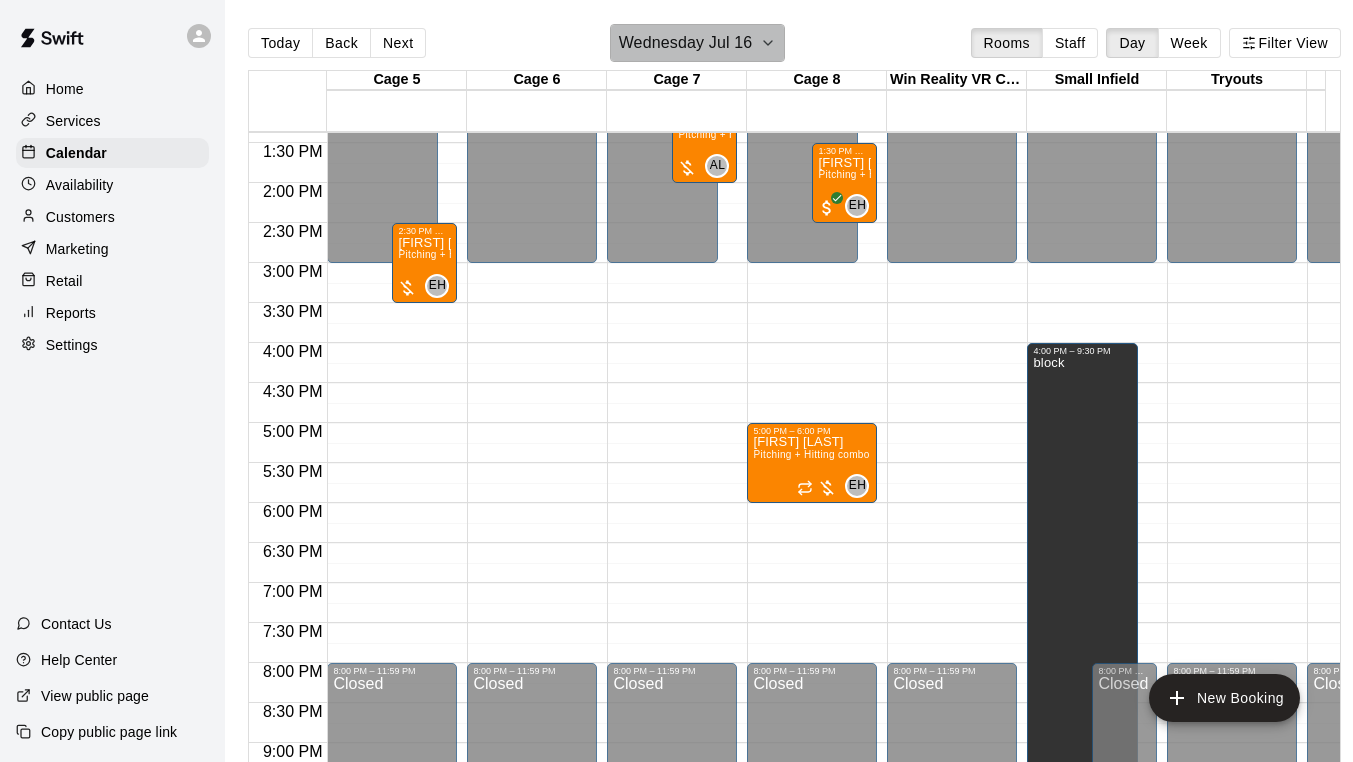 click 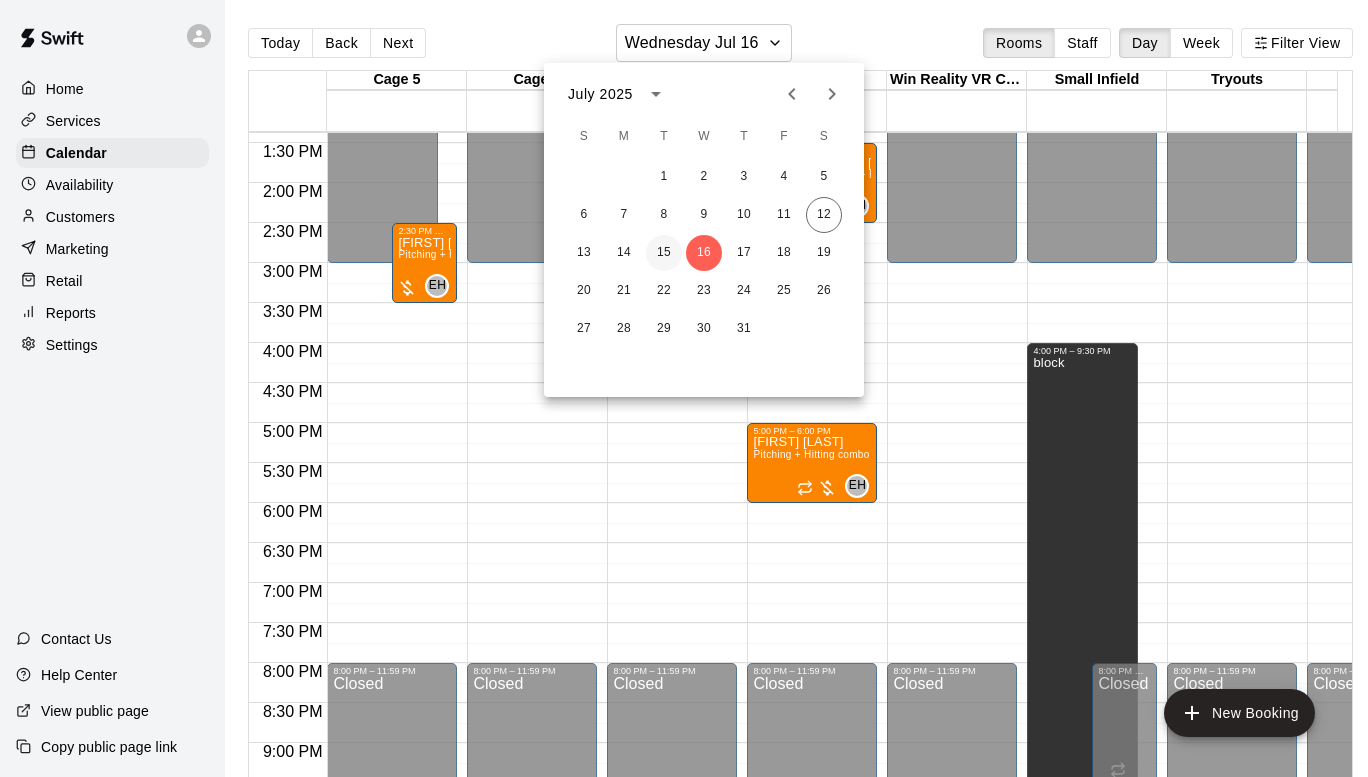 click on "15" at bounding box center (664, 253) 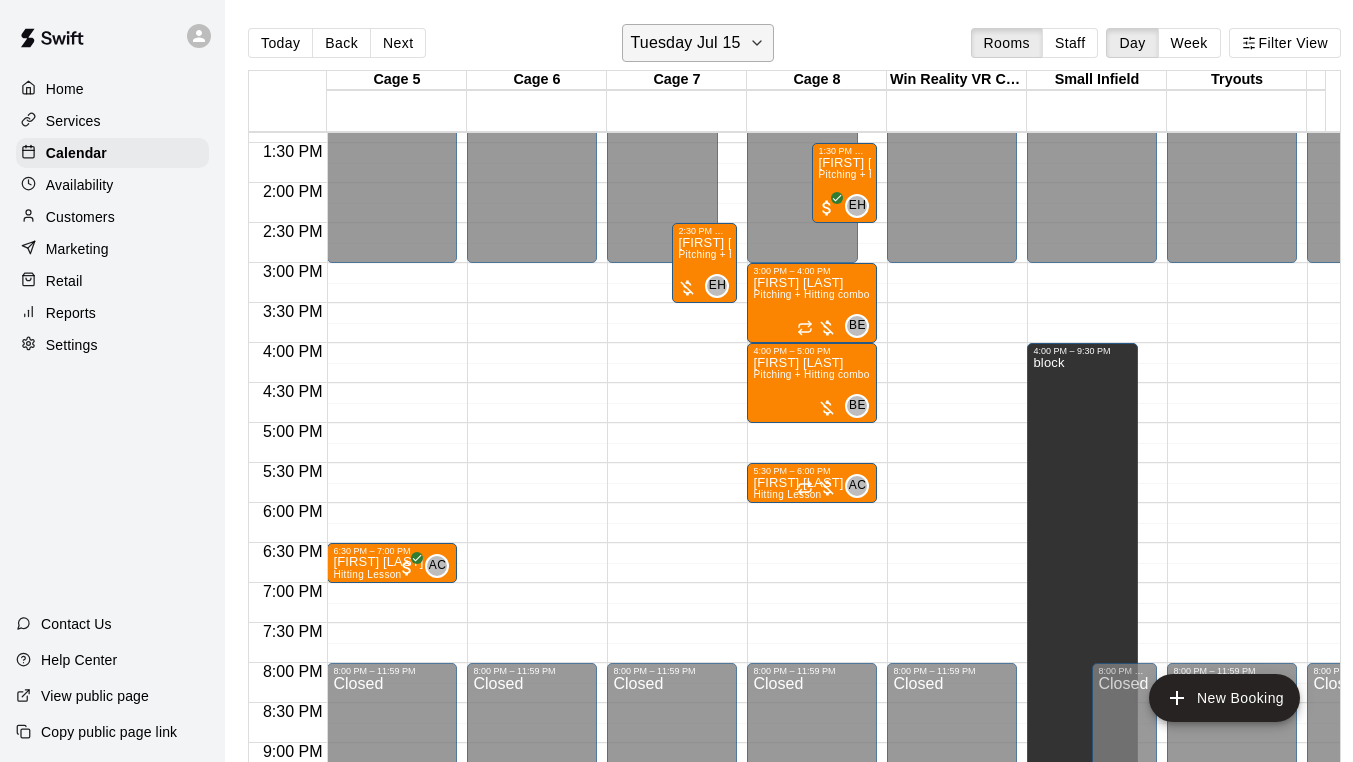 click on "Tuesday Jul 15" at bounding box center (686, 43) 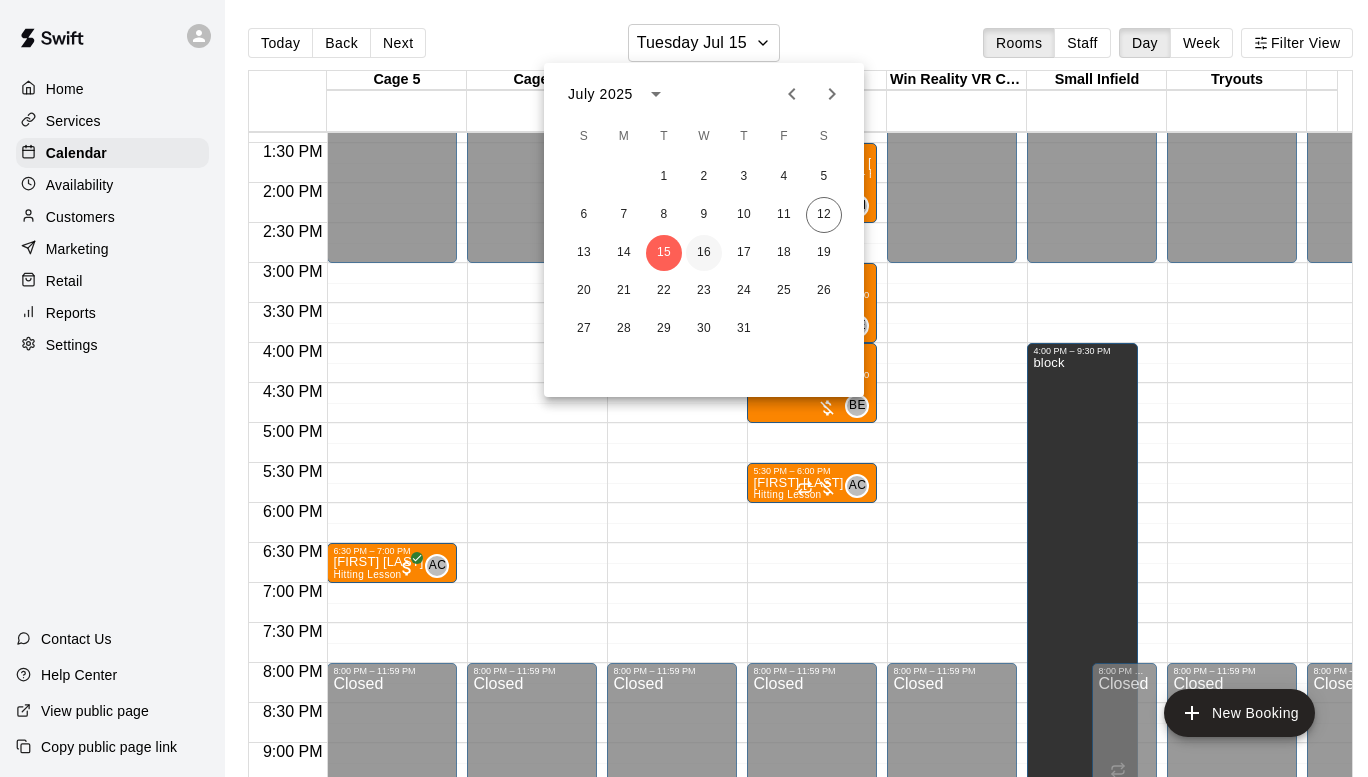 click on "16" at bounding box center (704, 253) 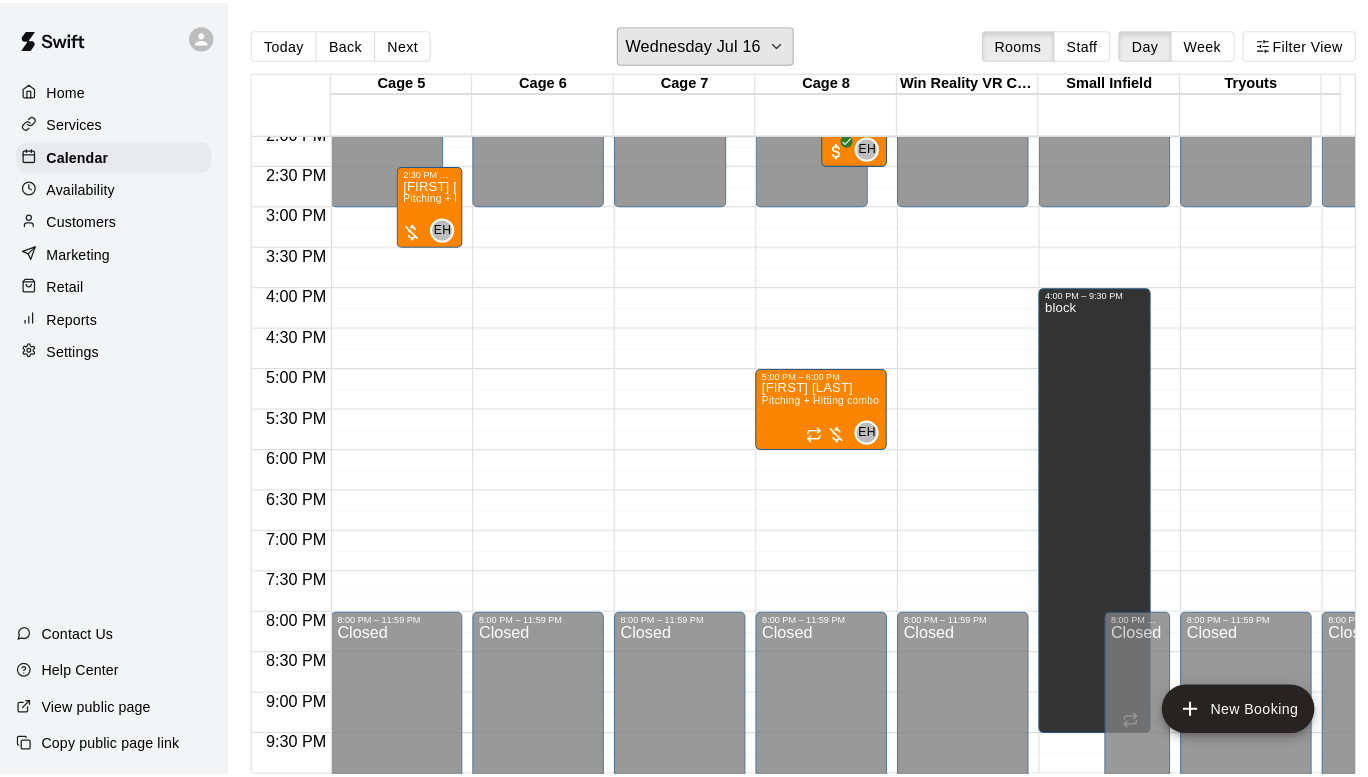 scroll, scrollTop: 1170, scrollLeft: 0, axis: vertical 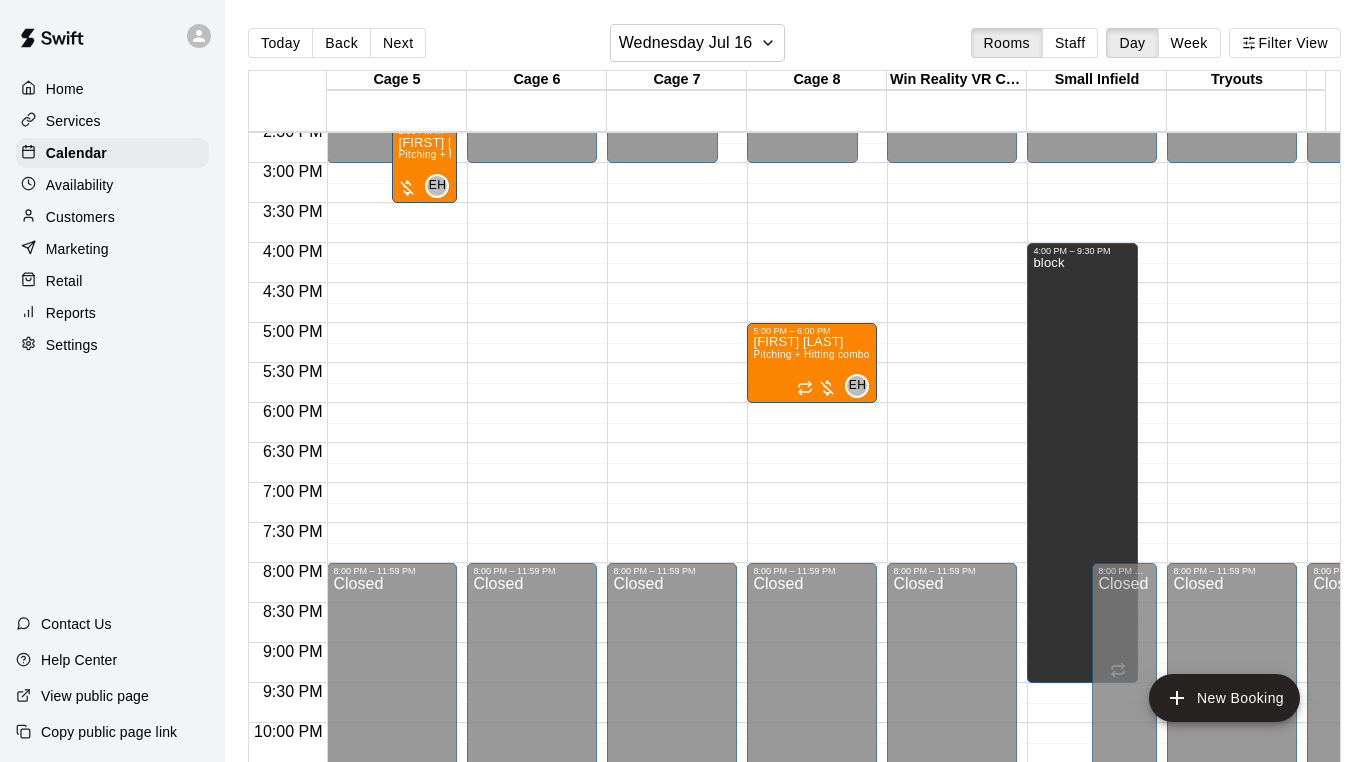 click on "[TIME] – [TIME] Closed [TIME] – [TIME] Closed [TIME] – [TIME] [FIRST] [LAST] Pitching + Hitting combo EH 0" at bounding box center [392, -77] 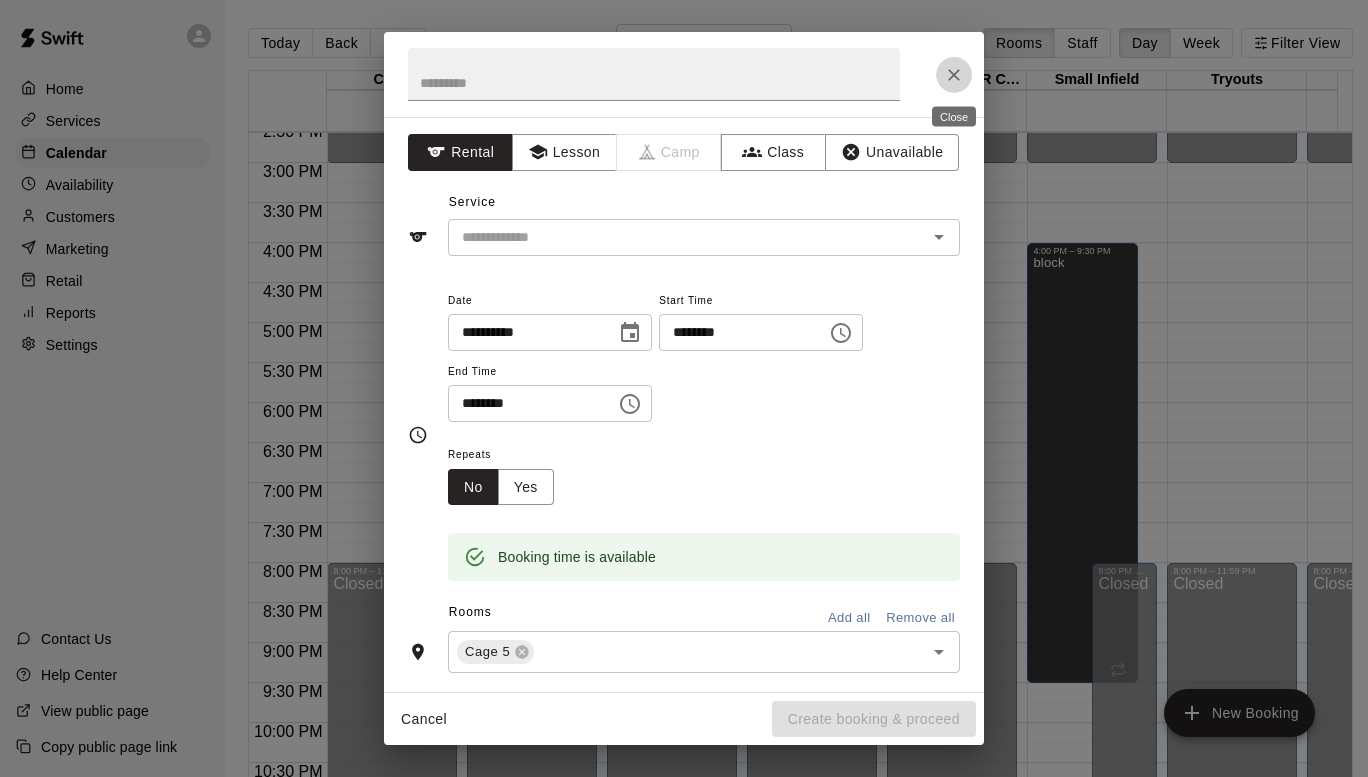 click at bounding box center (954, 75) 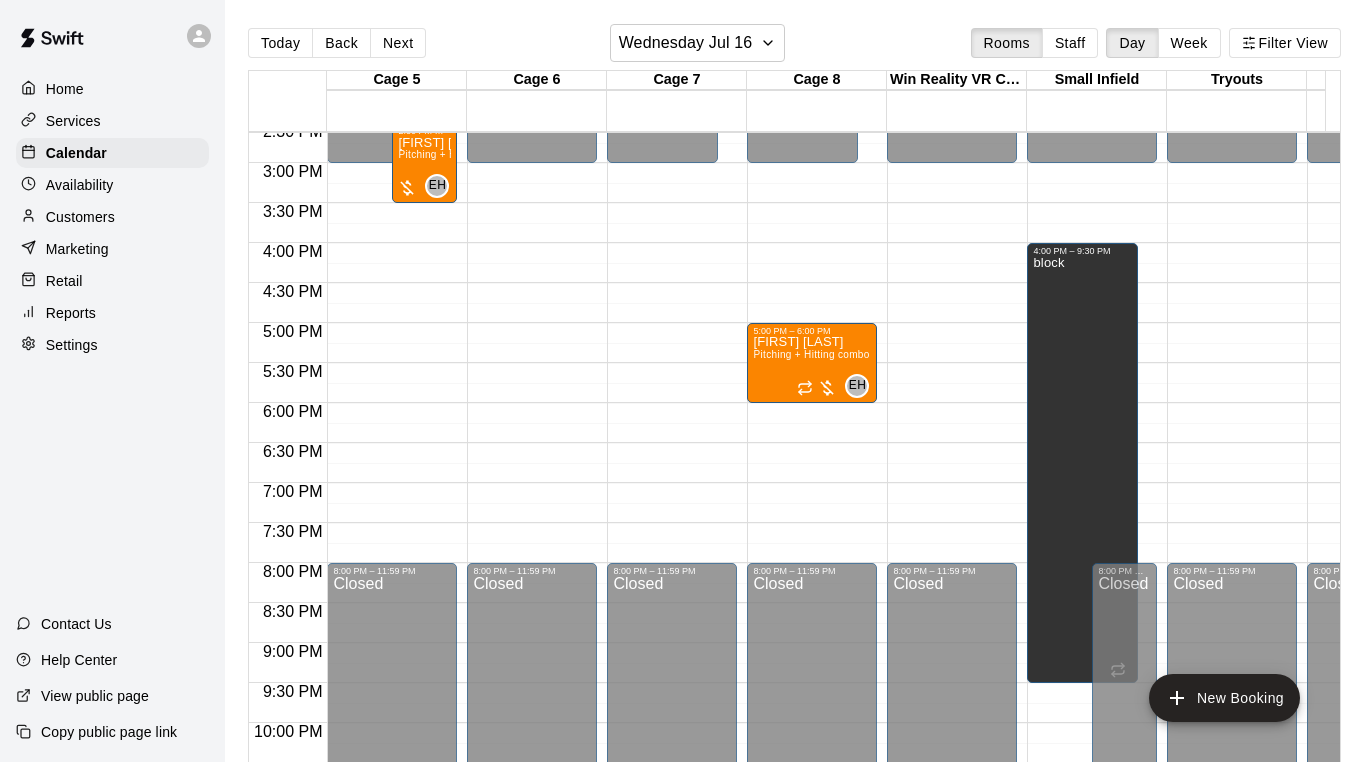click on "12:00 AM – 3:00 PM Closed 8:00 PM – 11:59 PM Closed" at bounding box center (532, -77) 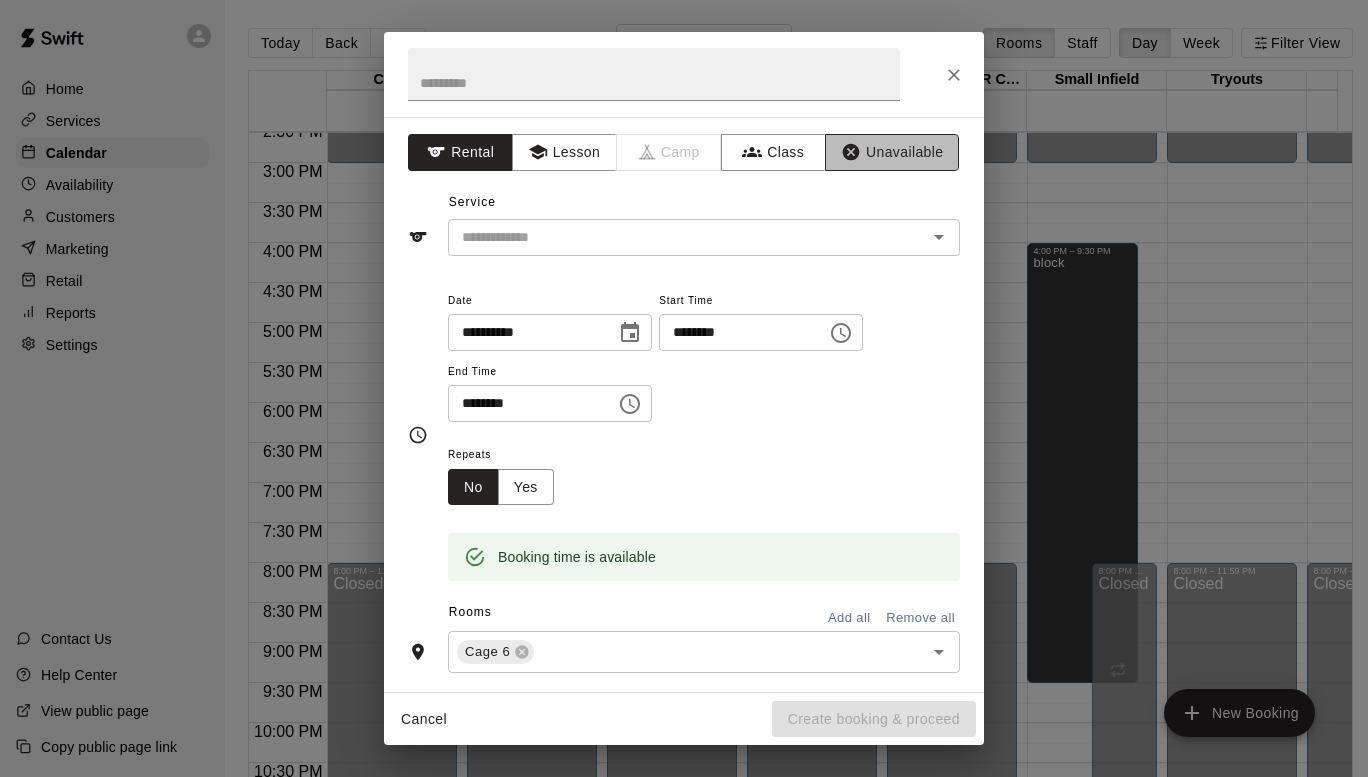 click 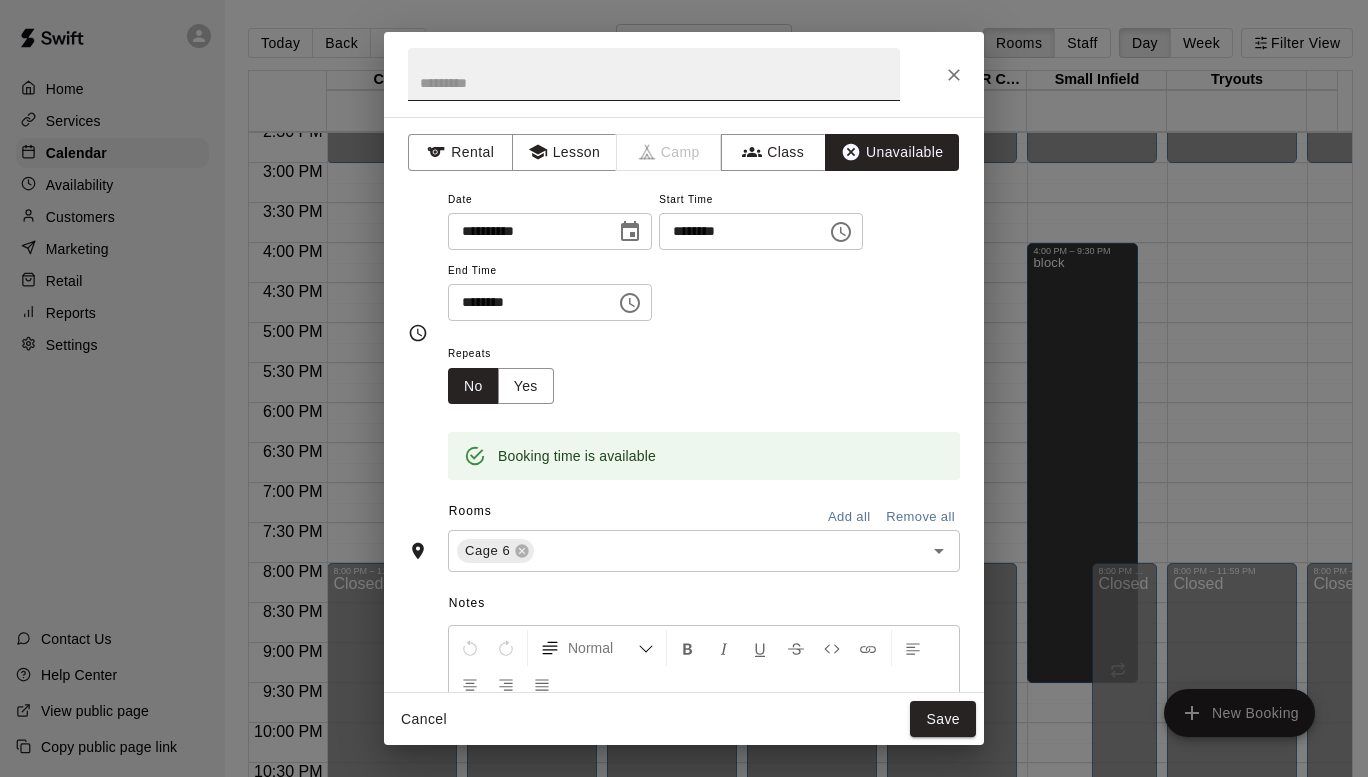 click at bounding box center [654, 74] 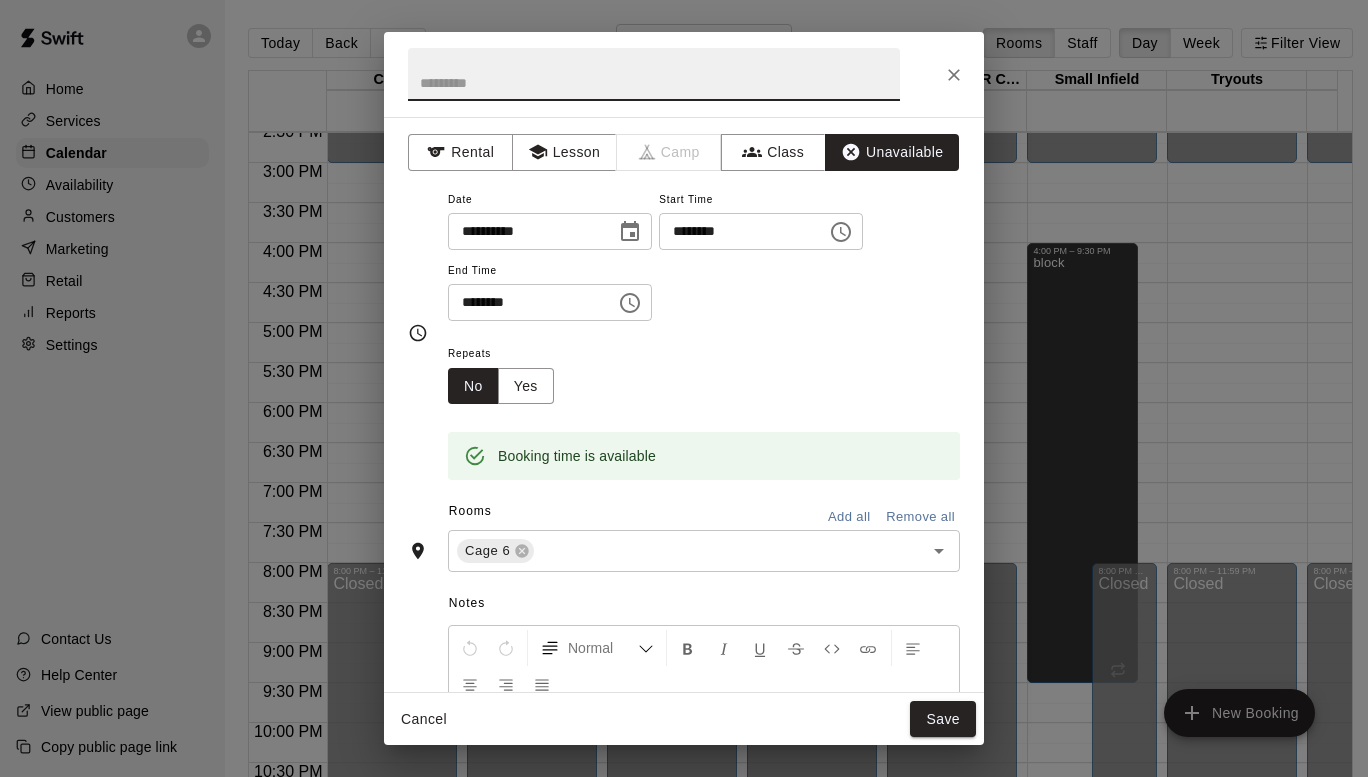 click 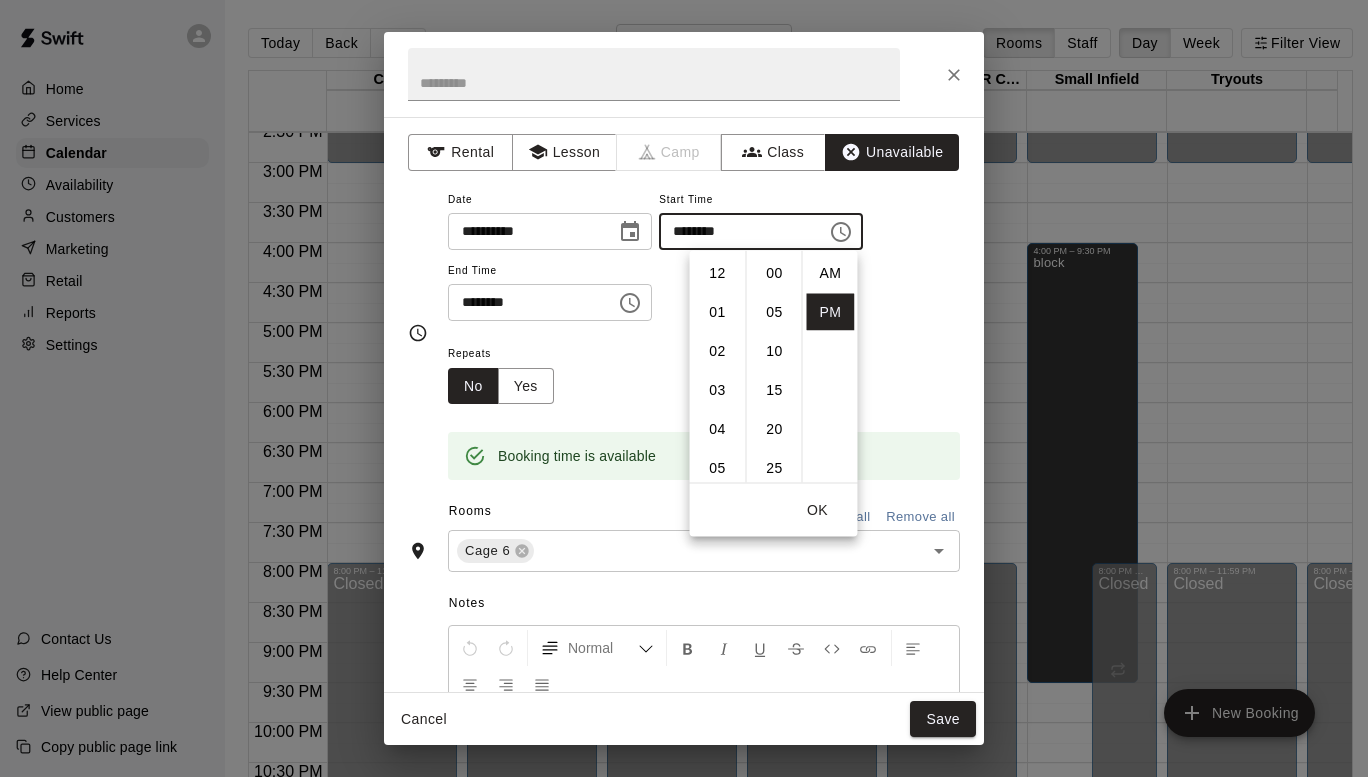 scroll, scrollTop: 234, scrollLeft: 0, axis: vertical 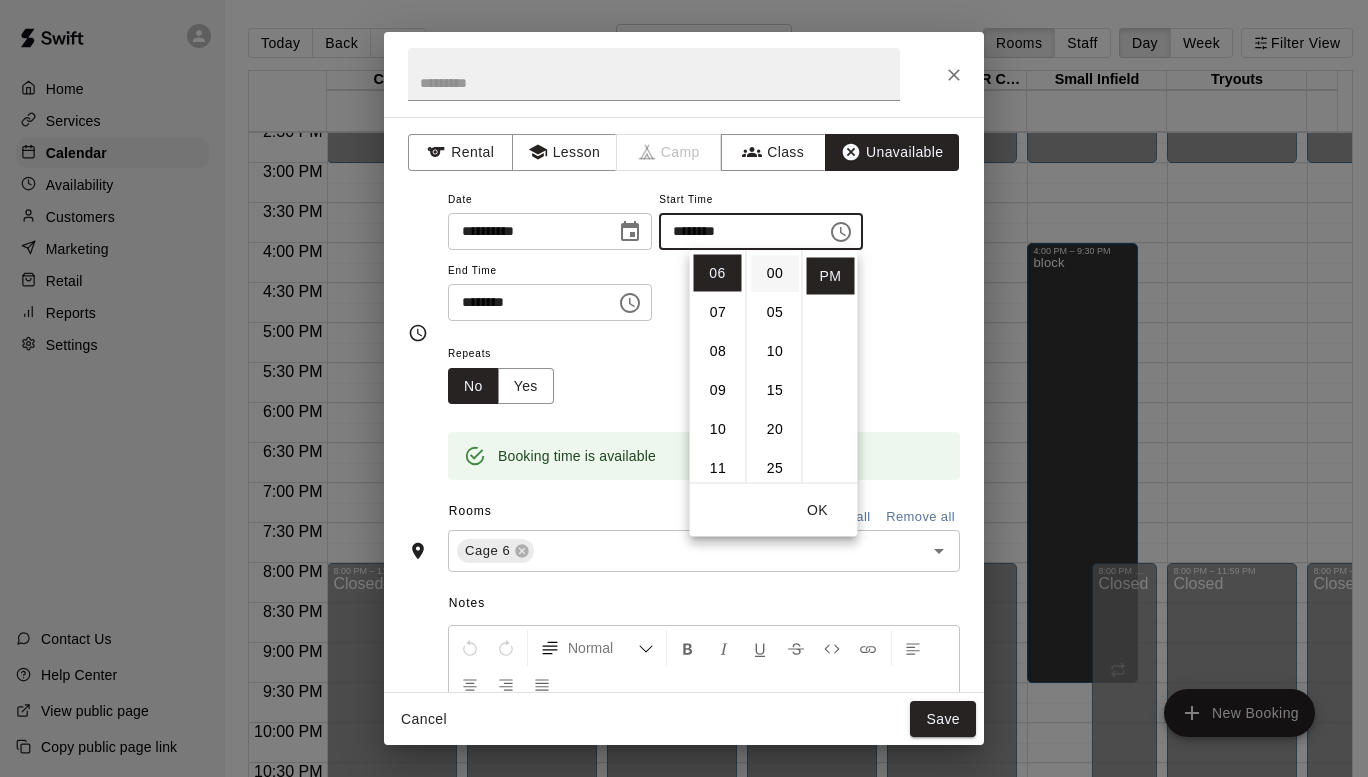 click on "00" at bounding box center [775, 273] 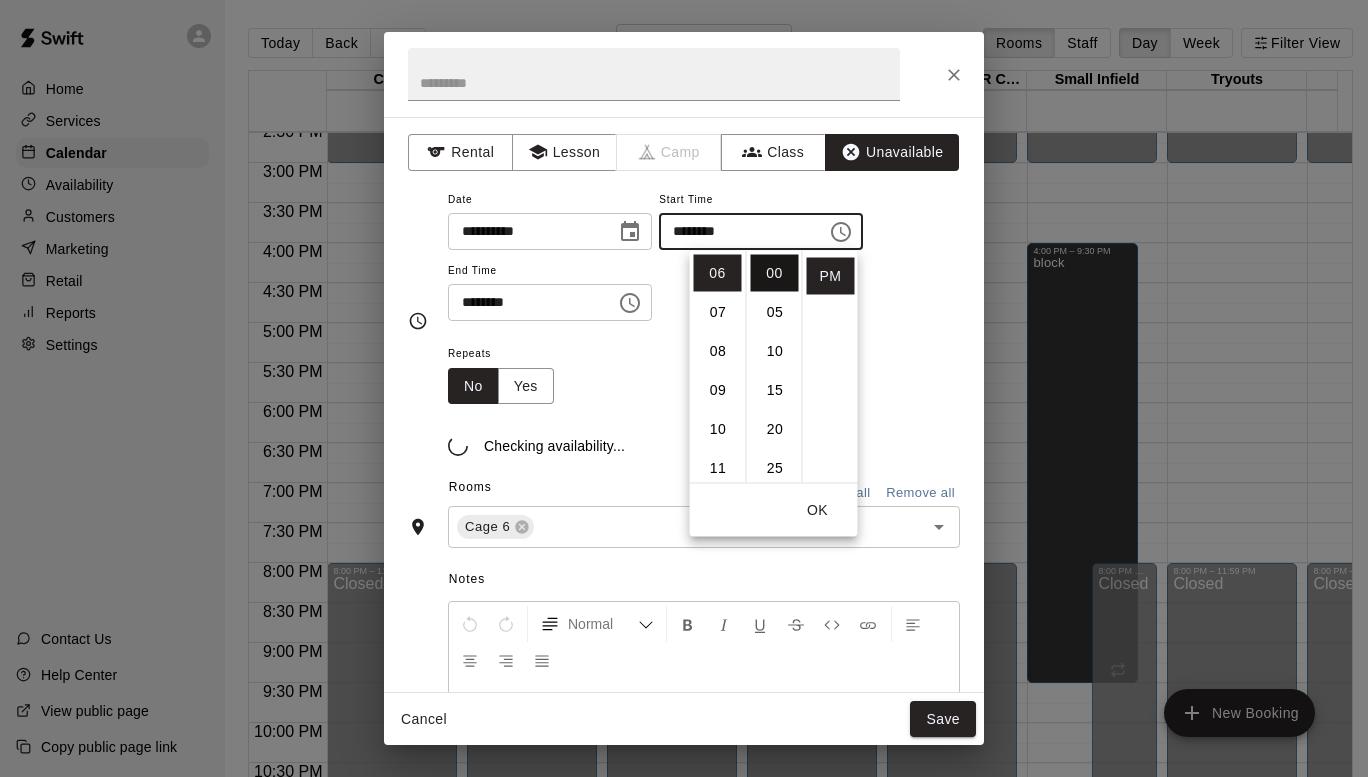 type on "********" 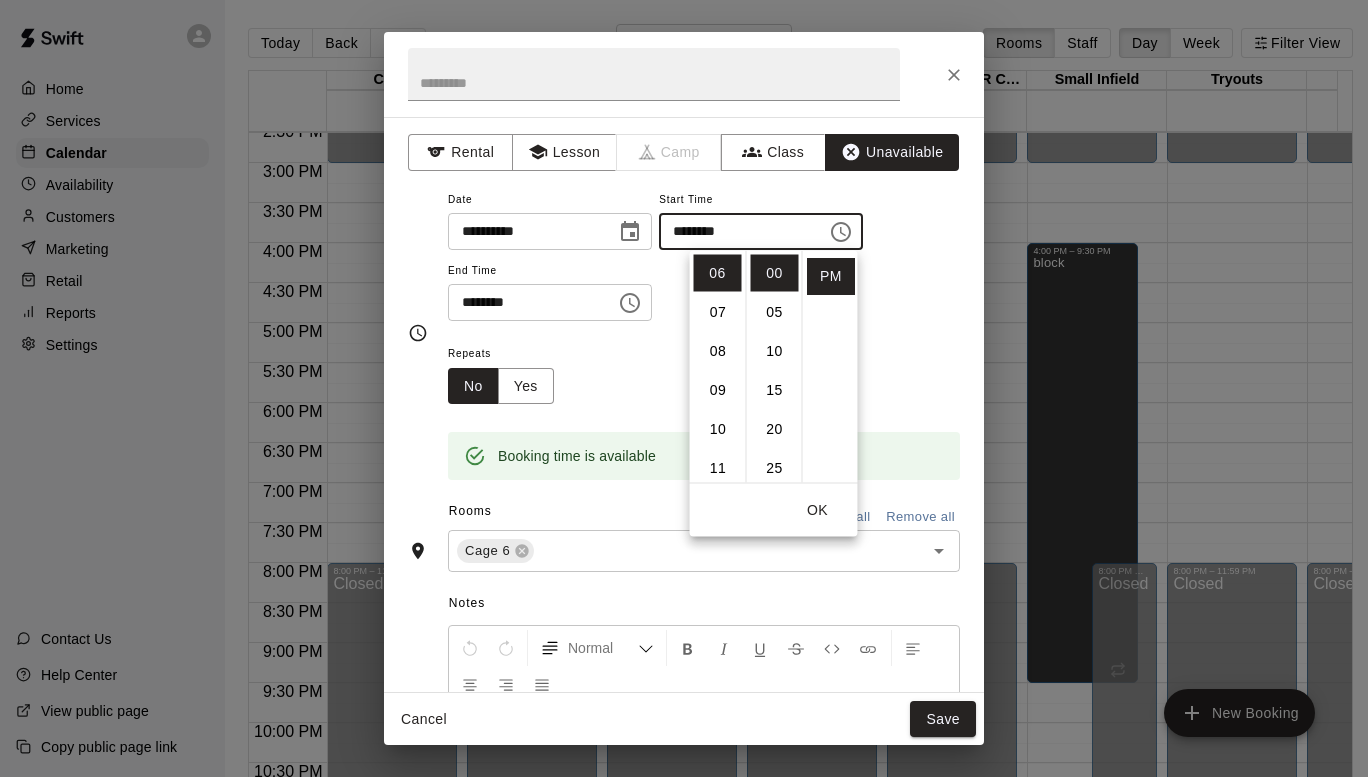 click on "Repeats No Yes" at bounding box center [704, 372] 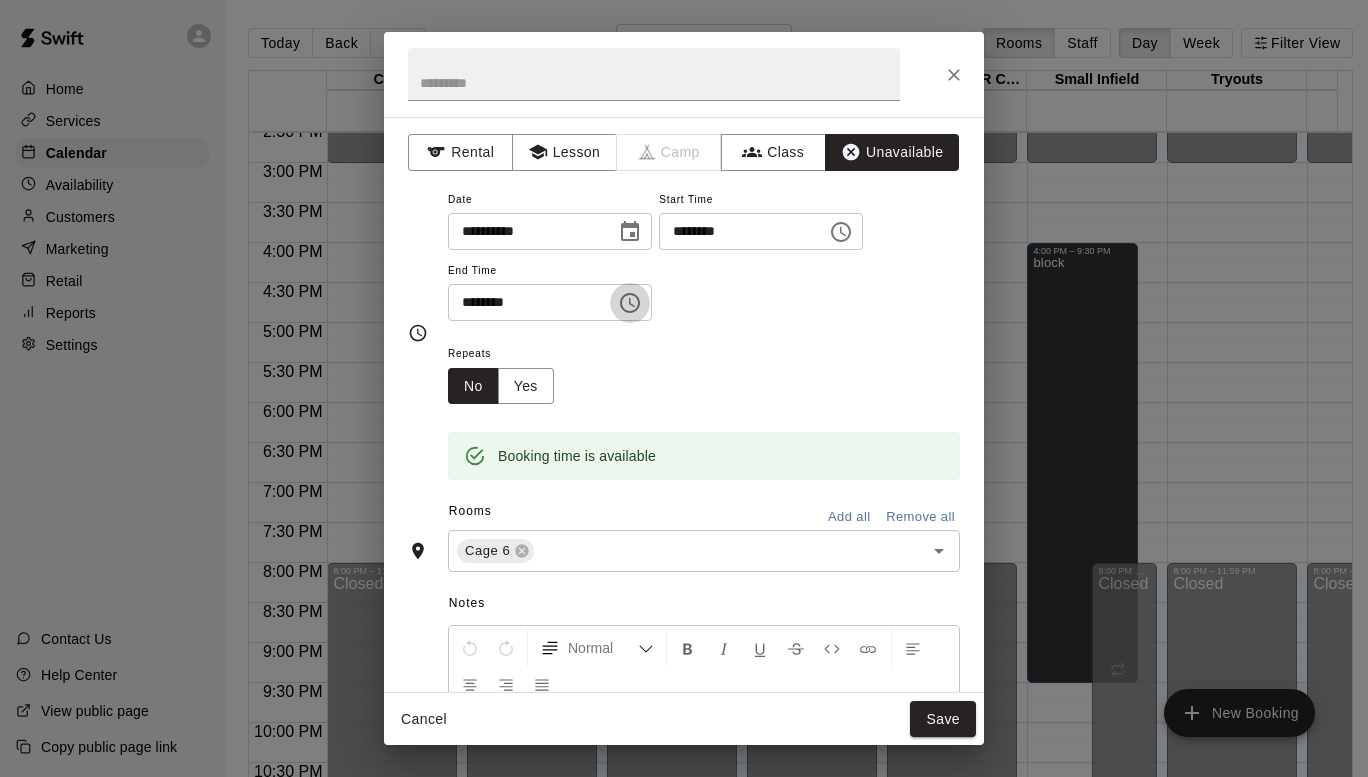 click 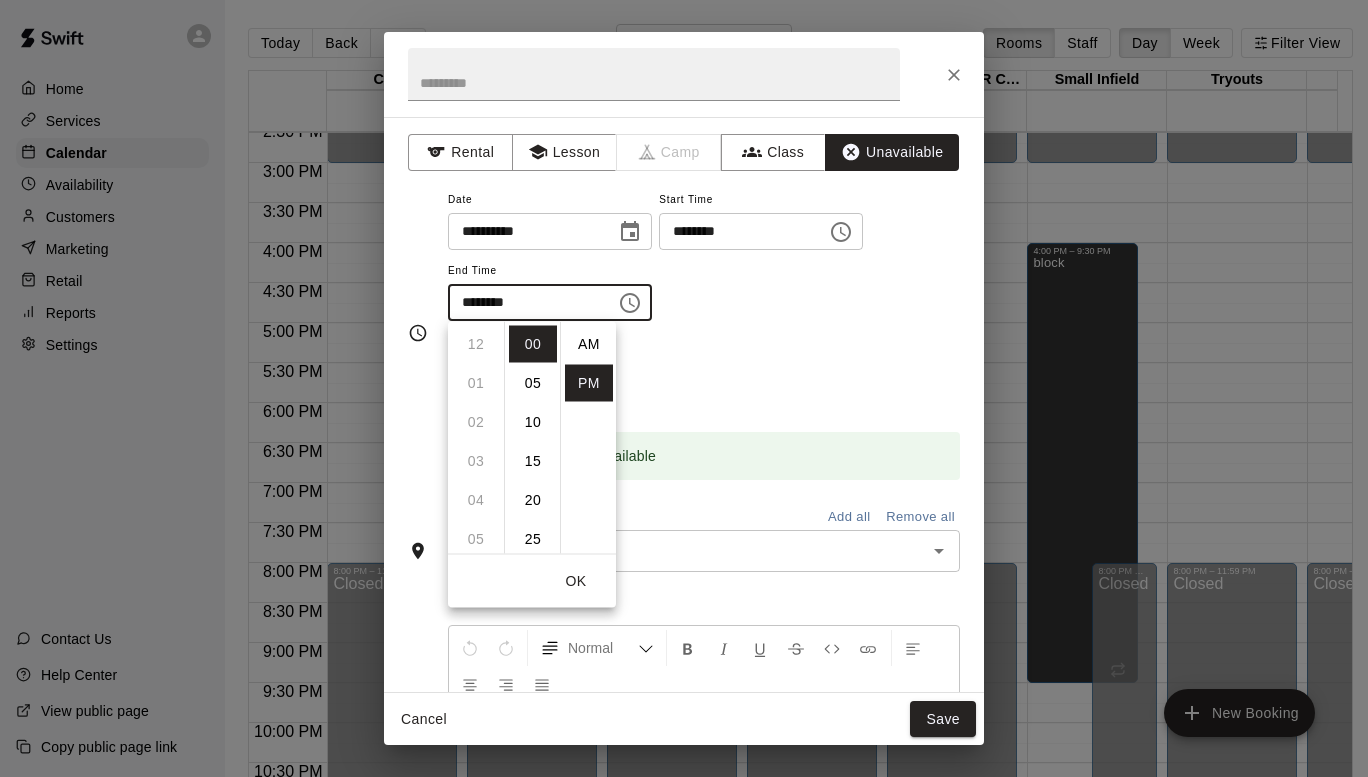 scroll, scrollTop: 273, scrollLeft: 0, axis: vertical 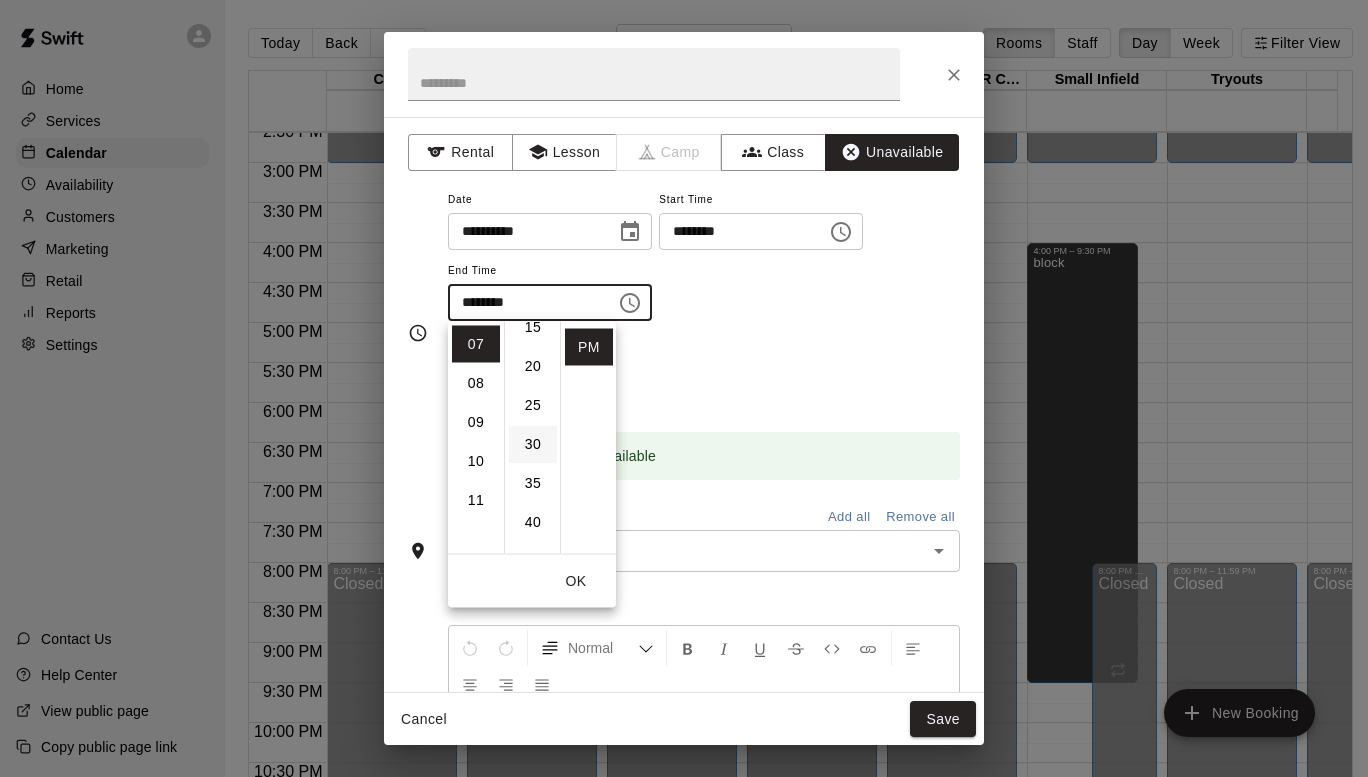 click on "30" at bounding box center (533, 444) 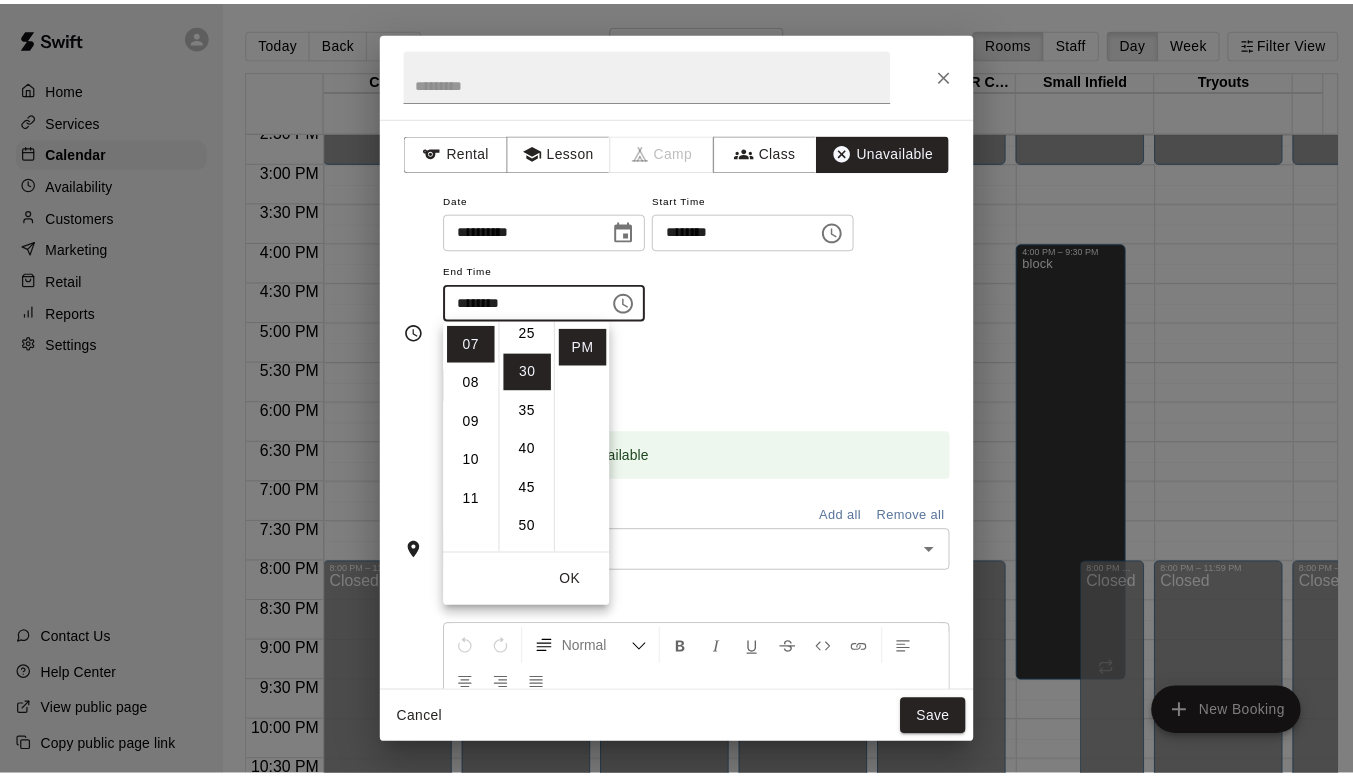 scroll, scrollTop: 234, scrollLeft: 0, axis: vertical 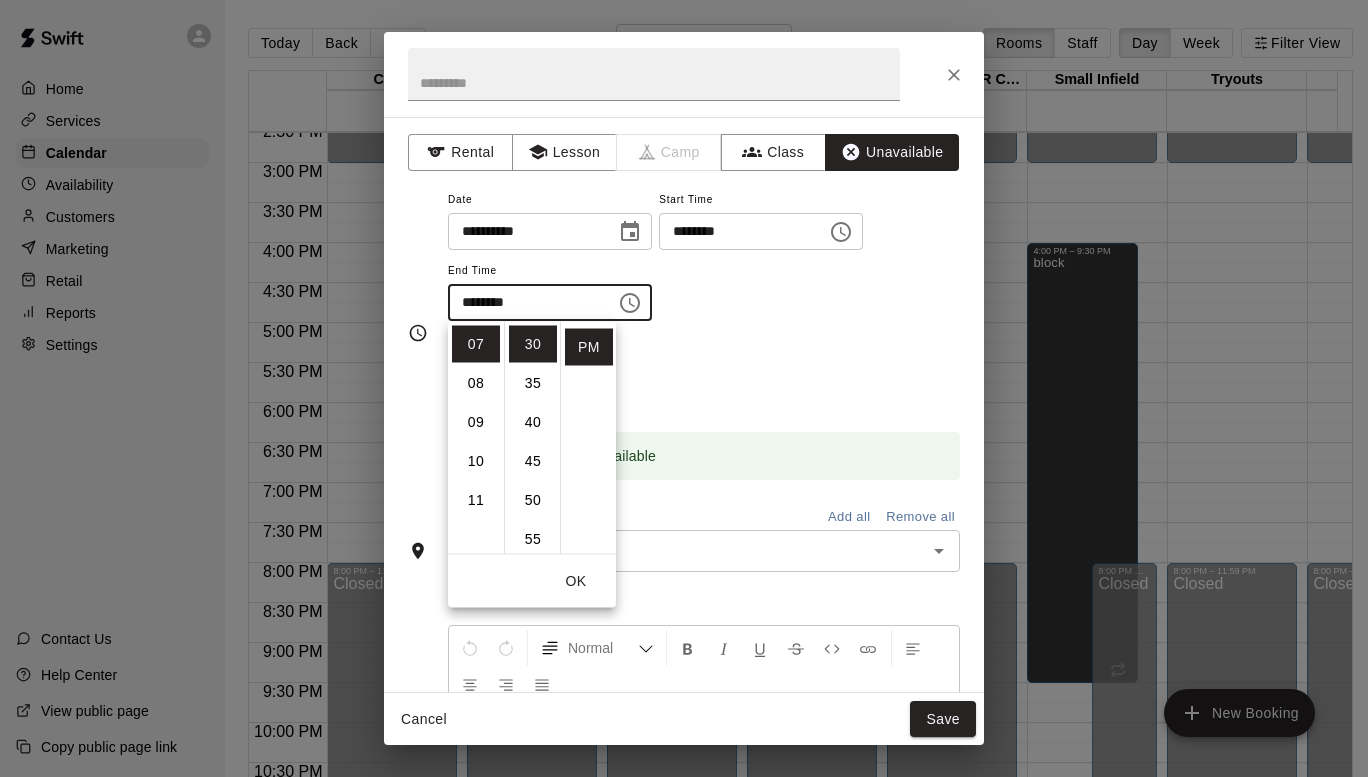 click on "Repeats No Yes" at bounding box center (704, 372) 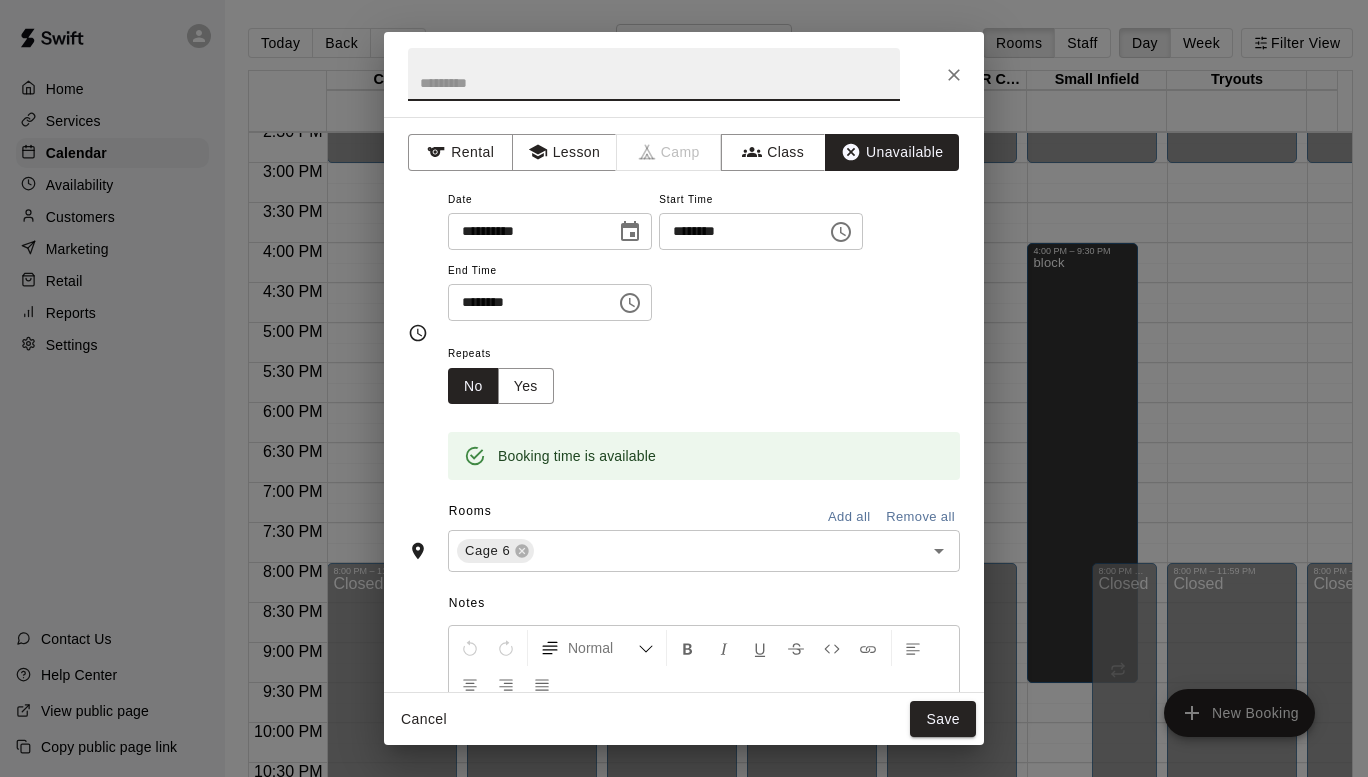 click at bounding box center [654, 74] 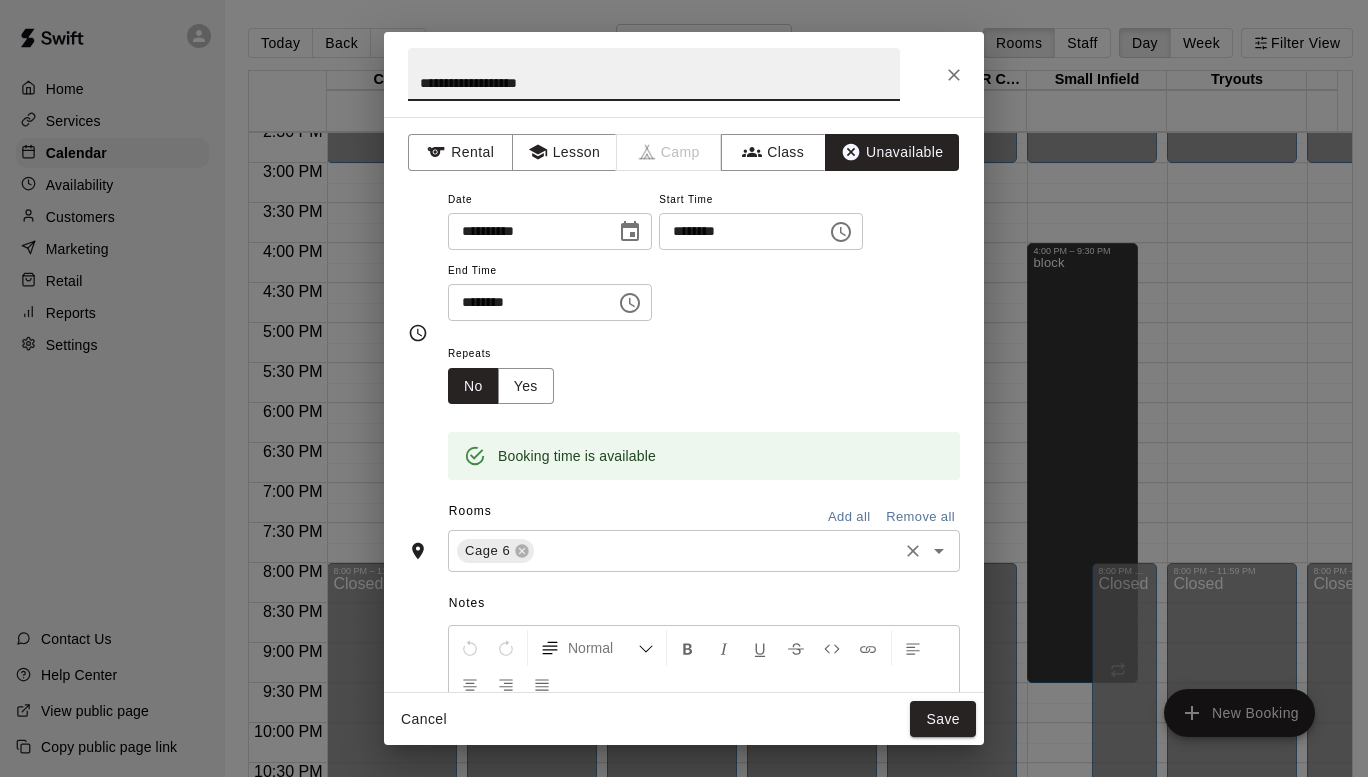 type on "**********" 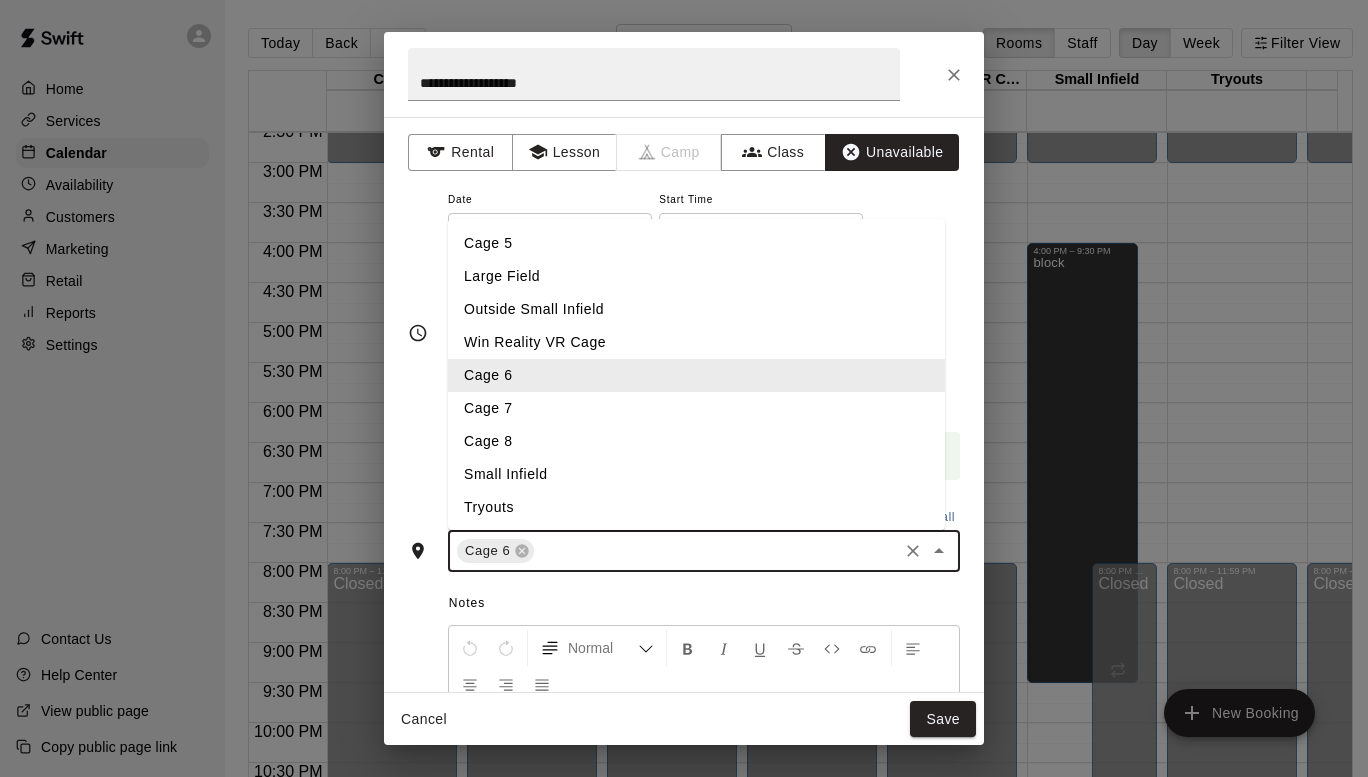 click at bounding box center (716, 551) 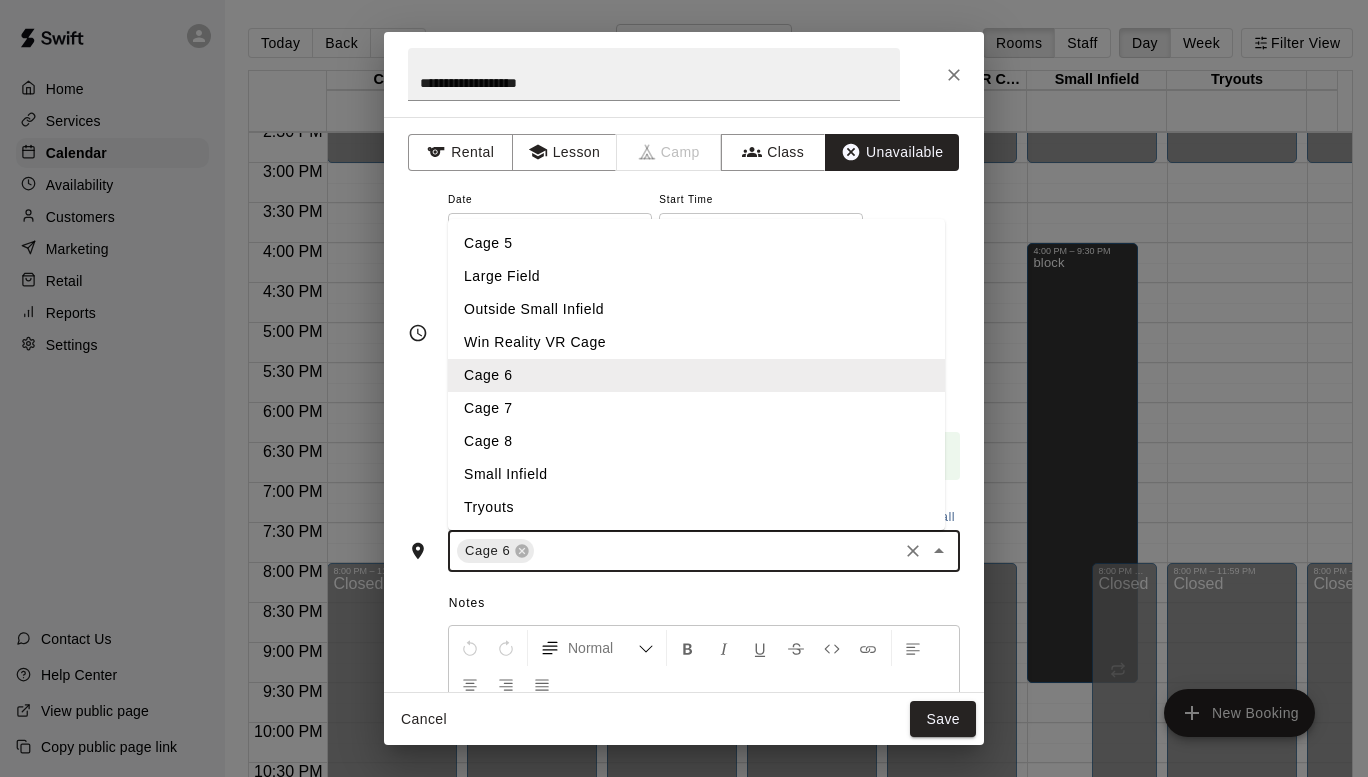 click on "Cage 7" at bounding box center [696, 408] 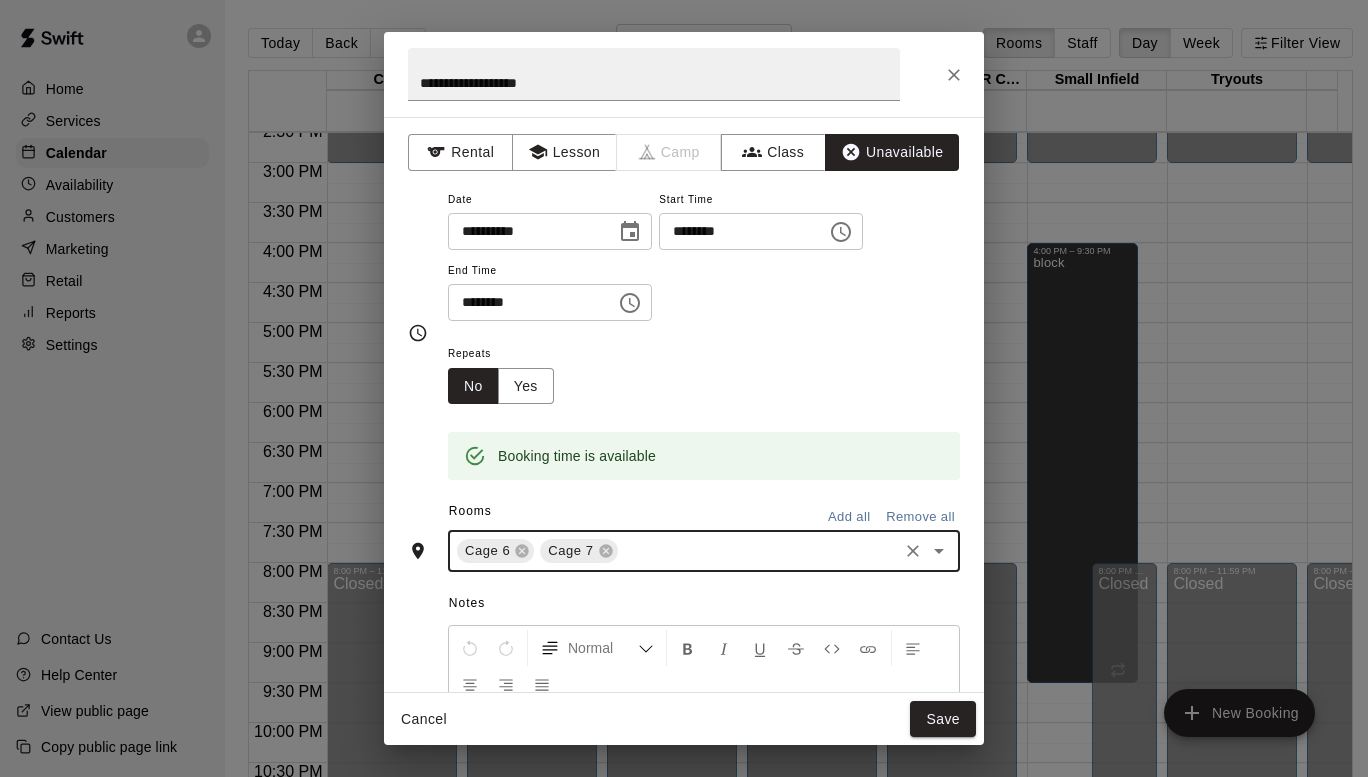 click on "Cage 6 Cage 7 ​" at bounding box center [704, 551] 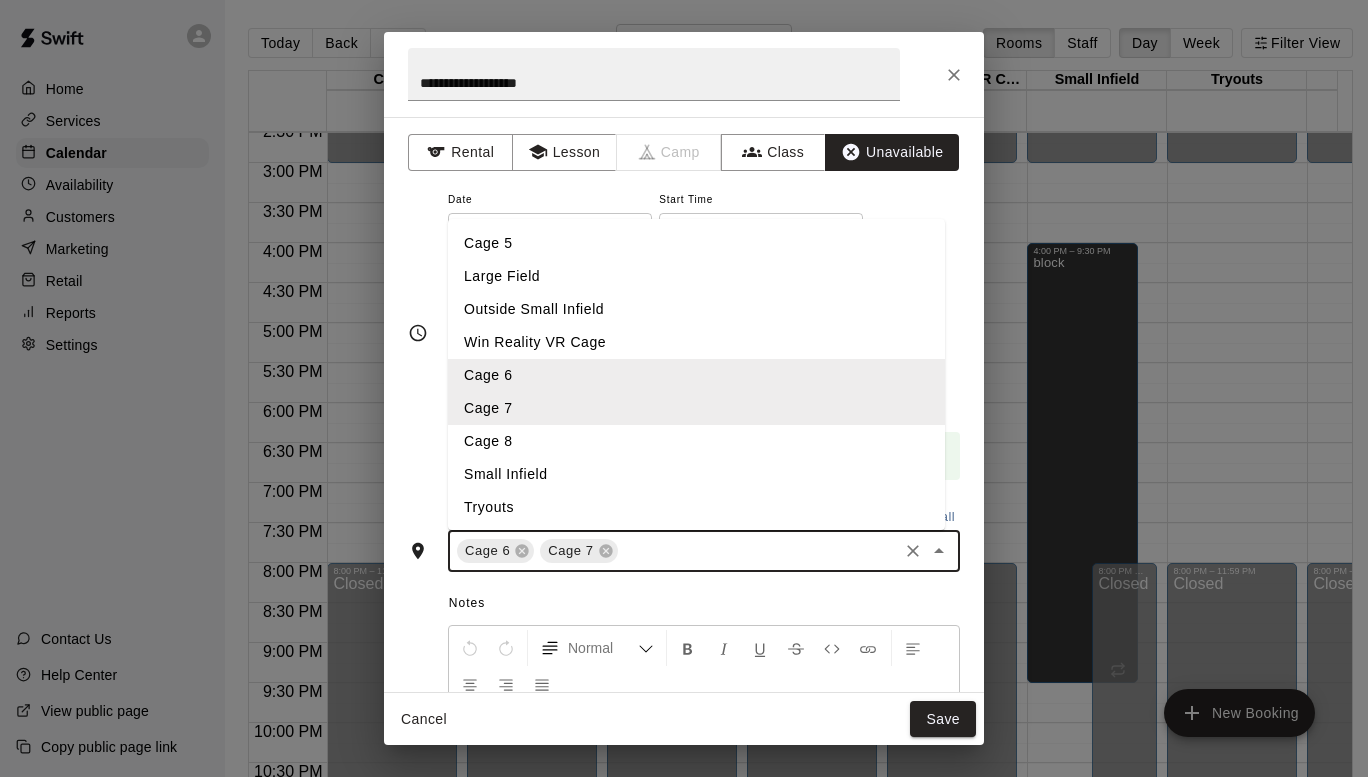 click on "Cage 8" at bounding box center [696, 441] 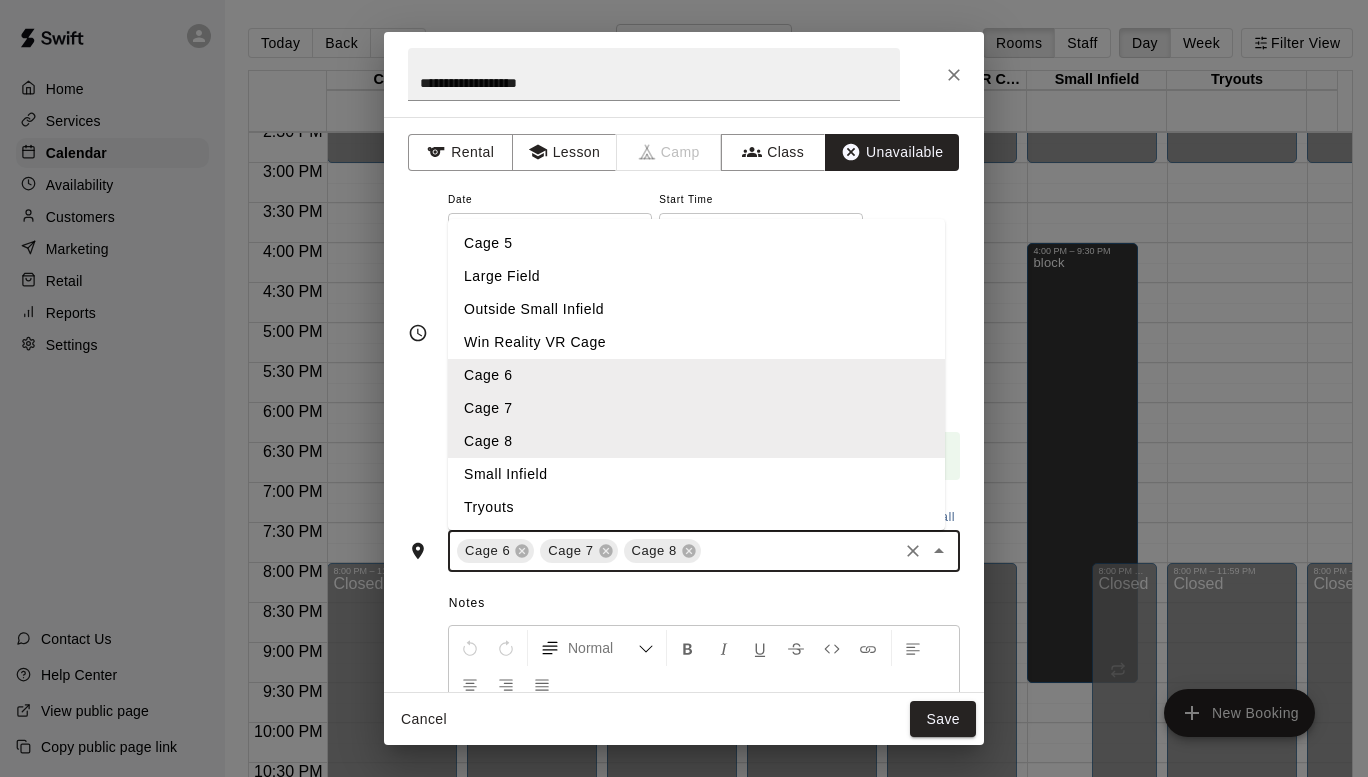 click at bounding box center [799, 551] 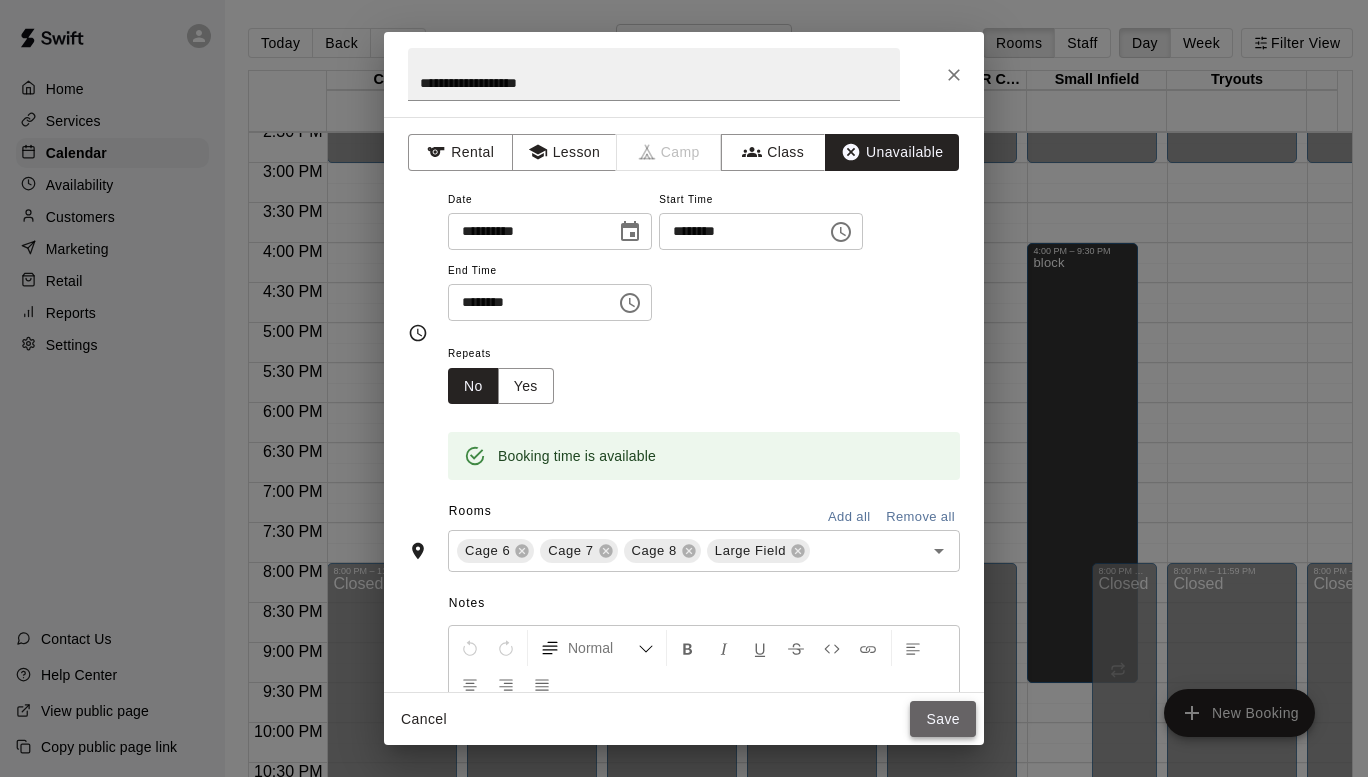 click on "Save" at bounding box center [943, 719] 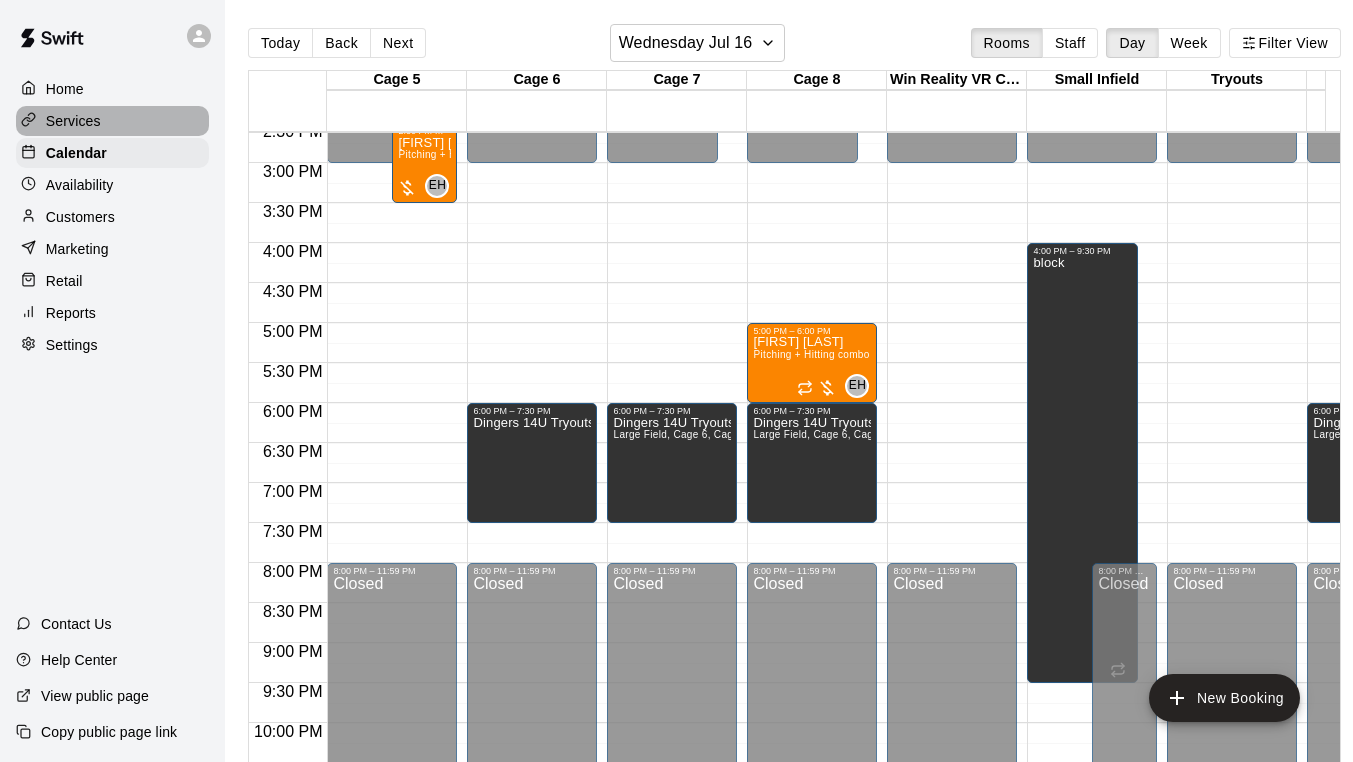 click on "Services" at bounding box center (73, 121) 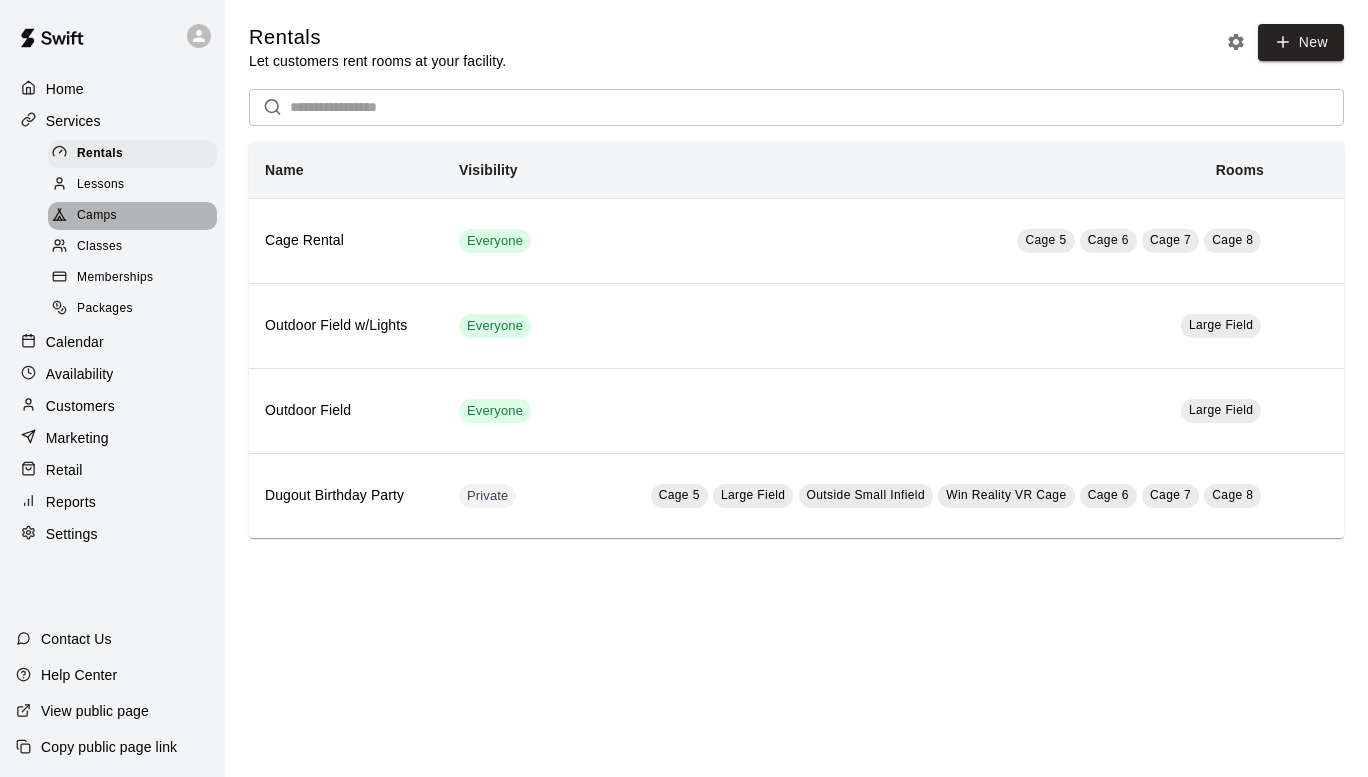 click on "Camps" at bounding box center (97, 216) 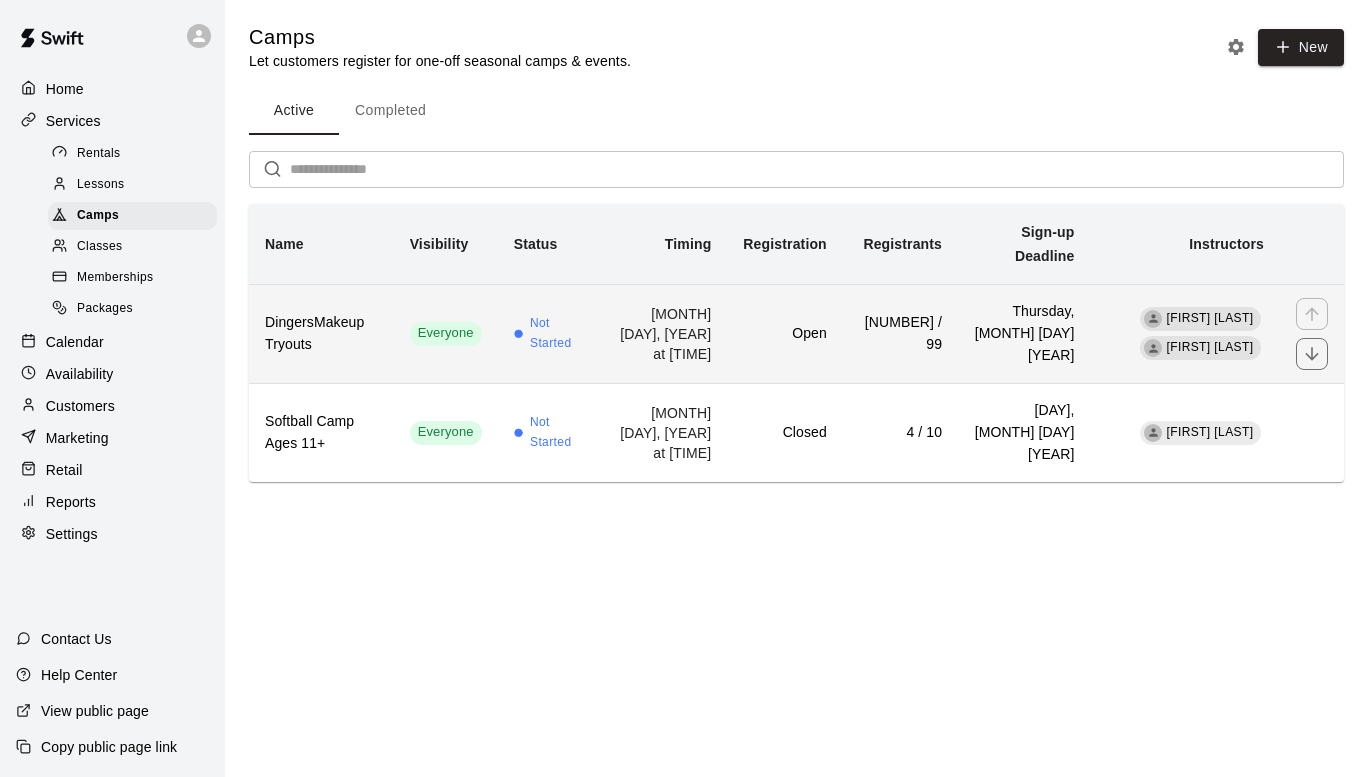 click on "DingersMakeup Tryouts" at bounding box center [321, 334] 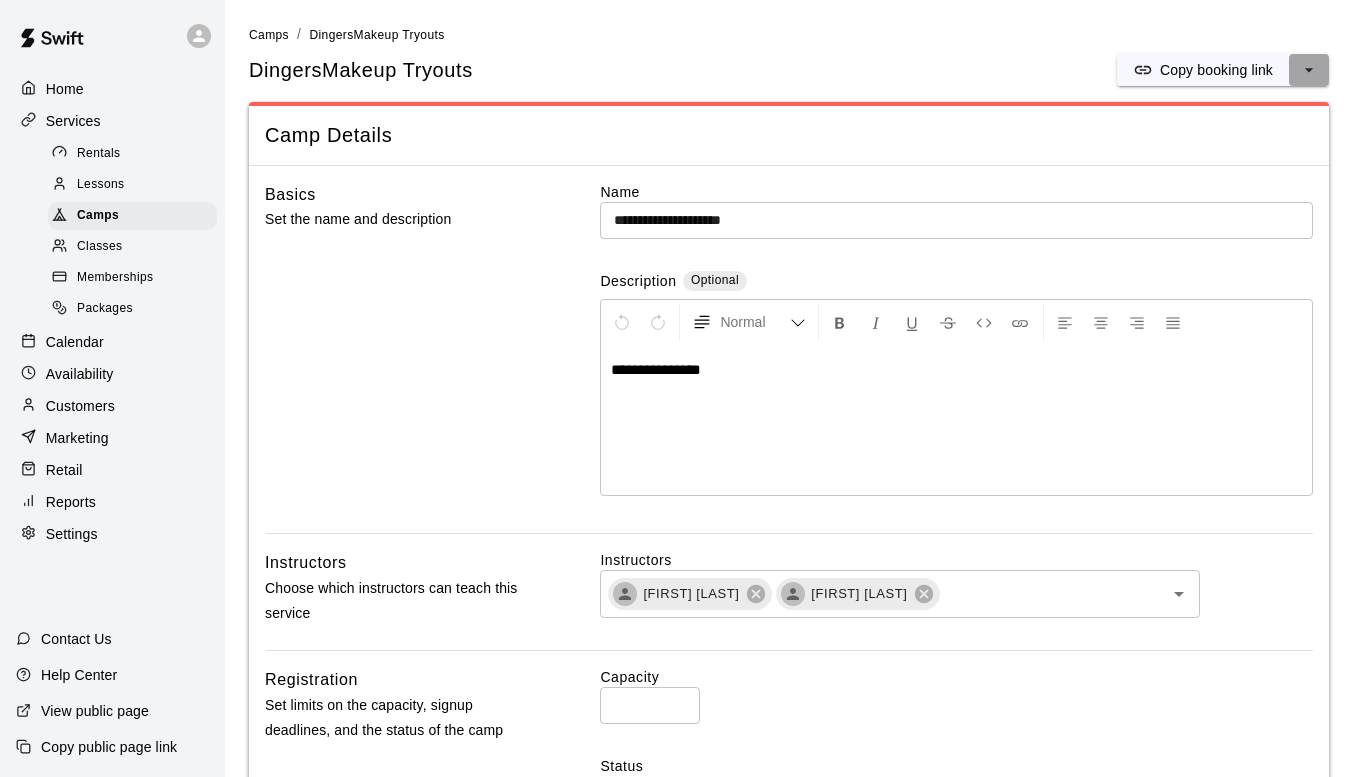 click 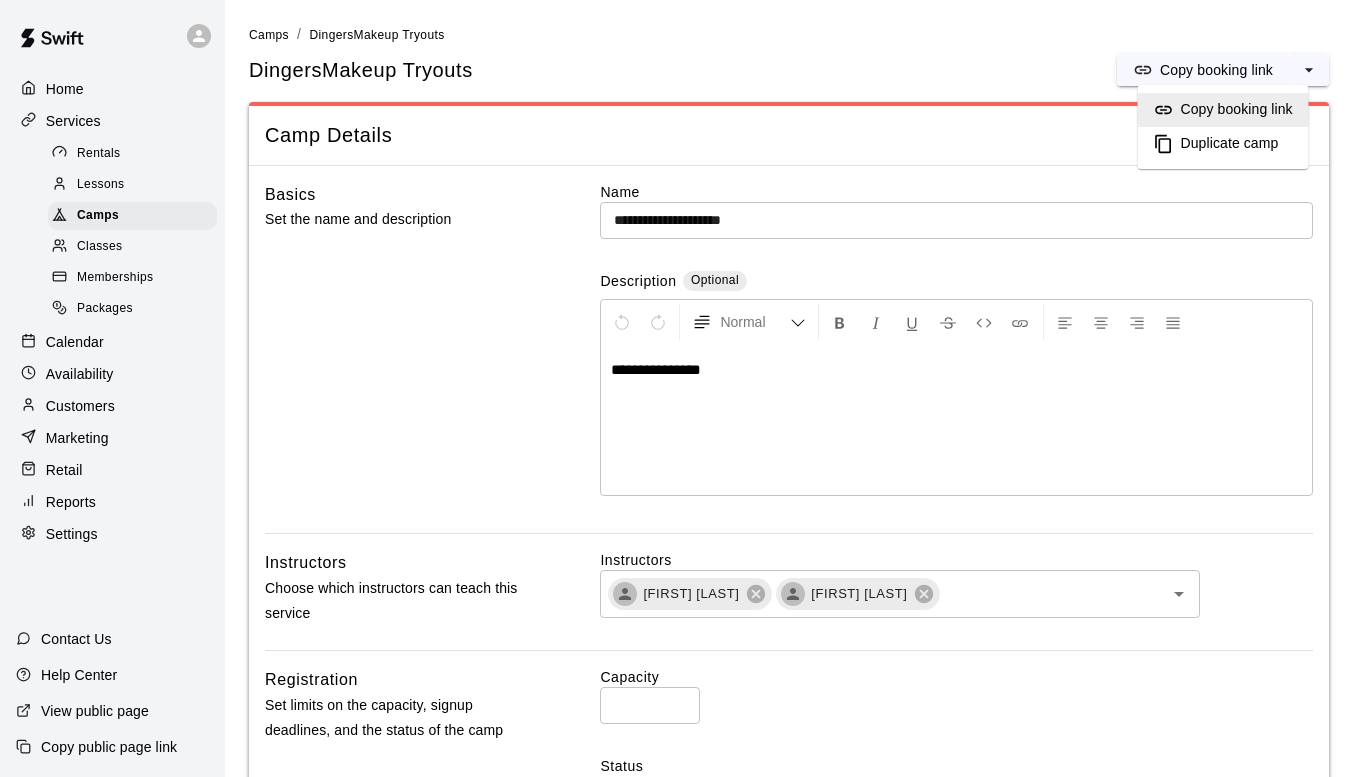 click on "Duplicate camp" at bounding box center (1230, 144) 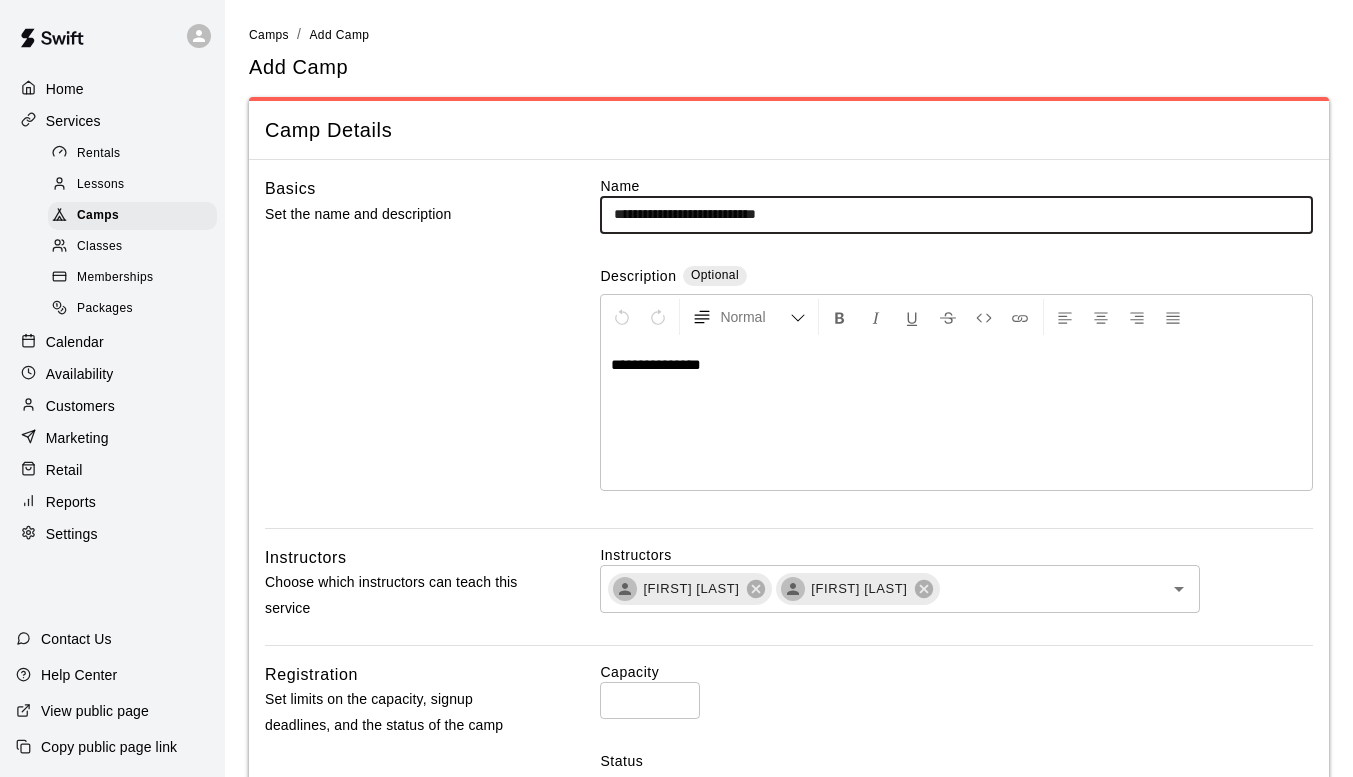 drag, startPoint x: 839, startPoint y: 212, endPoint x: 826, endPoint y: 210, distance: 13.152946 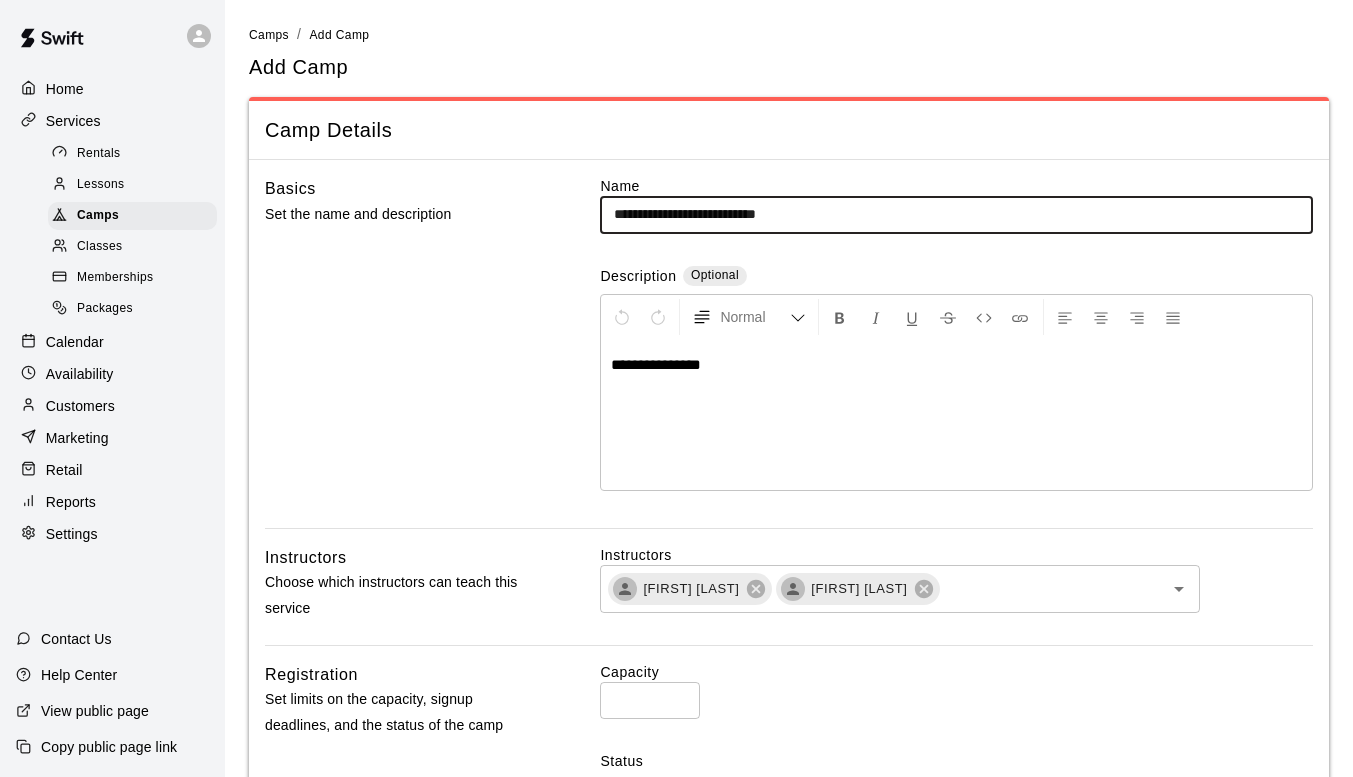 click on "**********" at bounding box center [956, 214] 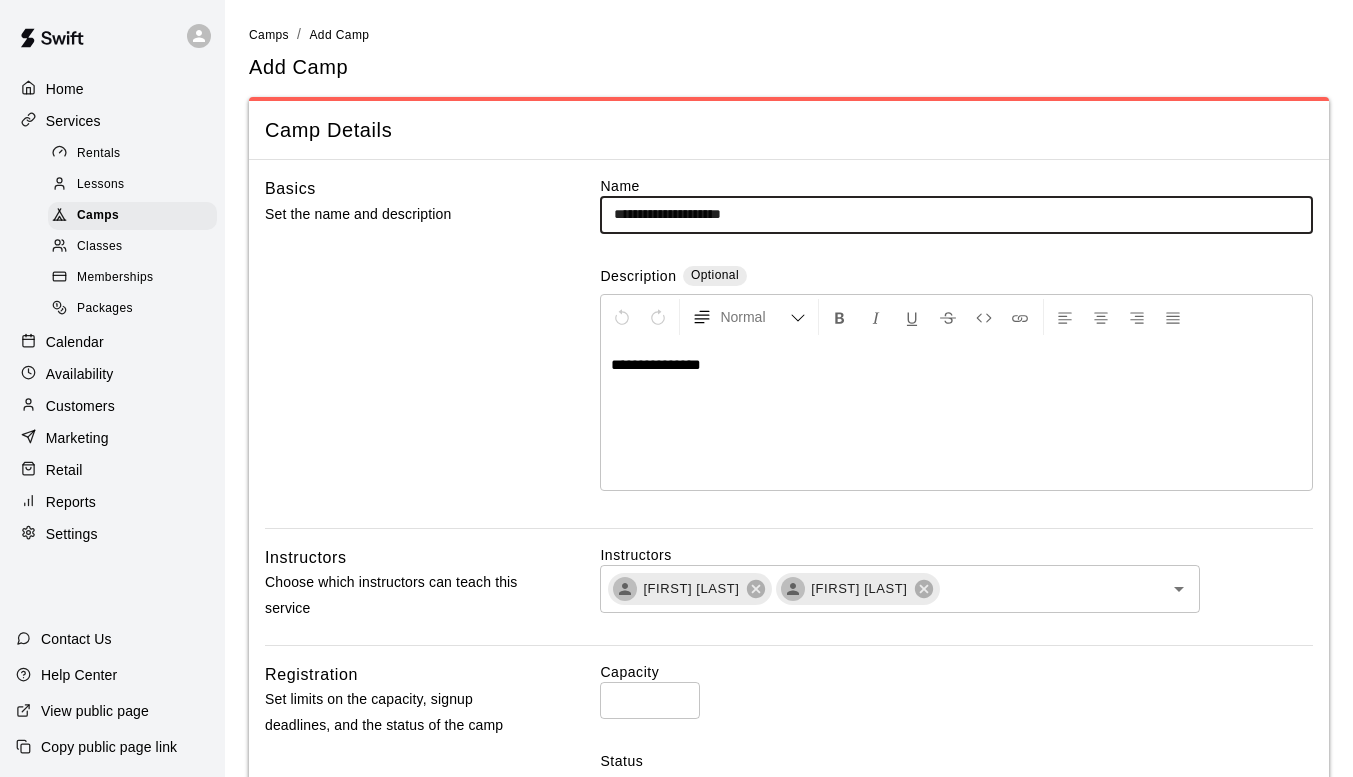 click on "**********" at bounding box center (956, 214) 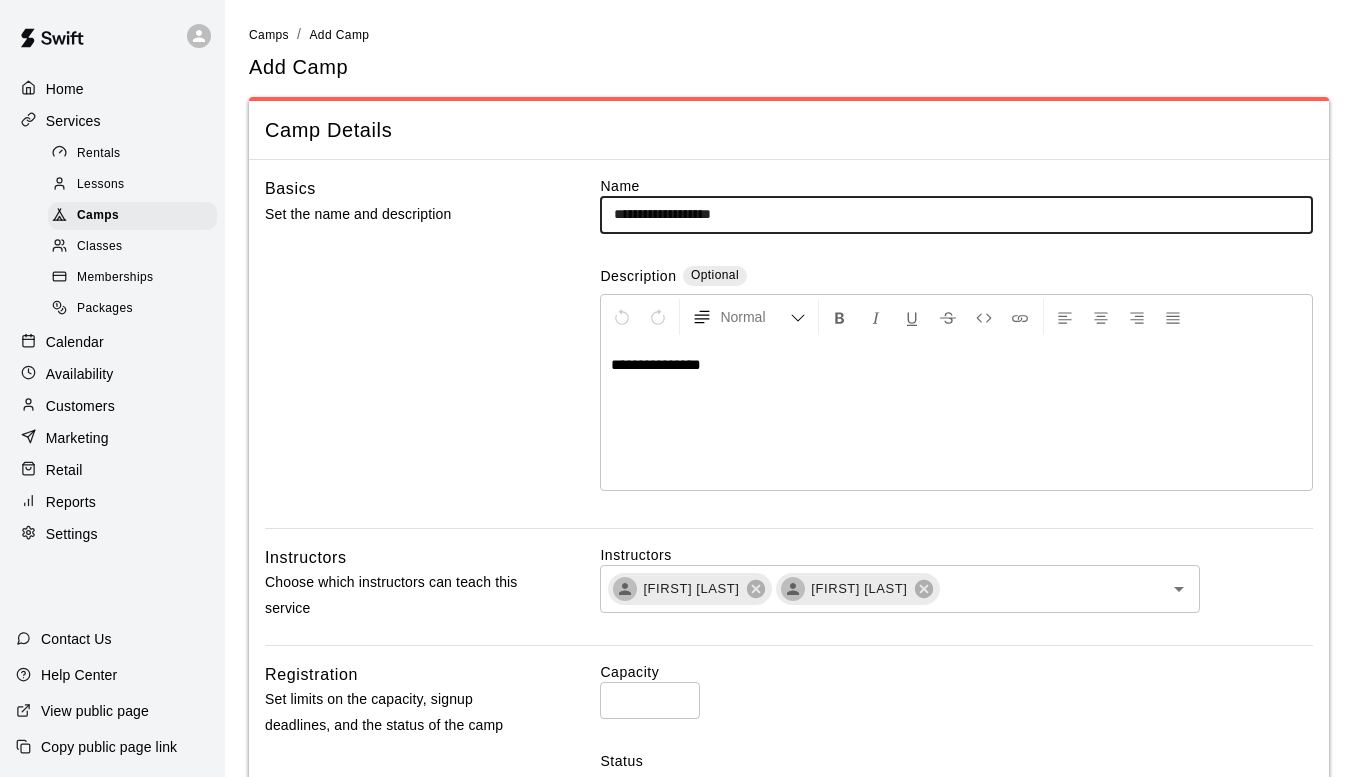 type on "**********" 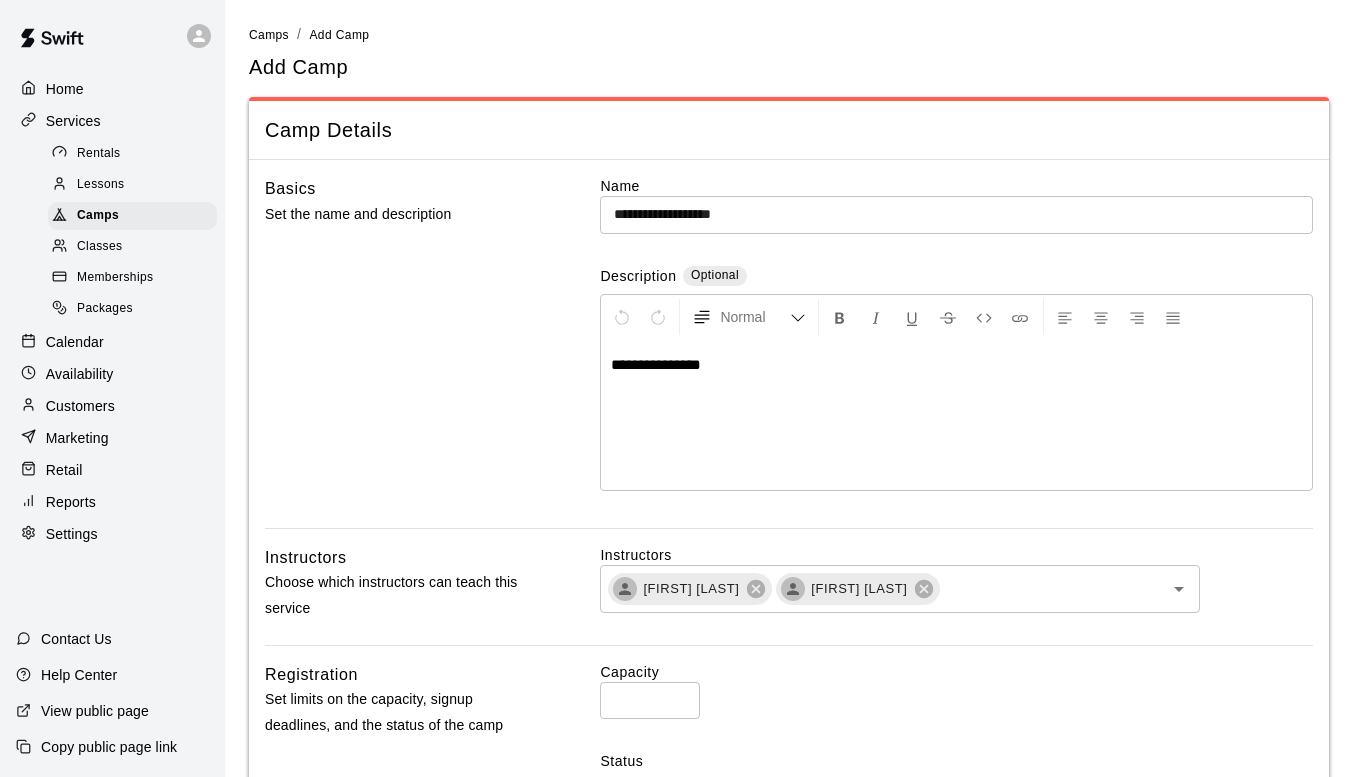 type 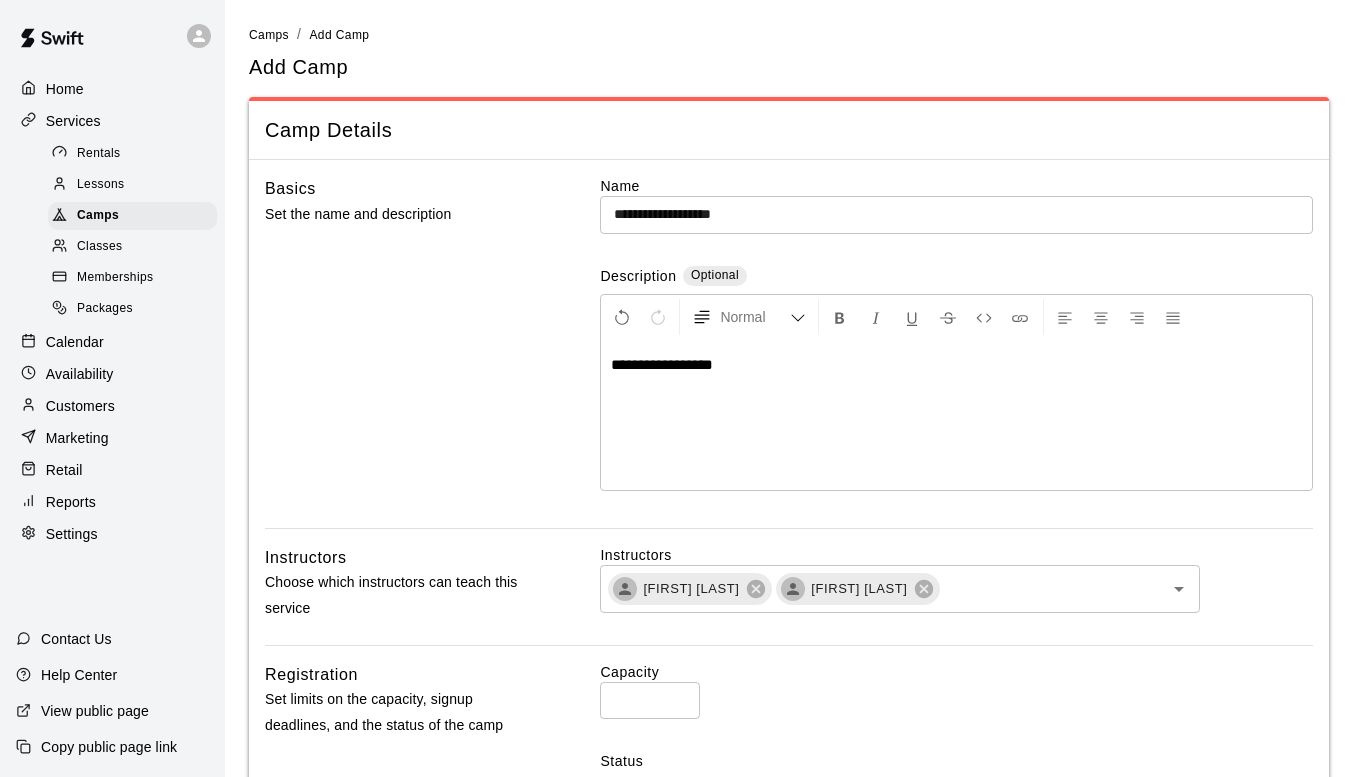click on "**********" at bounding box center (956, 214) 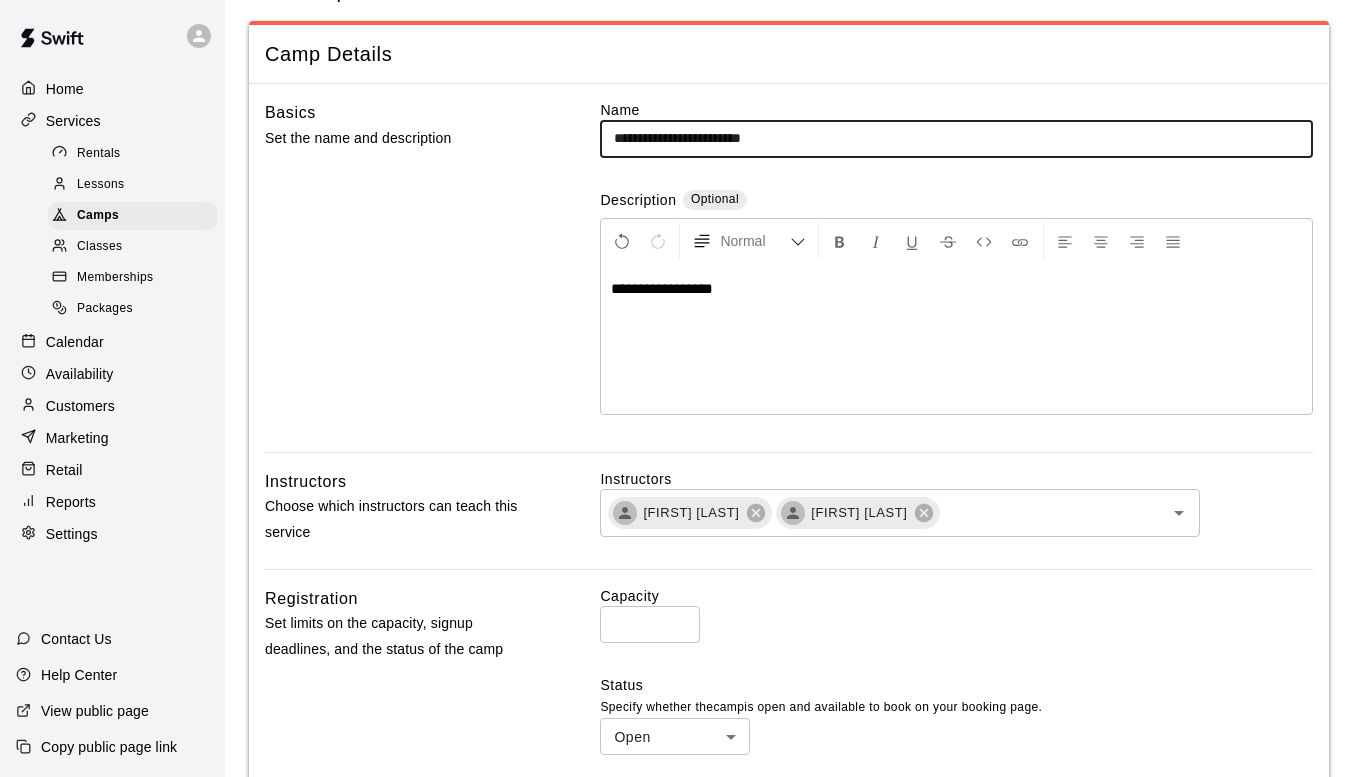 scroll, scrollTop: 100, scrollLeft: 0, axis: vertical 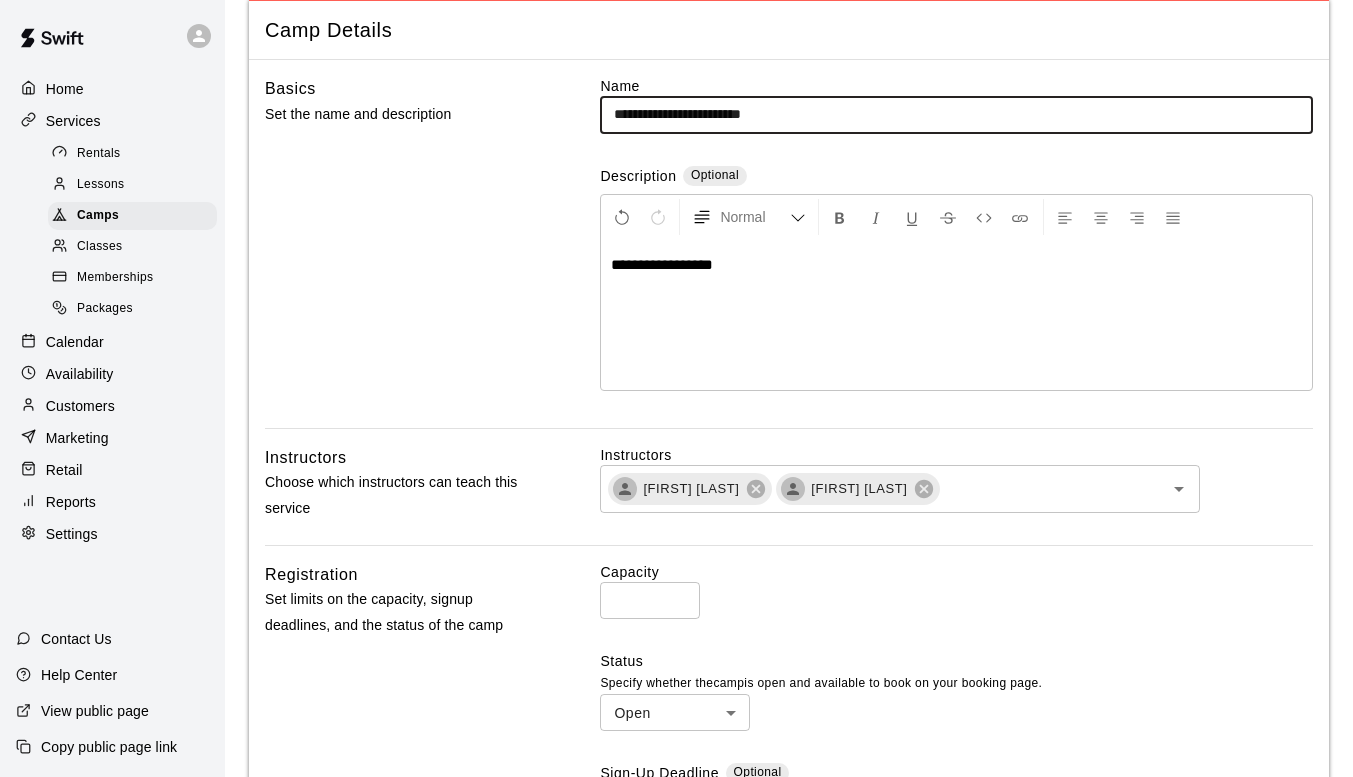 type on "**********" 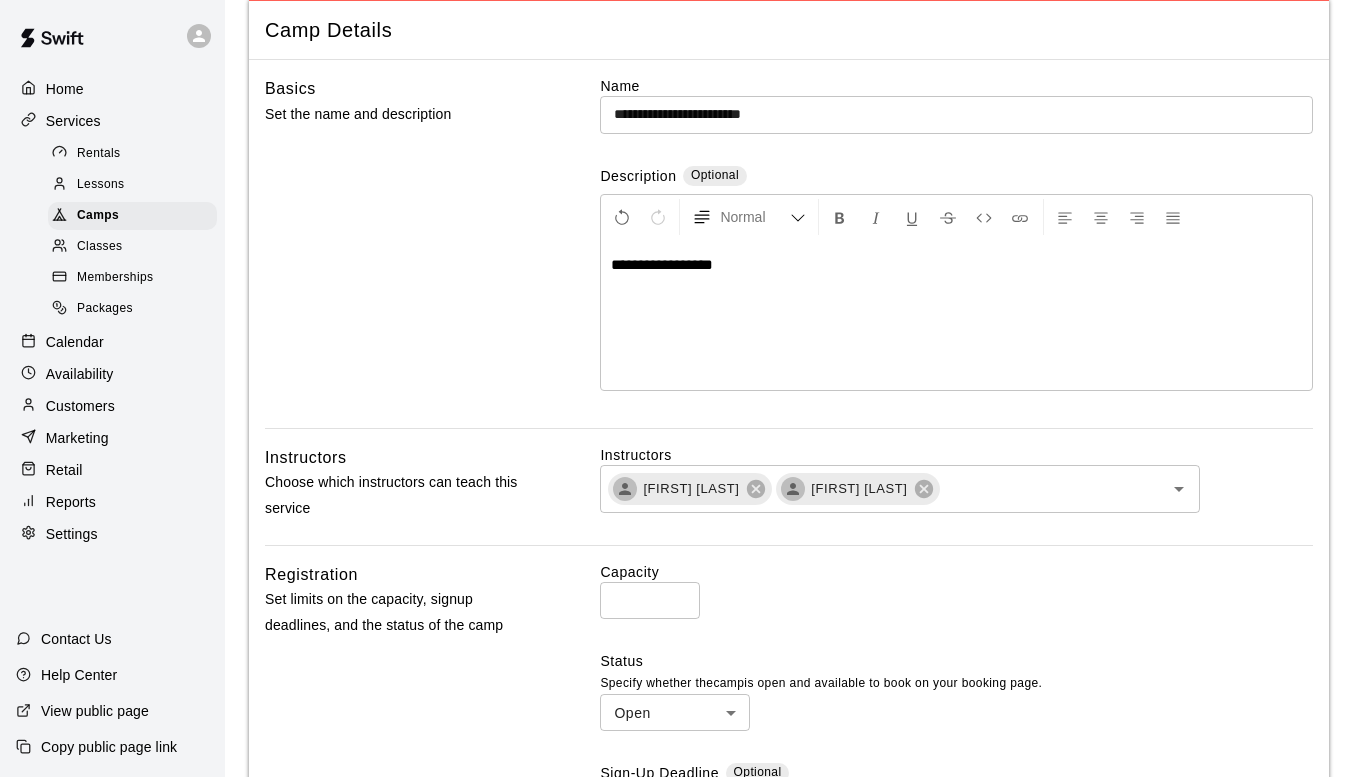 click on "**********" at bounding box center (662, 264) 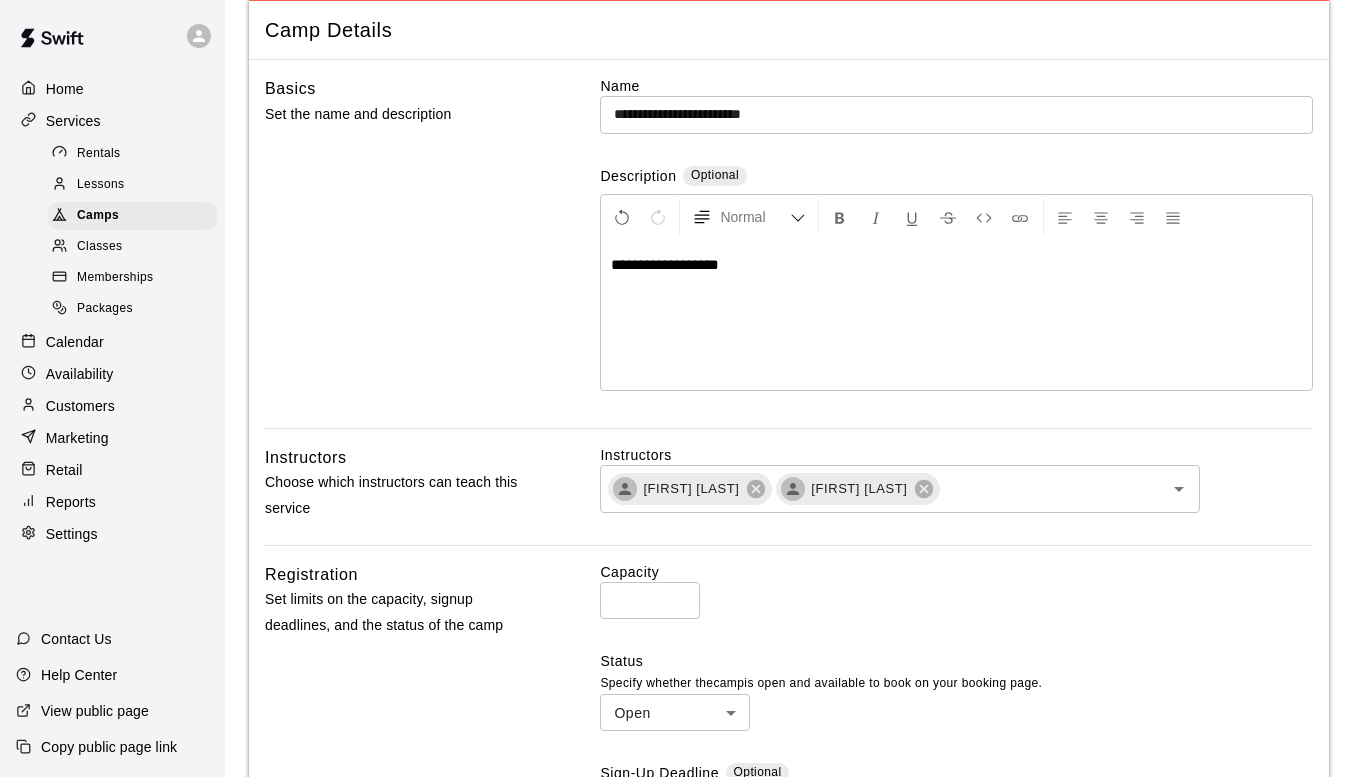 click on "**********" at bounding box center (956, 265) 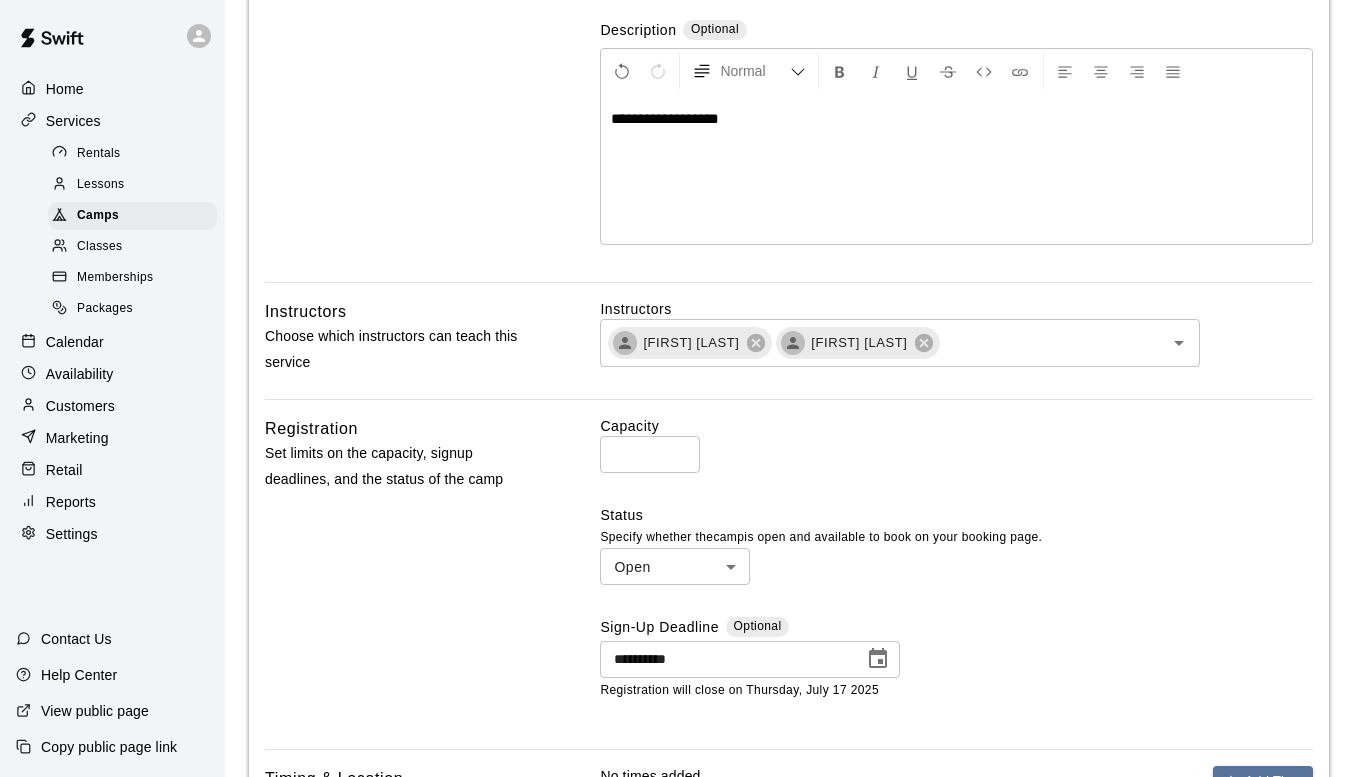 scroll, scrollTop: 400, scrollLeft: 0, axis: vertical 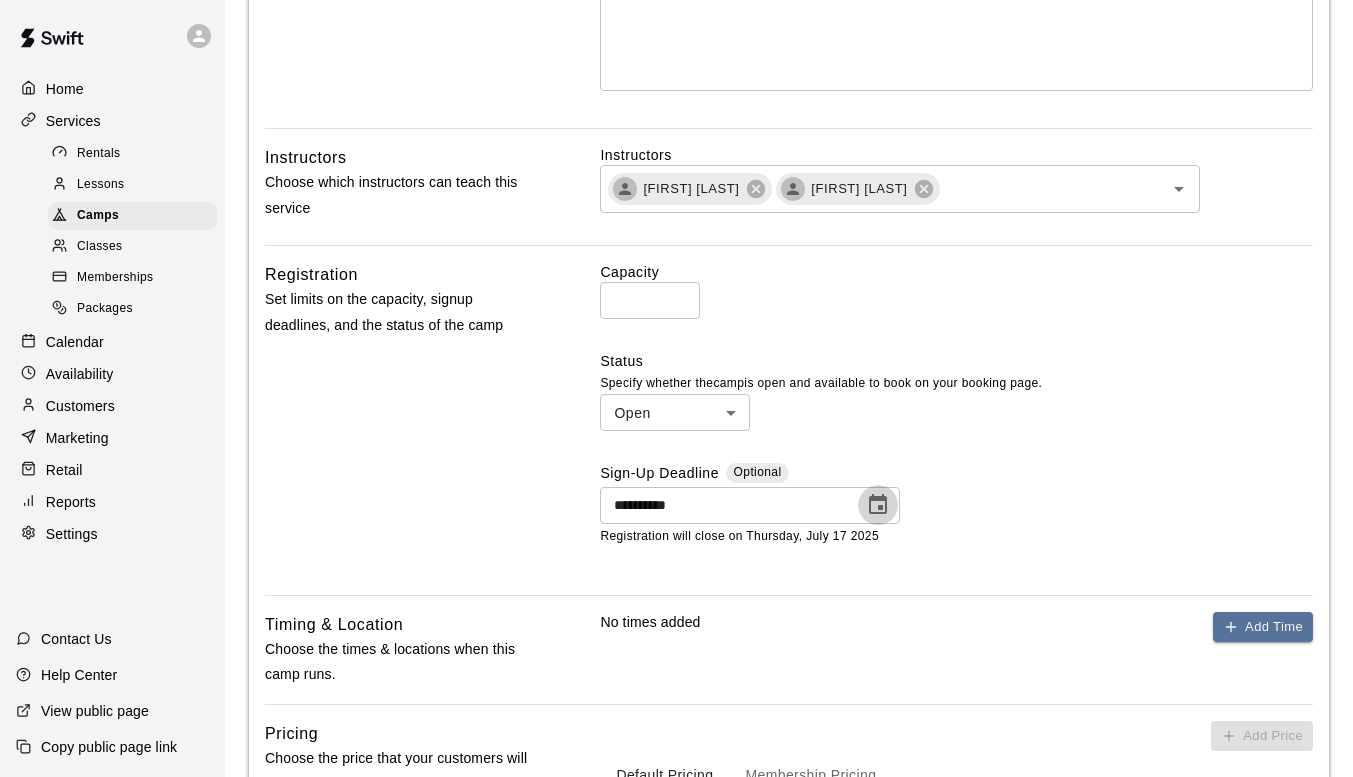 click 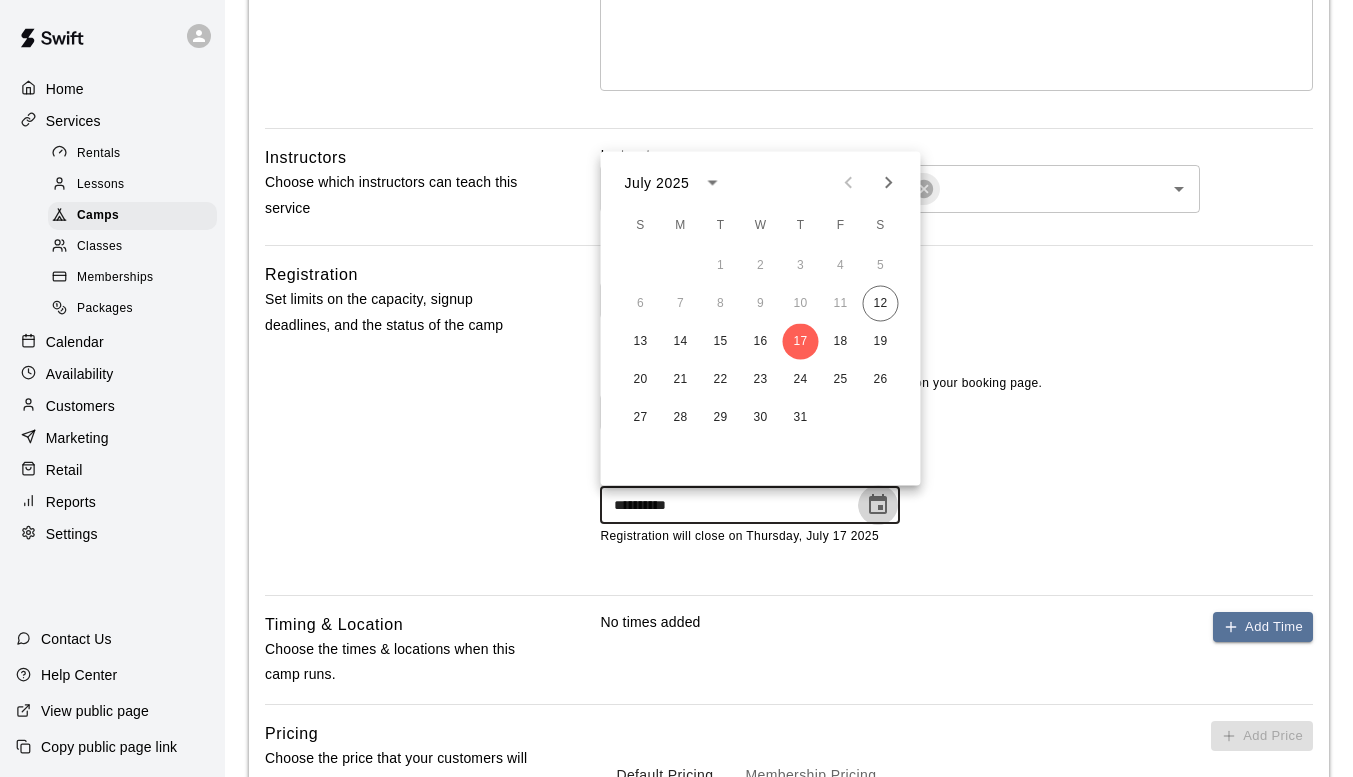click 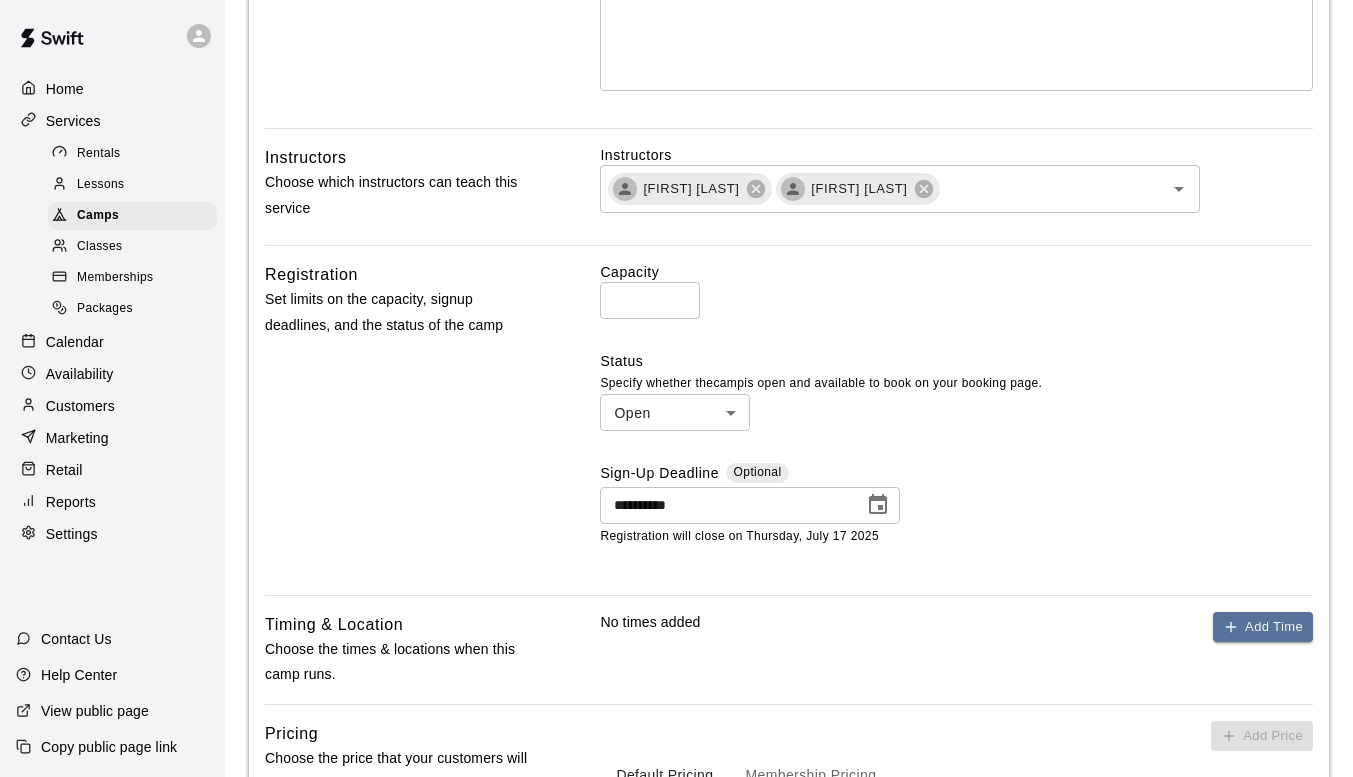 click on "**********" at bounding box center [956, 420] 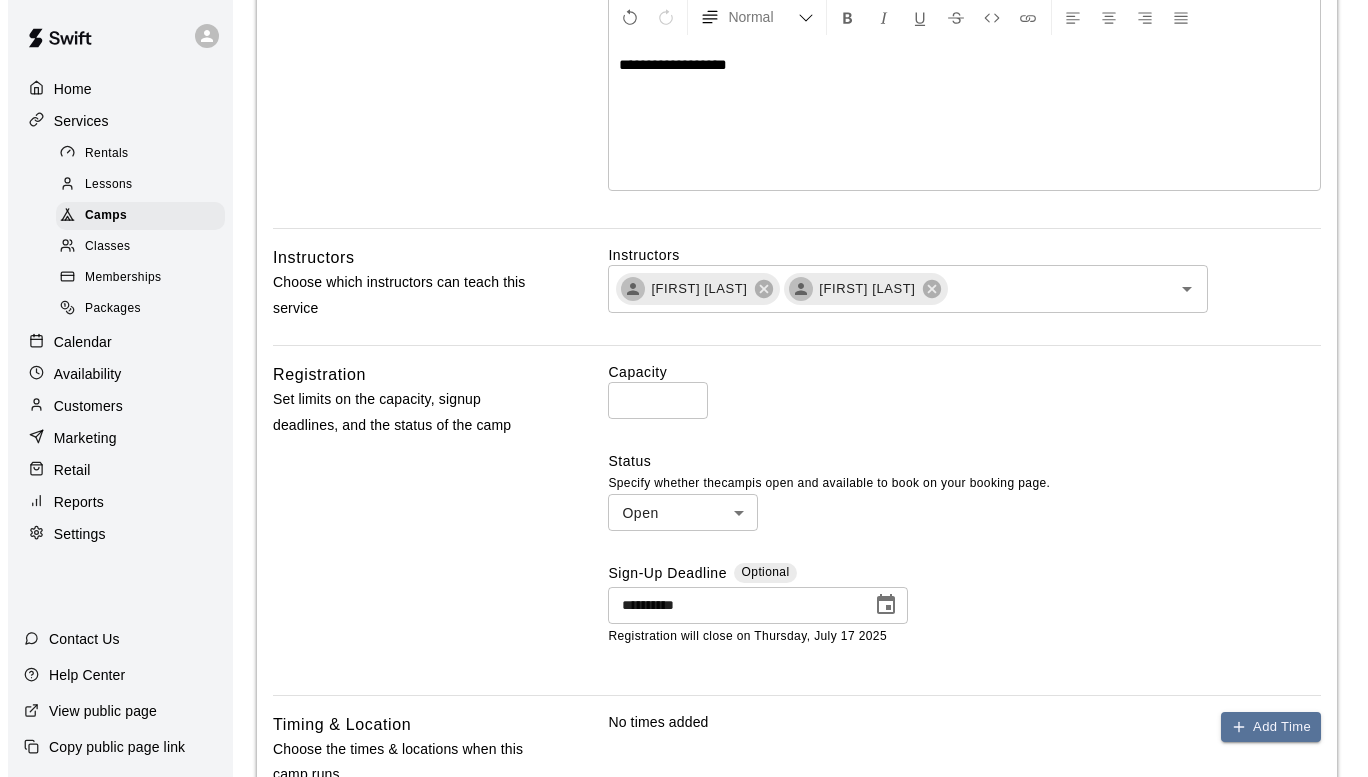scroll, scrollTop: 600, scrollLeft: 0, axis: vertical 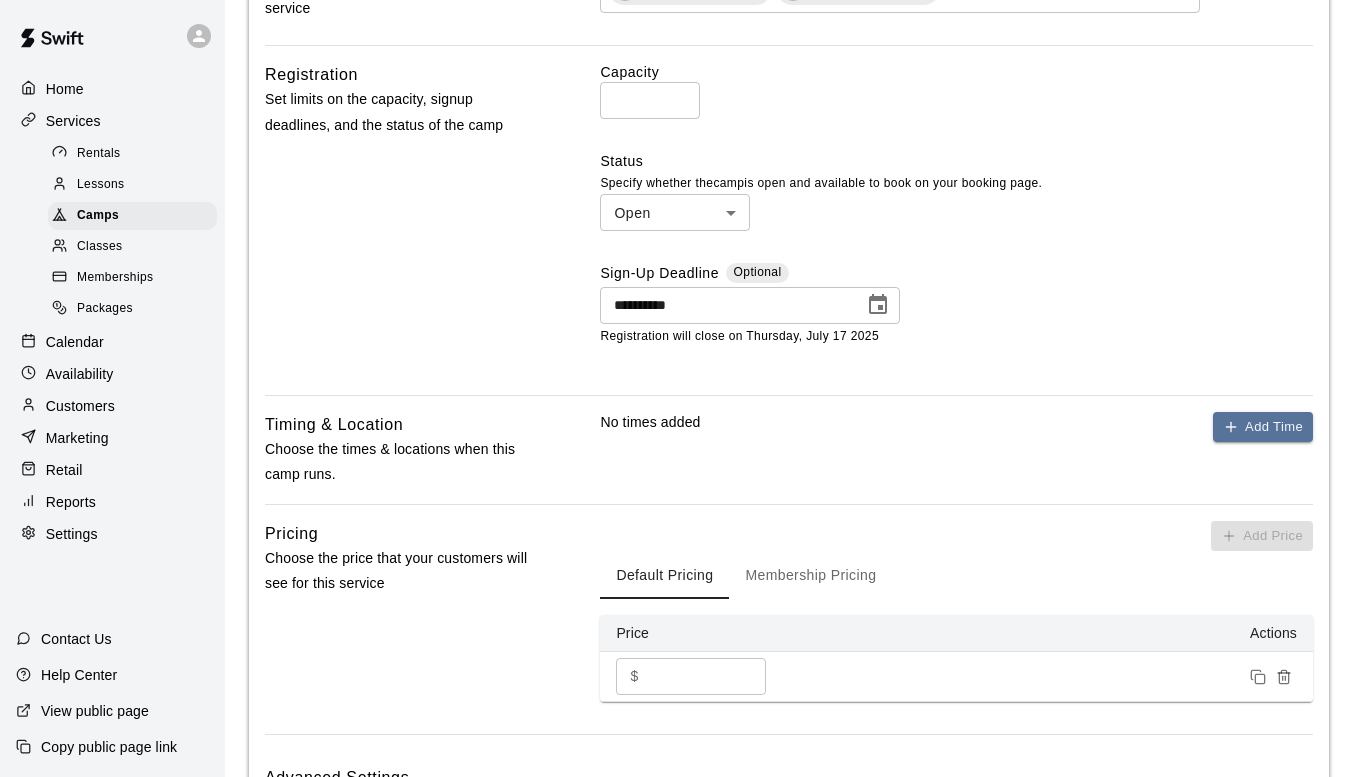 click on "No times added Add Time" at bounding box center (956, 450) 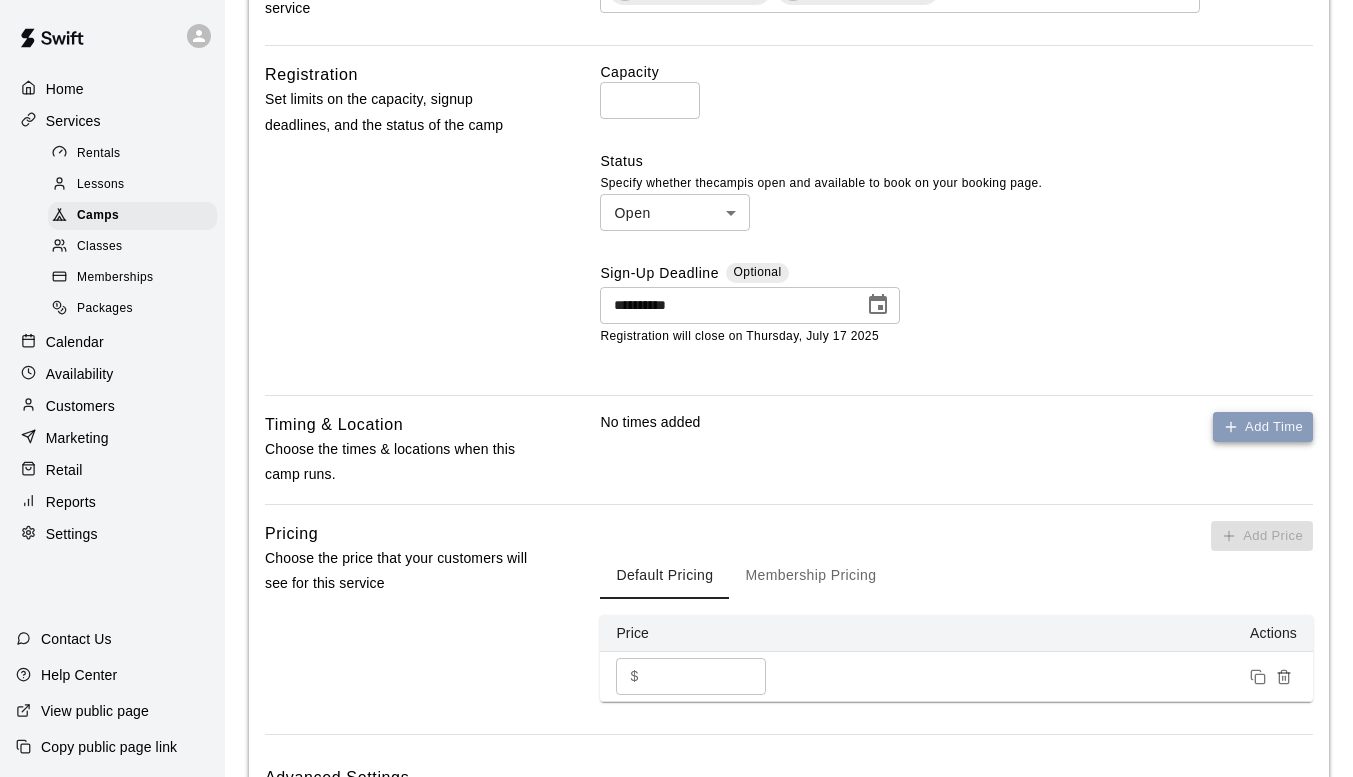 click on "Add Time" at bounding box center (1263, 427) 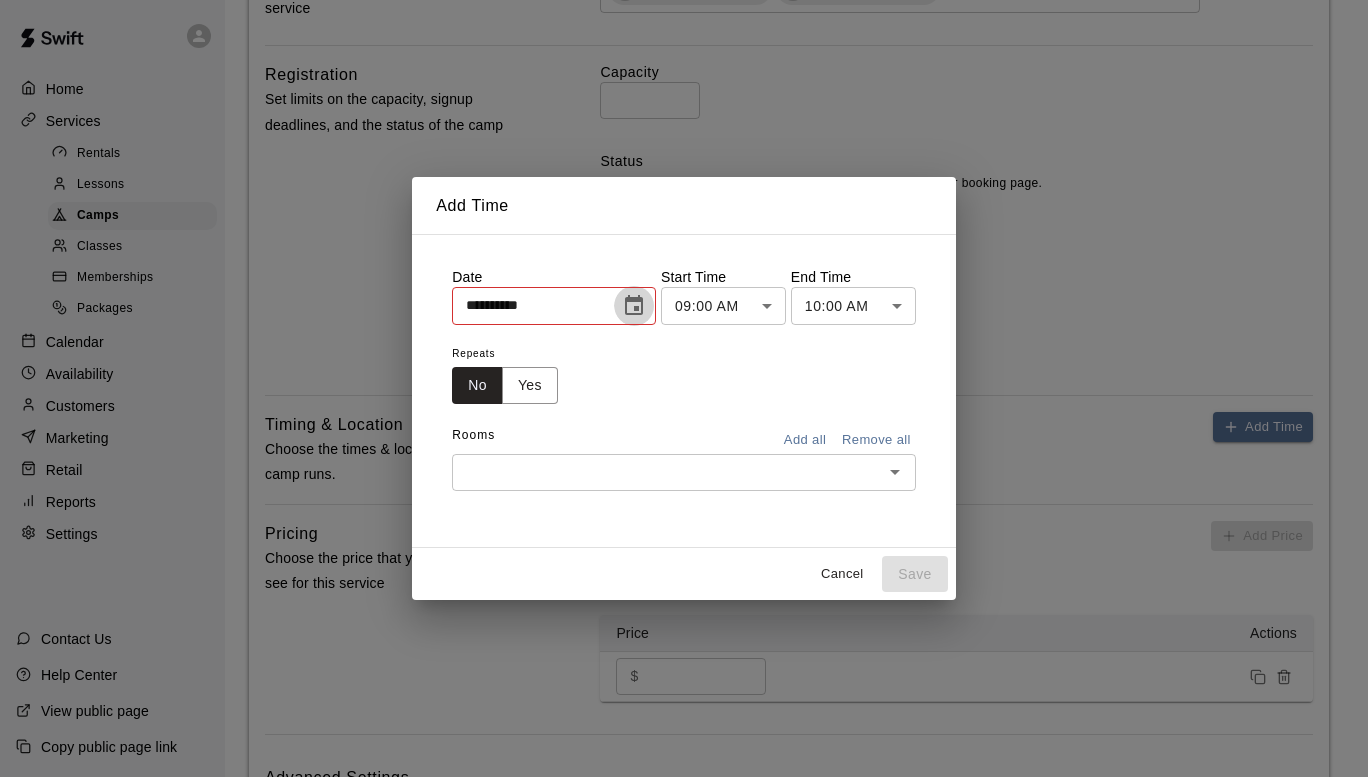 click 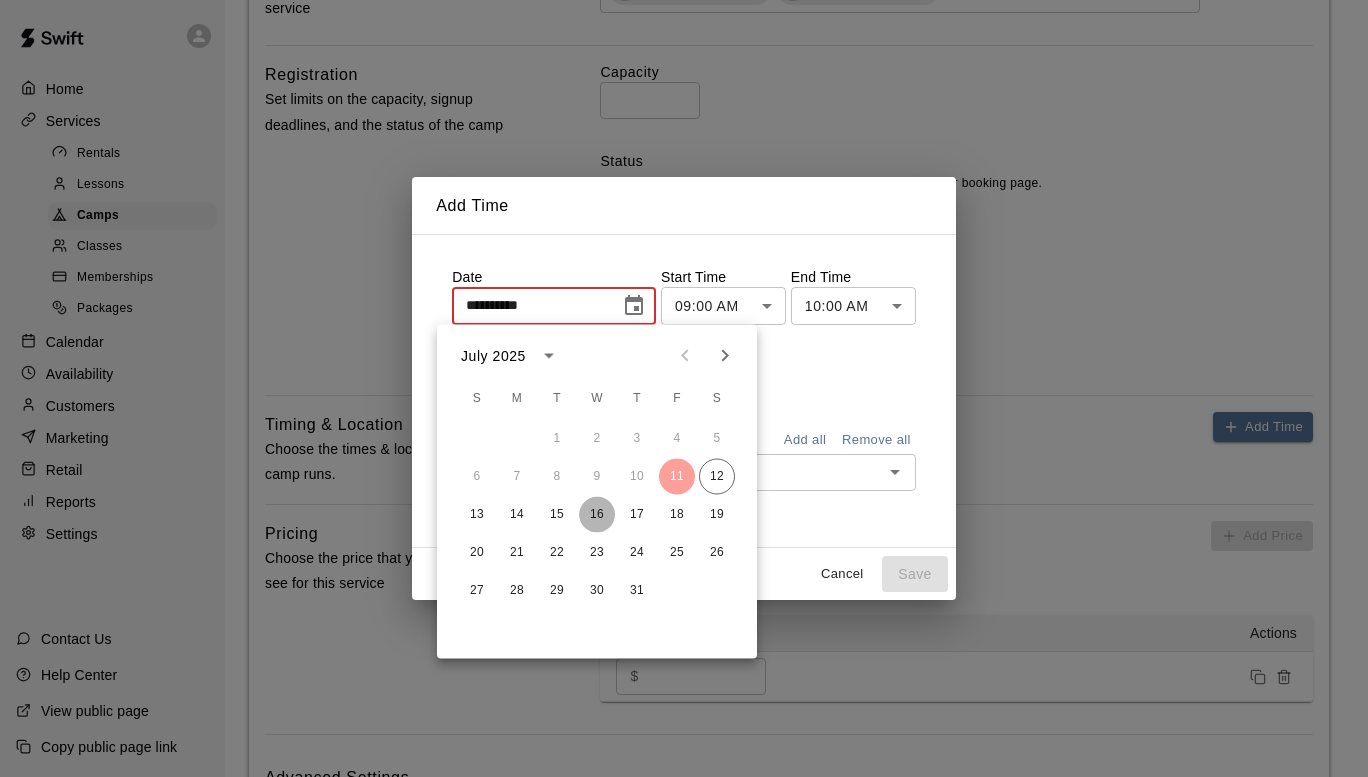 click on "16" at bounding box center (597, 515) 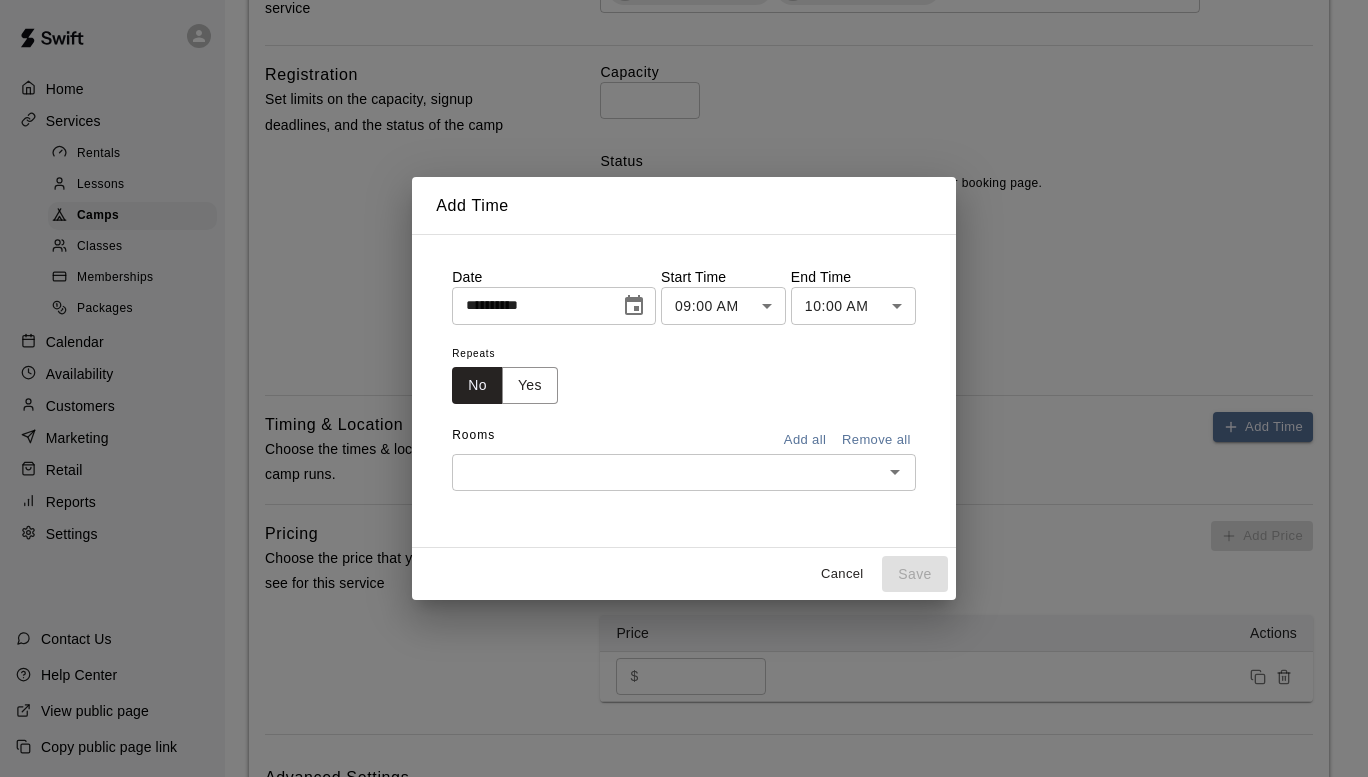 drag, startPoint x: 910, startPoint y: 400, endPoint x: 863, endPoint y: 369, distance: 56.302753 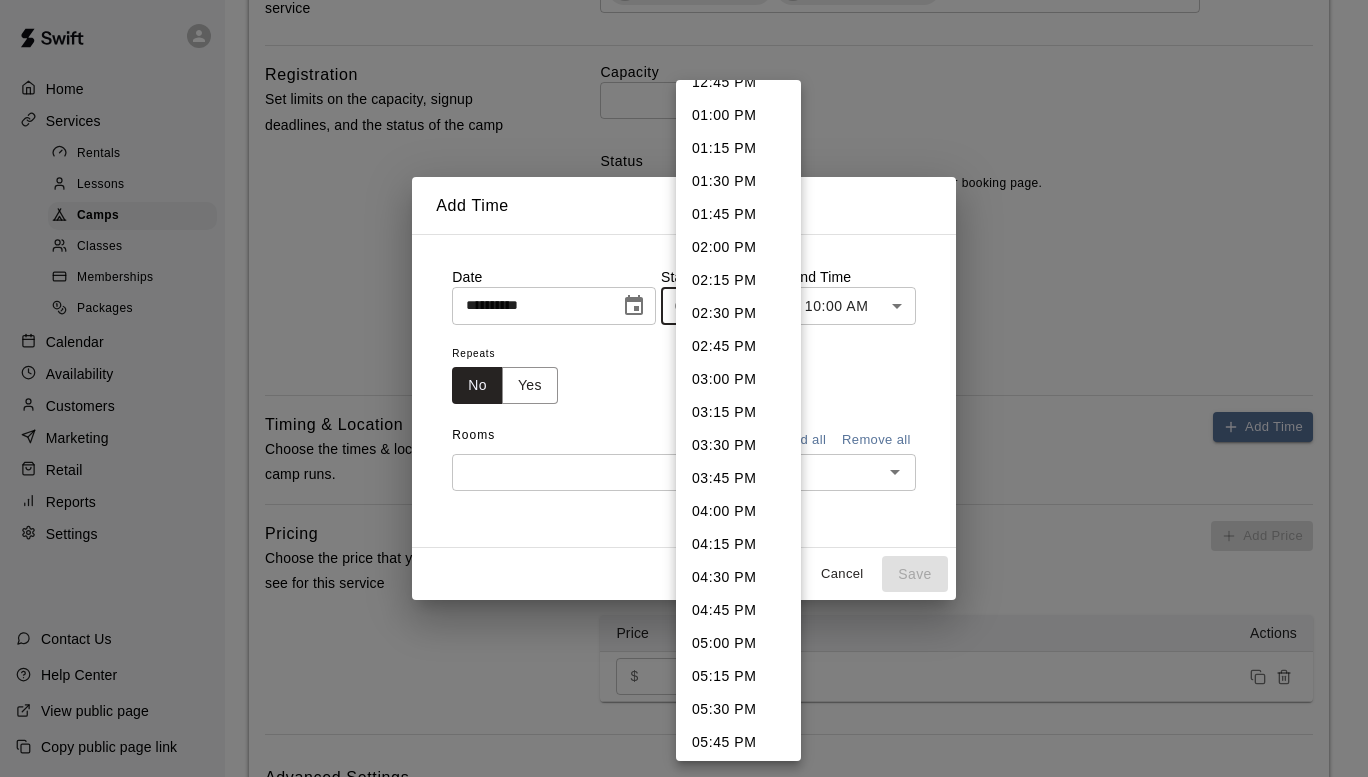 scroll, scrollTop: 1772, scrollLeft: 0, axis: vertical 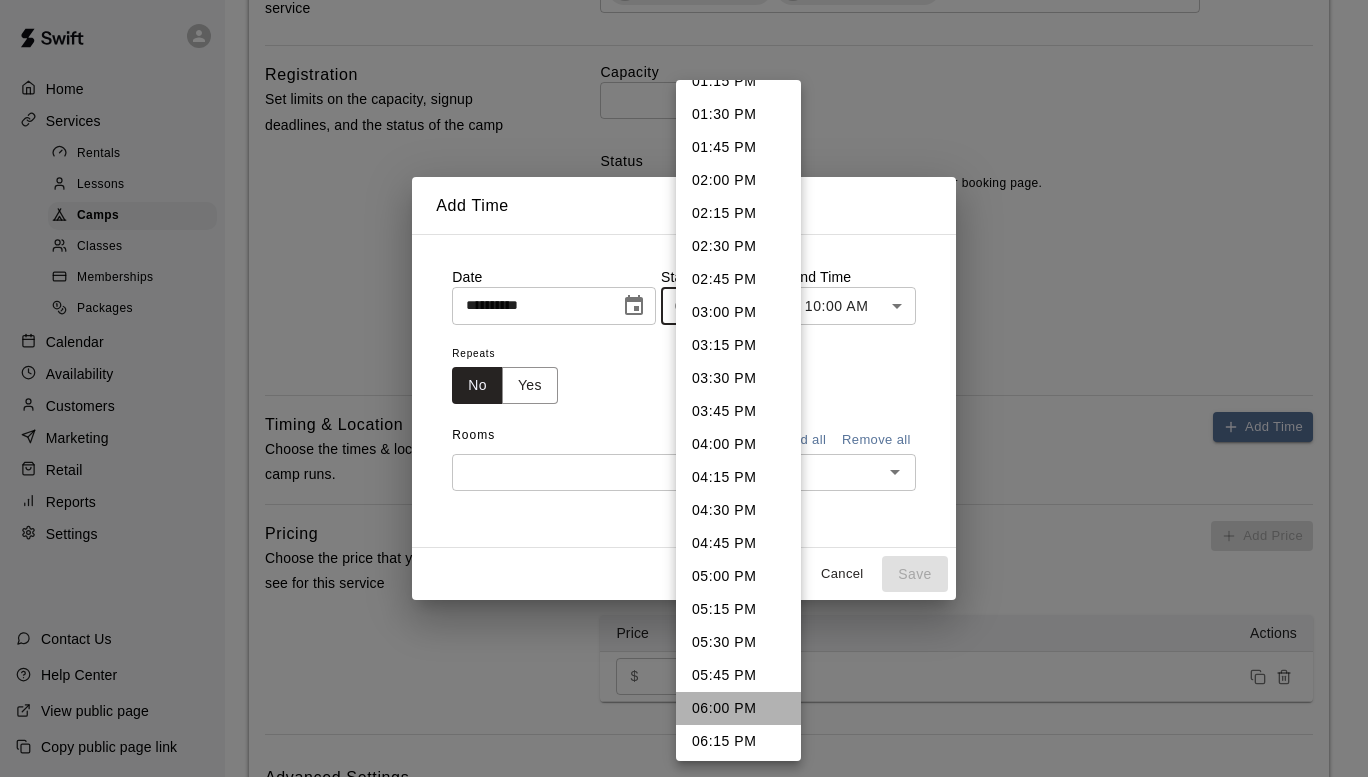 click on "06:00 PM" at bounding box center [738, 708] 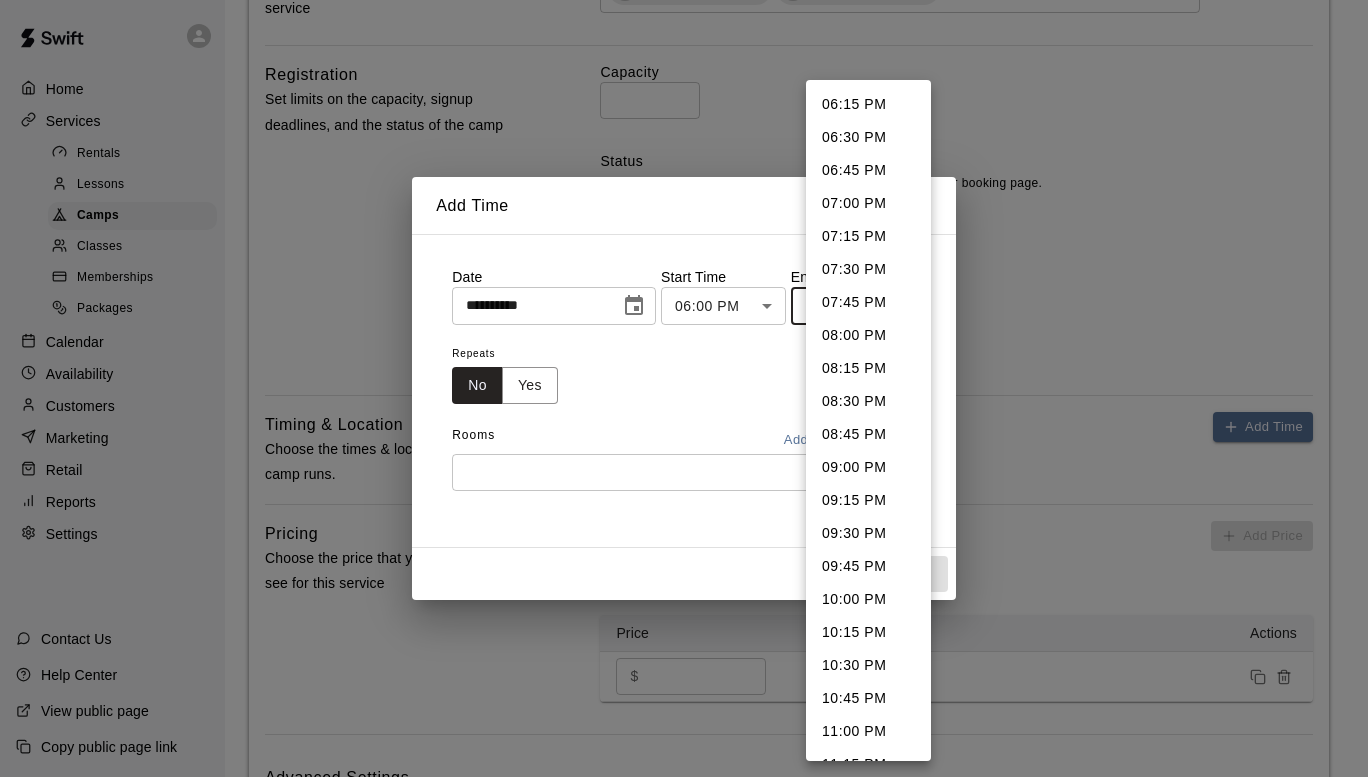 click on "**********" at bounding box center (684, 170) 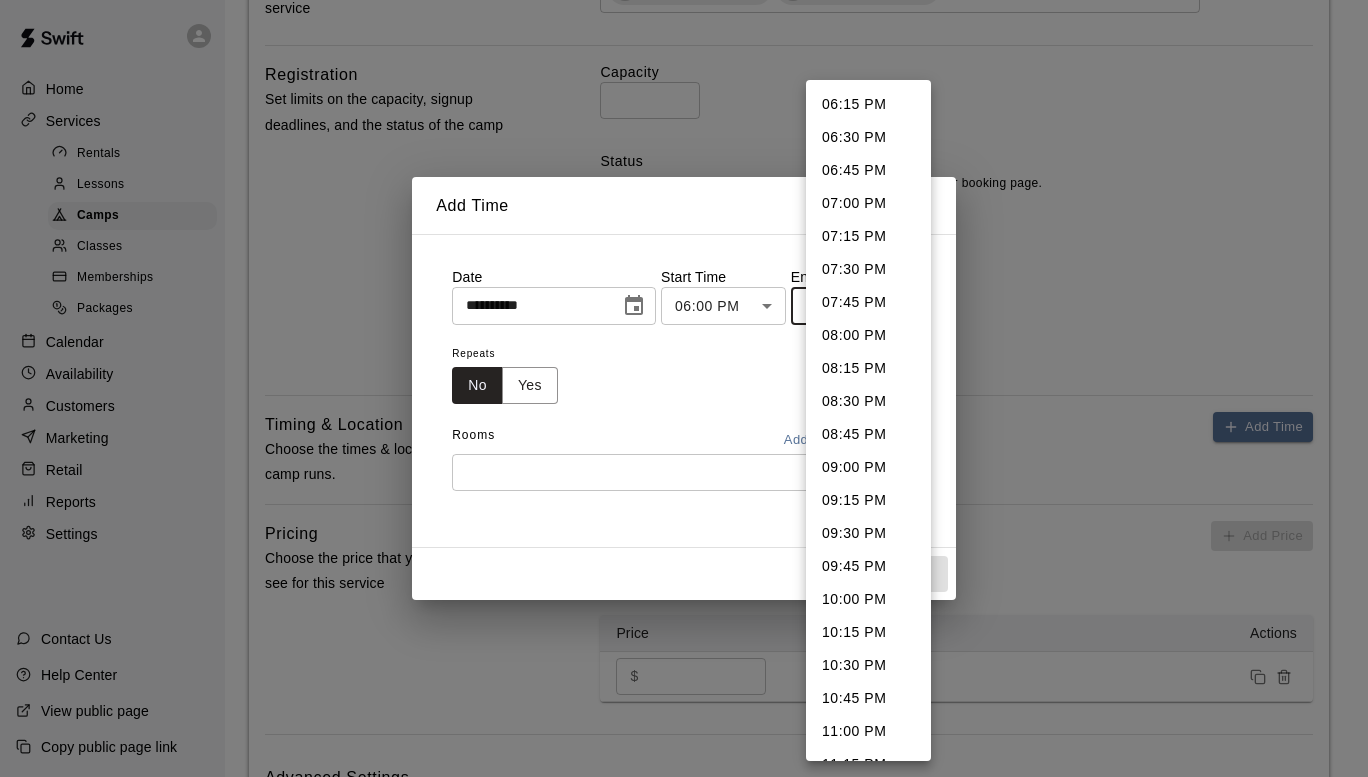 click on "07:30 PM" at bounding box center (868, 269) 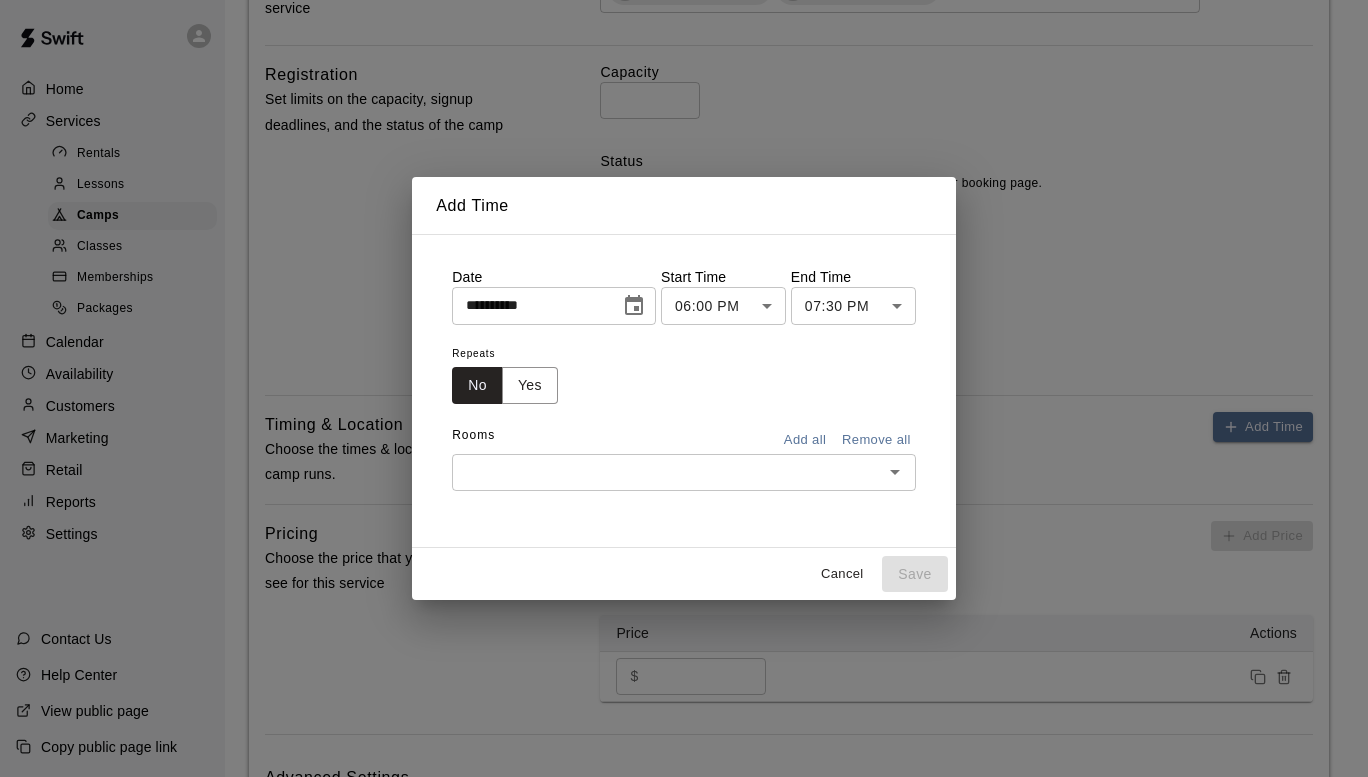 click on "Repeats No Yes" at bounding box center (684, 372) 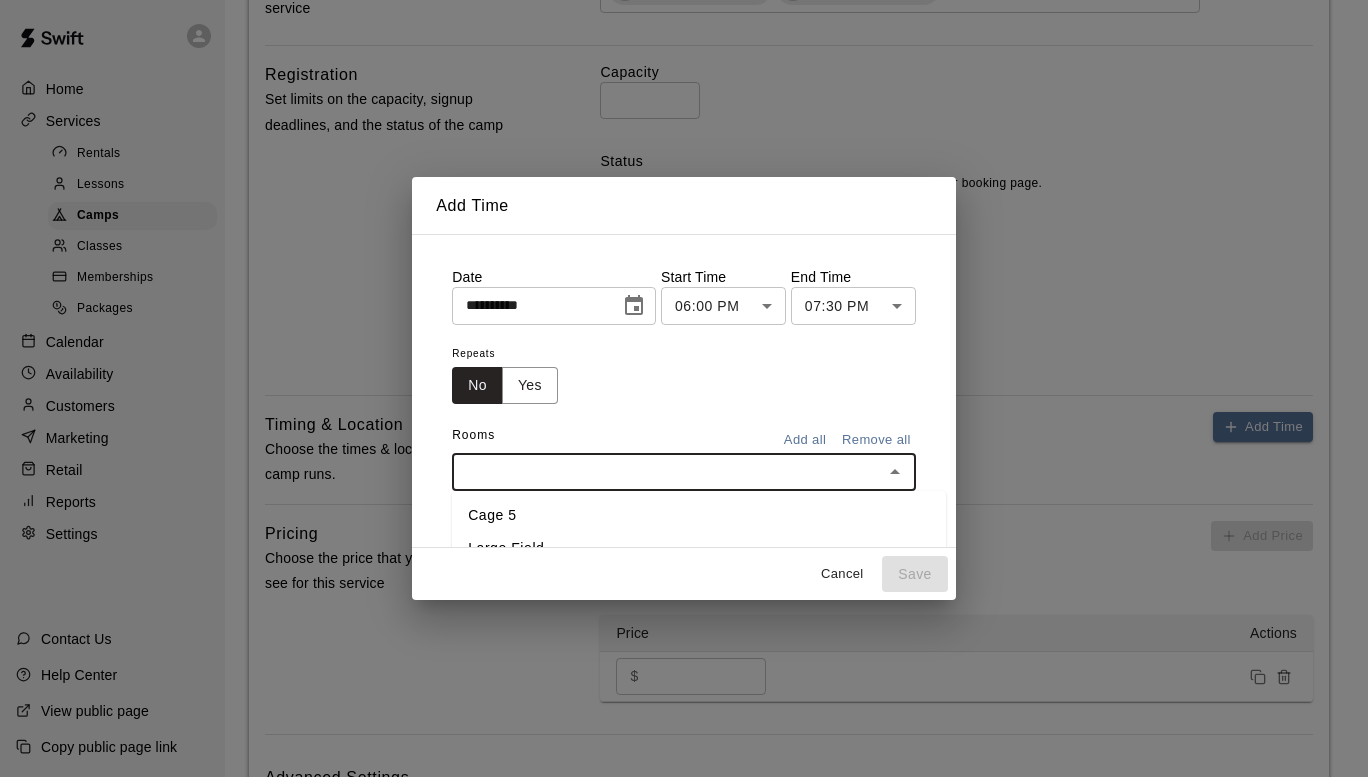 scroll, scrollTop: 2, scrollLeft: 0, axis: vertical 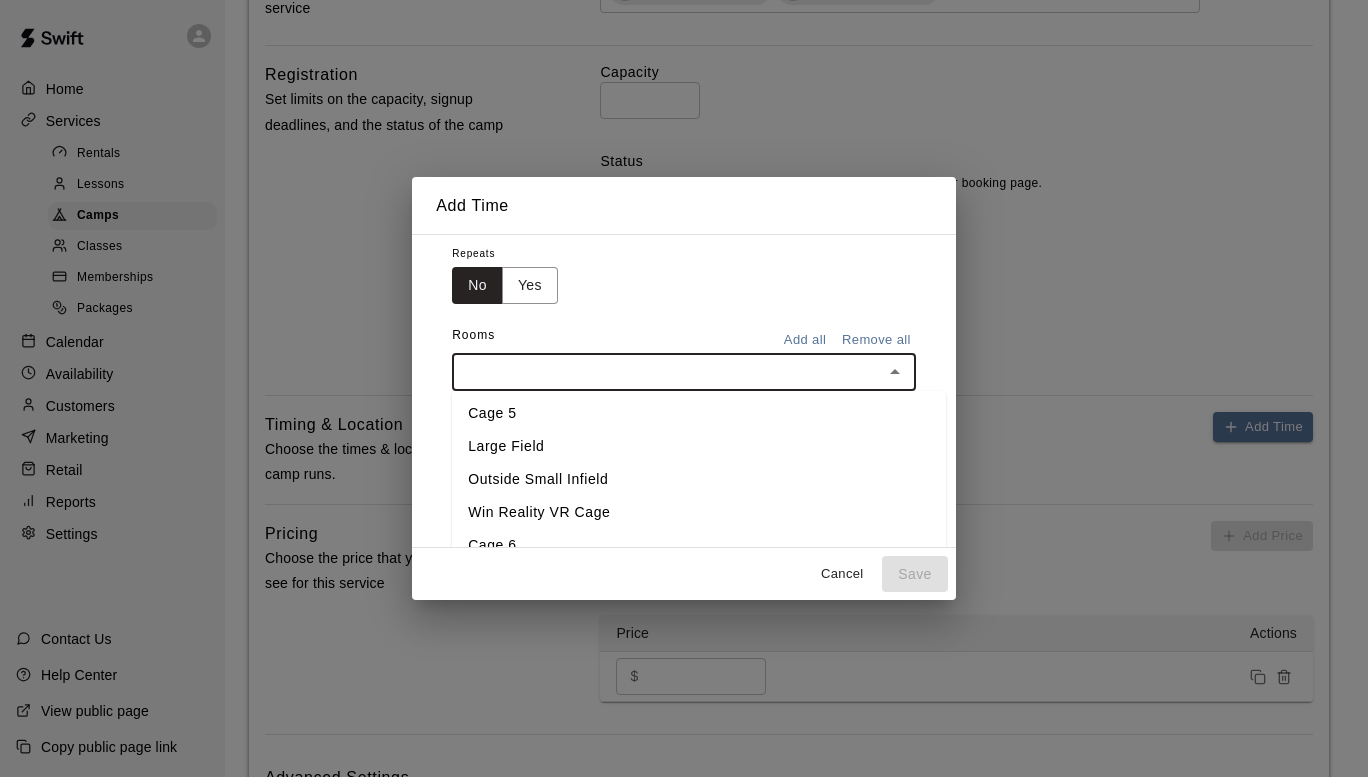 click on "Large Field" at bounding box center [699, 446] 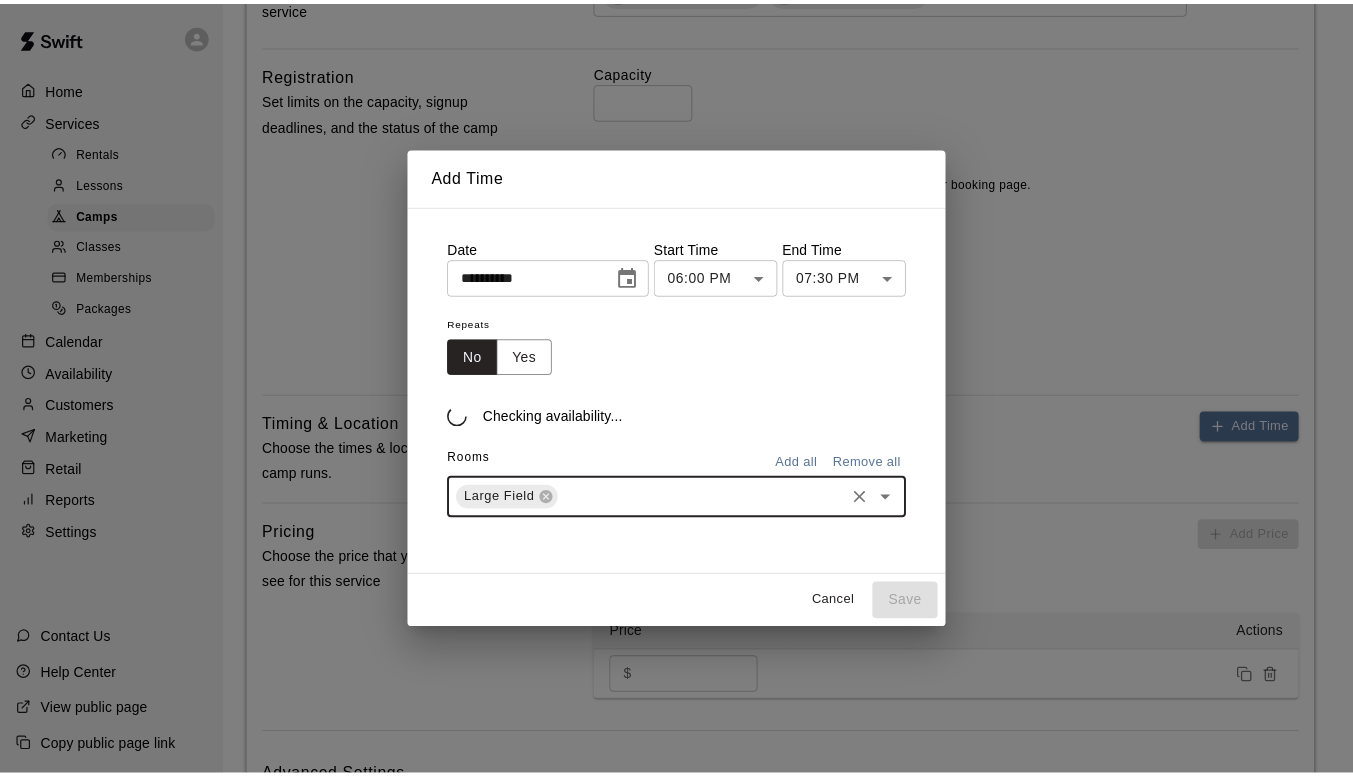 scroll, scrollTop: 0, scrollLeft: 0, axis: both 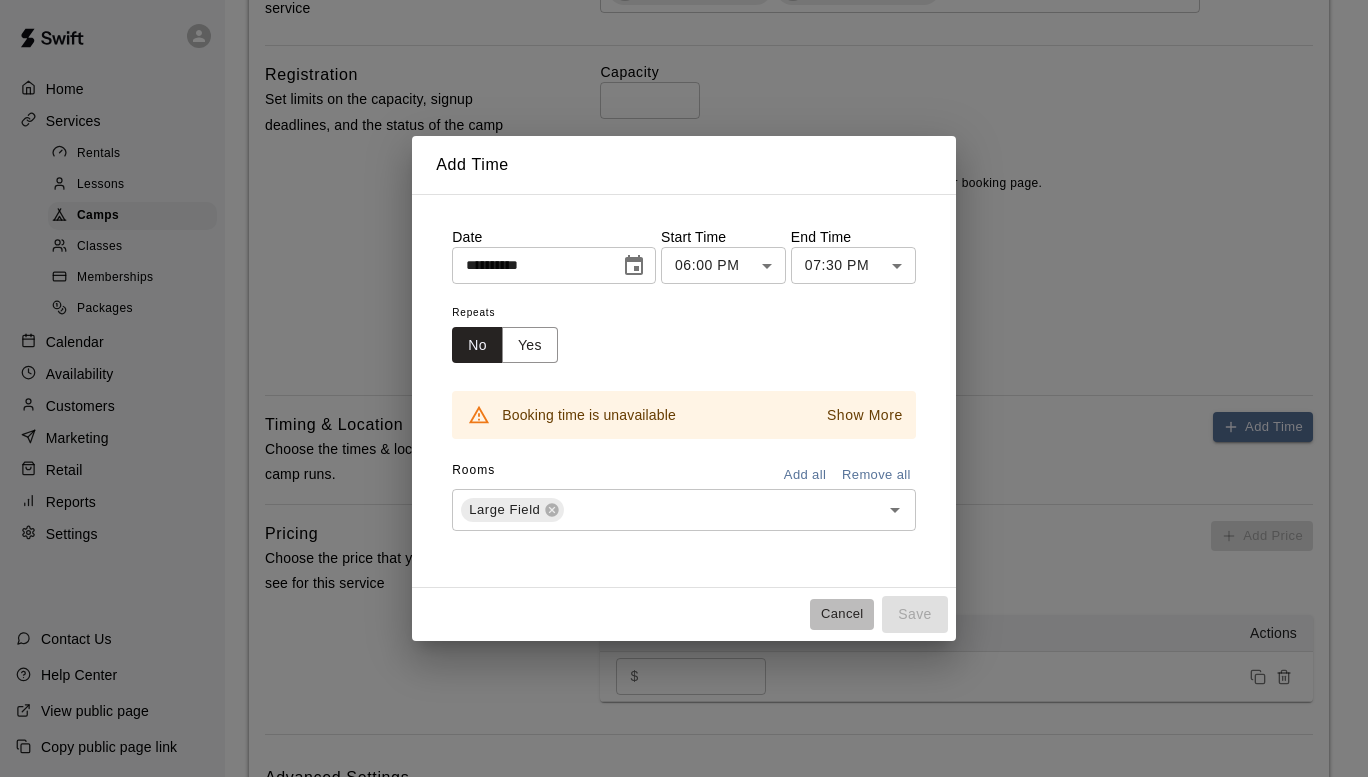 click on "Cancel" at bounding box center [842, 614] 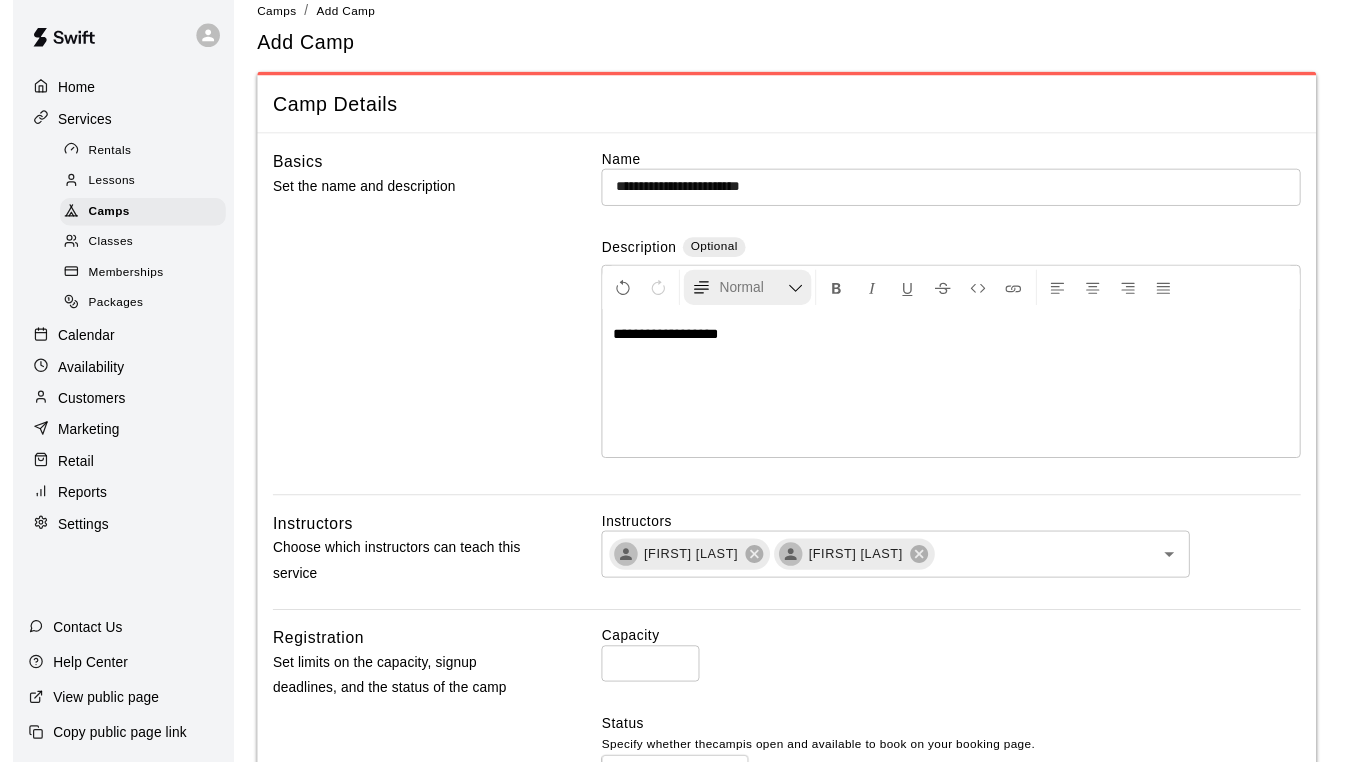 scroll, scrollTop: 0, scrollLeft: 0, axis: both 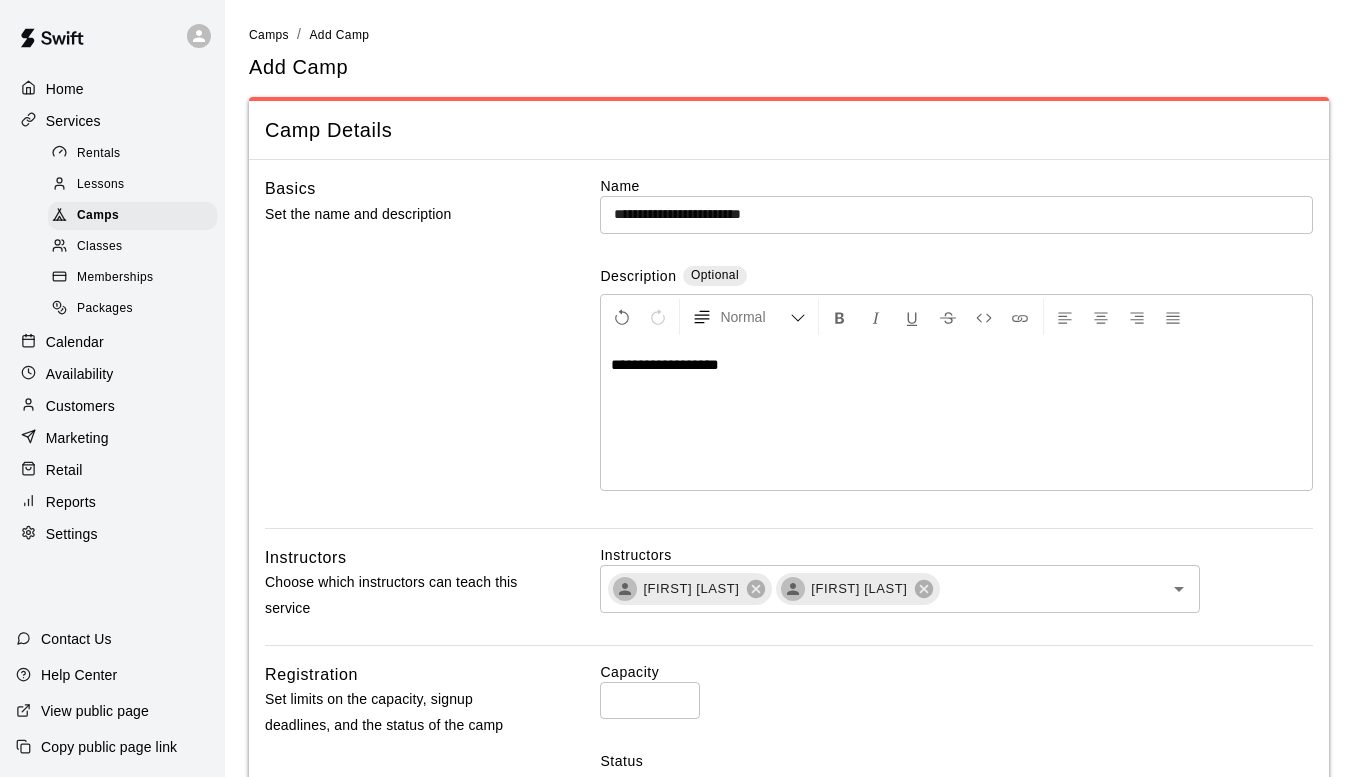 click on "**********" at bounding box center [956, 214] 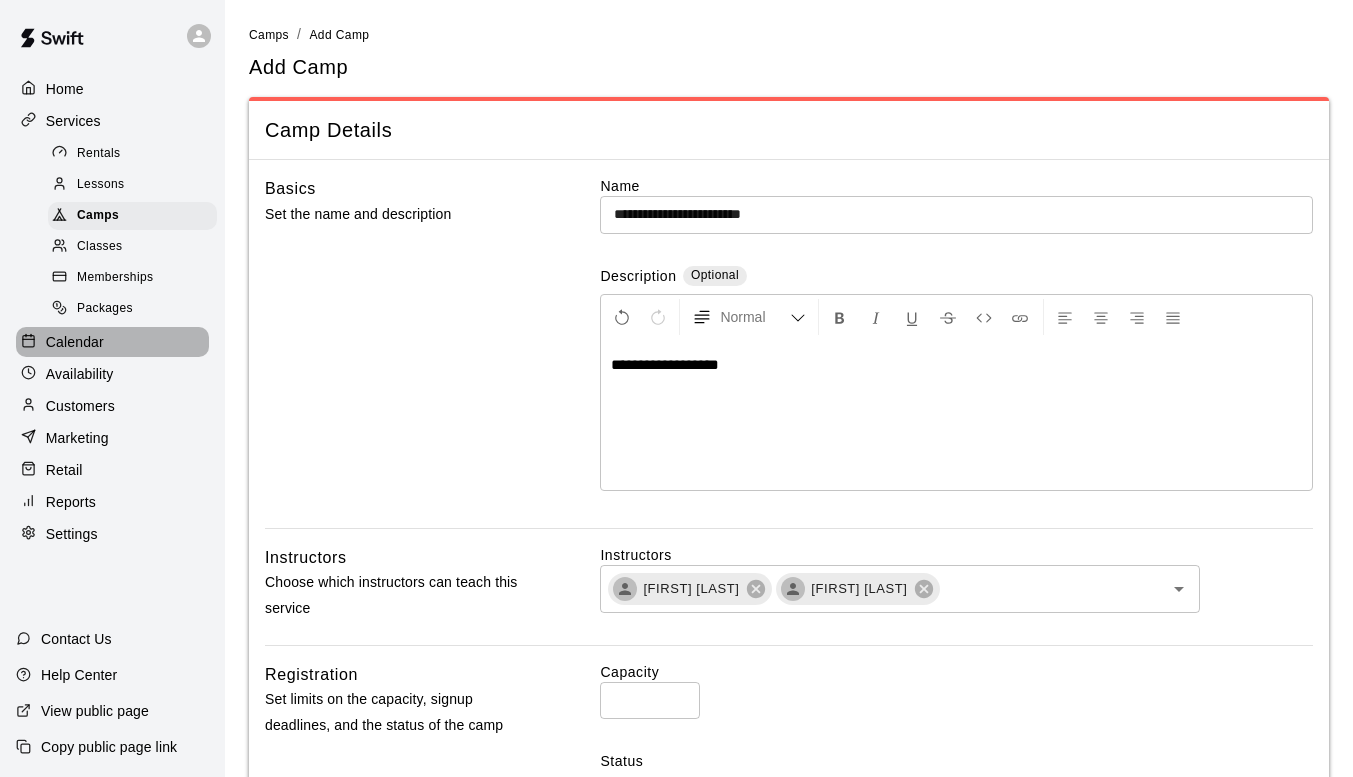 click on "Calendar" at bounding box center [75, 342] 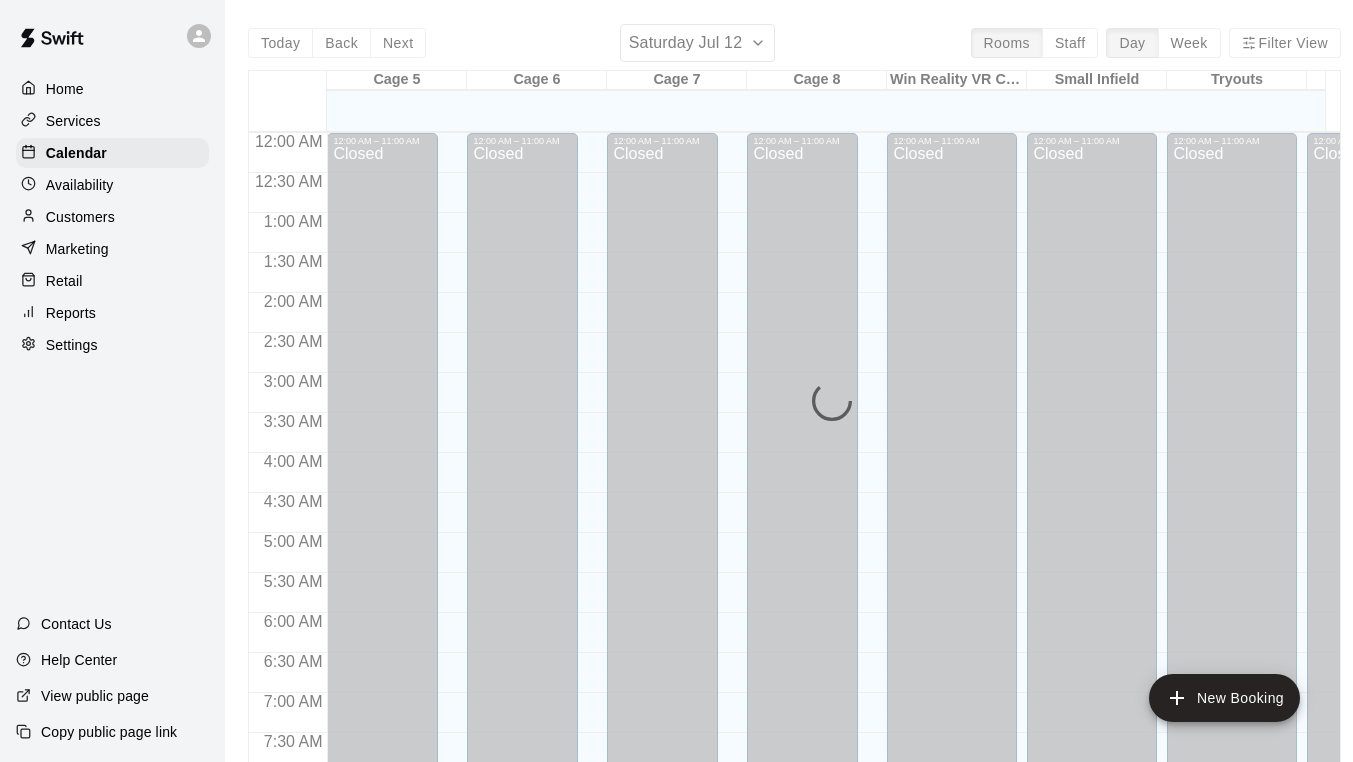 scroll, scrollTop: 884, scrollLeft: 0, axis: vertical 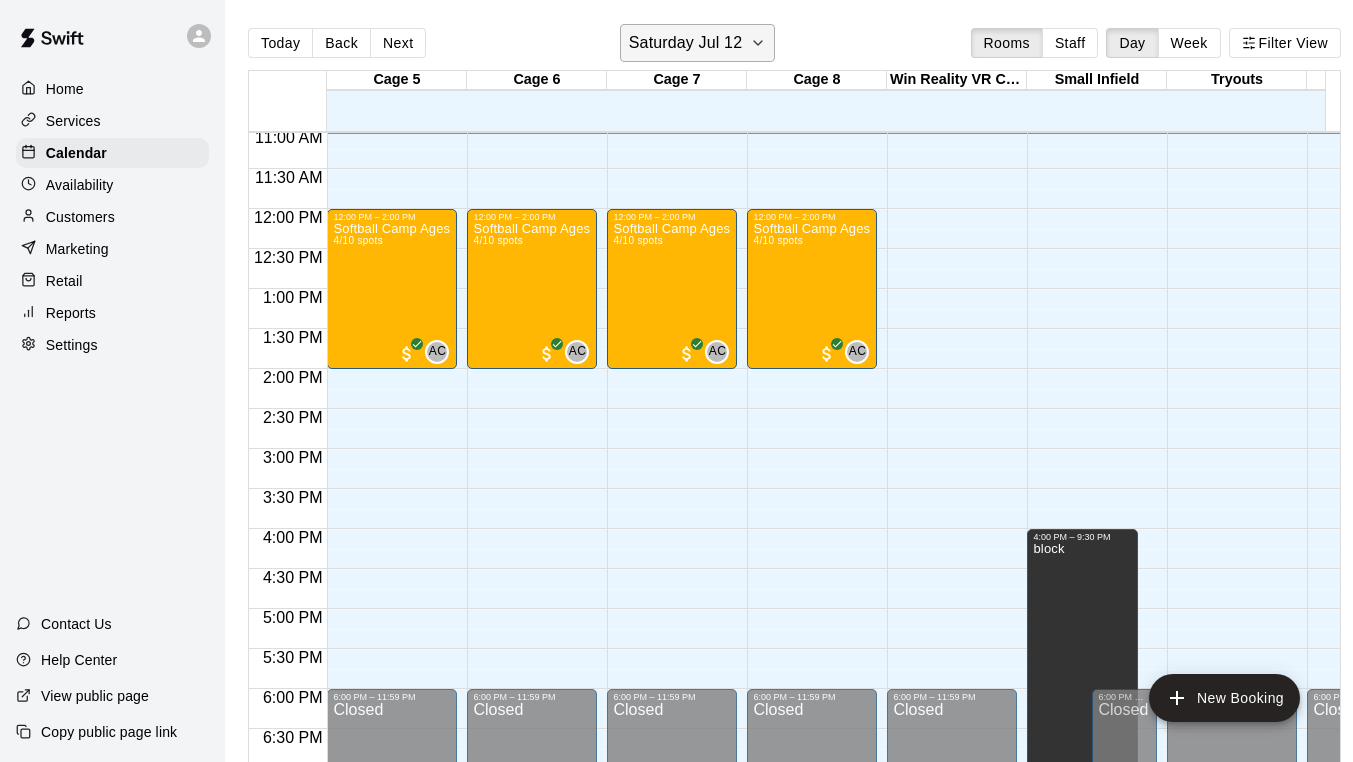 click 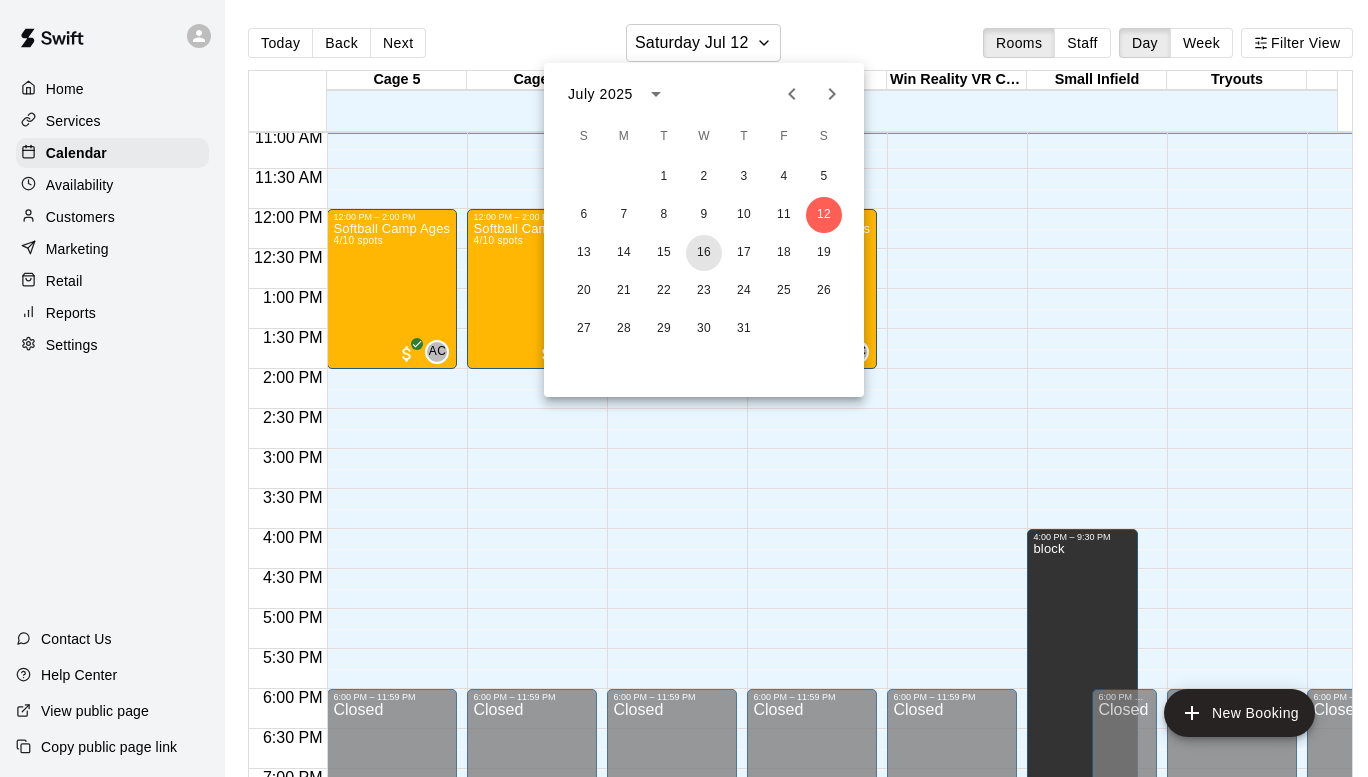click on "16" at bounding box center [704, 253] 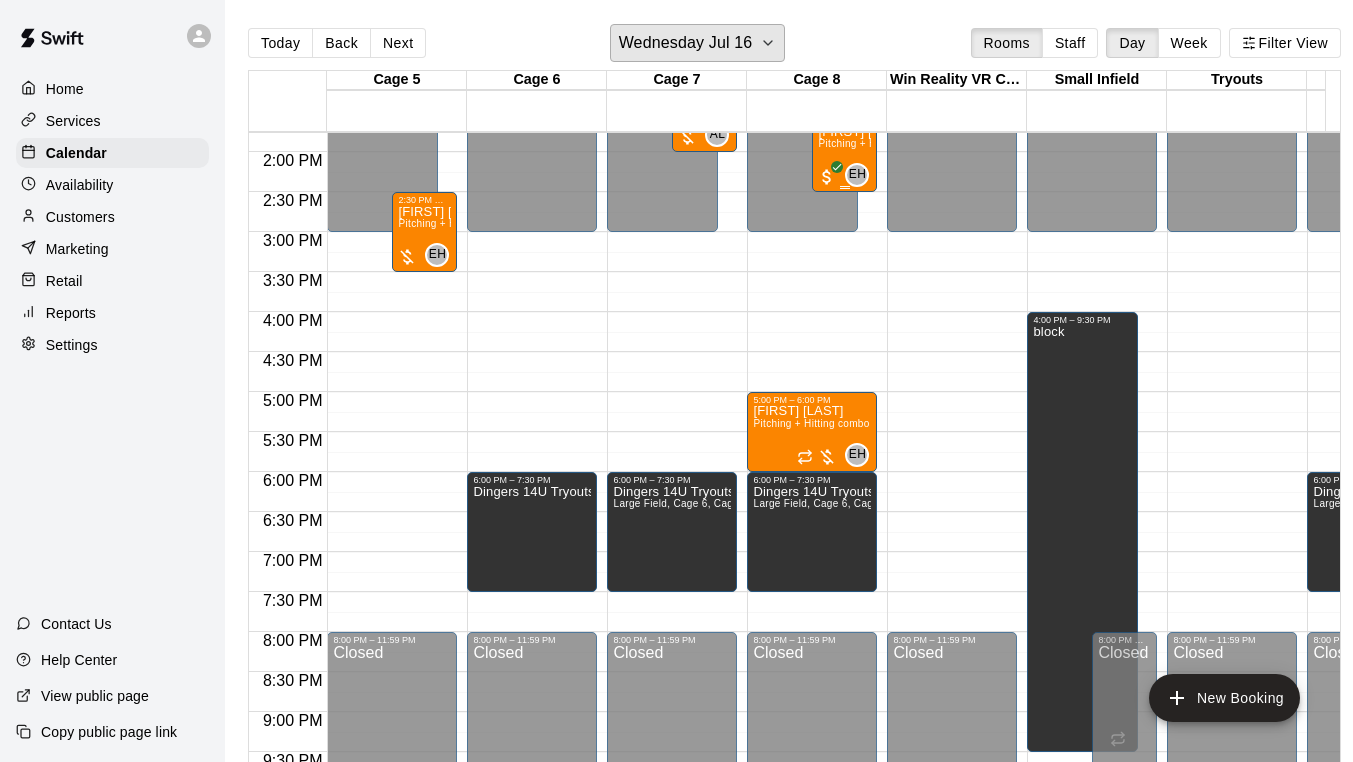 scroll, scrollTop: 1184, scrollLeft: 0, axis: vertical 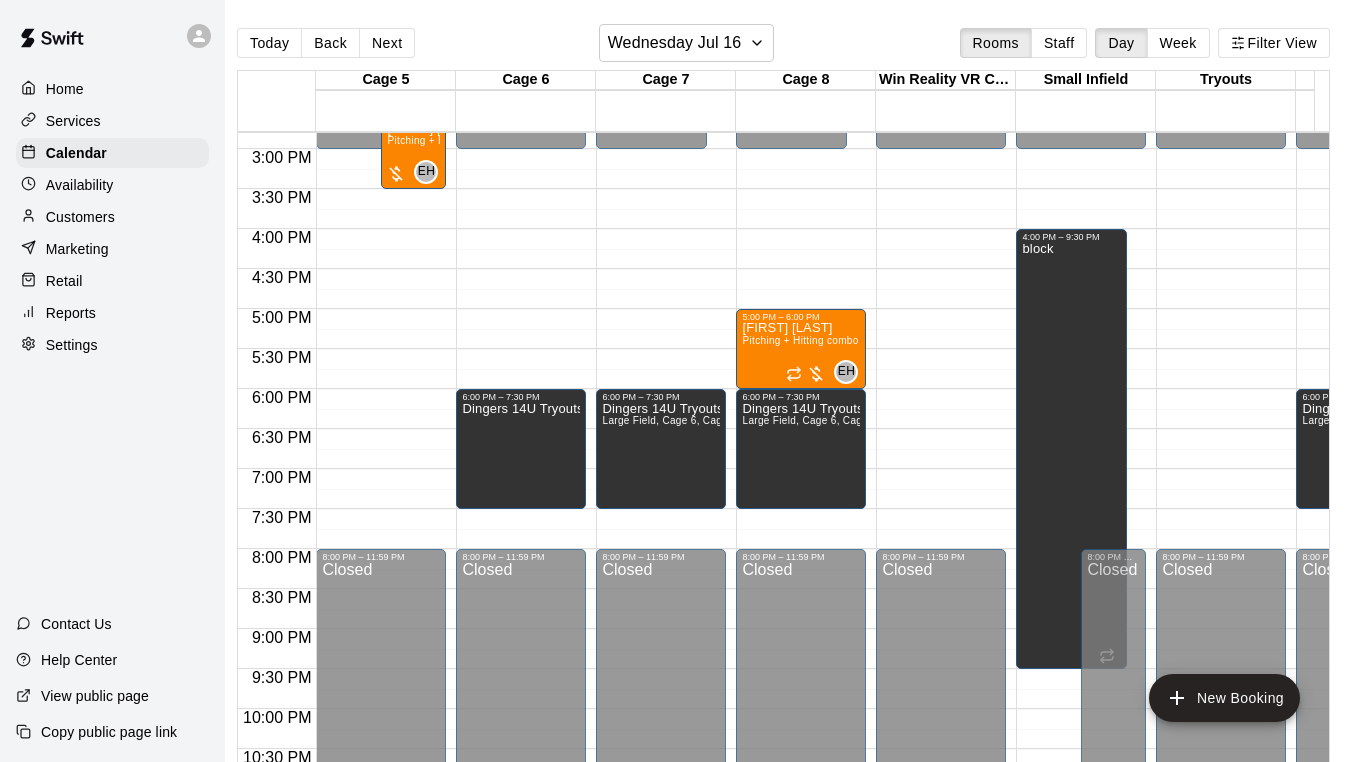 click at bounding box center (1226, 399) 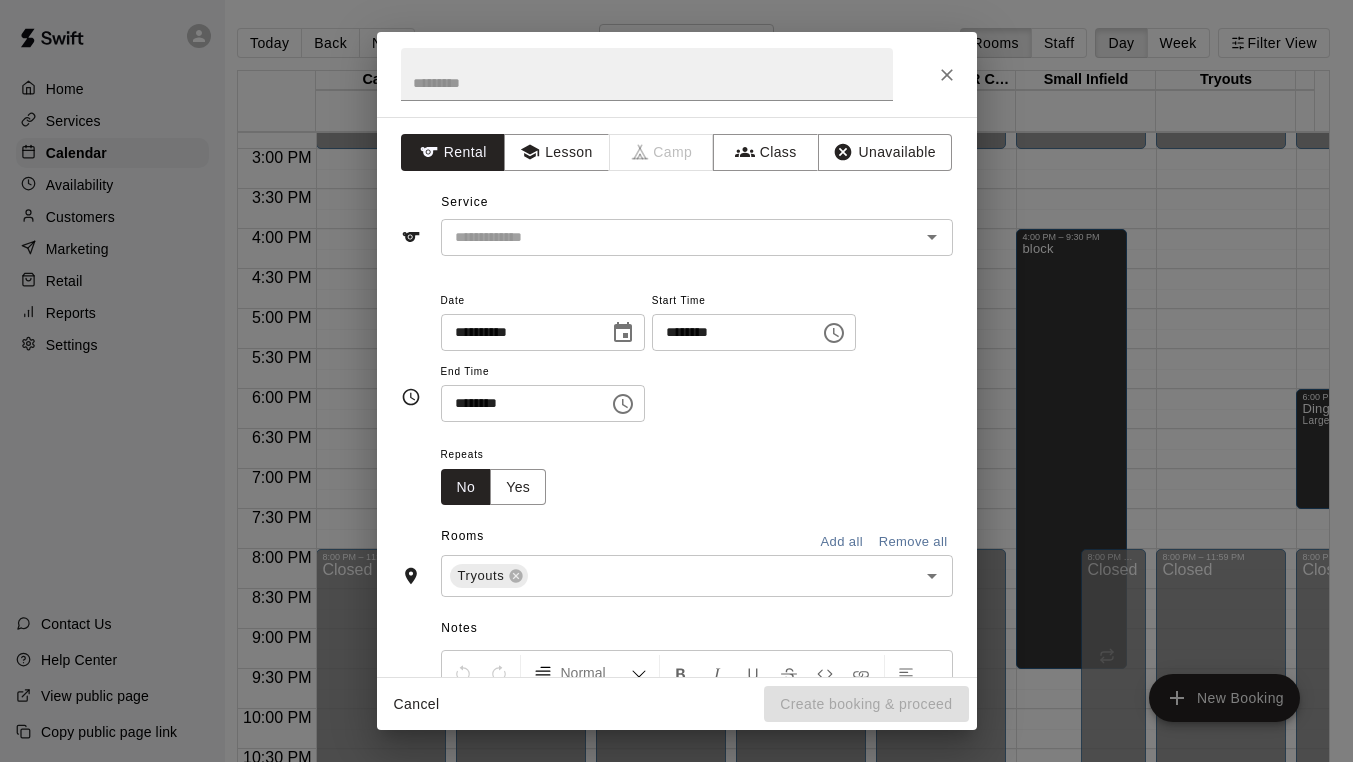 click on "**********" at bounding box center (676, 381) 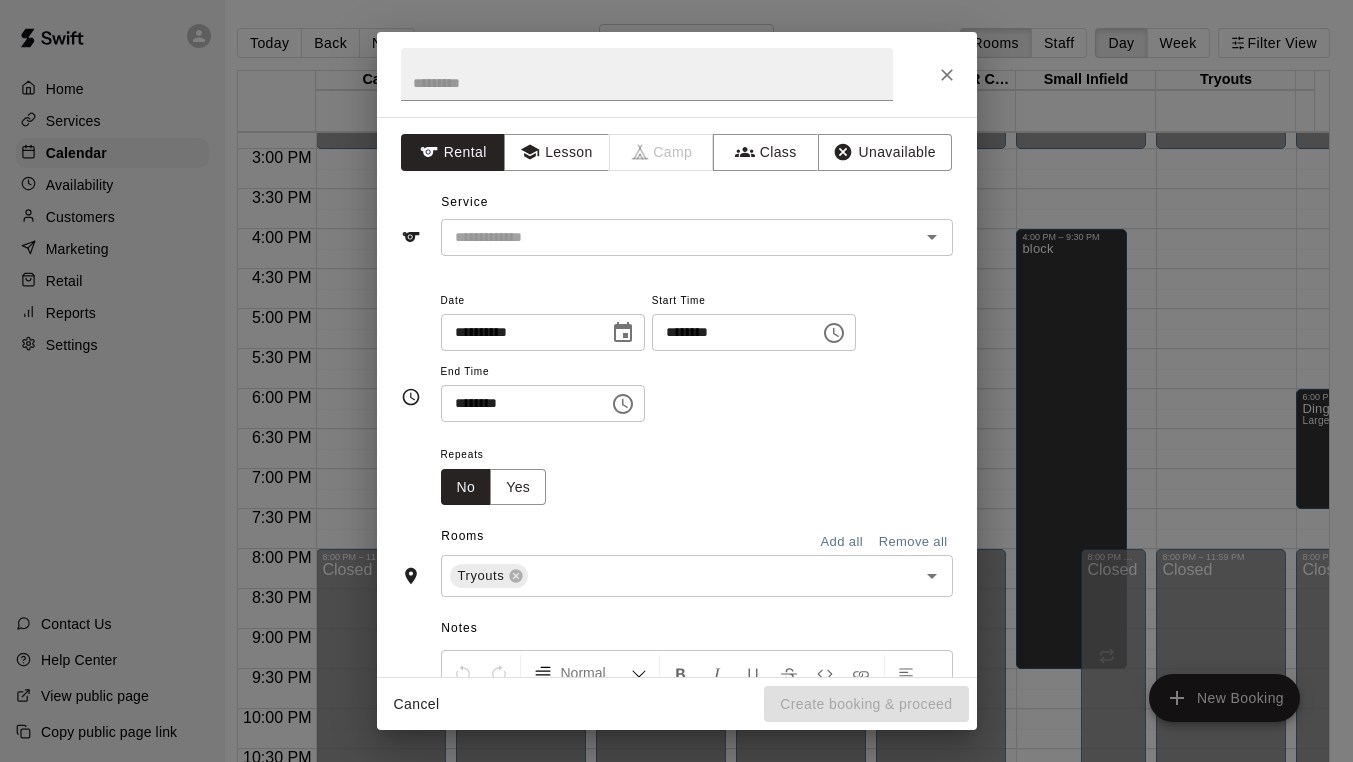 scroll, scrollTop: 0, scrollLeft: 8, axis: horizontal 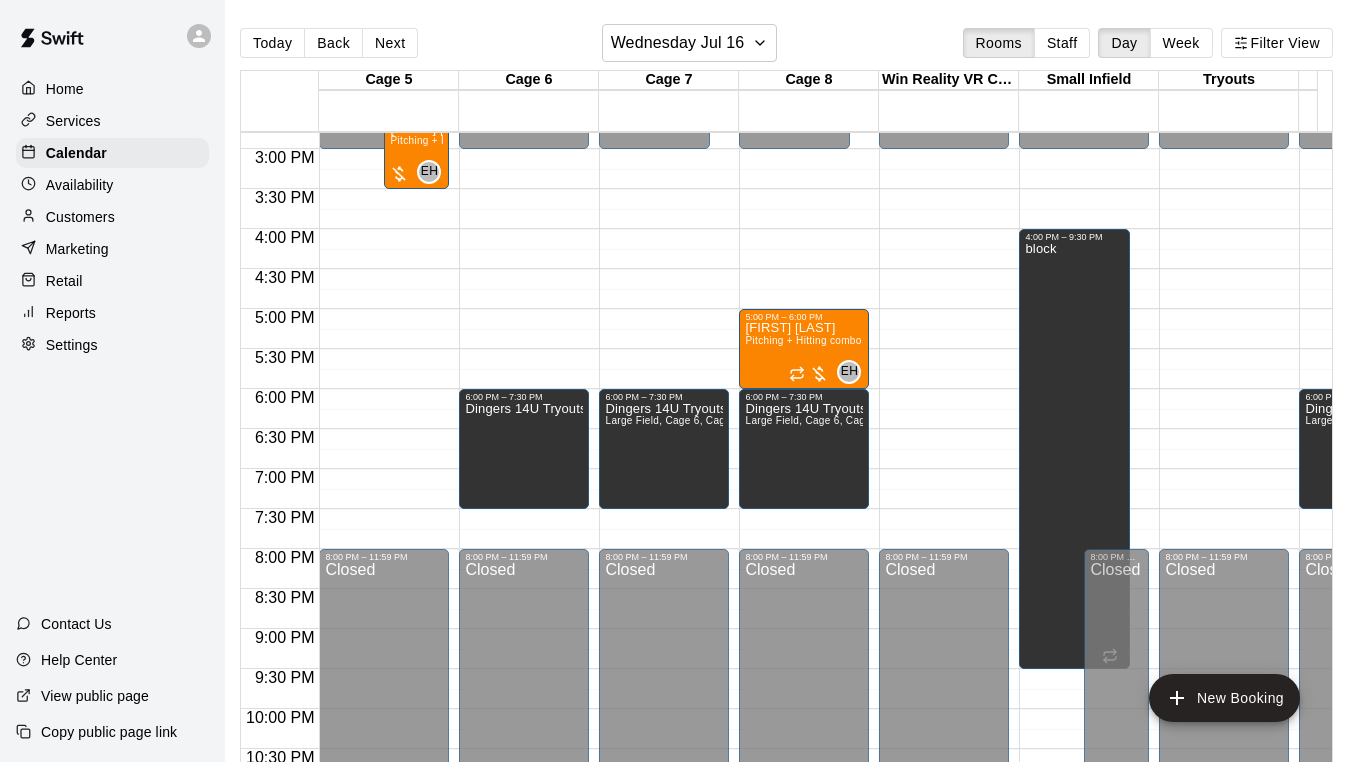 click on "Dingers 14U Tryouts Large Field, Cage 6, Cage 7, Cage 8" at bounding box center (1364, 783) 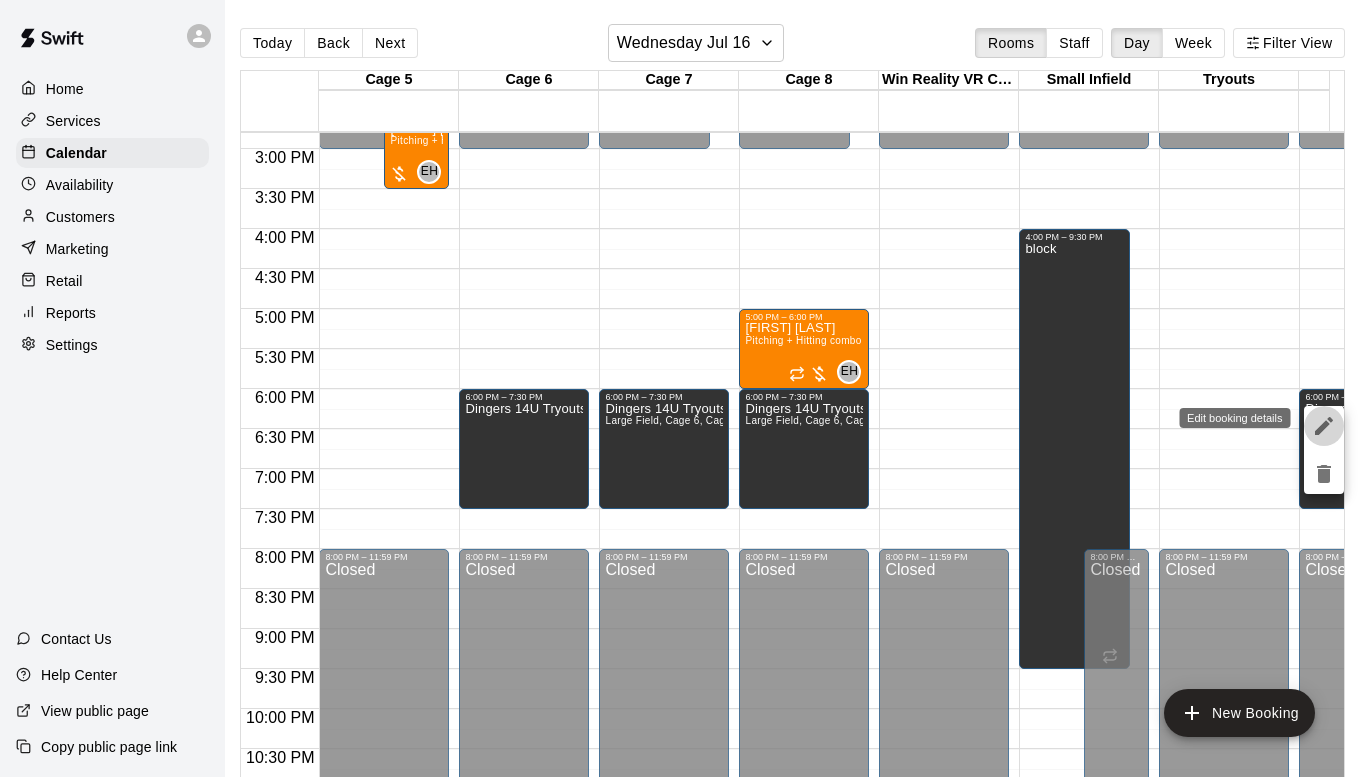 click at bounding box center [1324, 426] 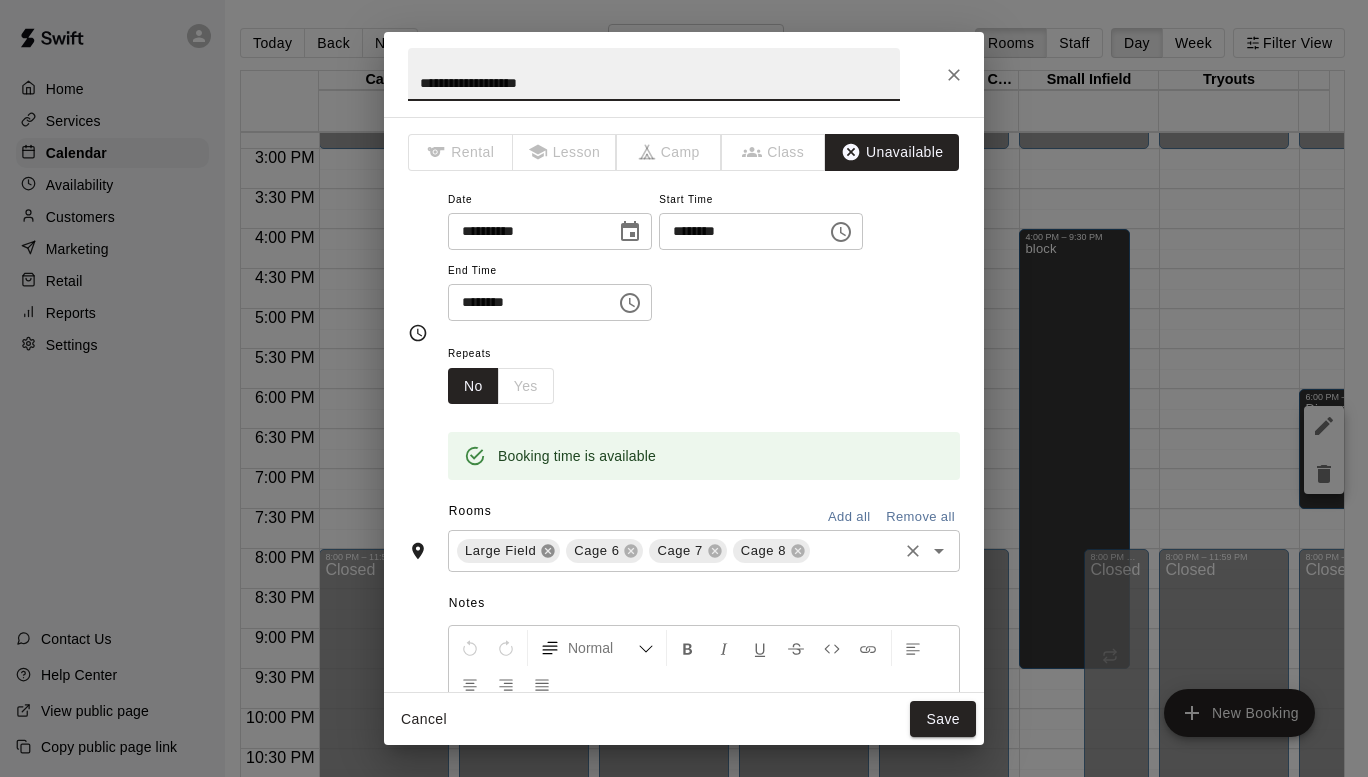 click 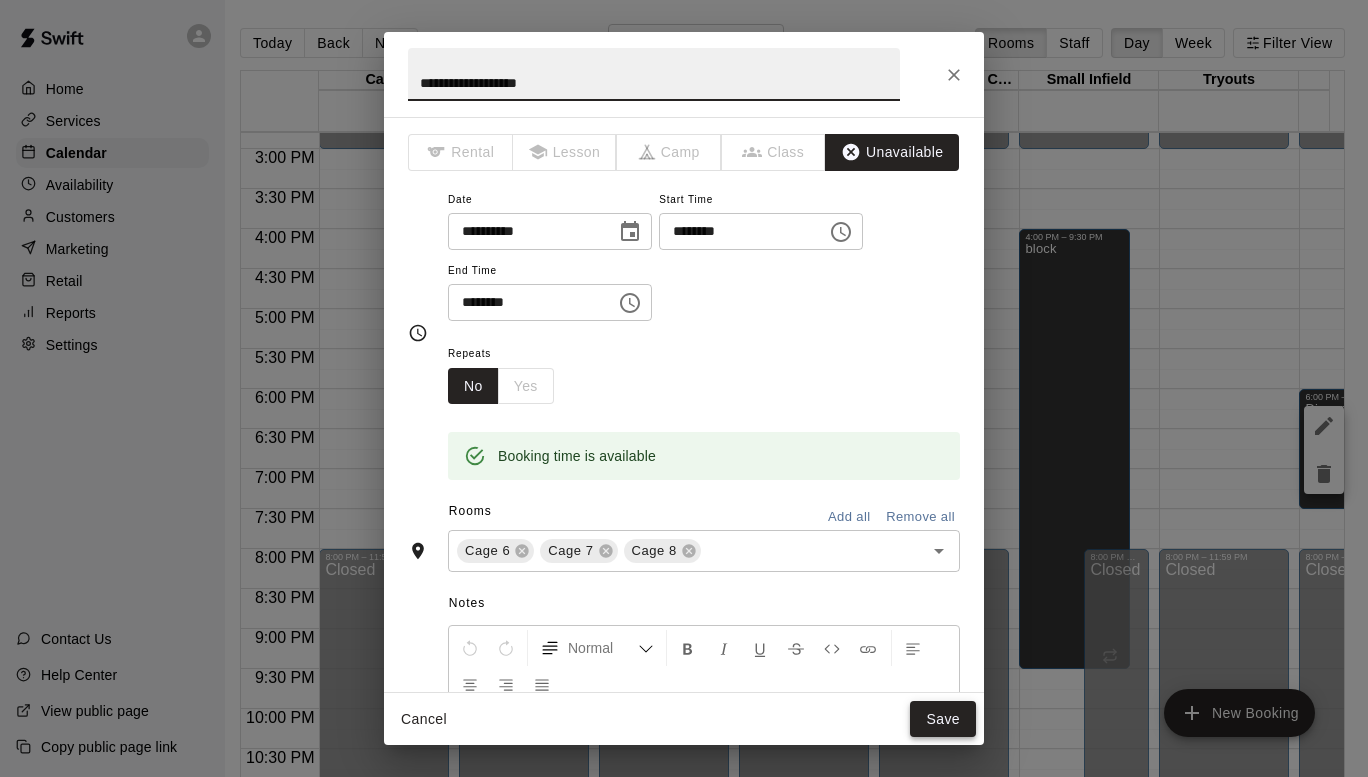click on "Save" at bounding box center (943, 719) 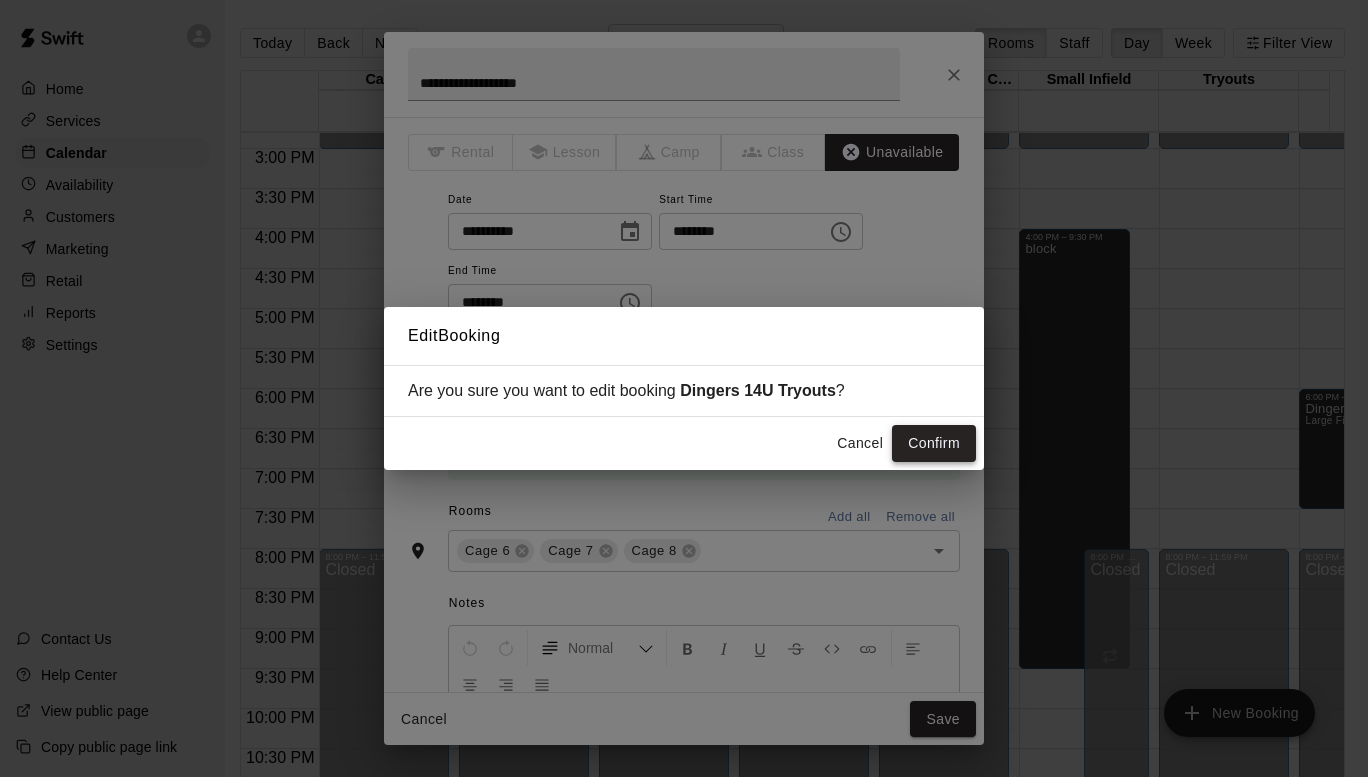 click on "Confirm" at bounding box center [934, 443] 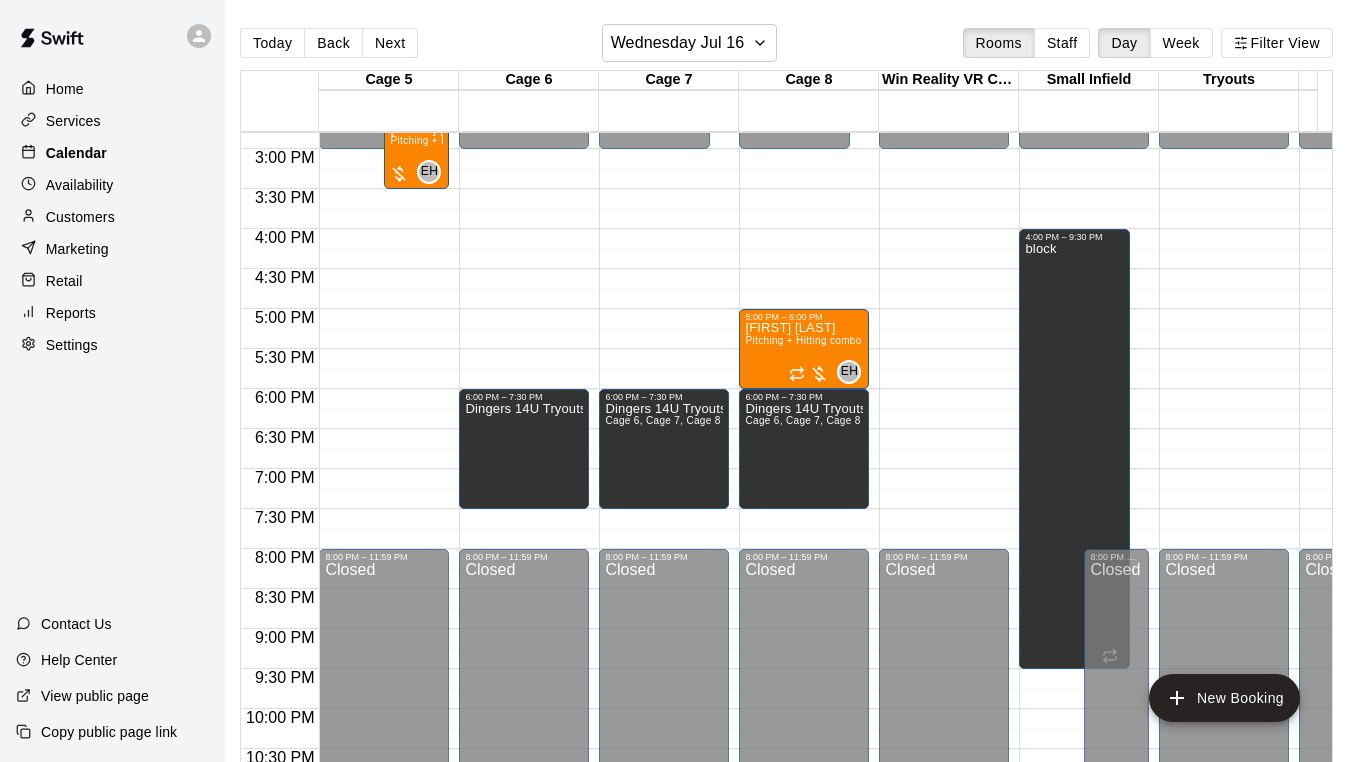 click on "Calendar" at bounding box center (76, 153) 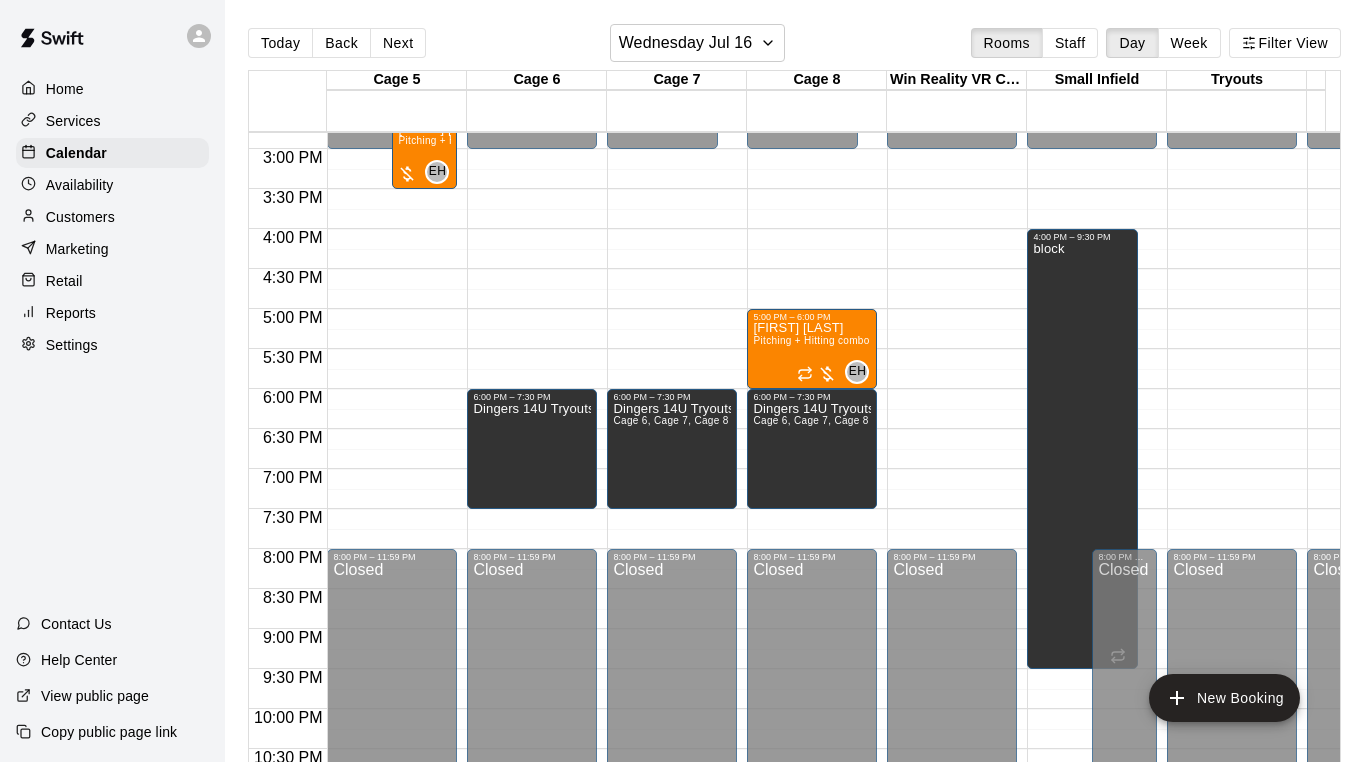click on "Customers" at bounding box center [80, 217] 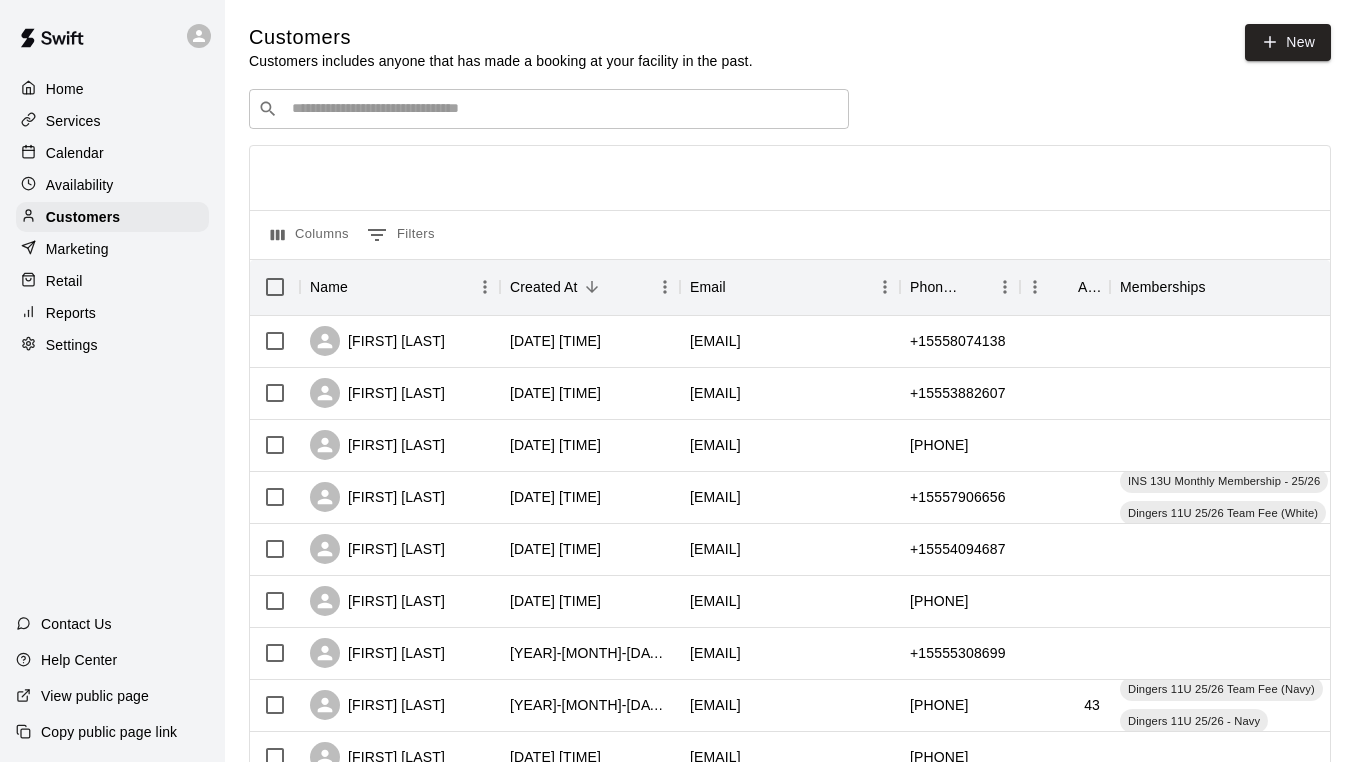 click on "Calendar" at bounding box center (75, 153) 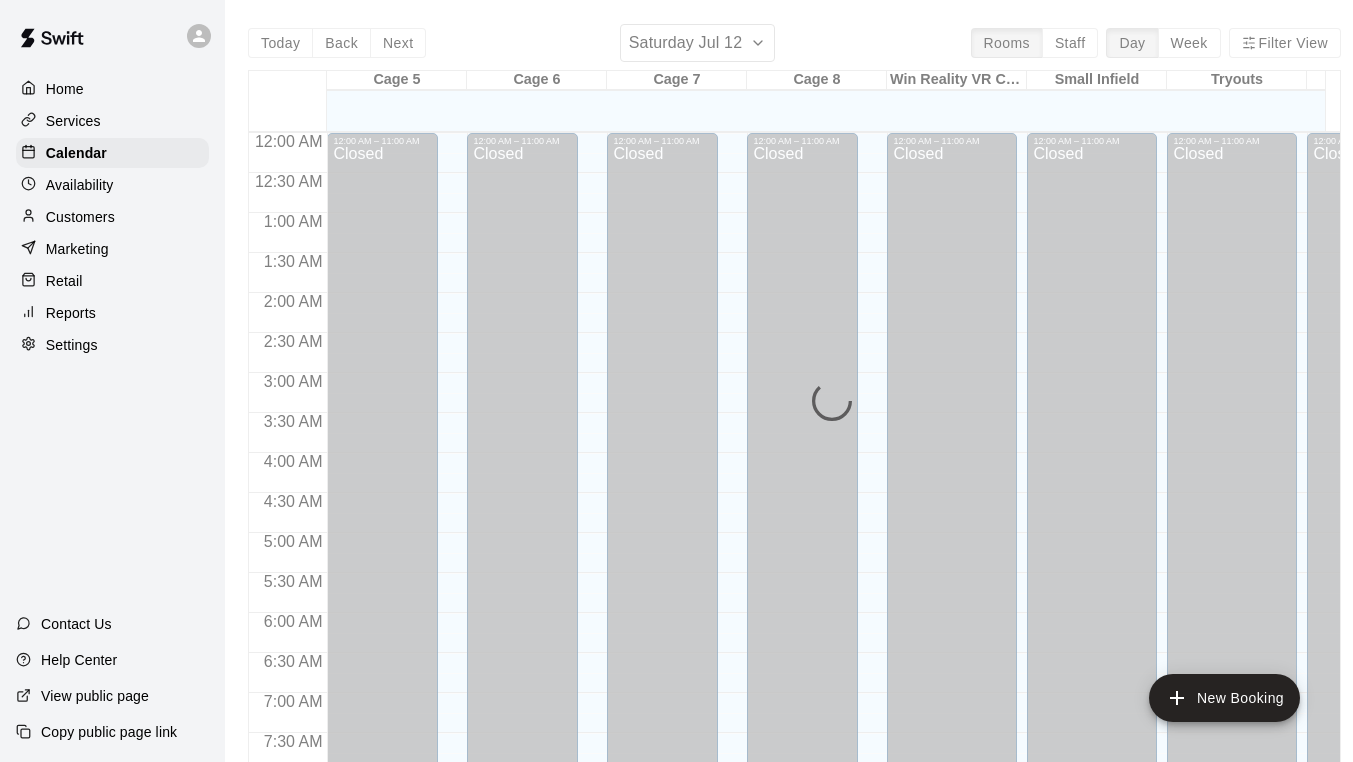 scroll, scrollTop: 885, scrollLeft: 0, axis: vertical 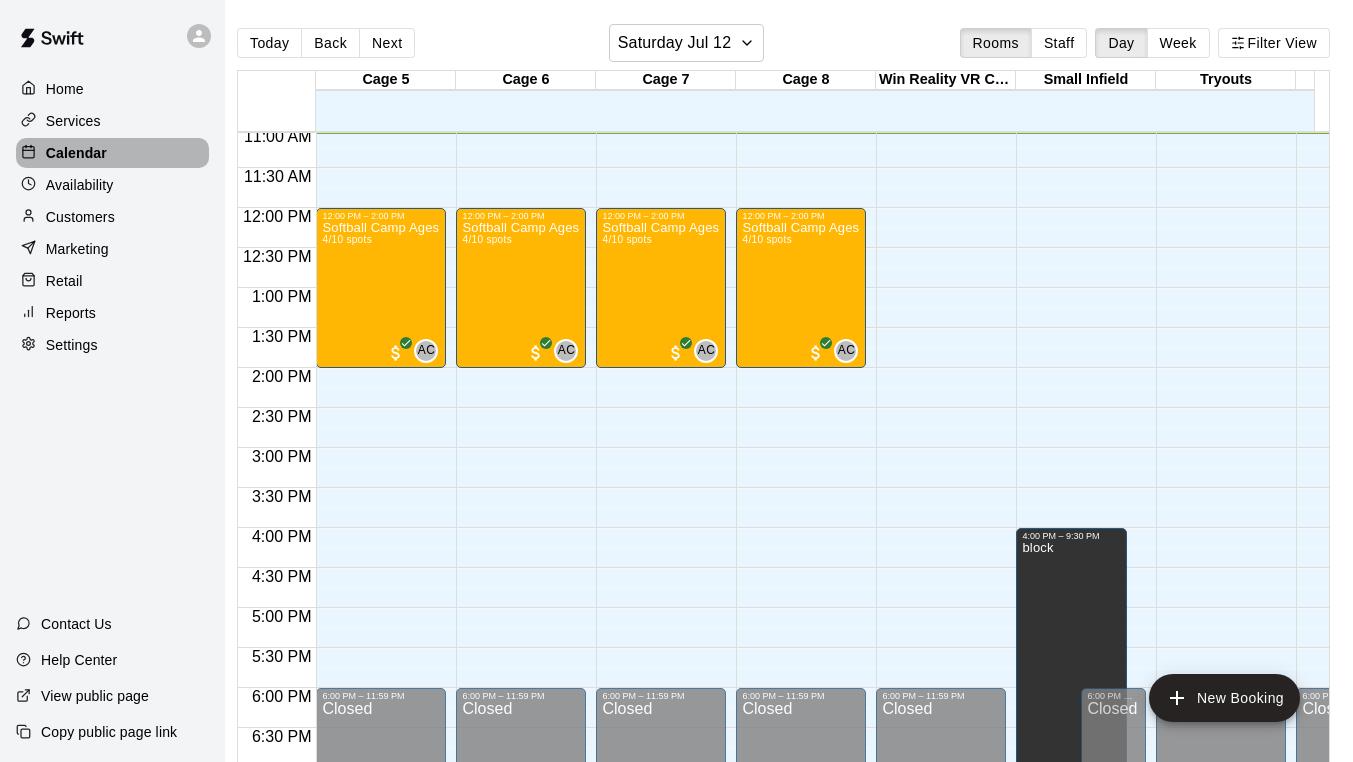 click on "Calendar" at bounding box center [76, 153] 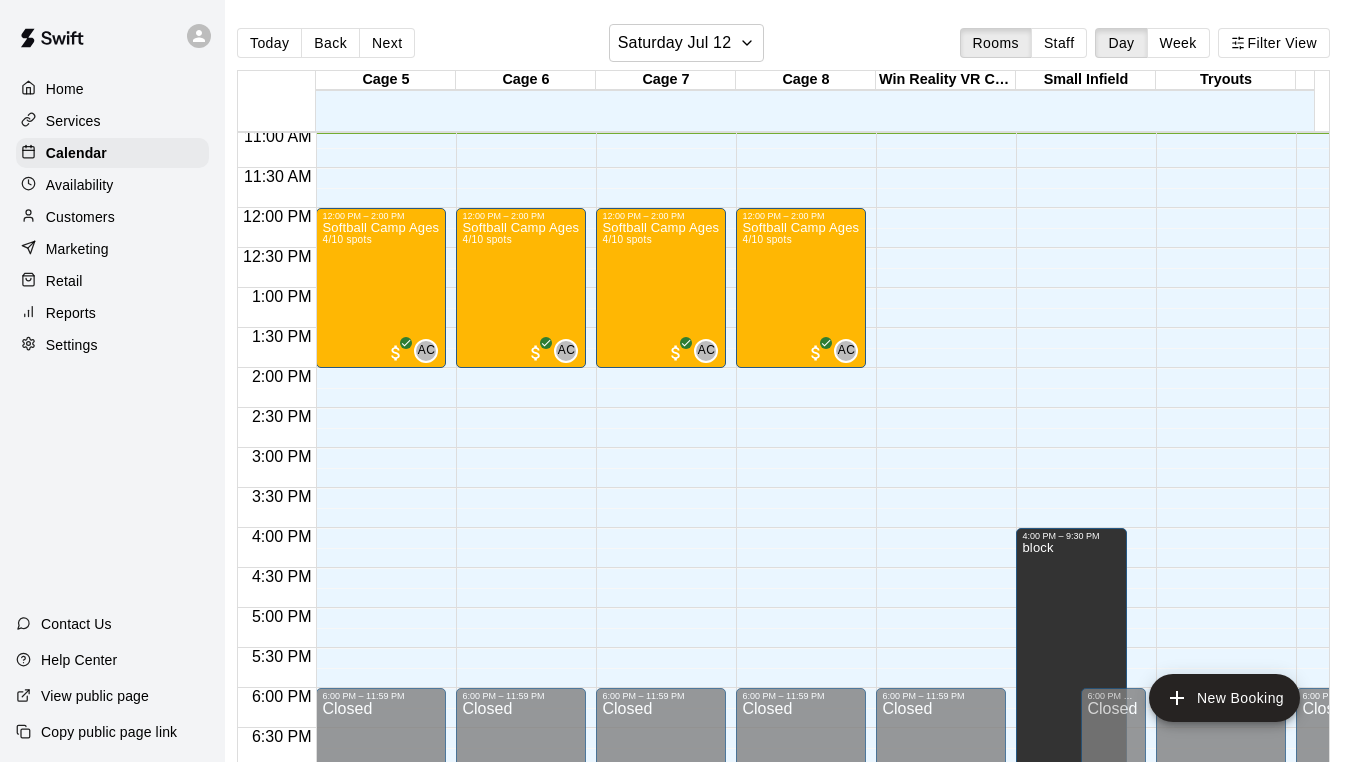 scroll, scrollTop: 0, scrollLeft: 0, axis: both 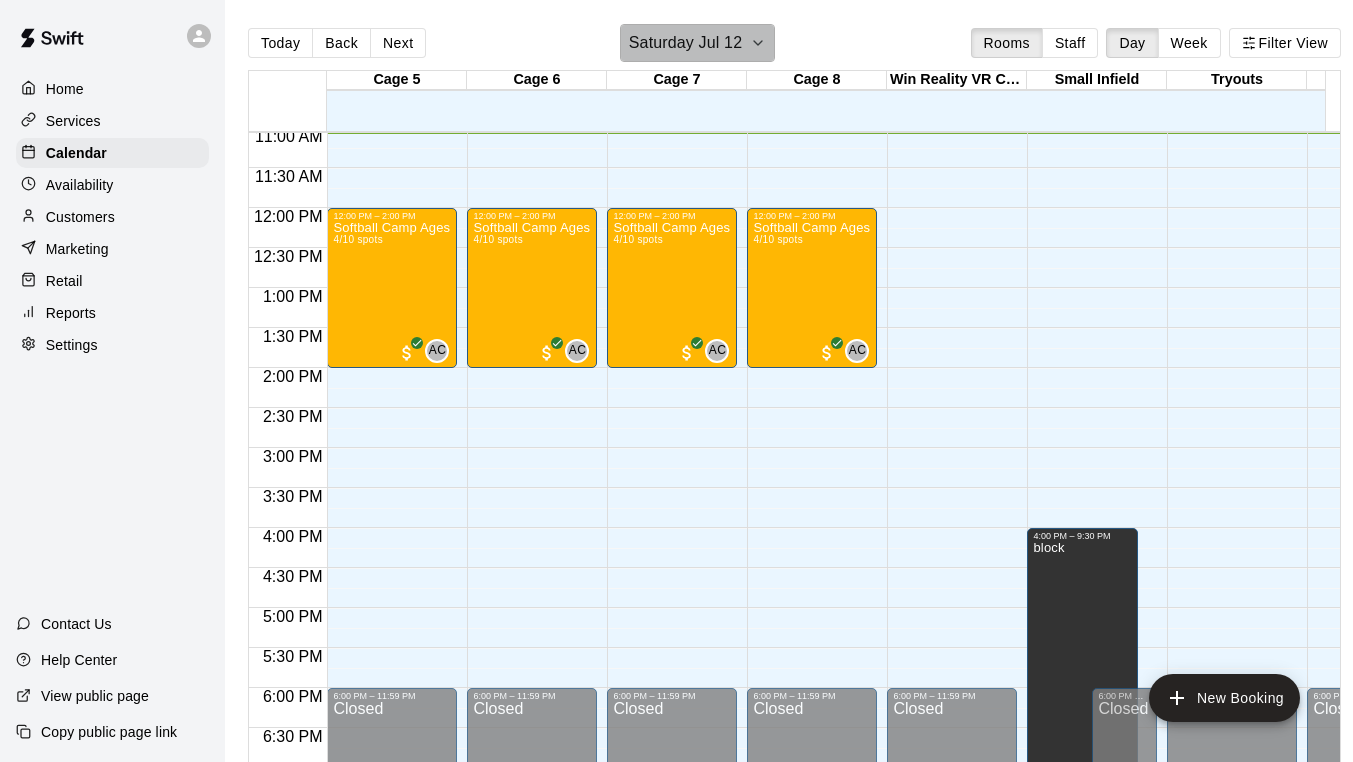 click 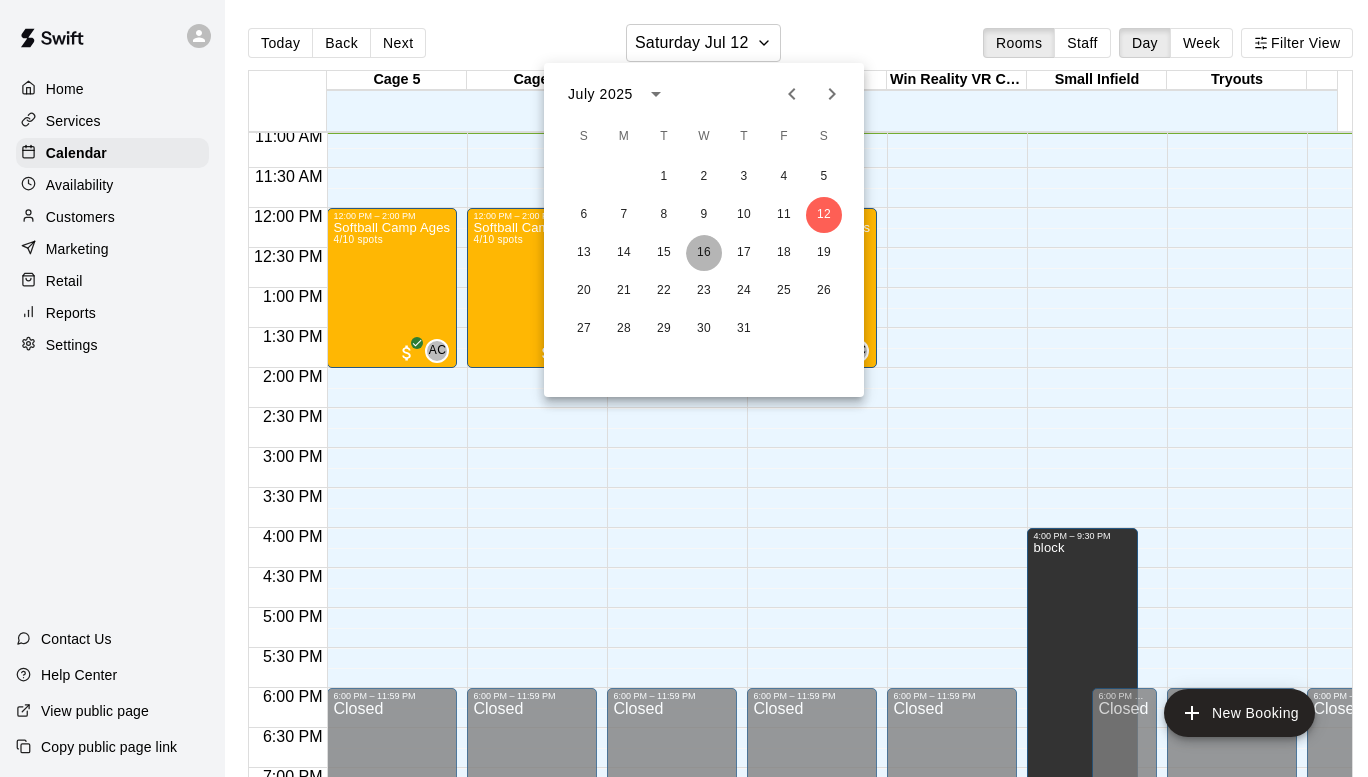 click on "16" at bounding box center (704, 253) 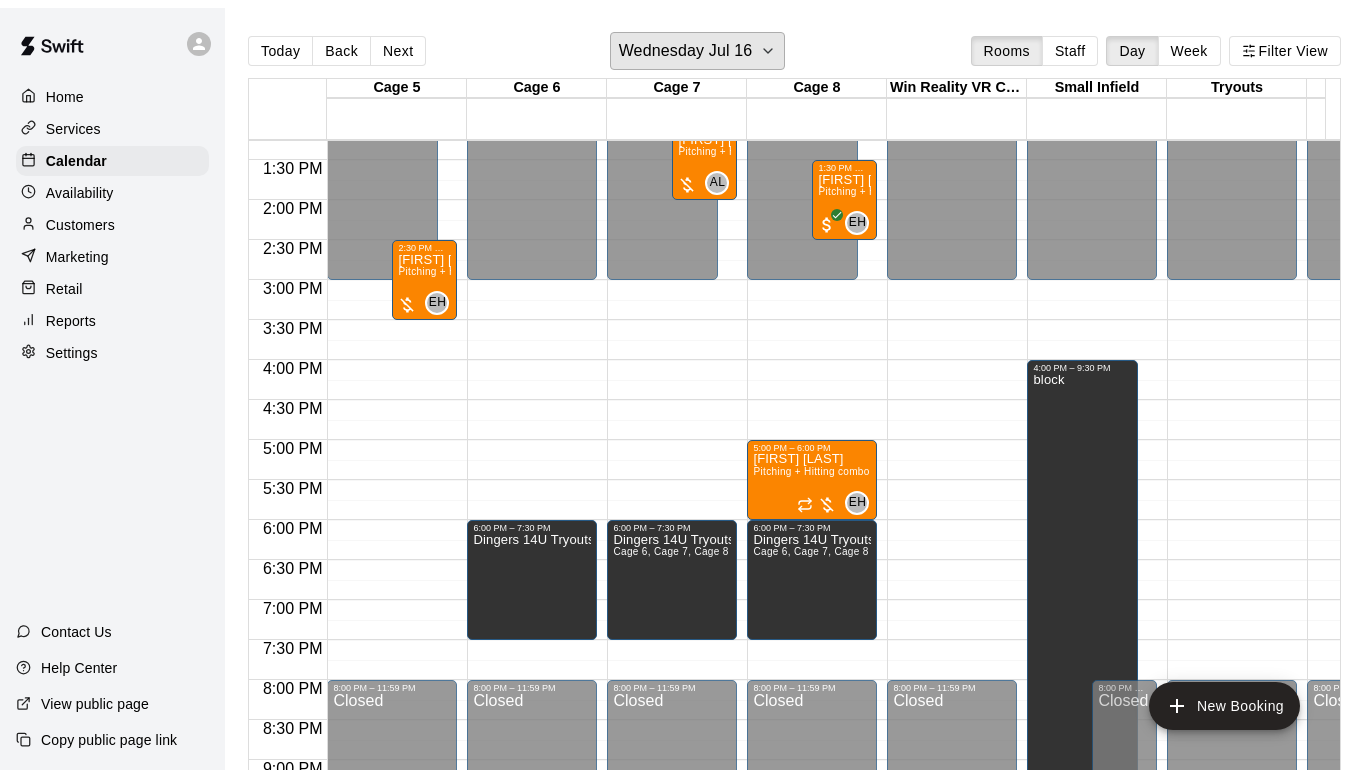 scroll, scrollTop: 1085, scrollLeft: 0, axis: vertical 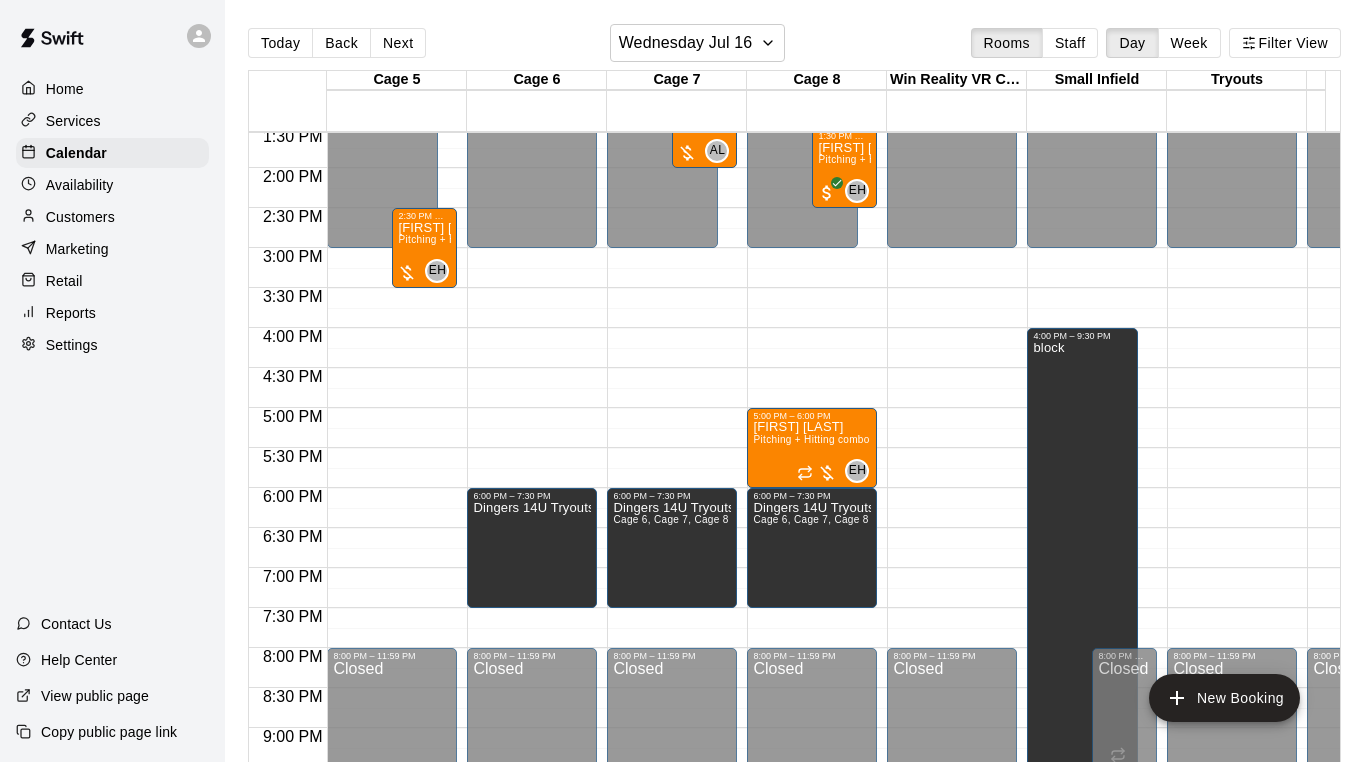 click on "Services" at bounding box center [73, 121] 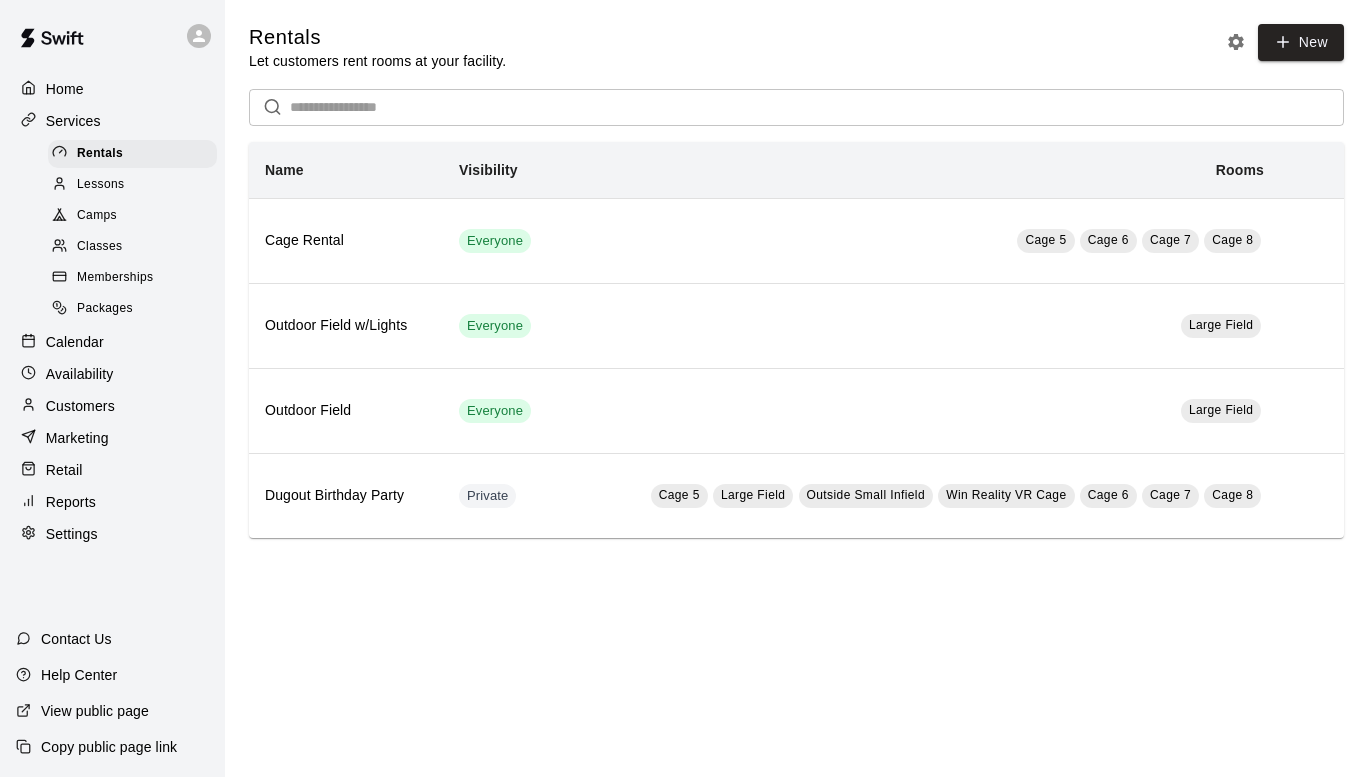 click on "Memberships" at bounding box center (115, 278) 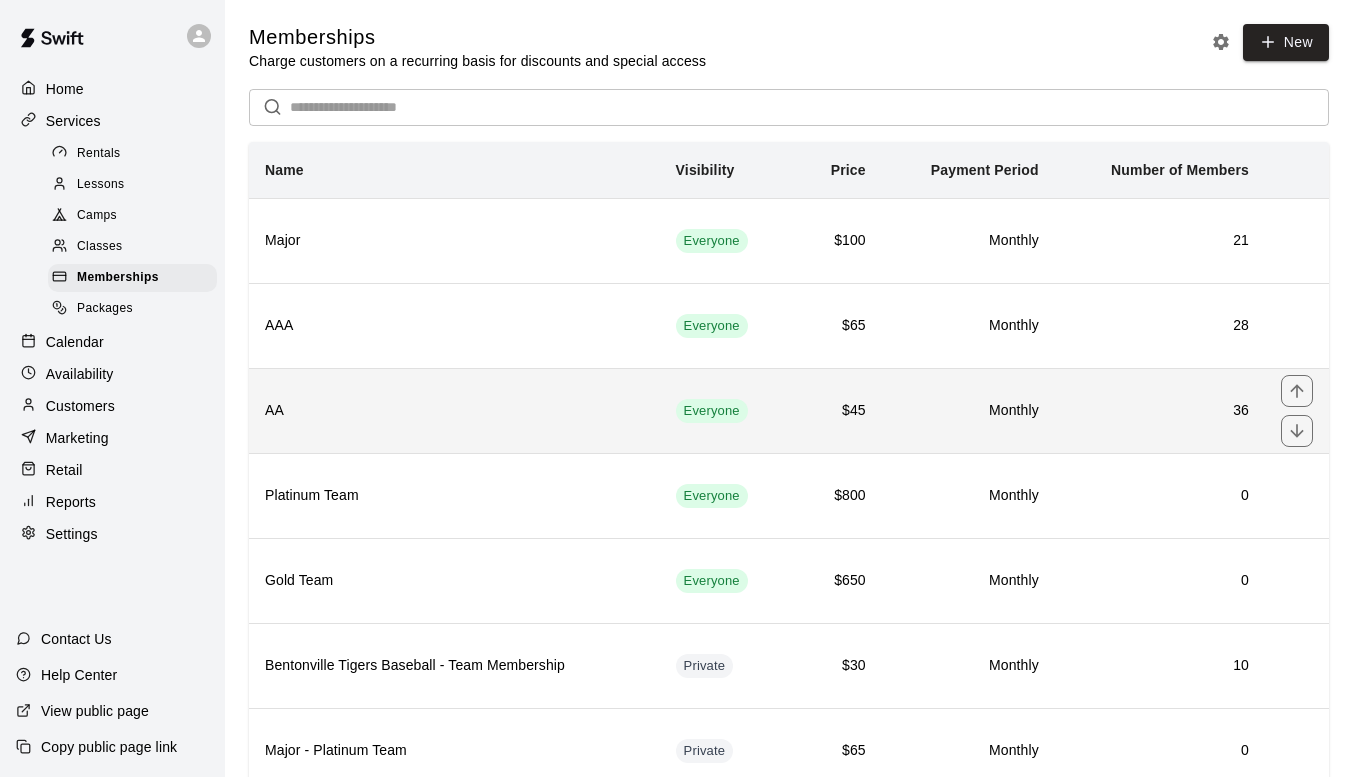 scroll, scrollTop: 500, scrollLeft: 0, axis: vertical 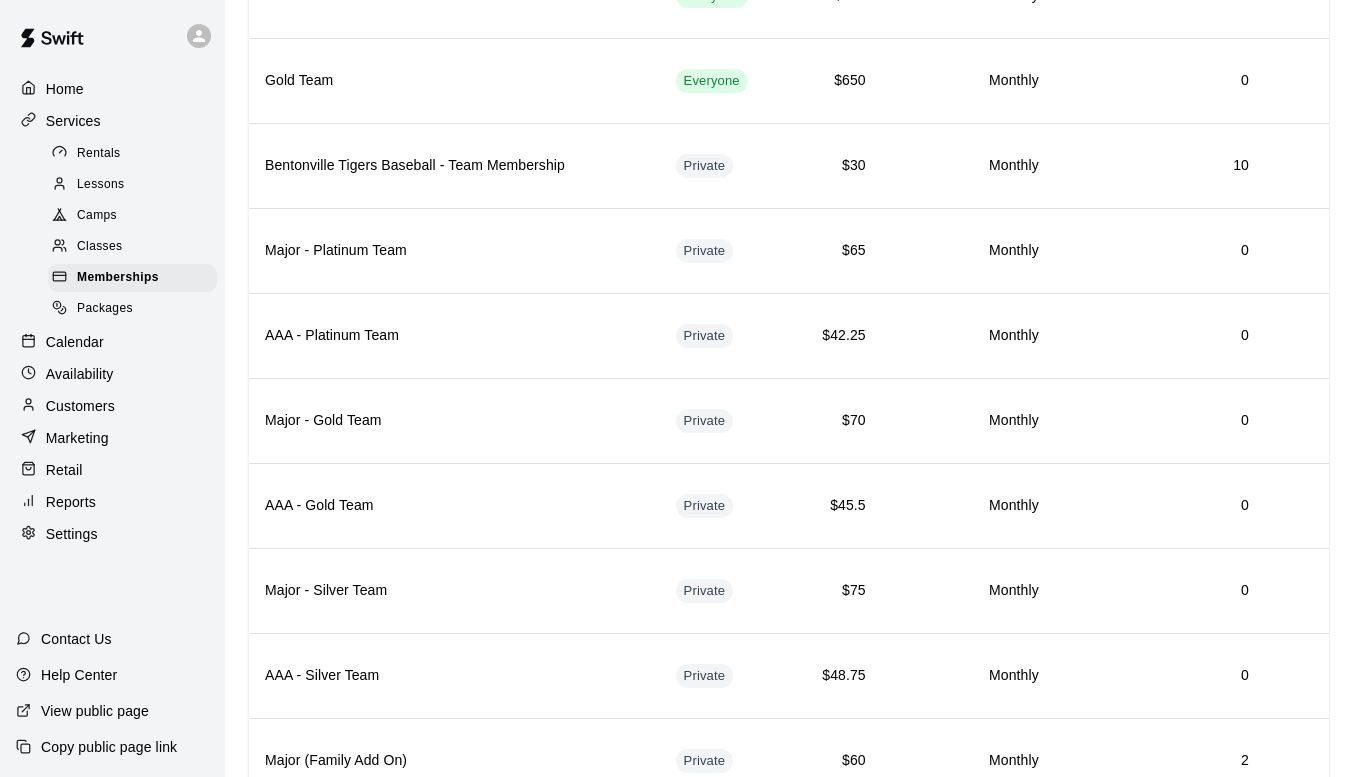 click on "Camps" at bounding box center [97, 216] 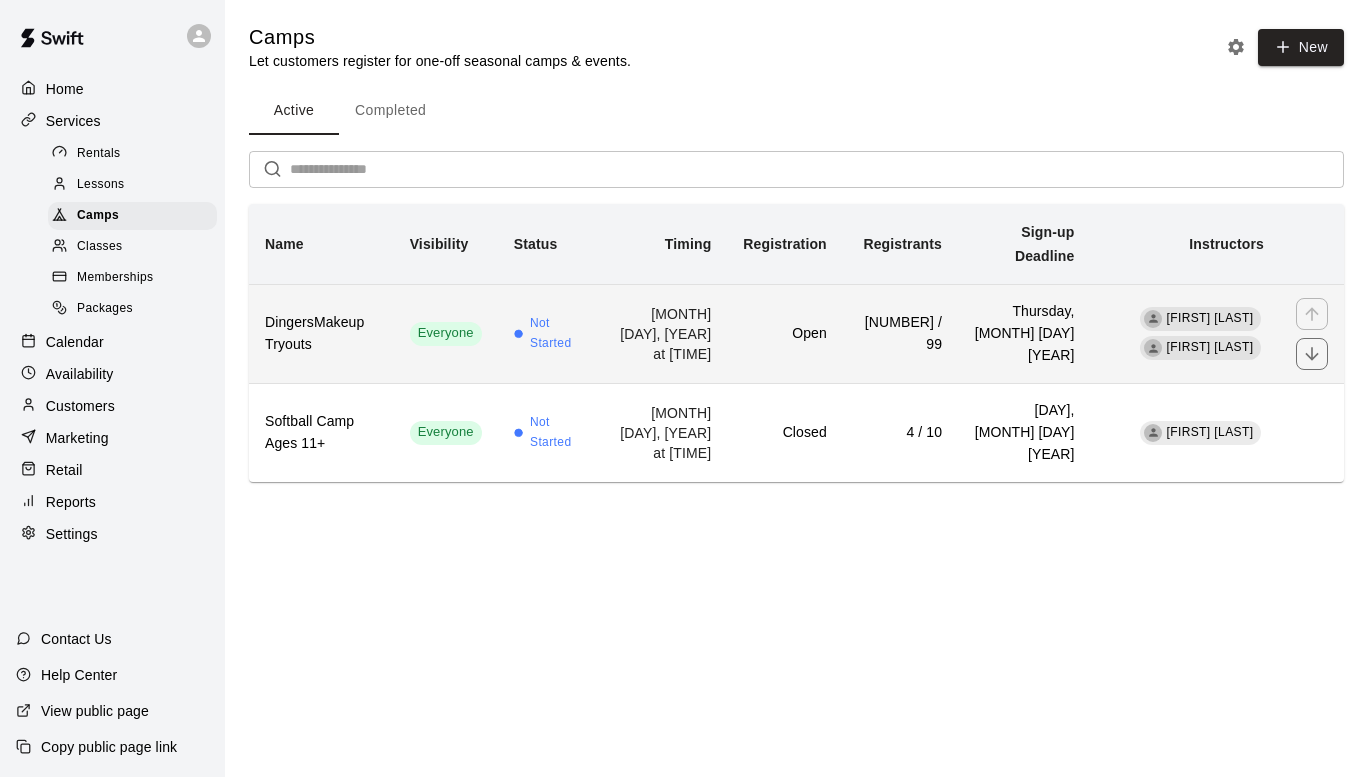 click on "[MONTH] [DAY], [YEAR] at [TIME]" at bounding box center (661, 333) 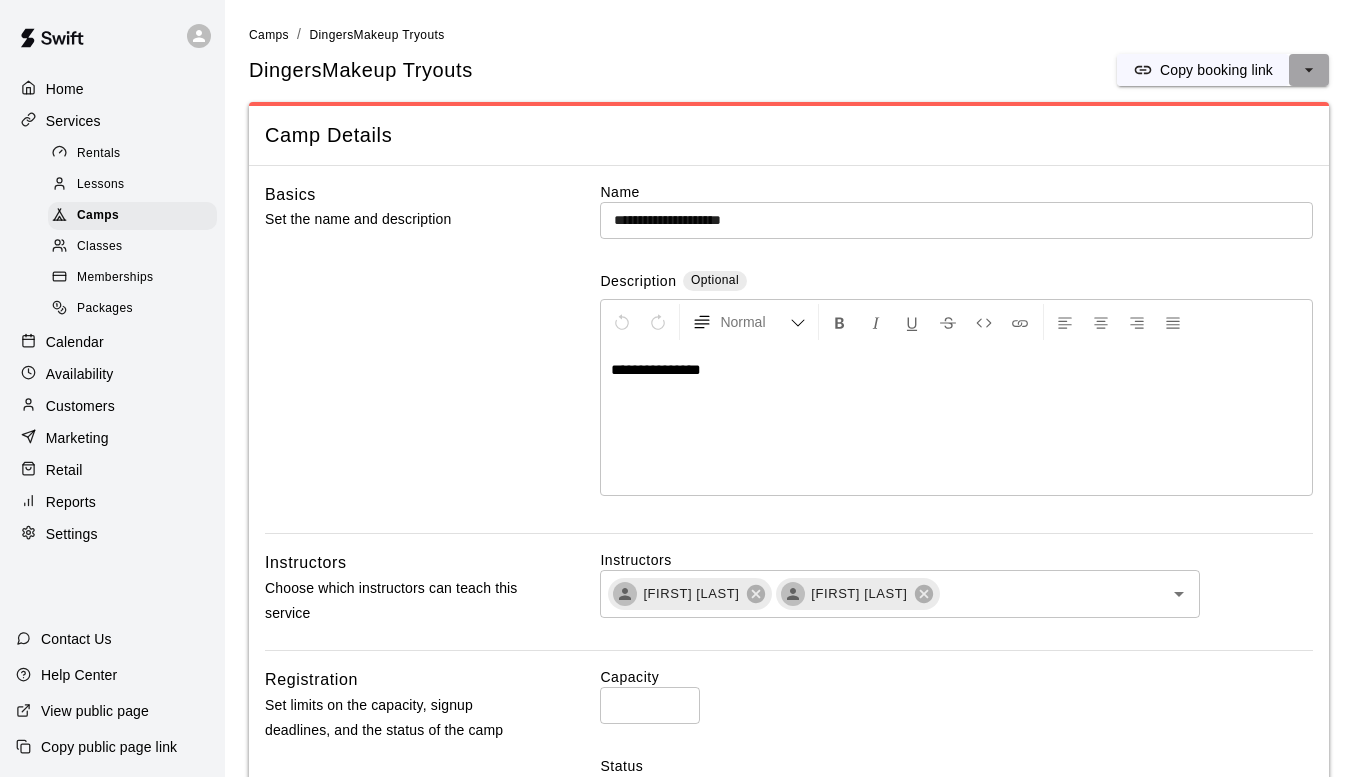 click at bounding box center [1309, 70] 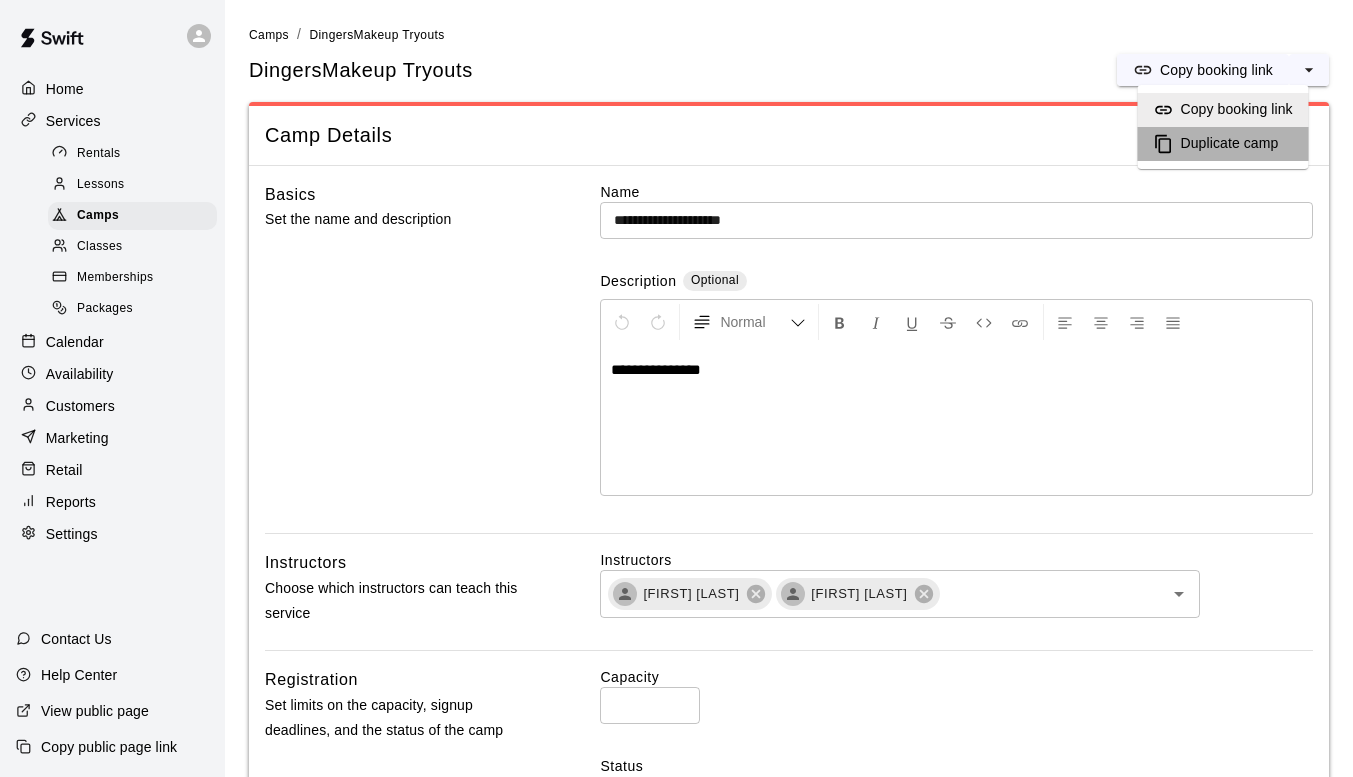 click on "Duplicate camp" at bounding box center (1230, 144) 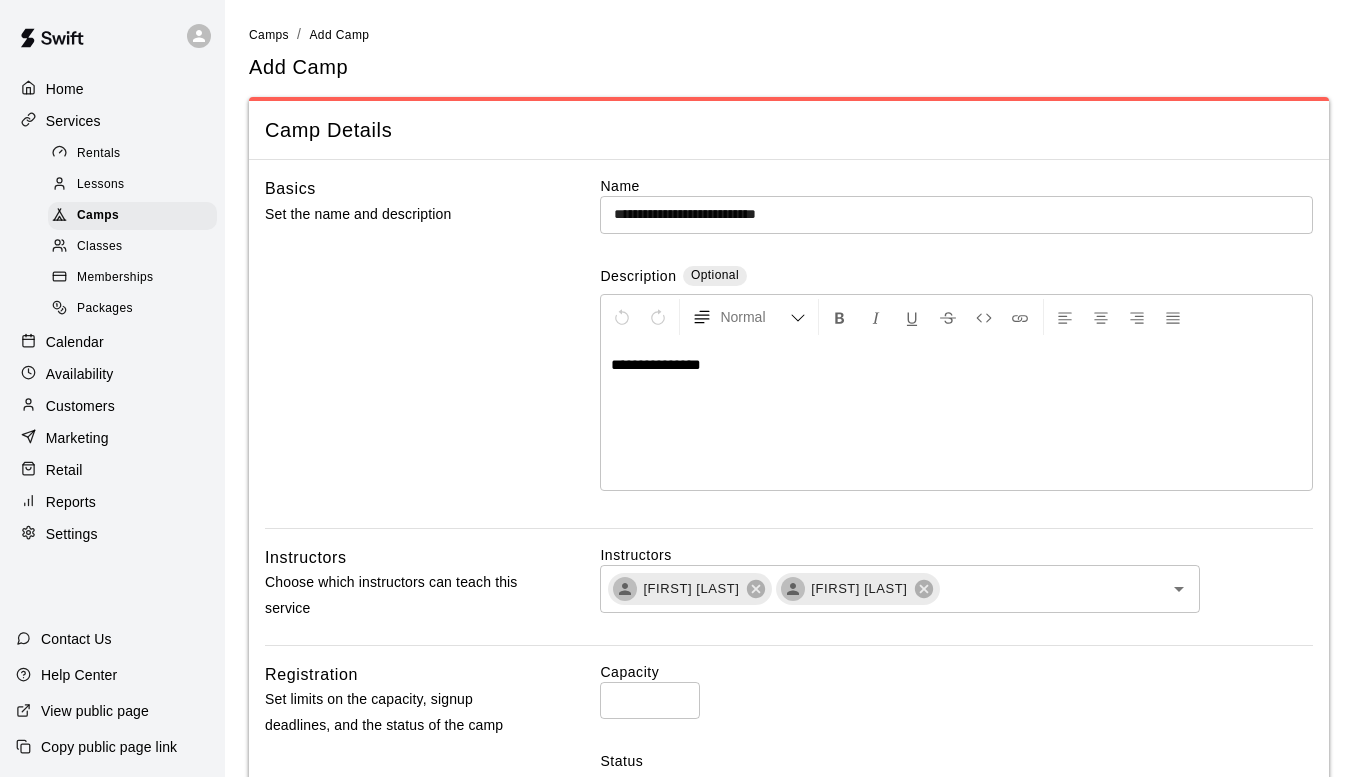click on "**********" at bounding box center [956, 214] 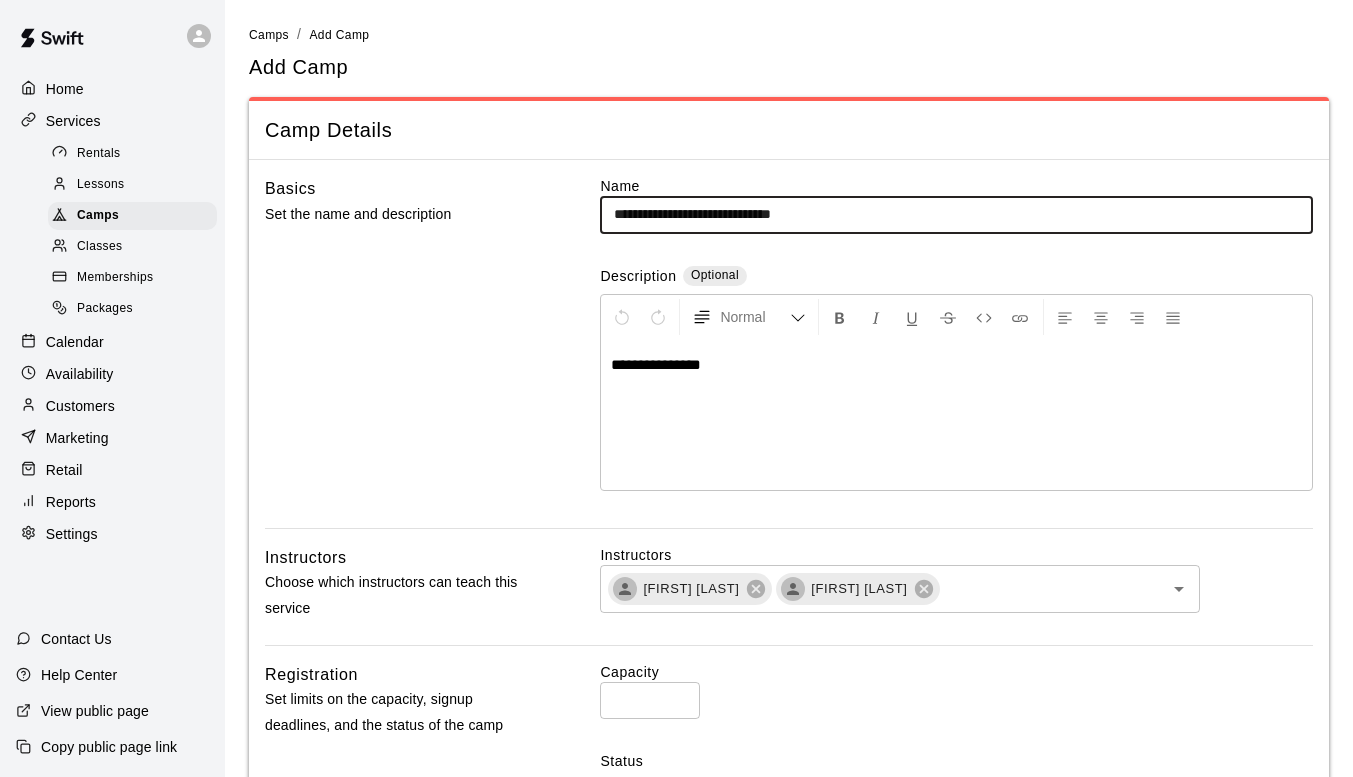 drag, startPoint x: 793, startPoint y: 210, endPoint x: 1033, endPoint y: 247, distance: 242.83534 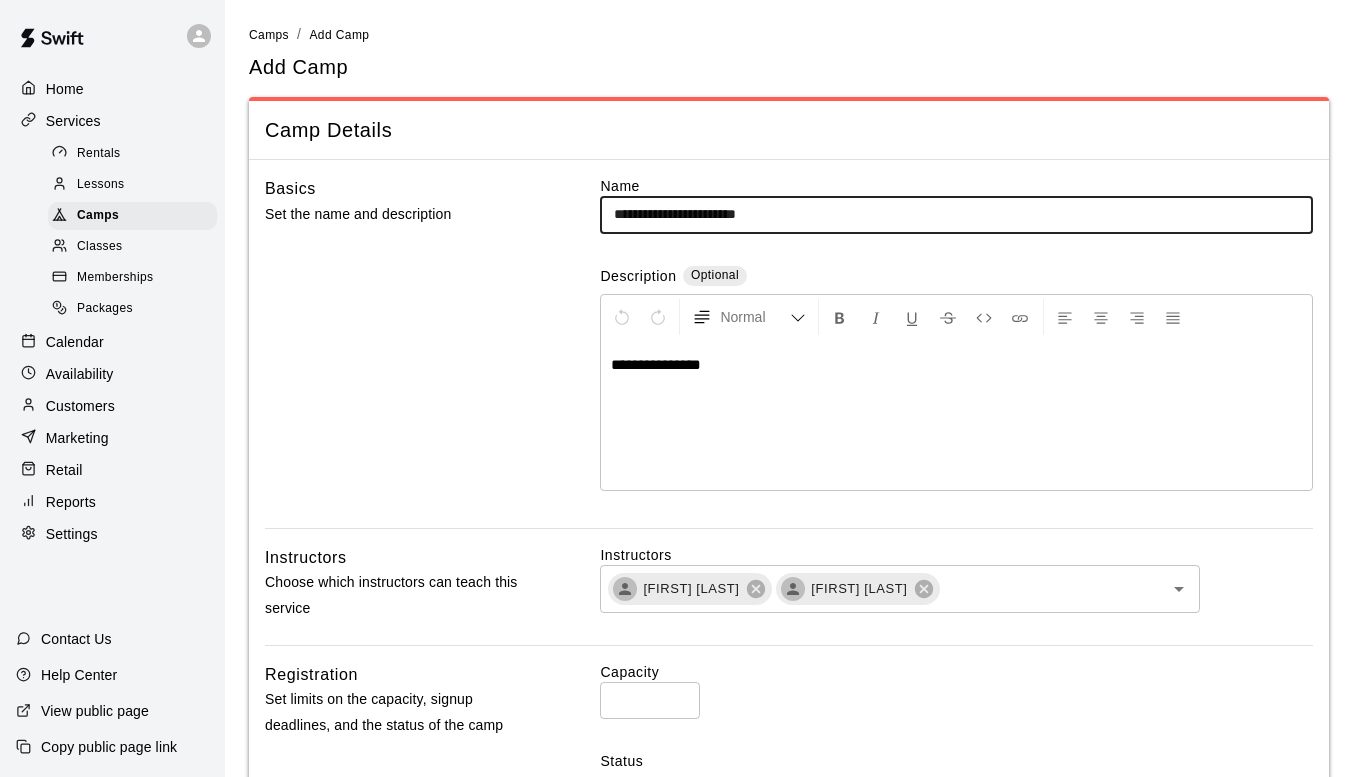 type on "**********" 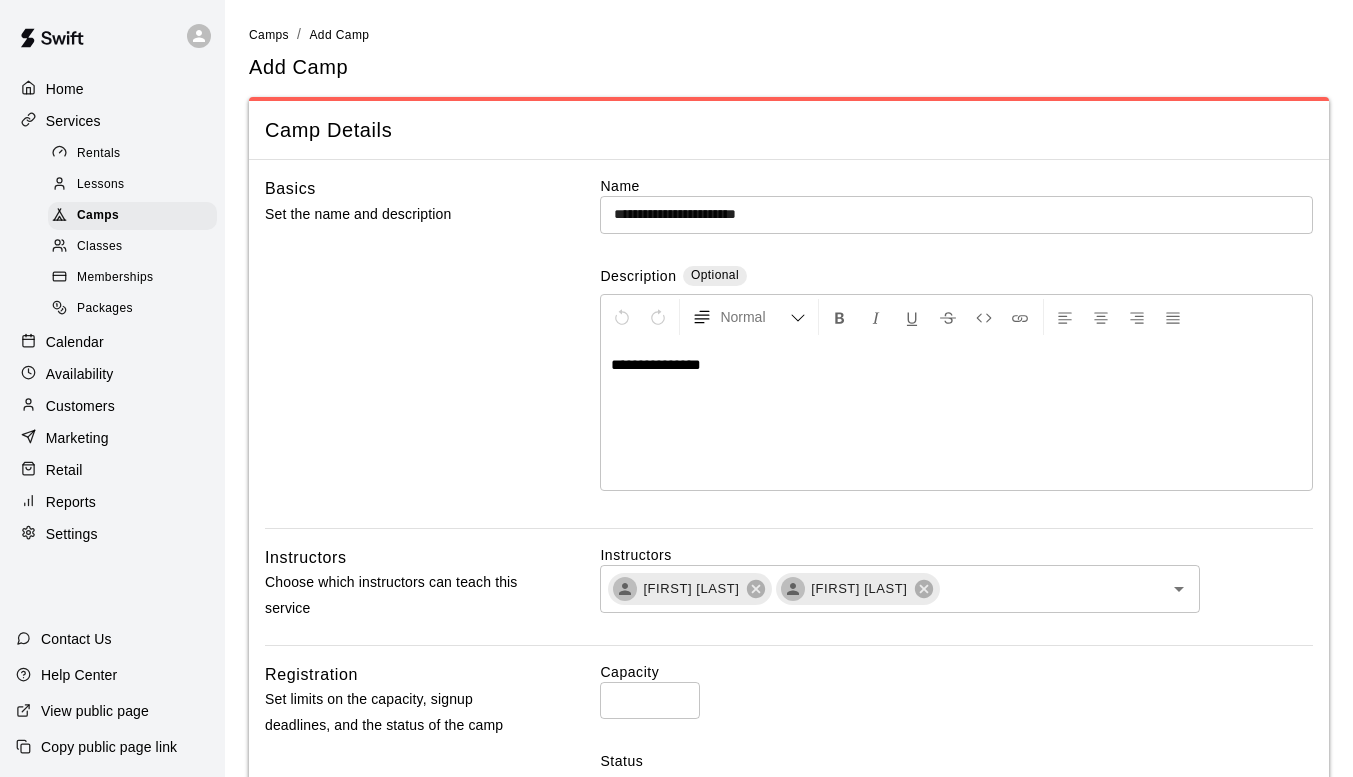 click on "**********" at bounding box center [956, 415] 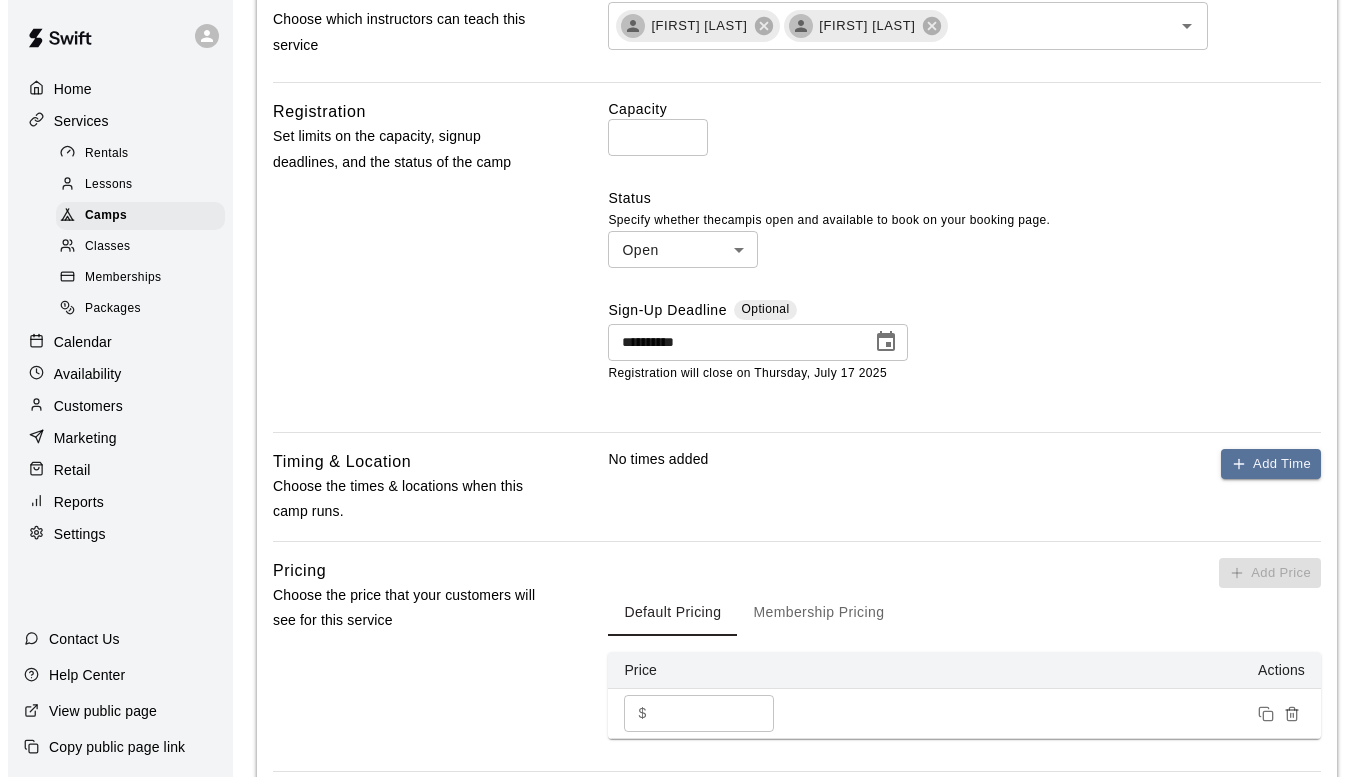 scroll, scrollTop: 600, scrollLeft: 0, axis: vertical 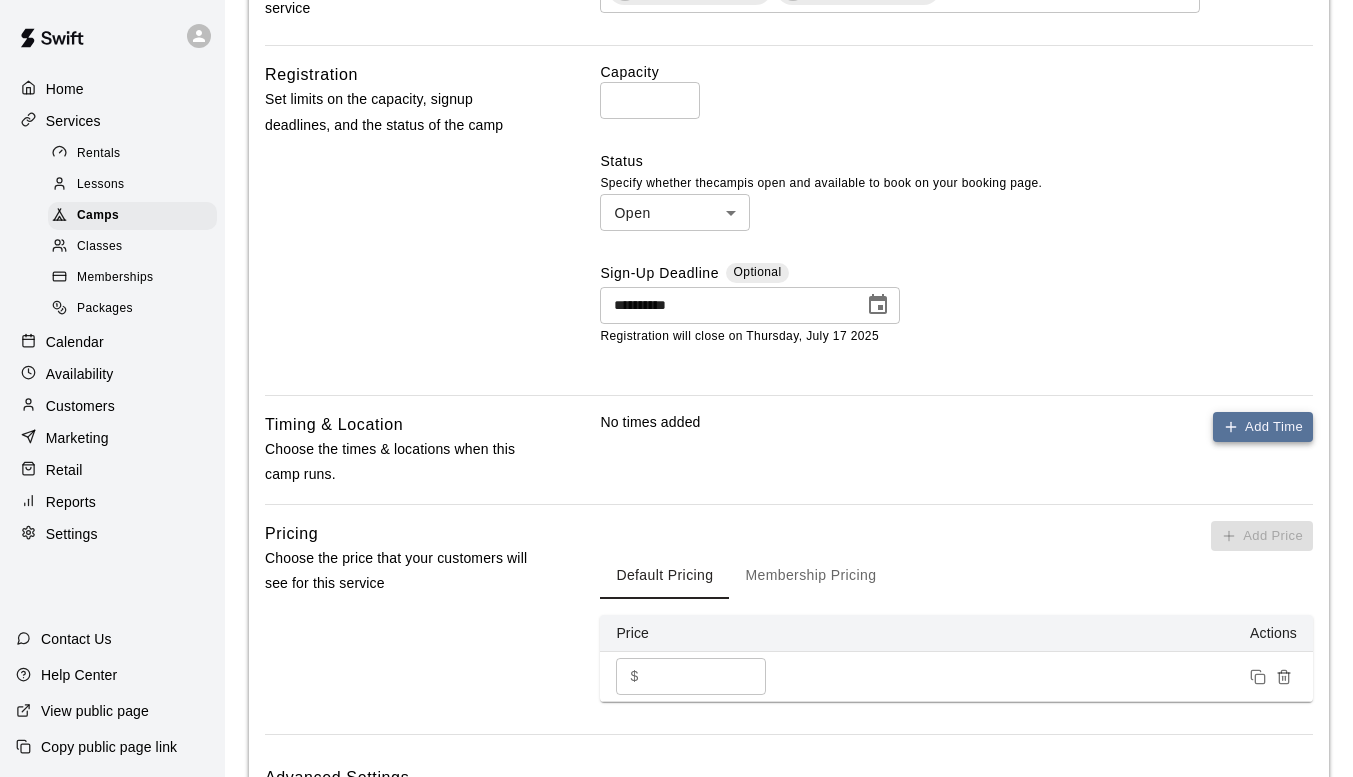click on "Add Time" at bounding box center [1263, 427] 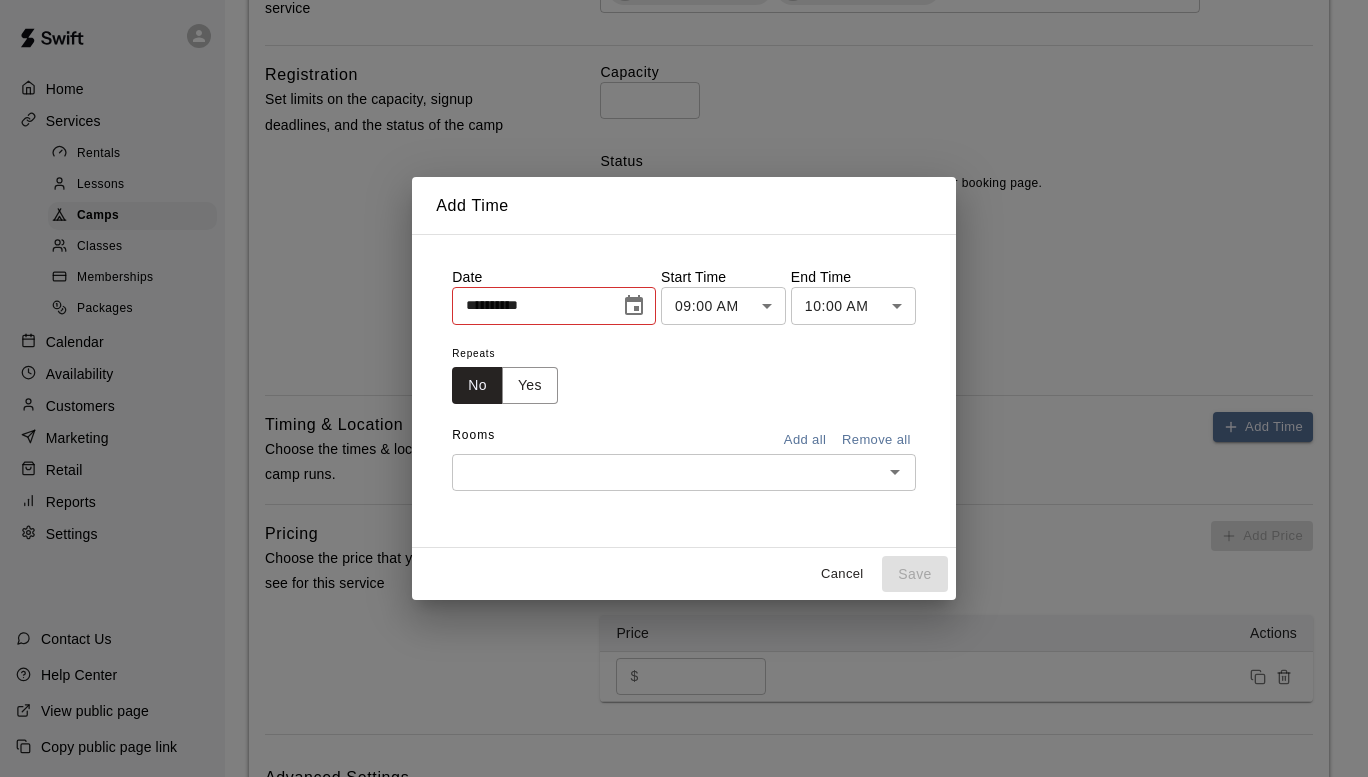 click on "**********" at bounding box center (684, 170) 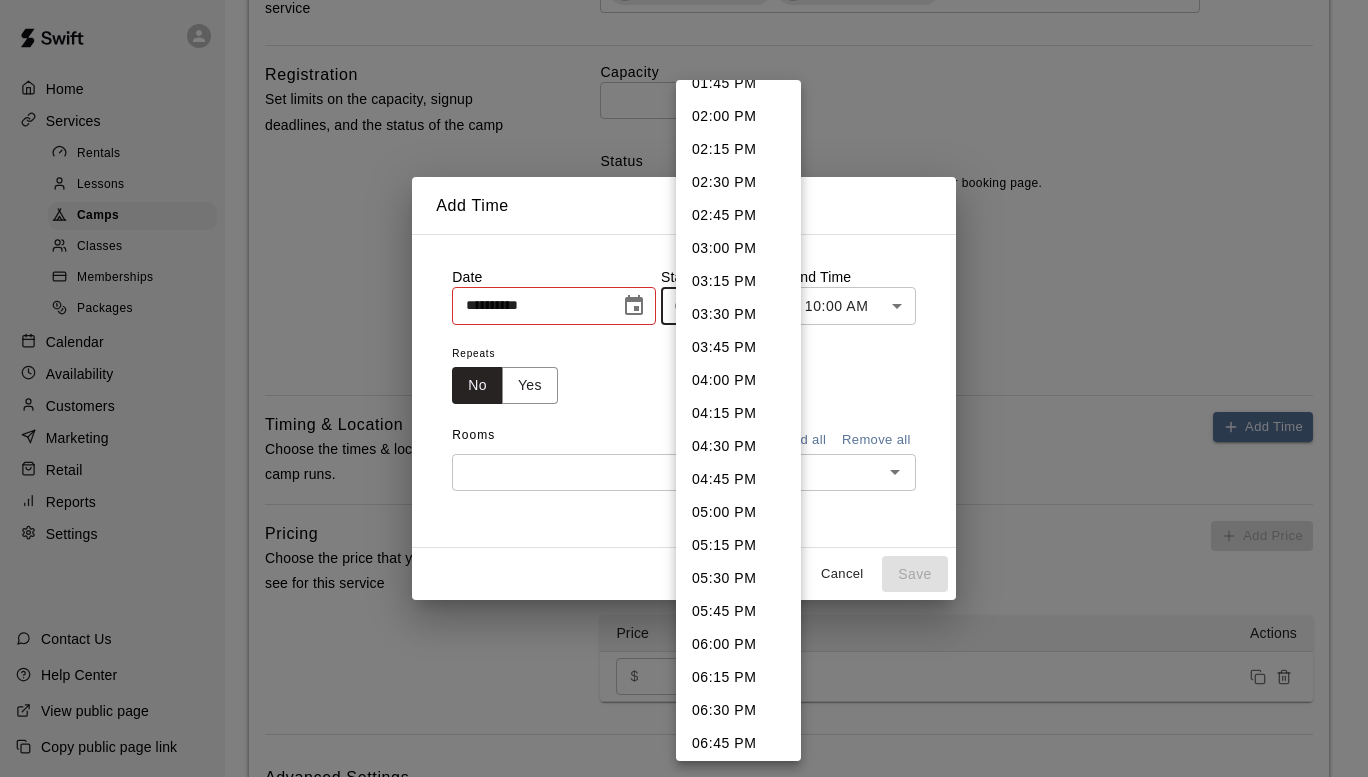 scroll, scrollTop: 1872, scrollLeft: 0, axis: vertical 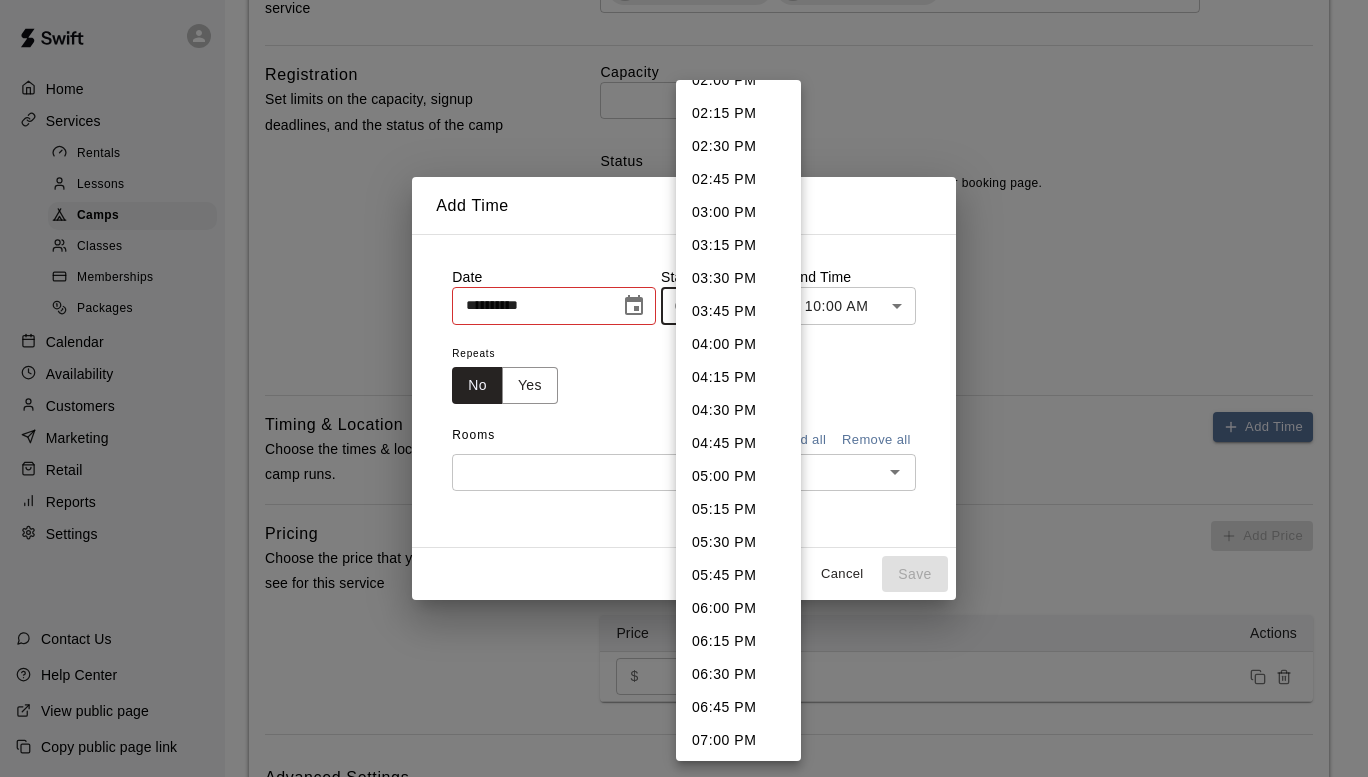 click on "06:00 PM" at bounding box center (738, 608) 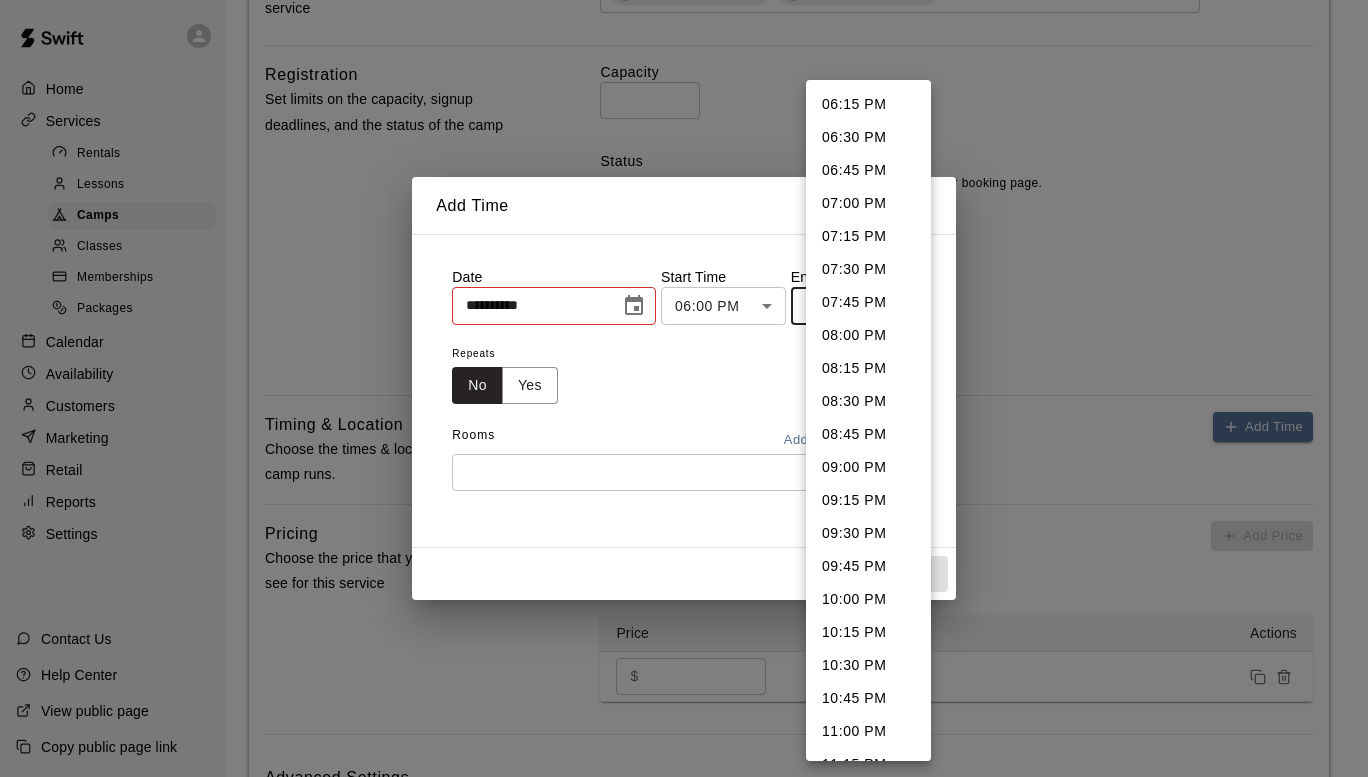 click on "**********" at bounding box center [684, 170] 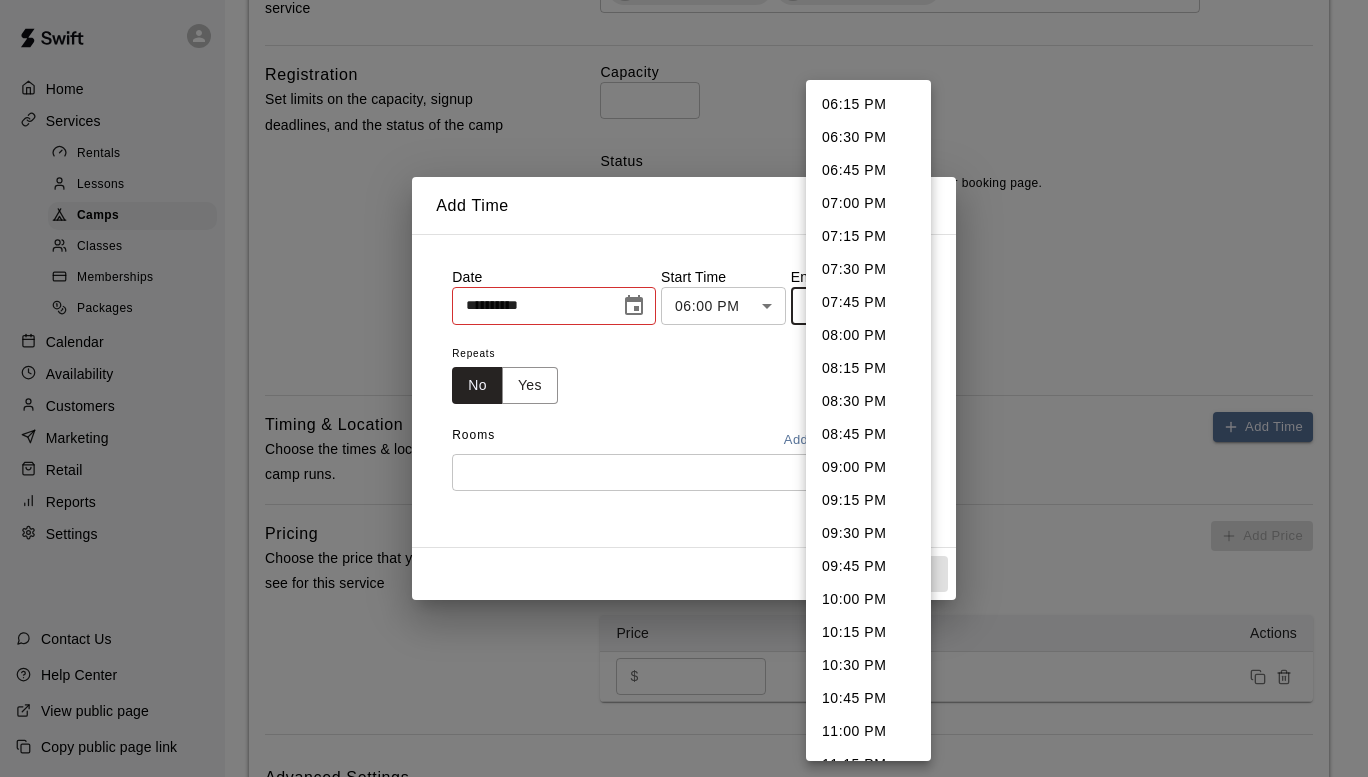 click on "07:30 PM" at bounding box center [868, 269] 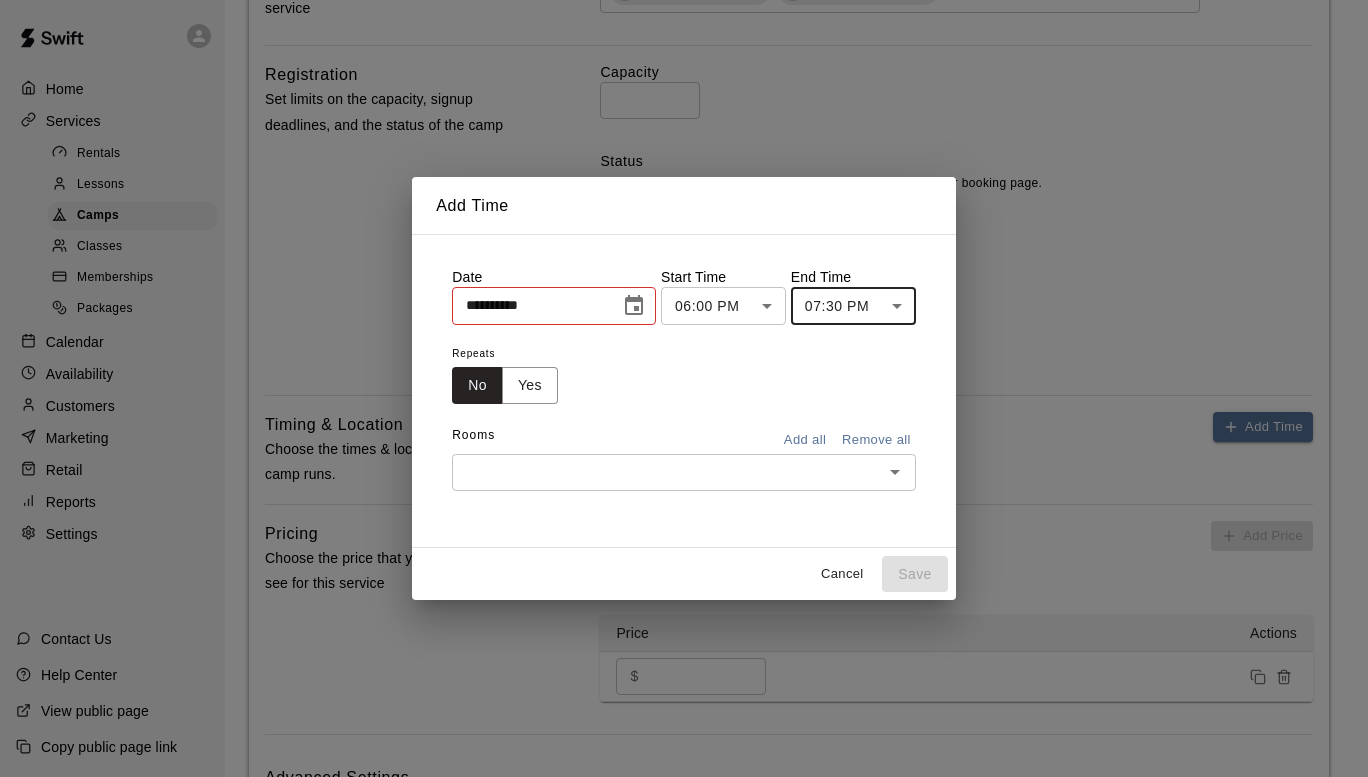 click on "Rooms Add all Remove all" at bounding box center [684, 437] 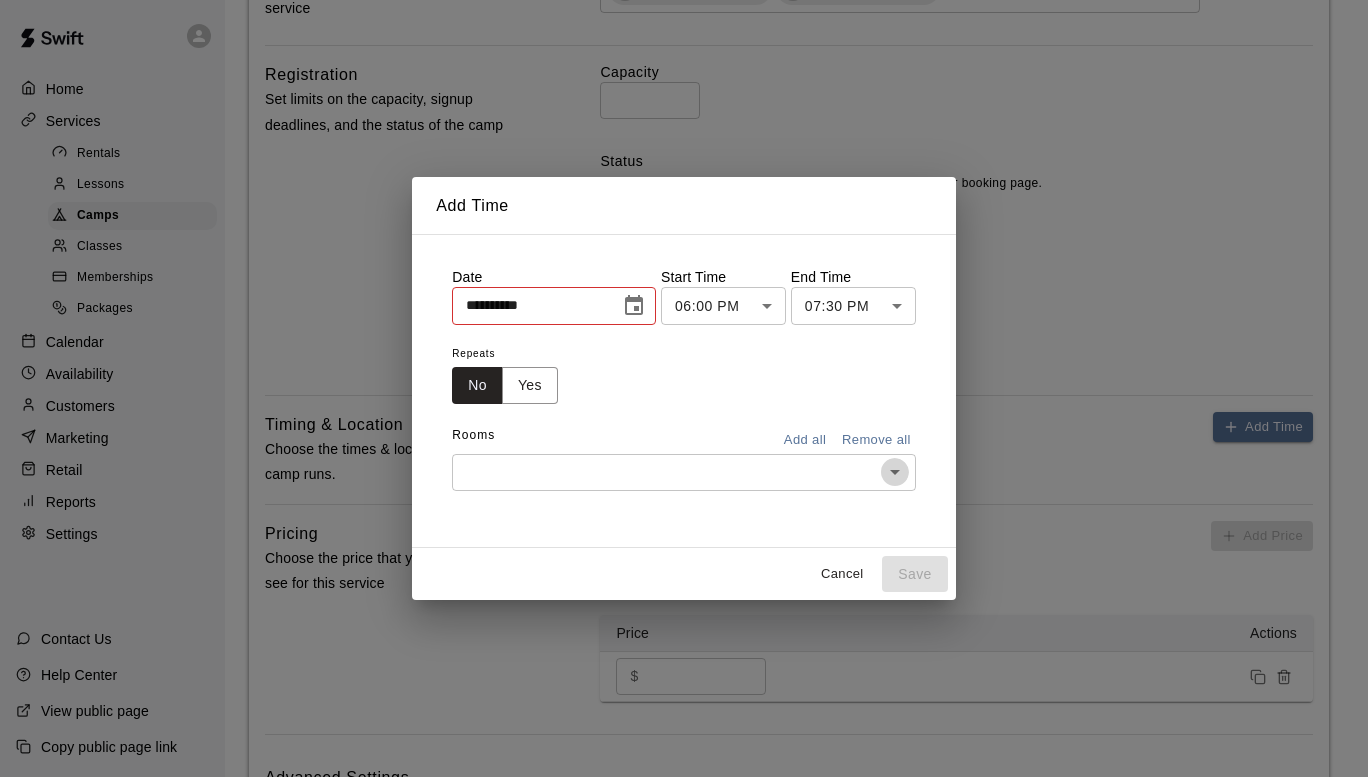 click 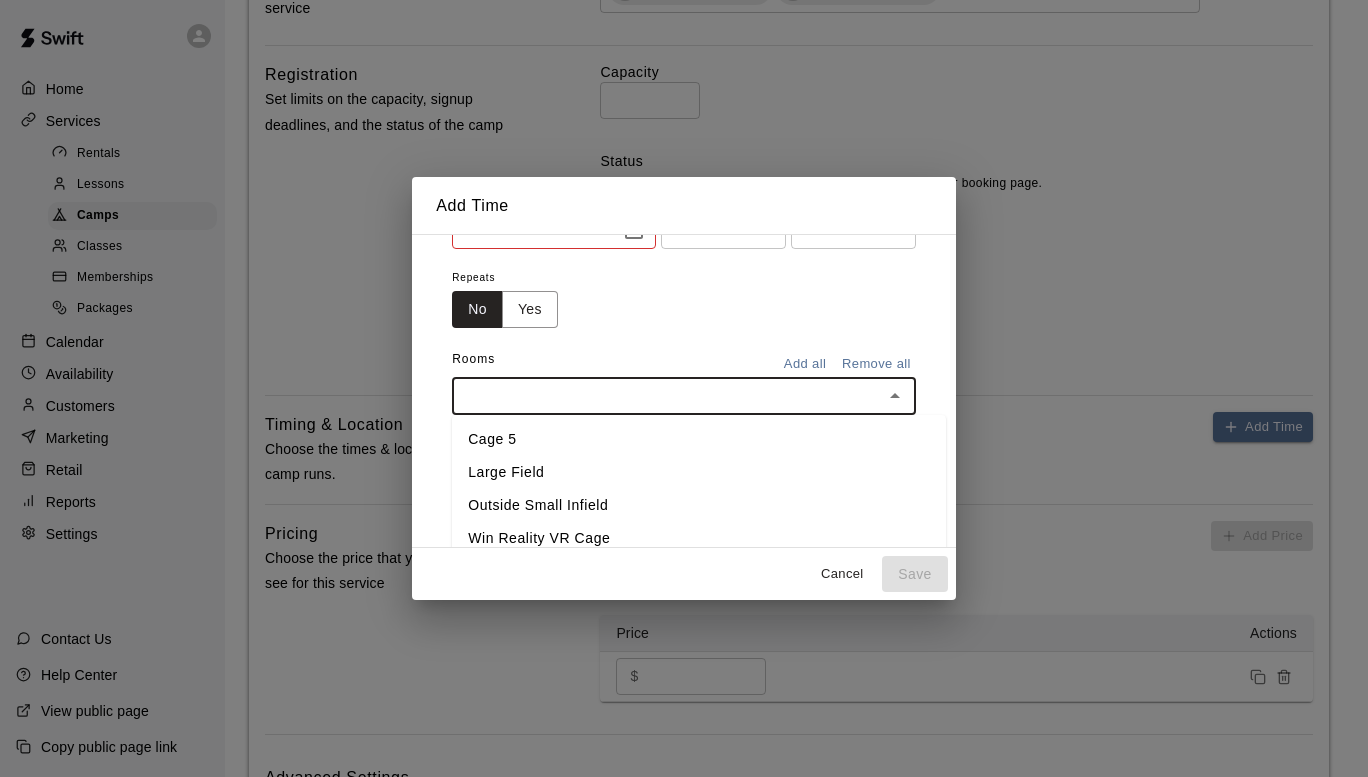 scroll, scrollTop: 100, scrollLeft: 0, axis: vertical 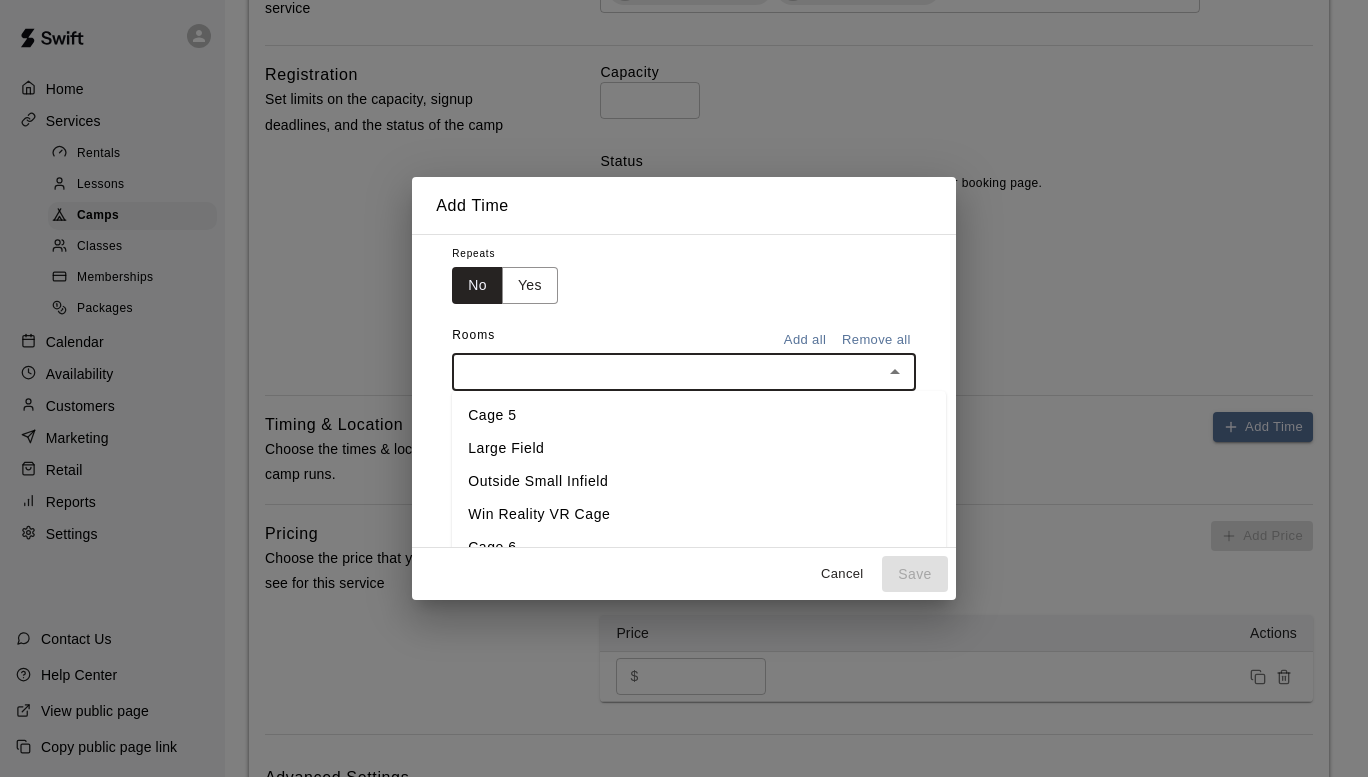 click on "Large Field" at bounding box center [699, 448] 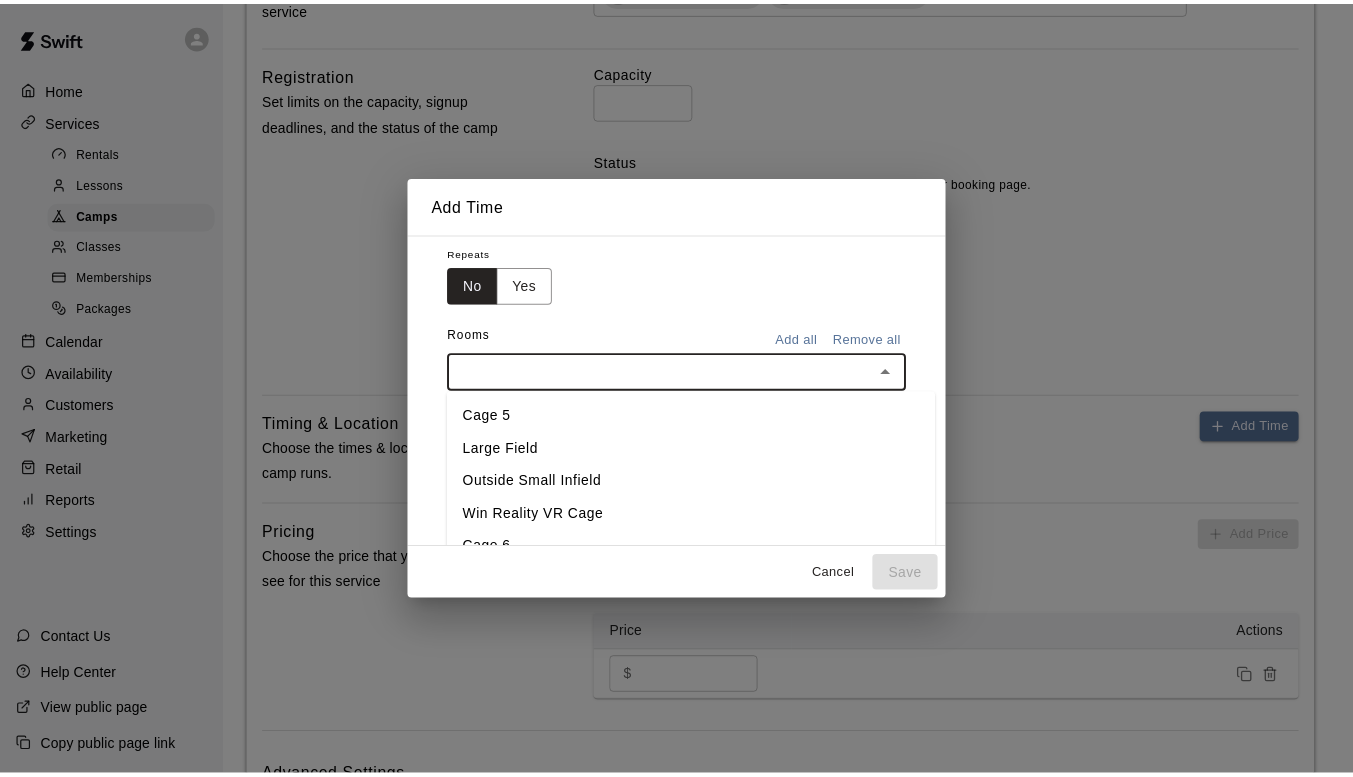 scroll, scrollTop: 0, scrollLeft: 0, axis: both 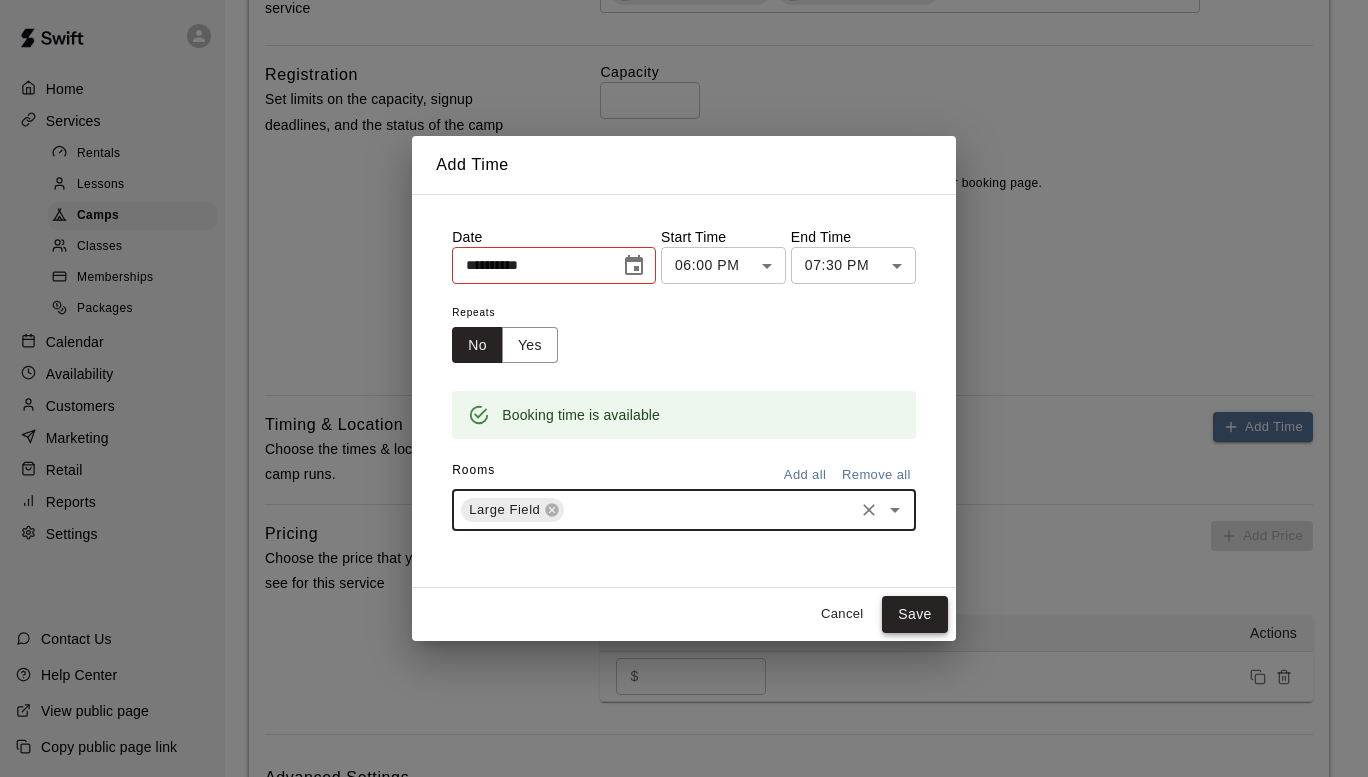 click on "Save" at bounding box center (915, 614) 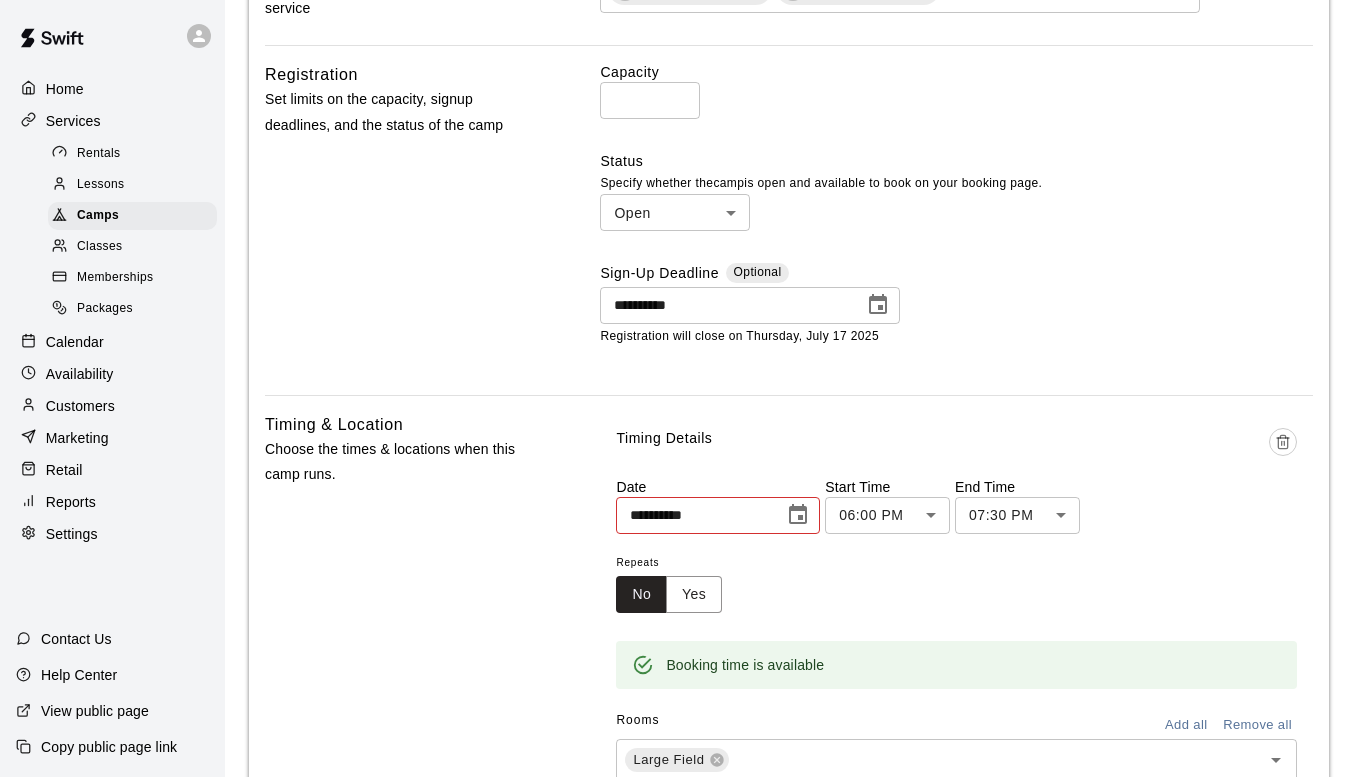 click on "**********" at bounding box center (956, 616) 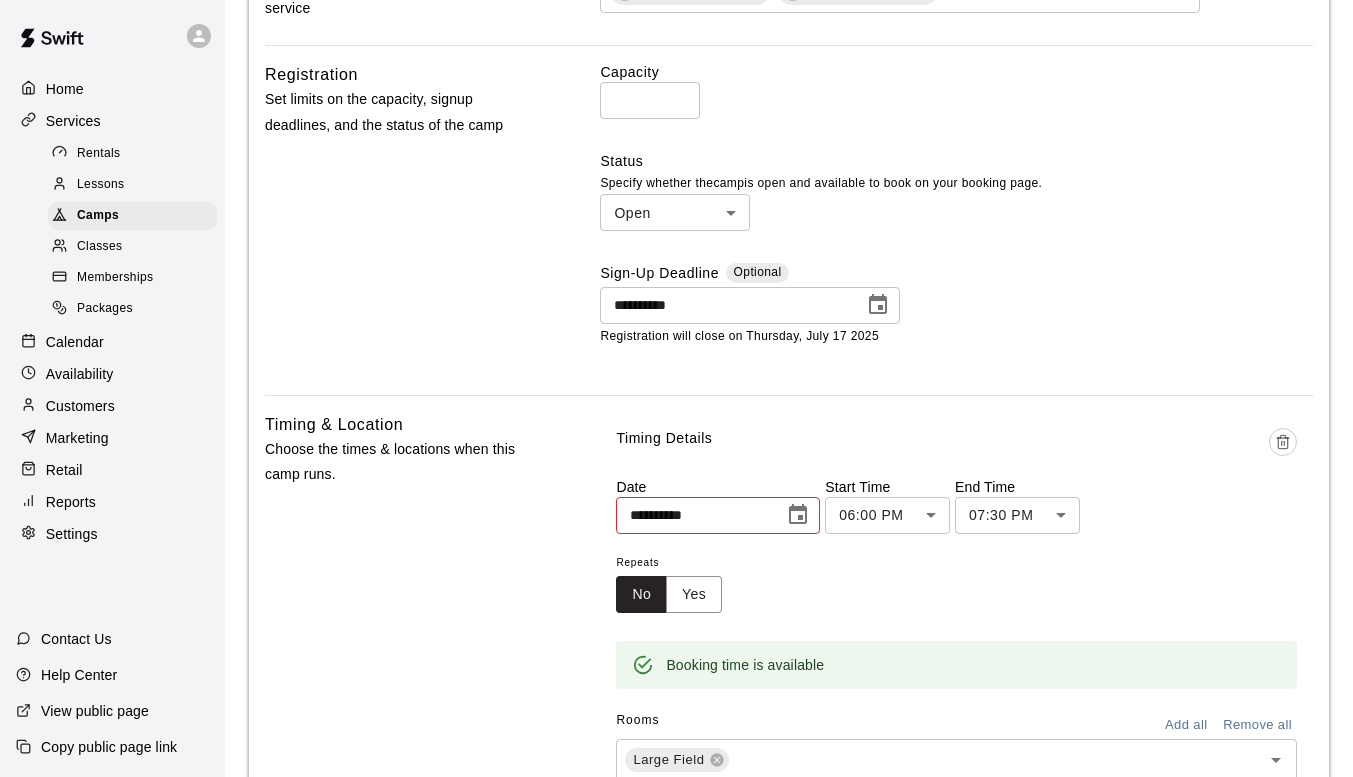 click 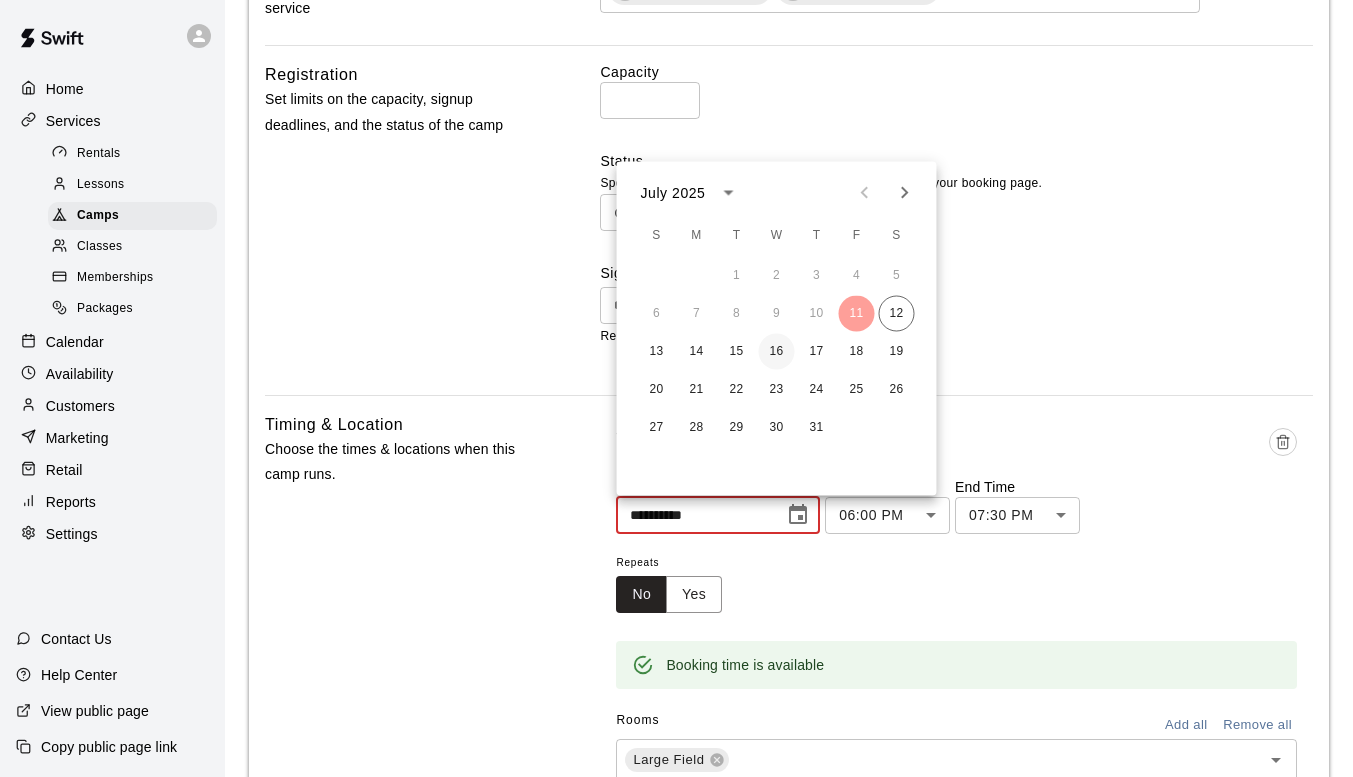 click on "16" at bounding box center [777, 352] 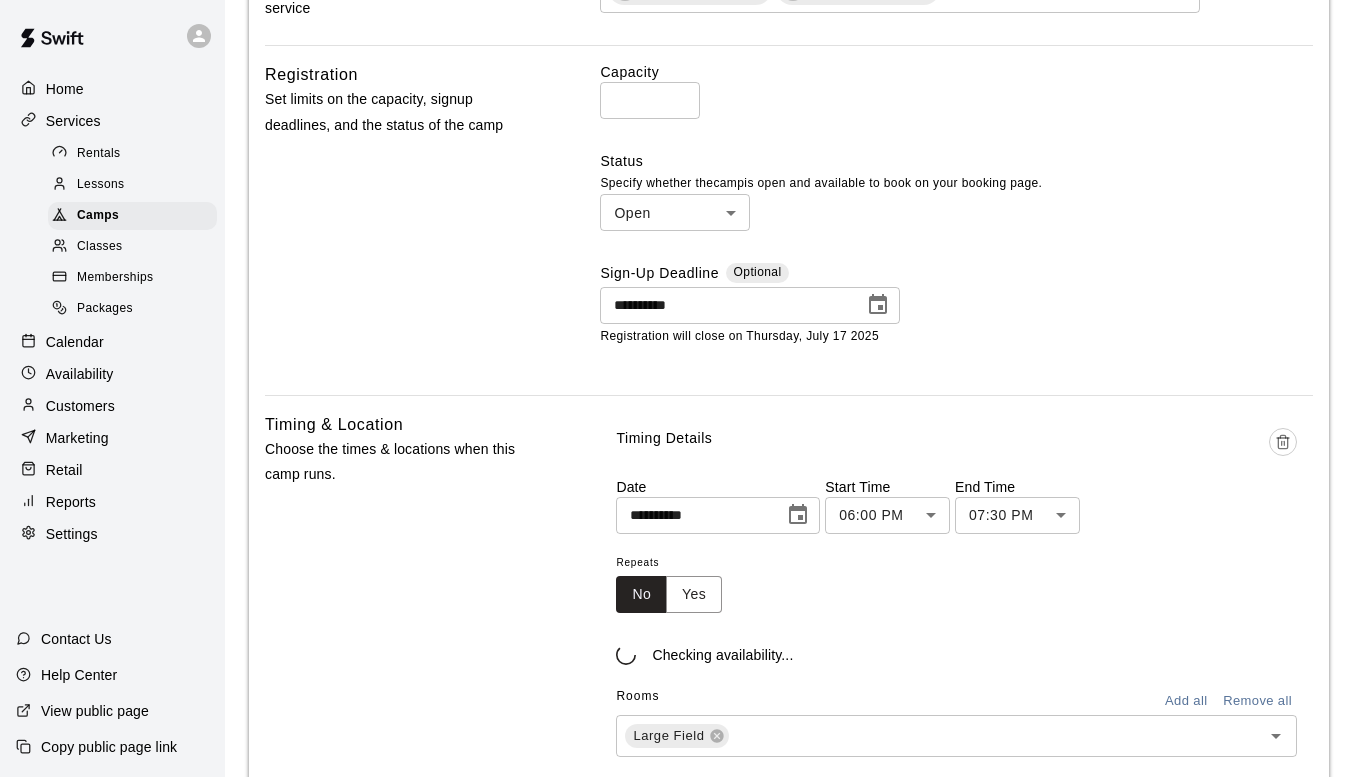 type on "**********" 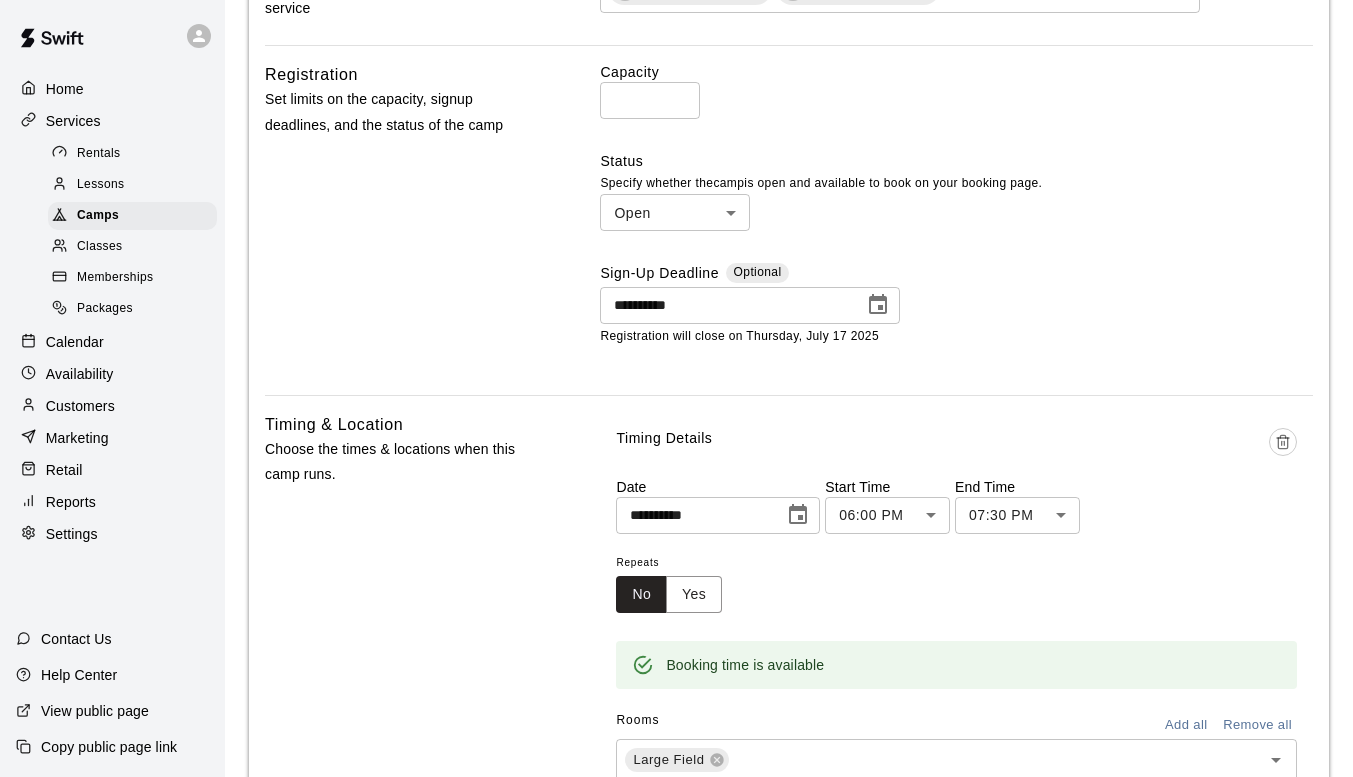 click on "**********" at bounding box center [956, 505] 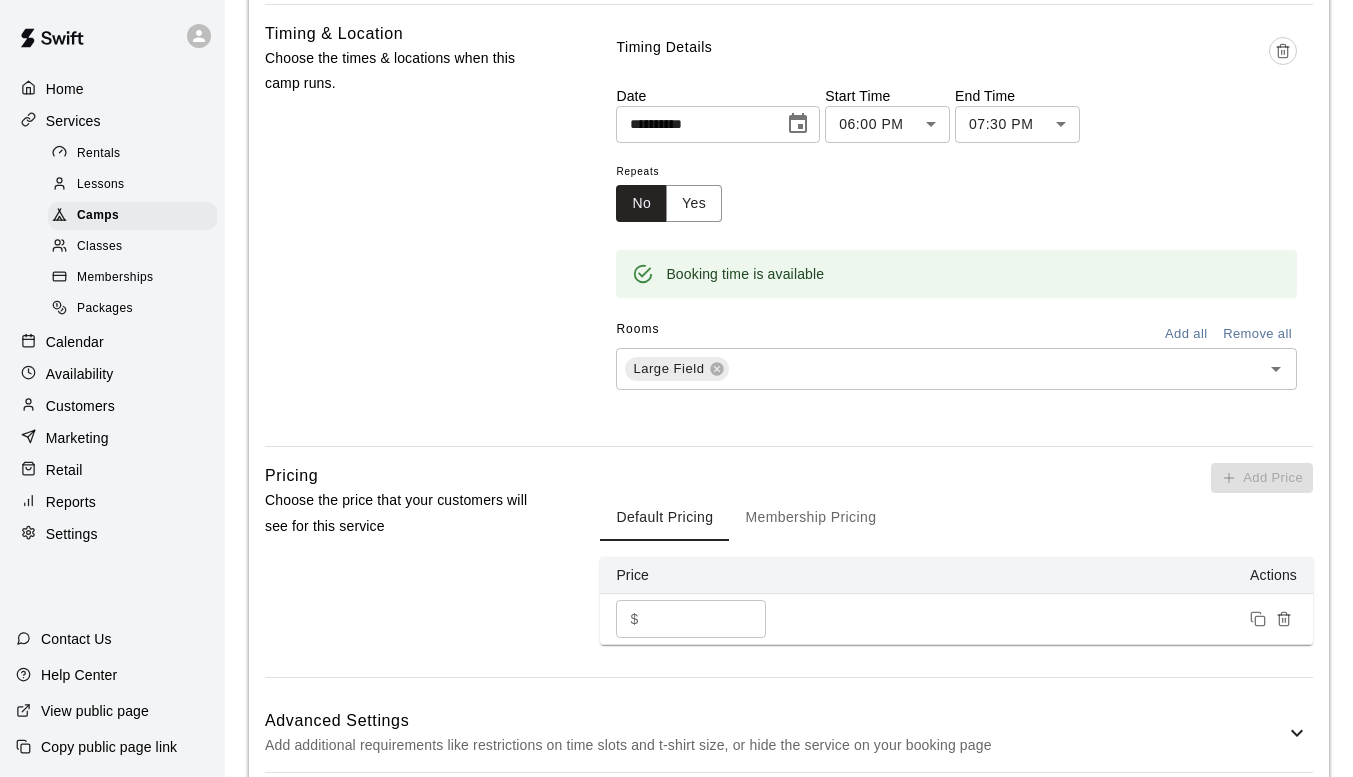 scroll, scrollTop: 1095, scrollLeft: 0, axis: vertical 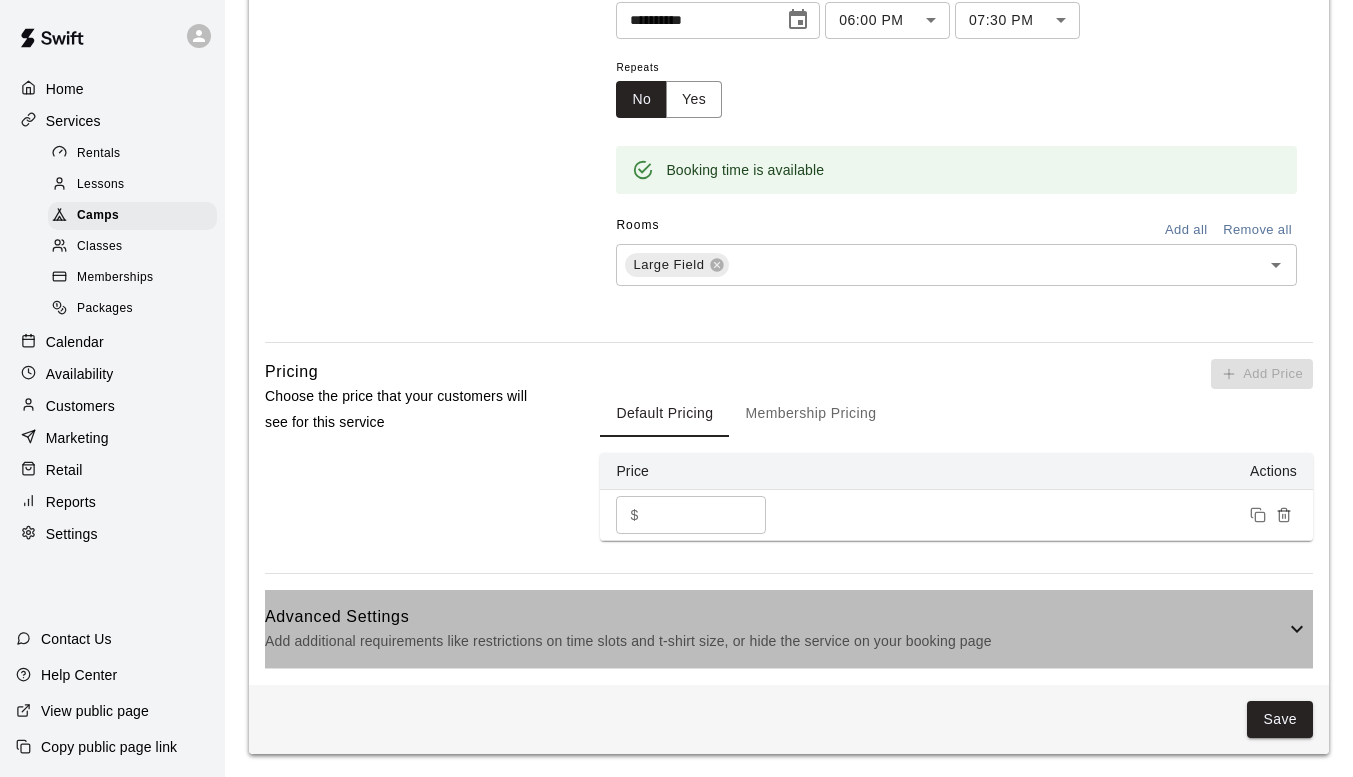 click 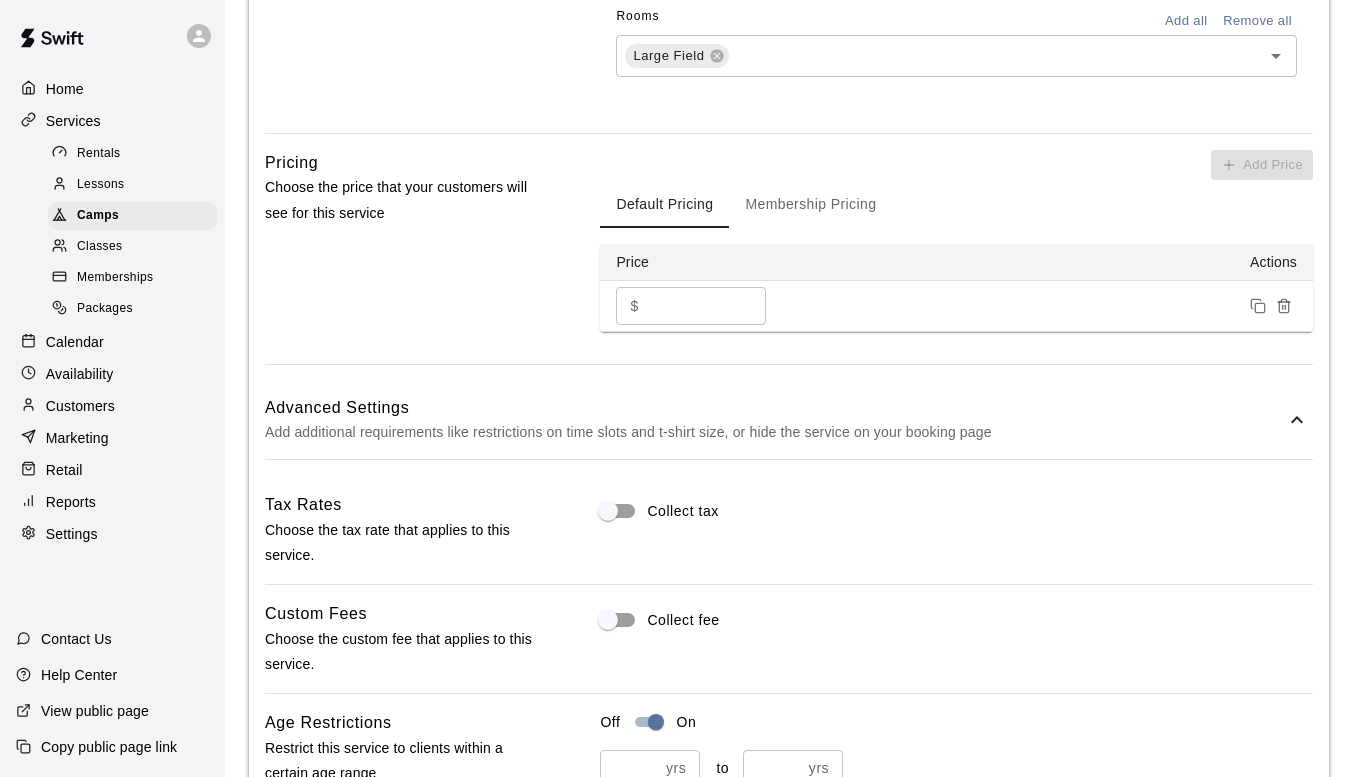 scroll, scrollTop: 1495, scrollLeft: 0, axis: vertical 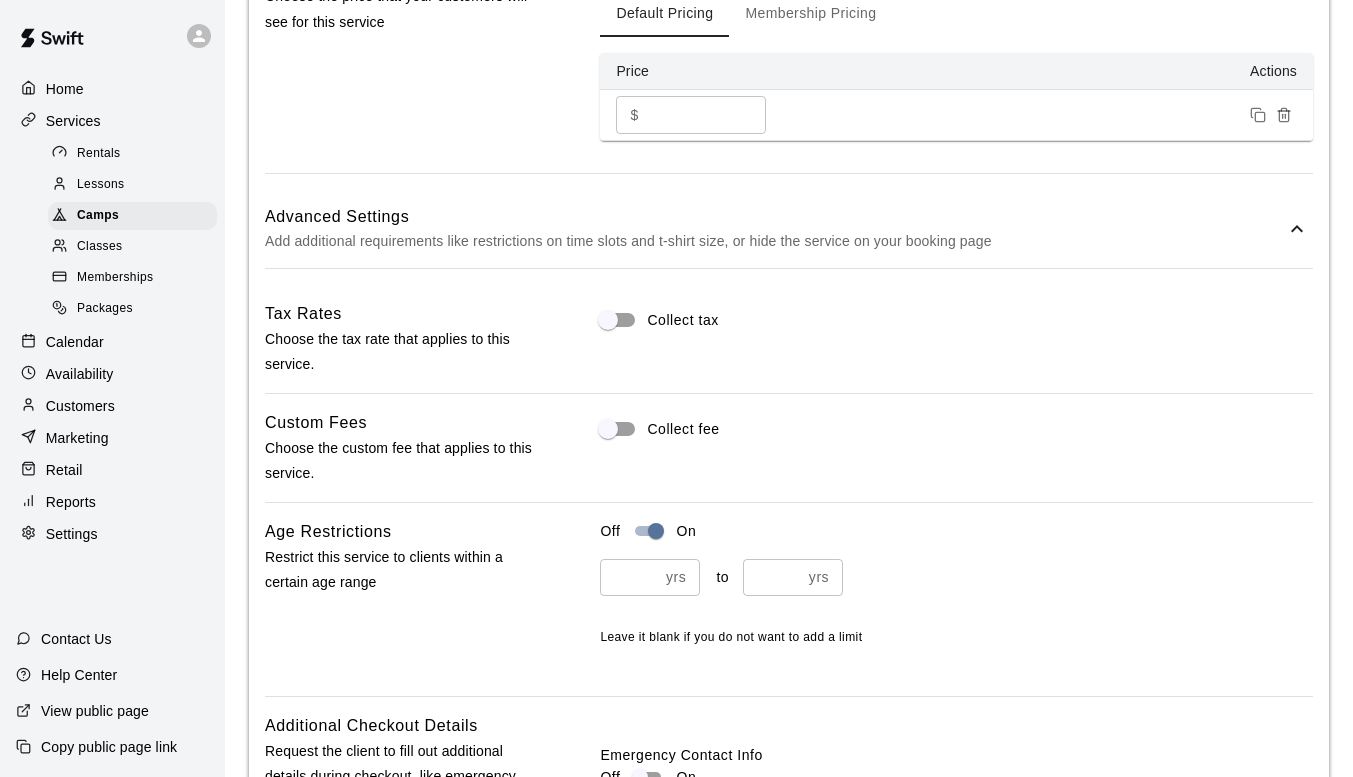 click on "Pricing Choose the price that your customers will see for this service" at bounding box center [401, 66] 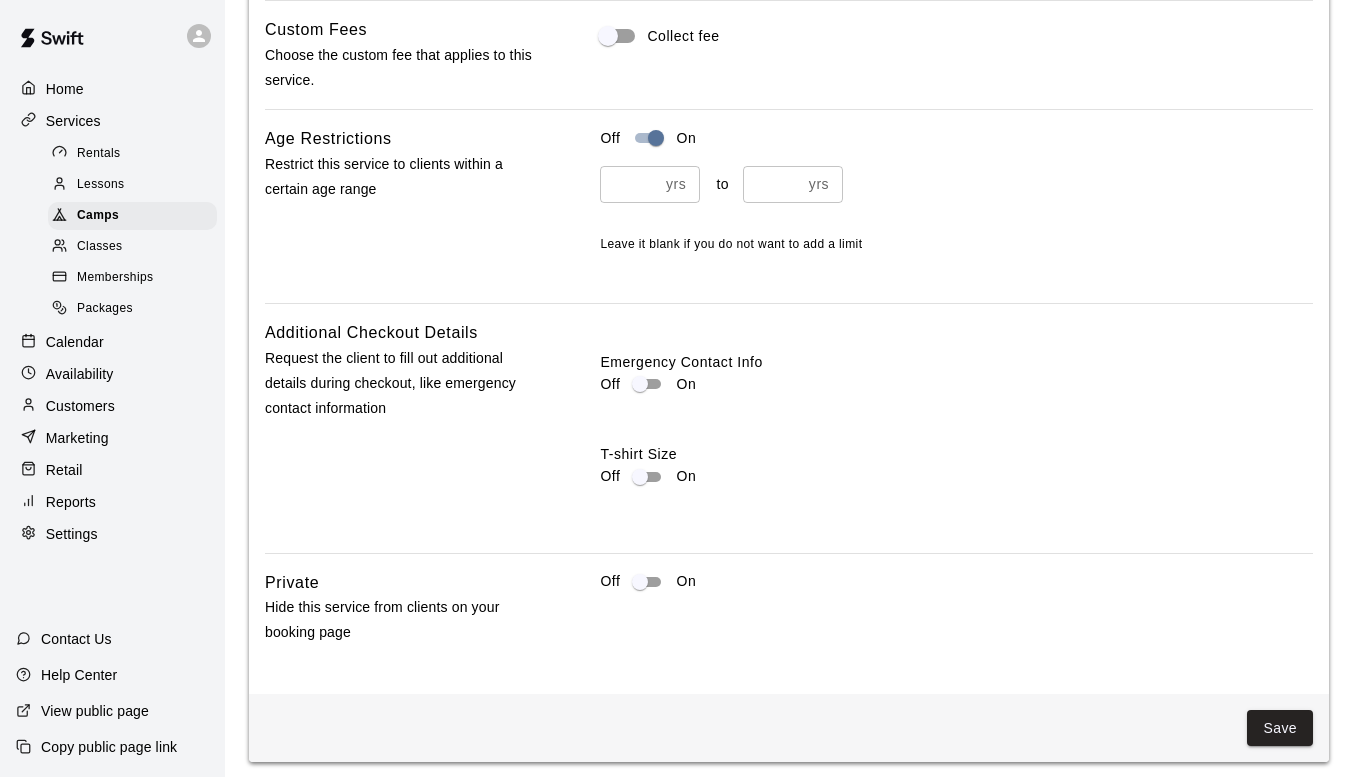 scroll, scrollTop: 1896, scrollLeft: 0, axis: vertical 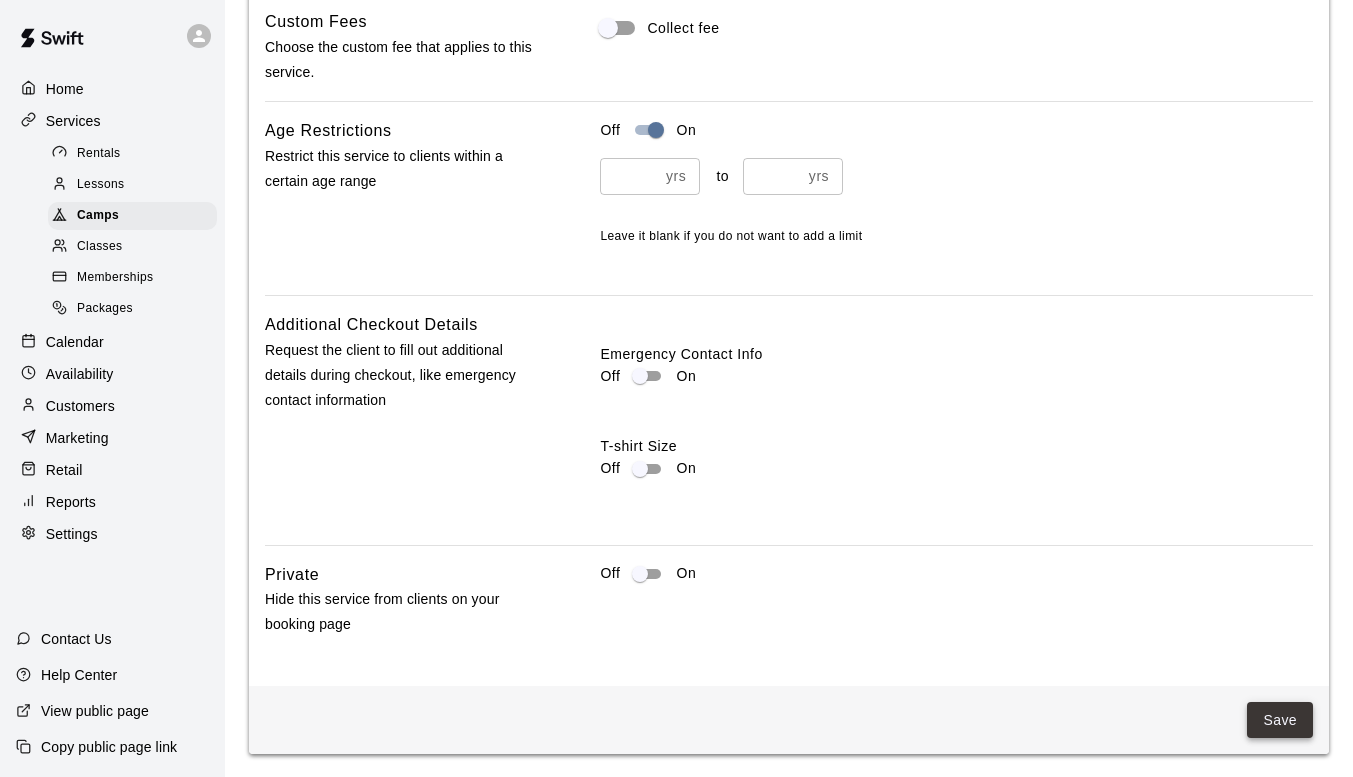 click on "Save" at bounding box center [1280, 720] 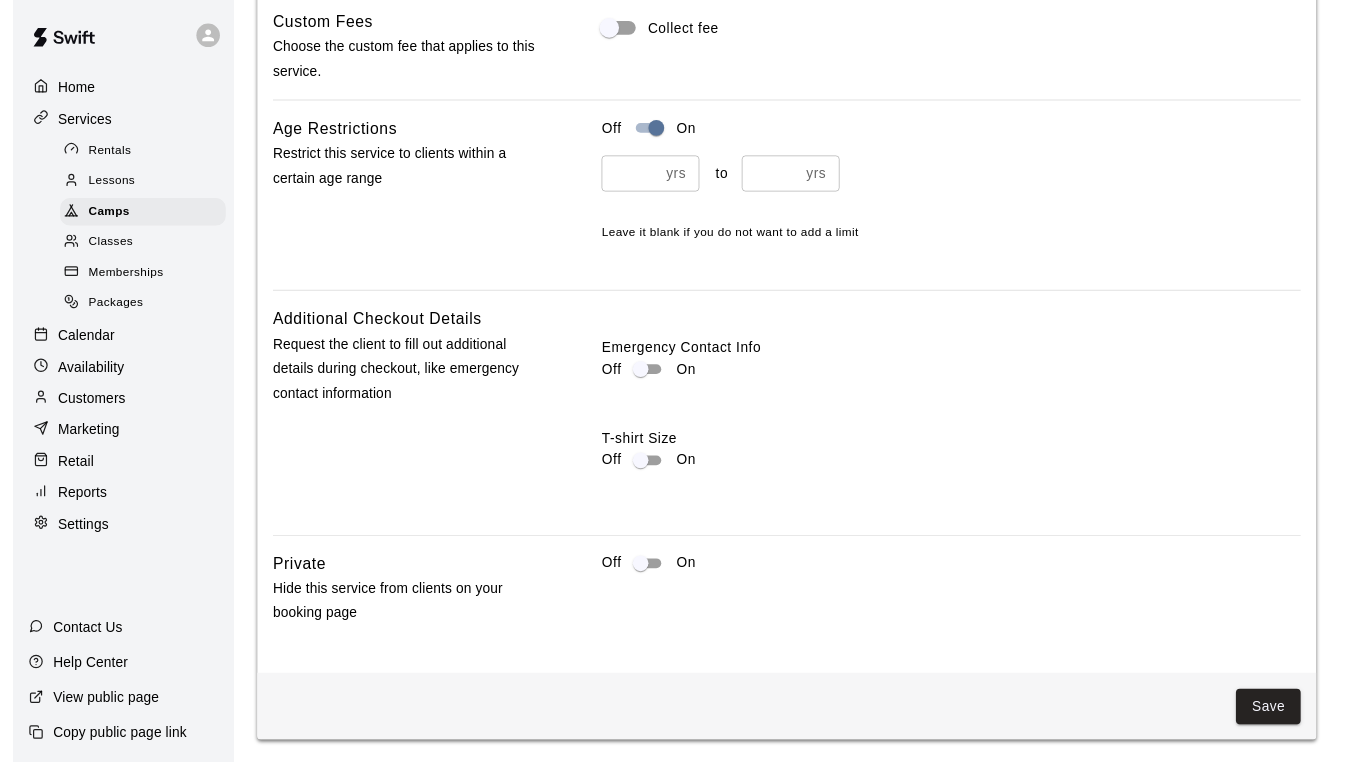 scroll, scrollTop: 0, scrollLeft: 0, axis: both 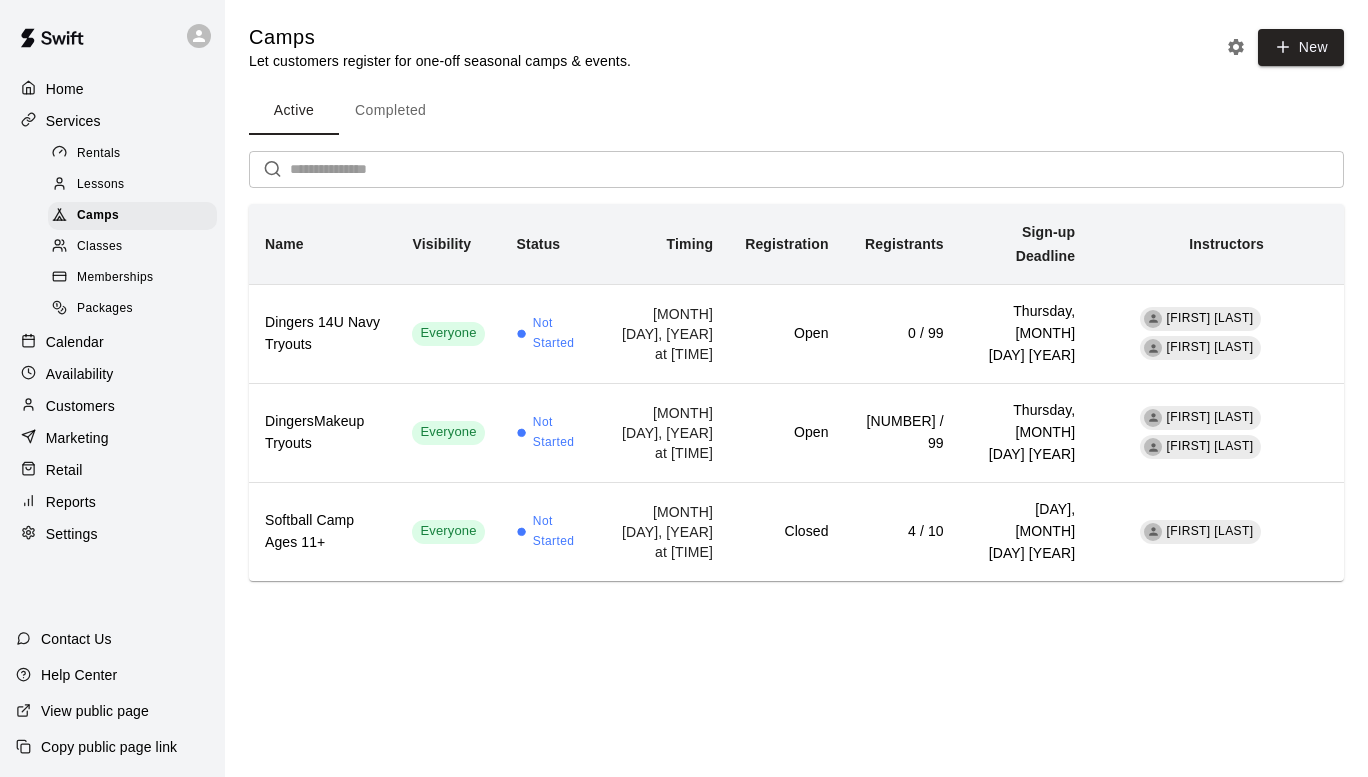 click on "Calendar" at bounding box center [112, 342] 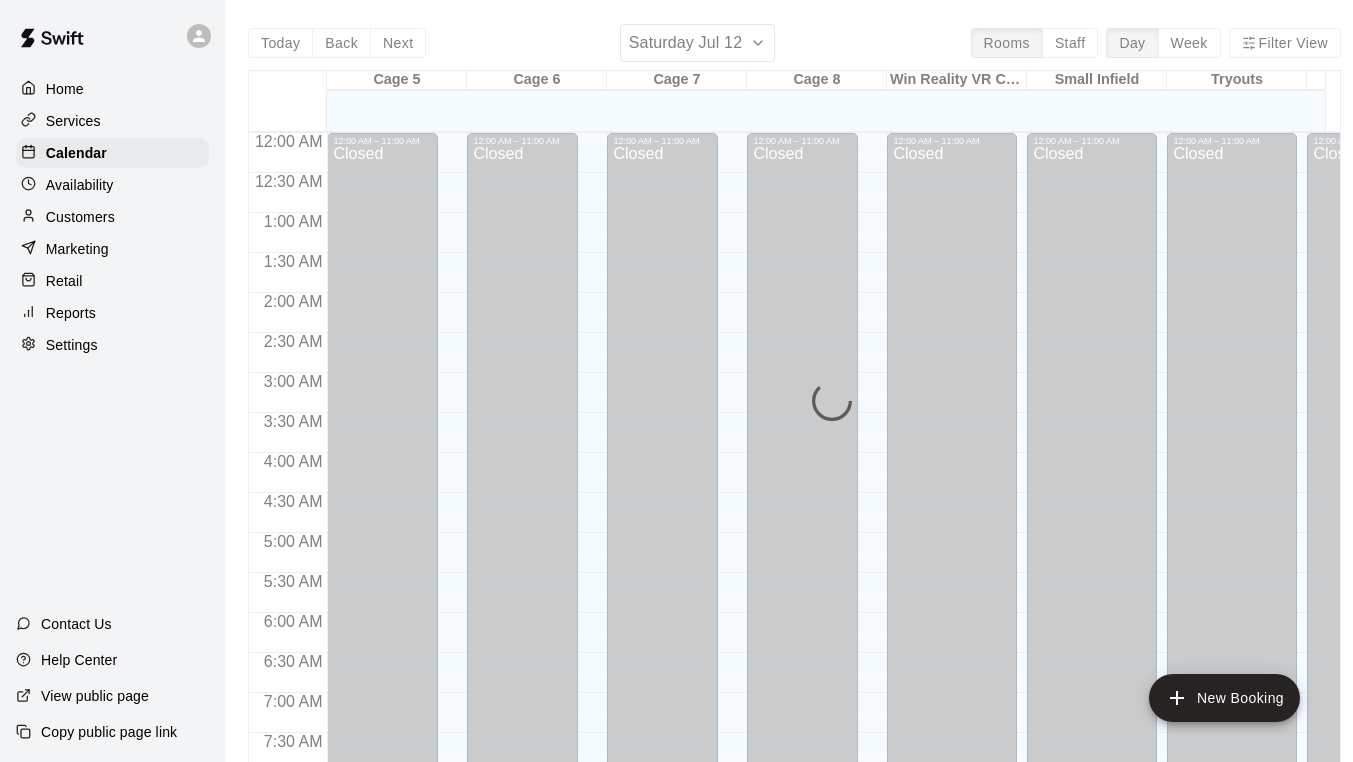 scroll, scrollTop: 888, scrollLeft: 0, axis: vertical 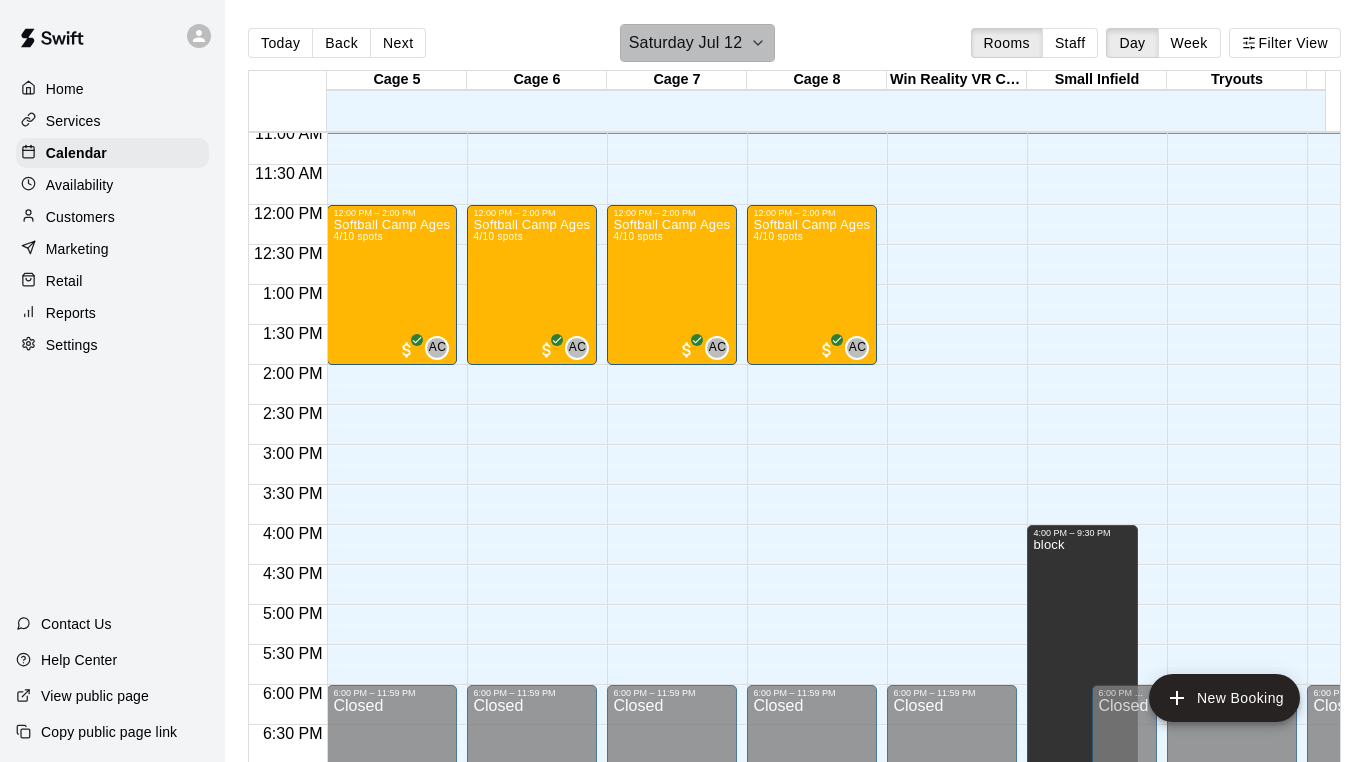 click 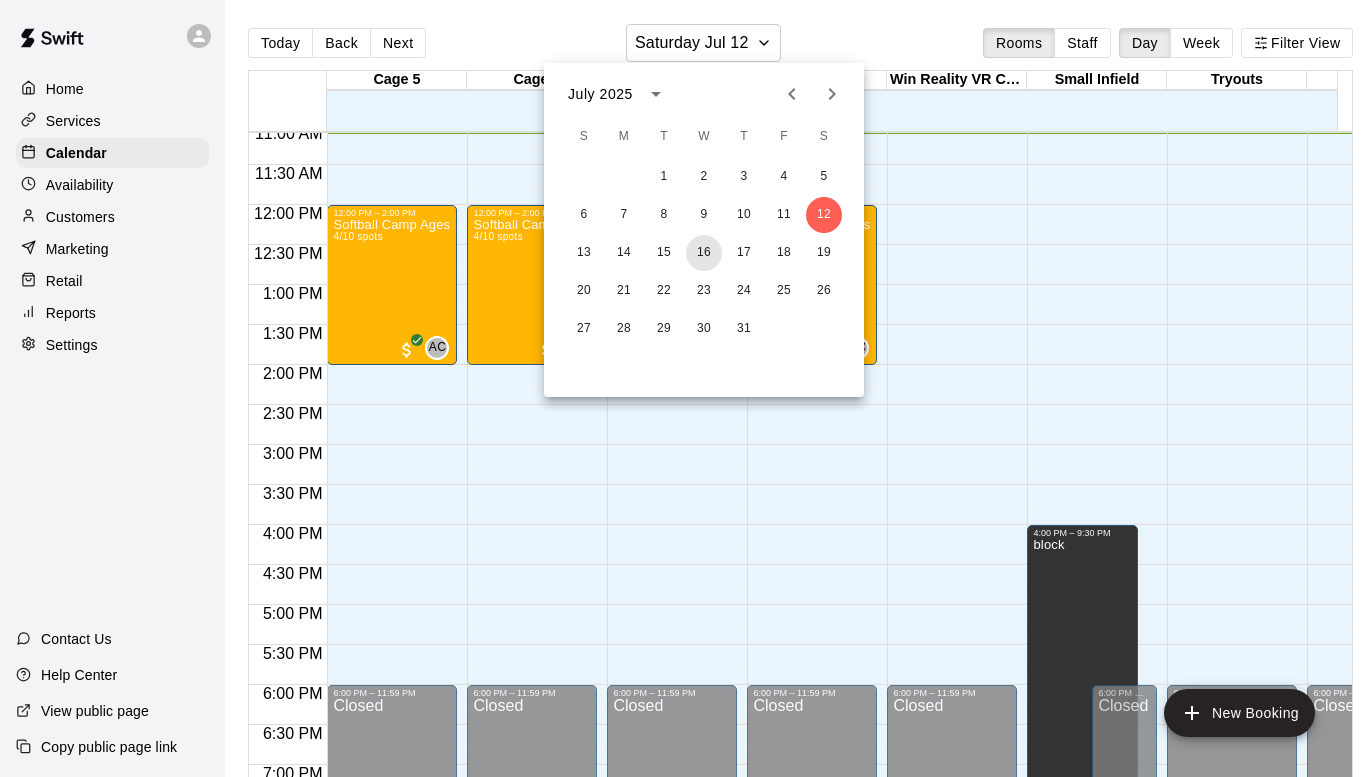 click on "16" at bounding box center [704, 253] 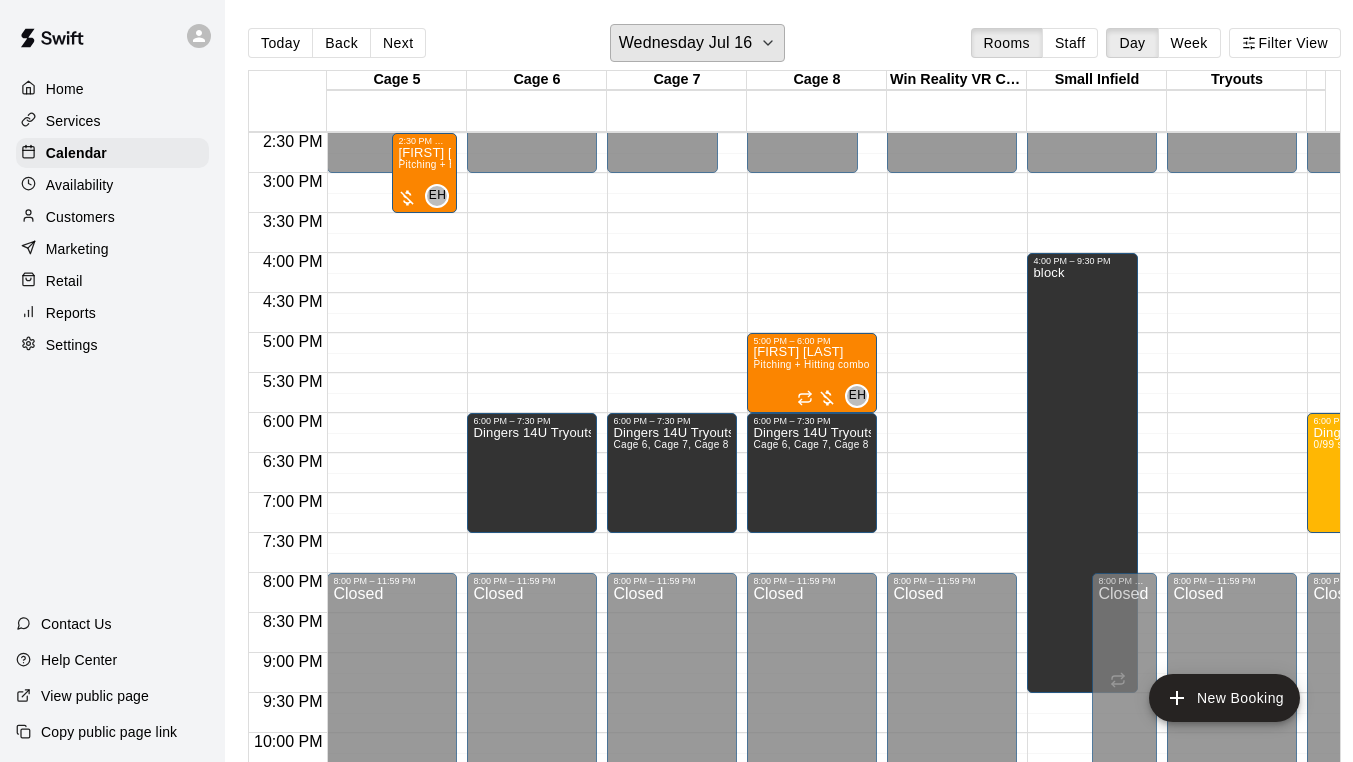 scroll, scrollTop: 1188, scrollLeft: 0, axis: vertical 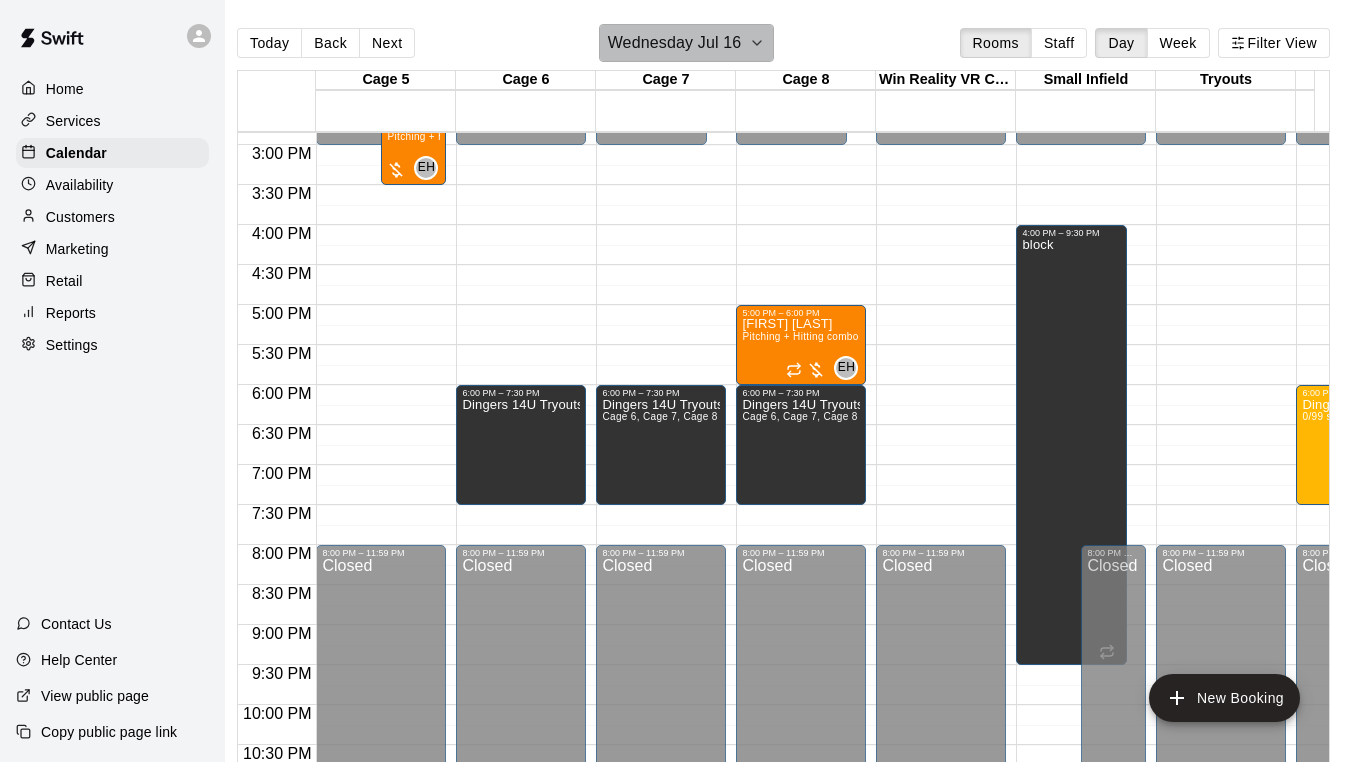click on "Wednesday Jul 16" at bounding box center [675, 43] 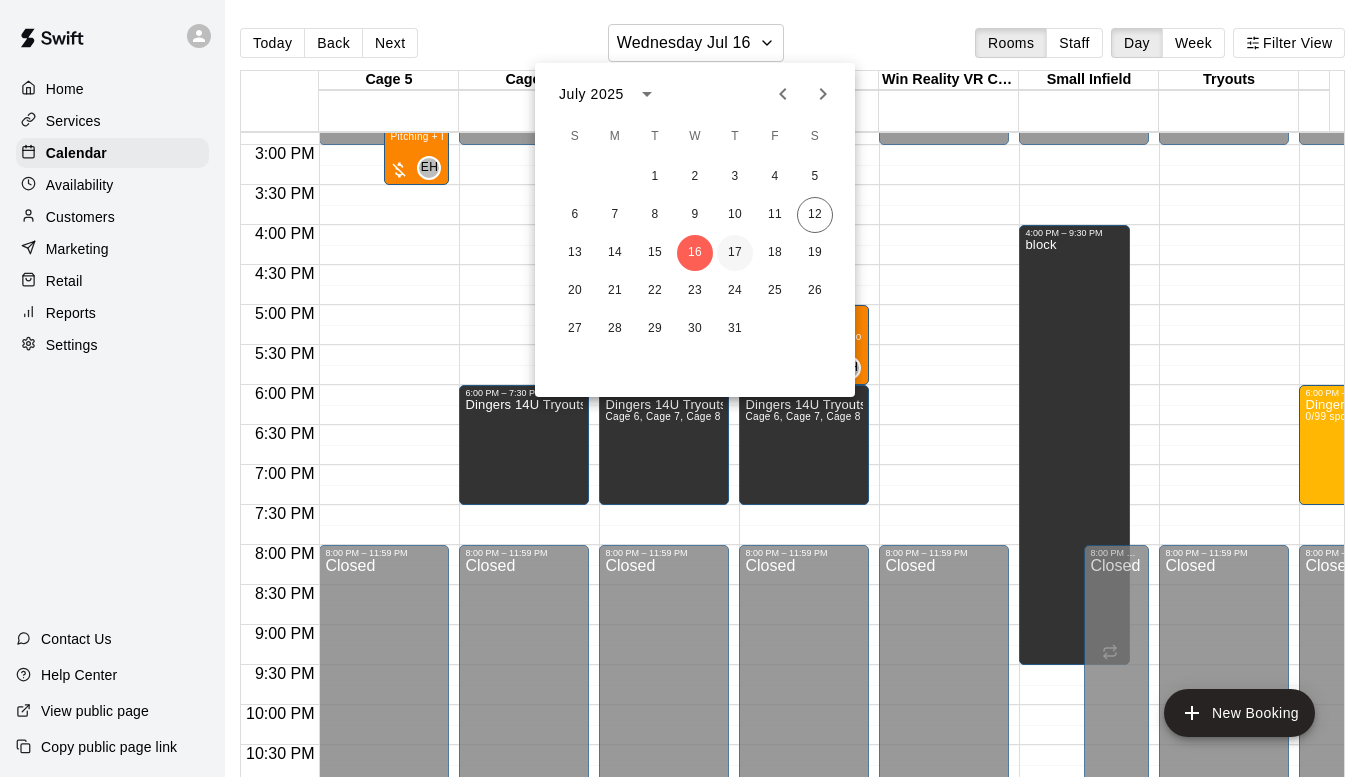 click on "17" at bounding box center (735, 253) 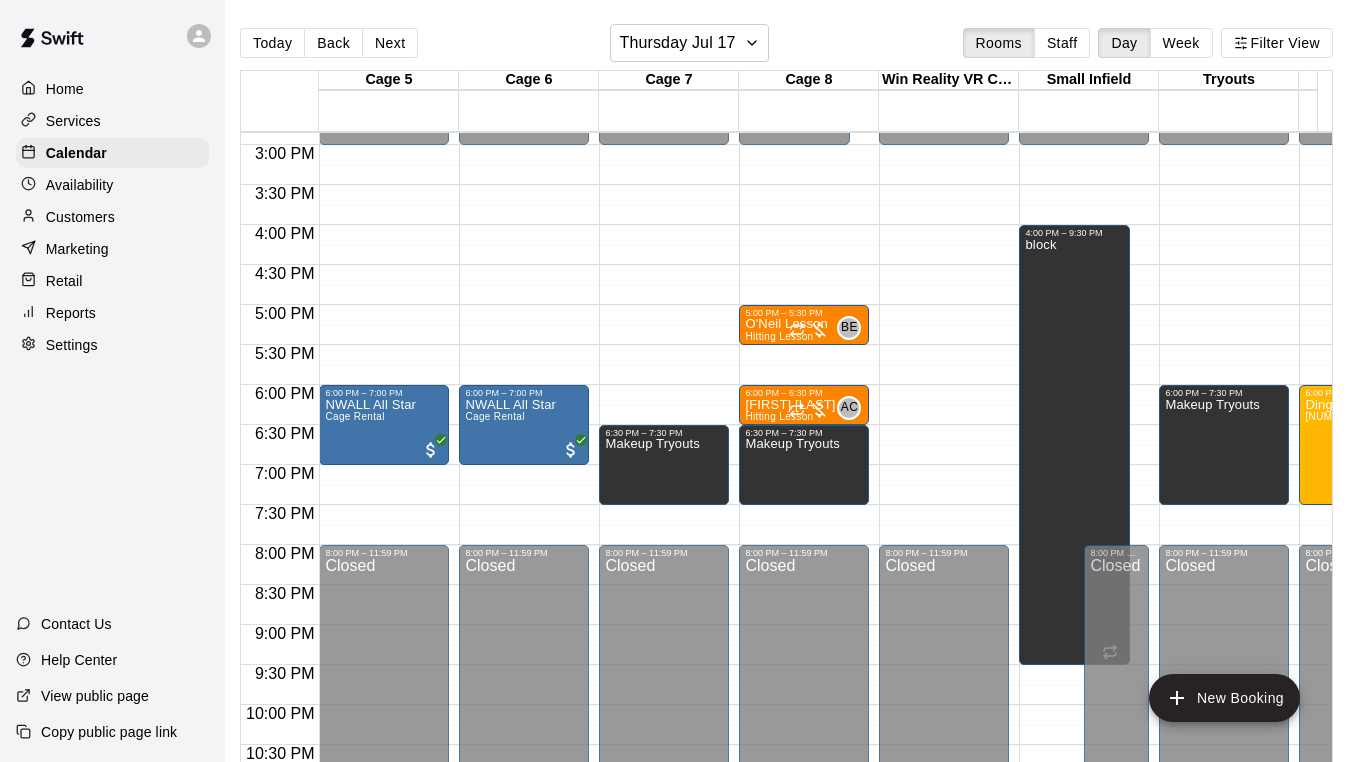 click on "Home" at bounding box center (112, 89) 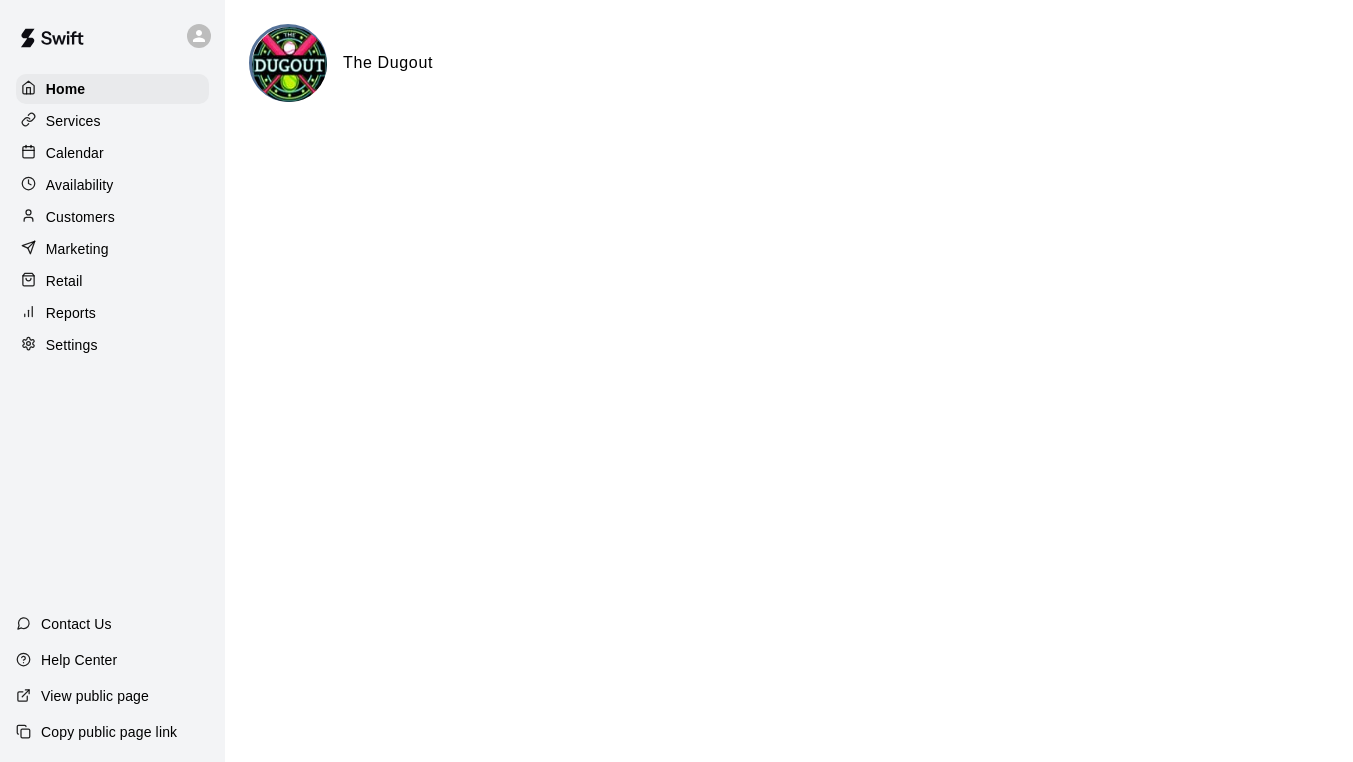 scroll, scrollTop: 0, scrollLeft: 0, axis: both 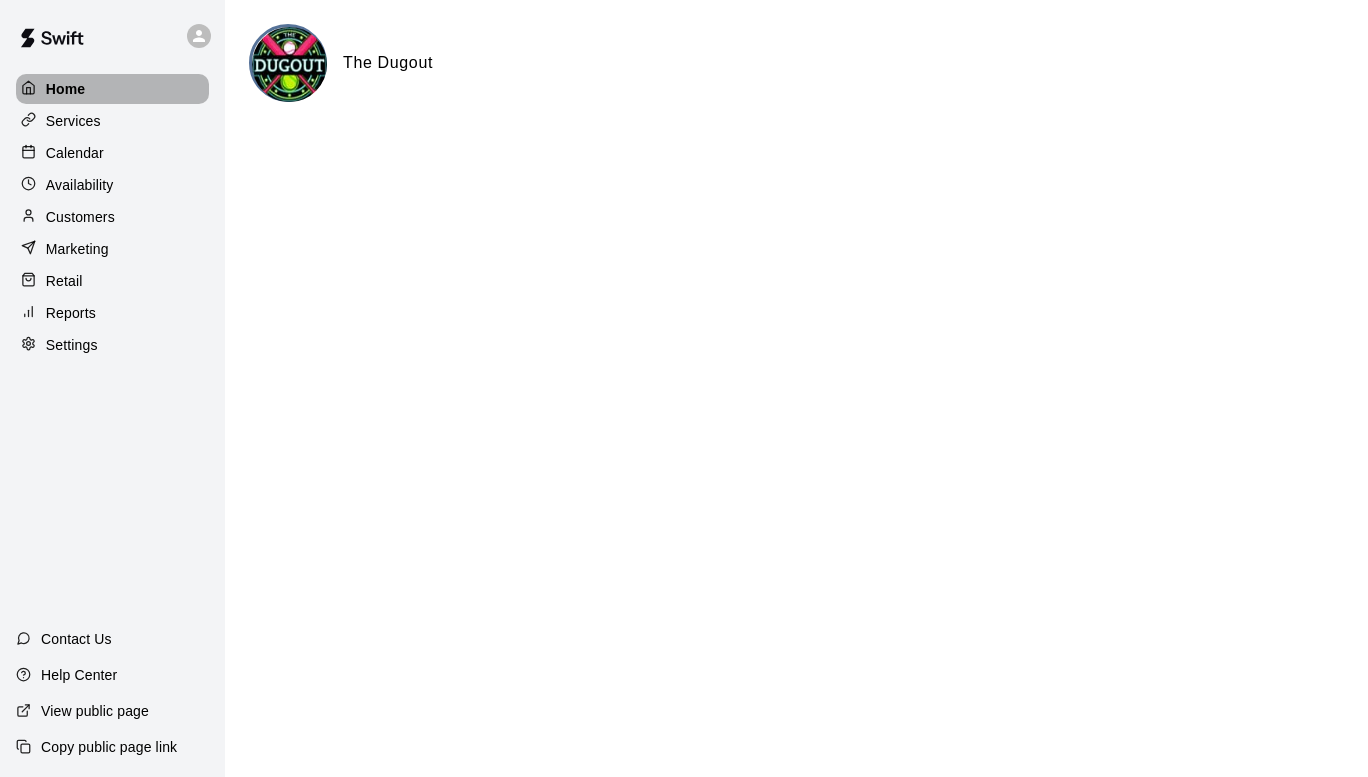 click on "Home" at bounding box center [112, 89] 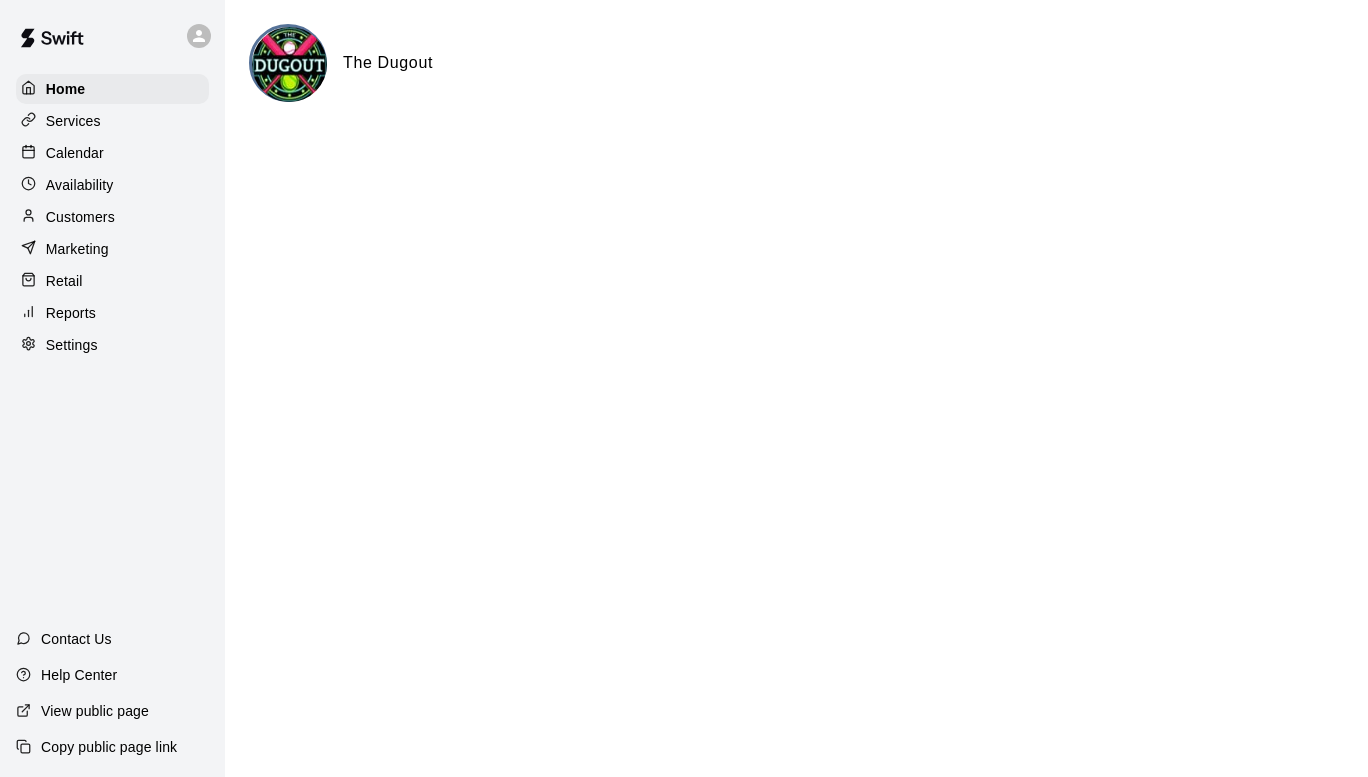 click on "Calendar" at bounding box center (75, 153) 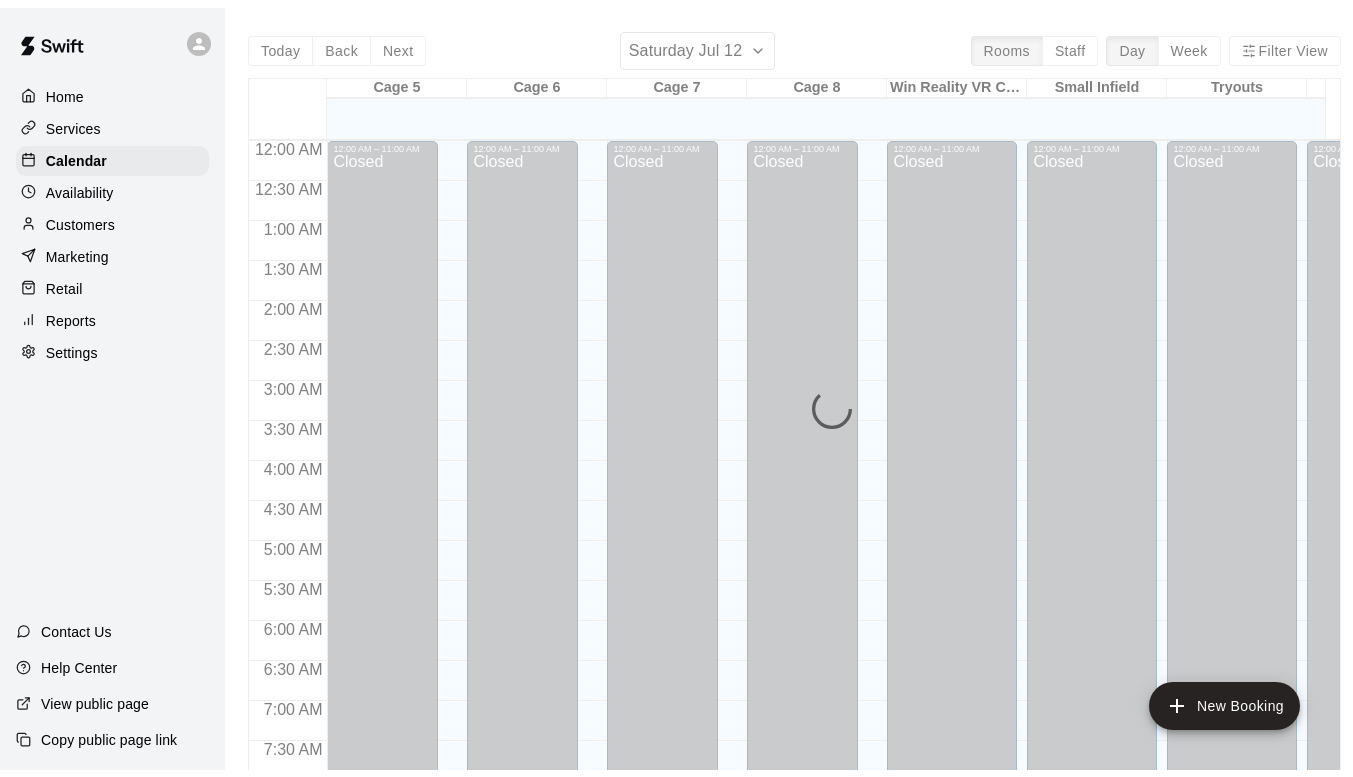 scroll, scrollTop: 892, scrollLeft: 0, axis: vertical 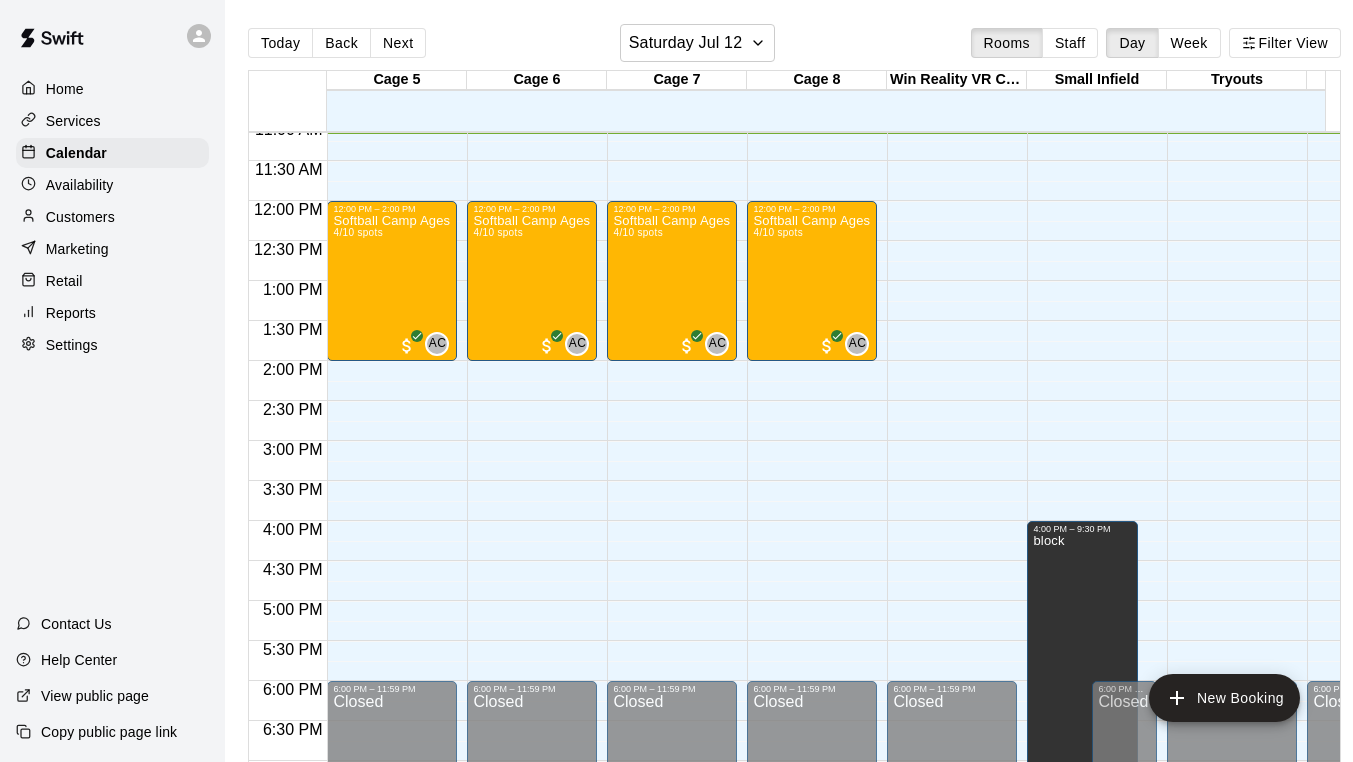 click on "Services" at bounding box center (73, 121) 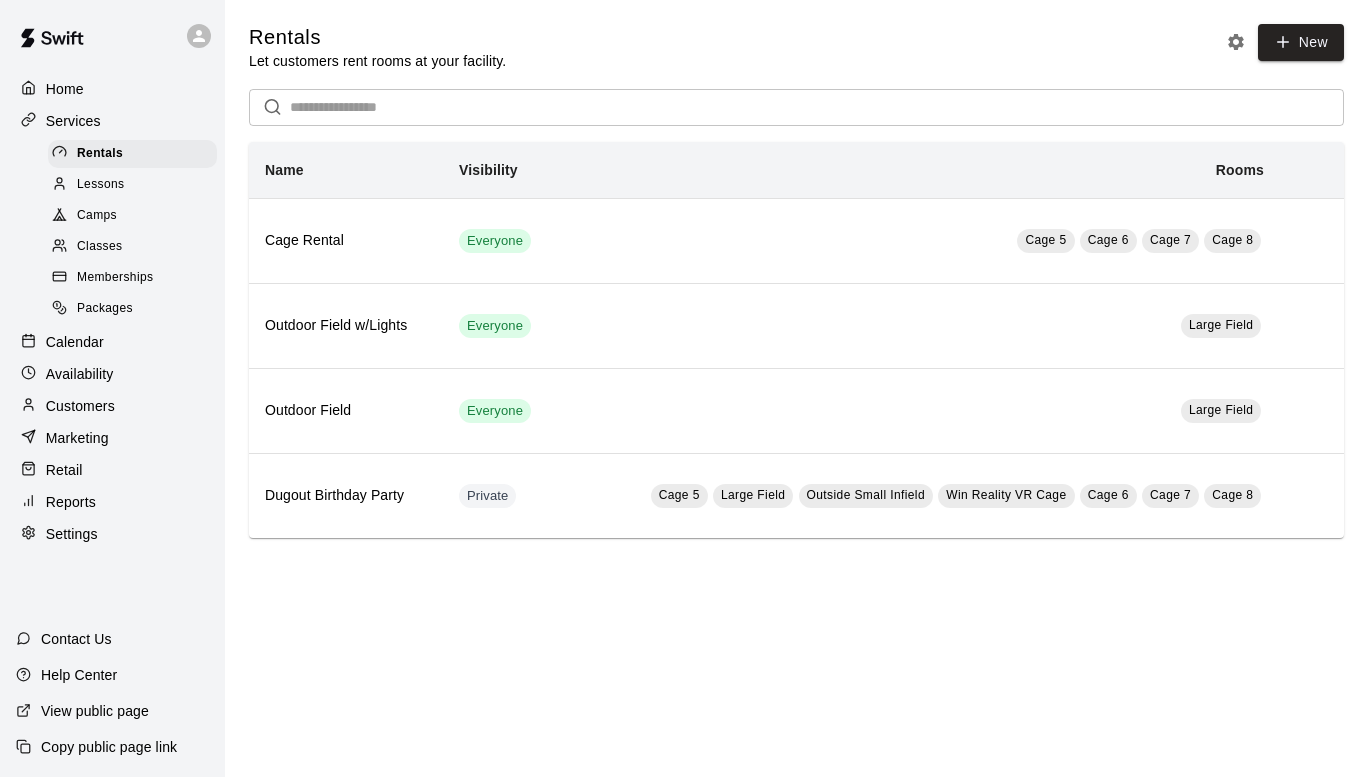 click on "Memberships" at bounding box center (132, 278) 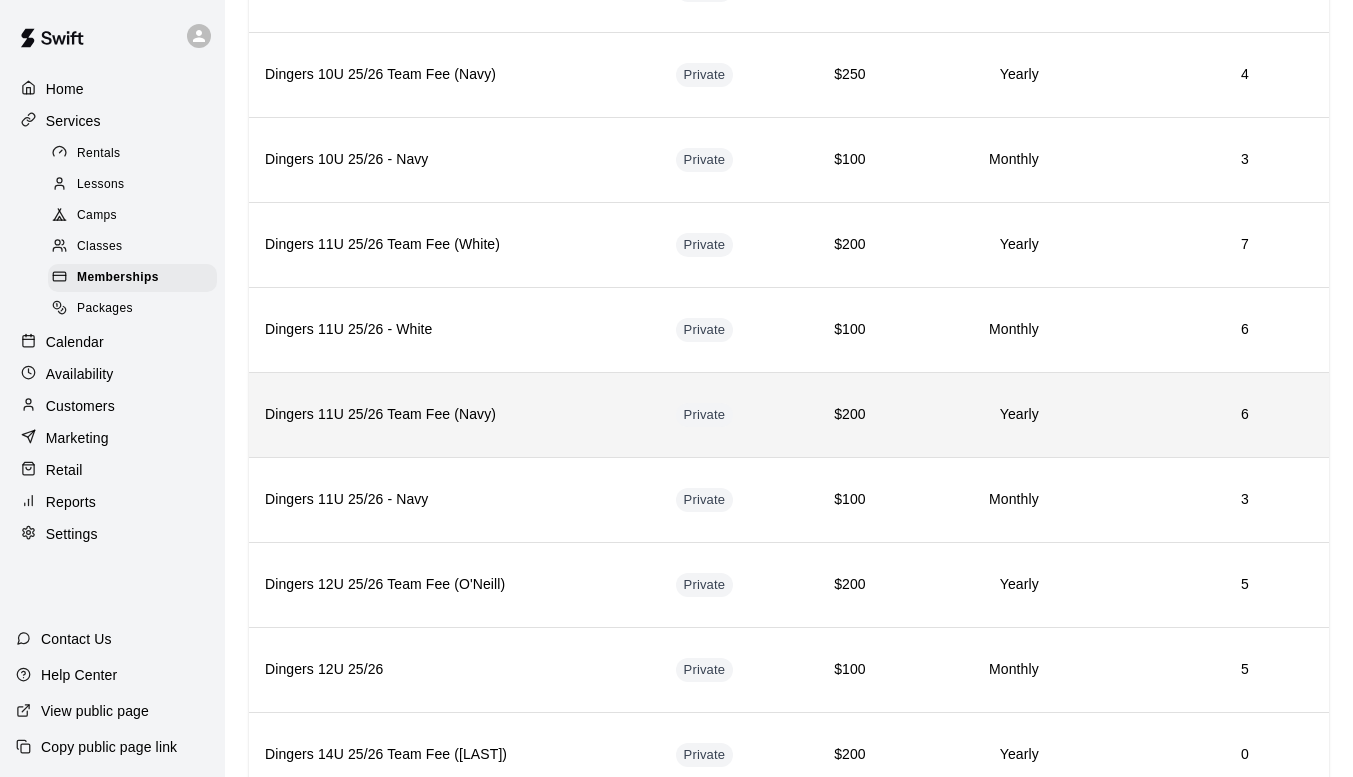 scroll, scrollTop: 3390, scrollLeft: 0, axis: vertical 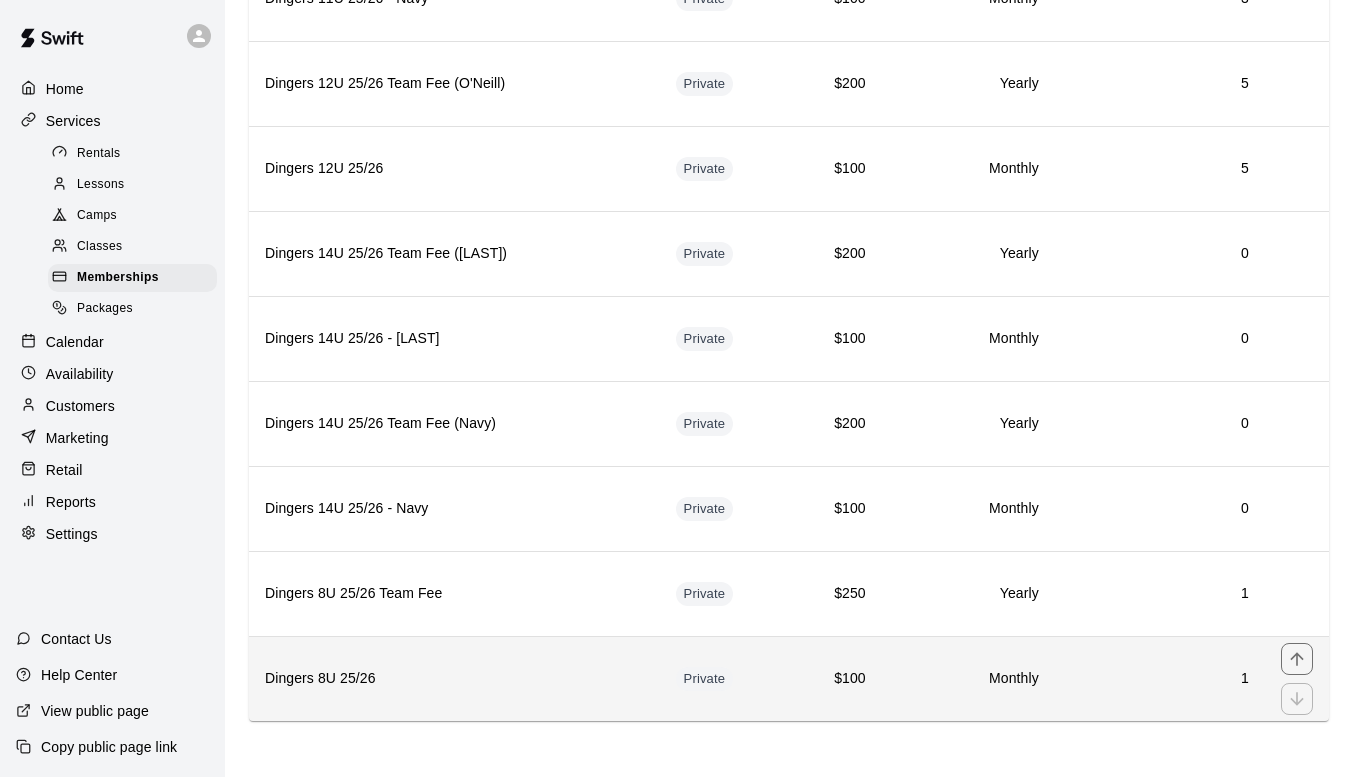 click on "Monthly" at bounding box center (968, 679) 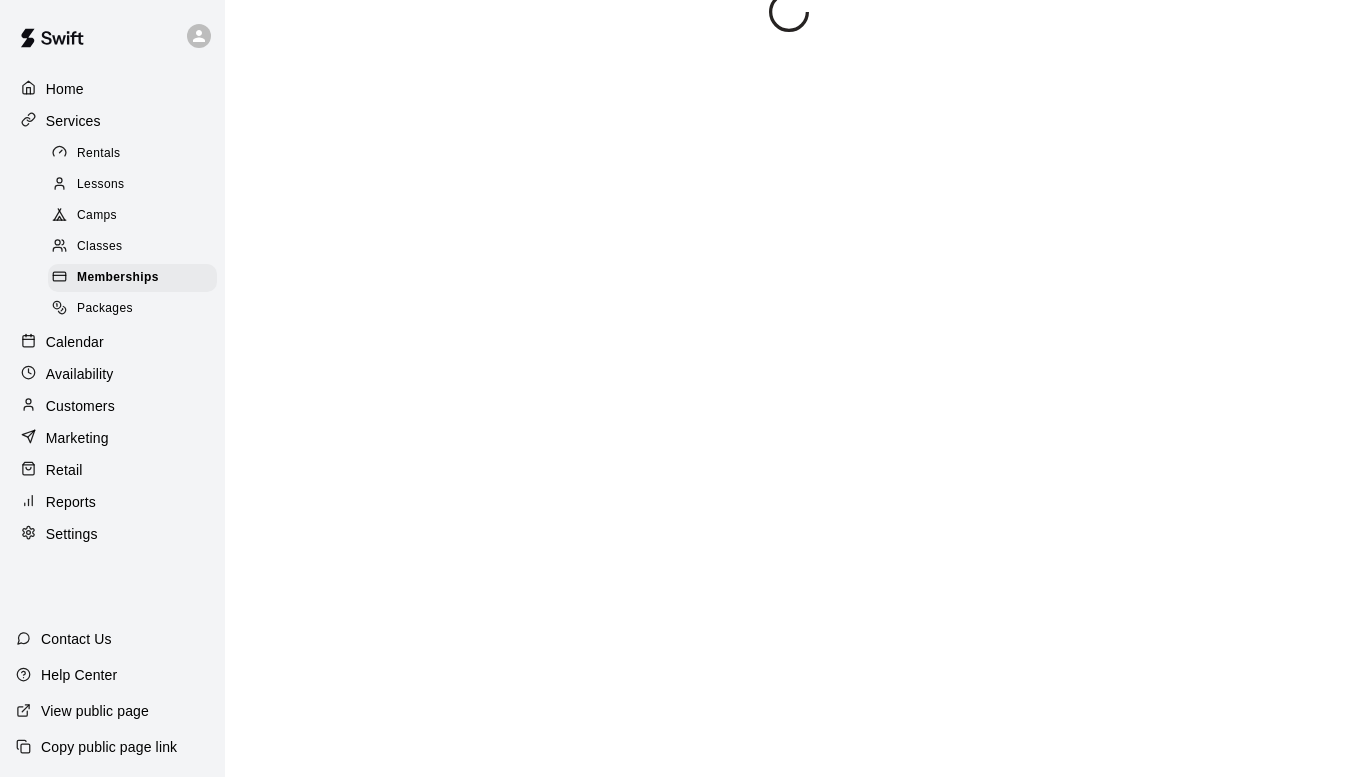 scroll, scrollTop: 0, scrollLeft: 0, axis: both 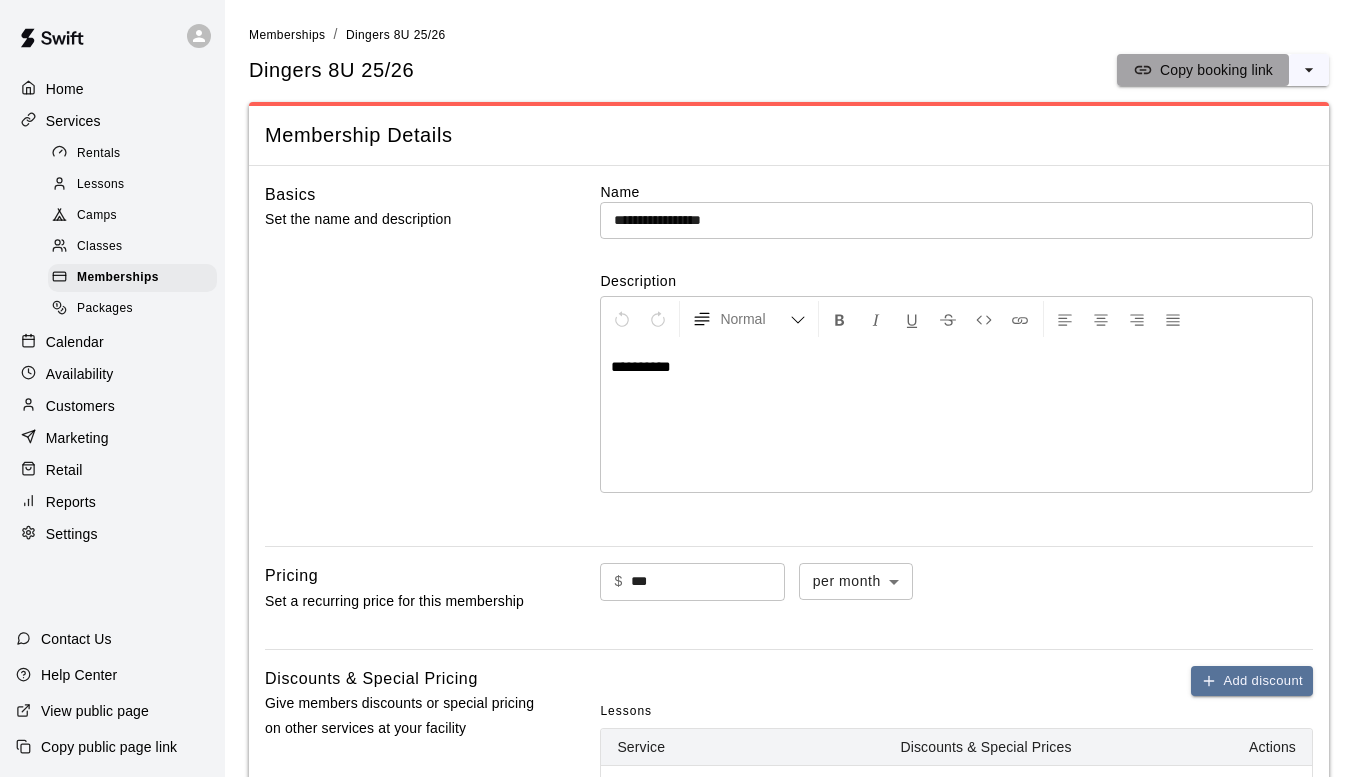 click on "Copy booking link" at bounding box center [1216, 70] 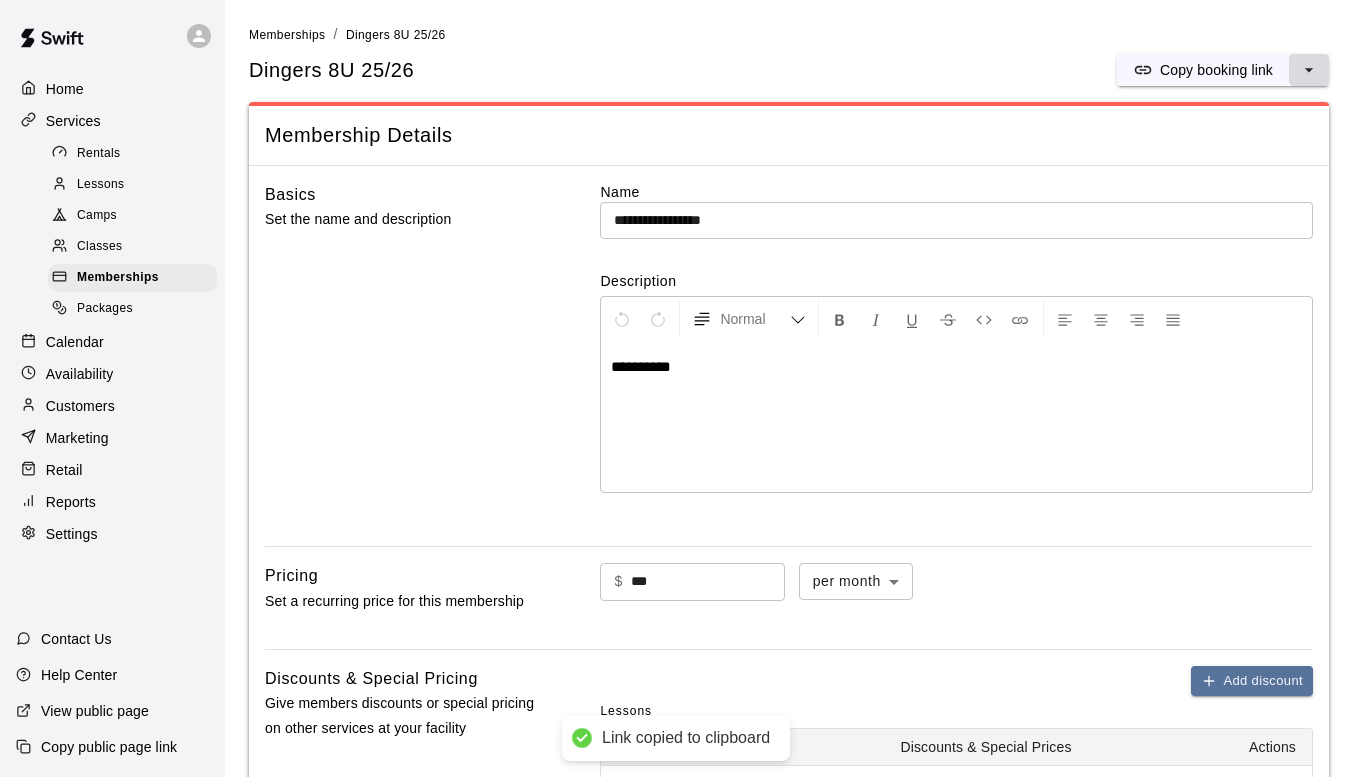 click 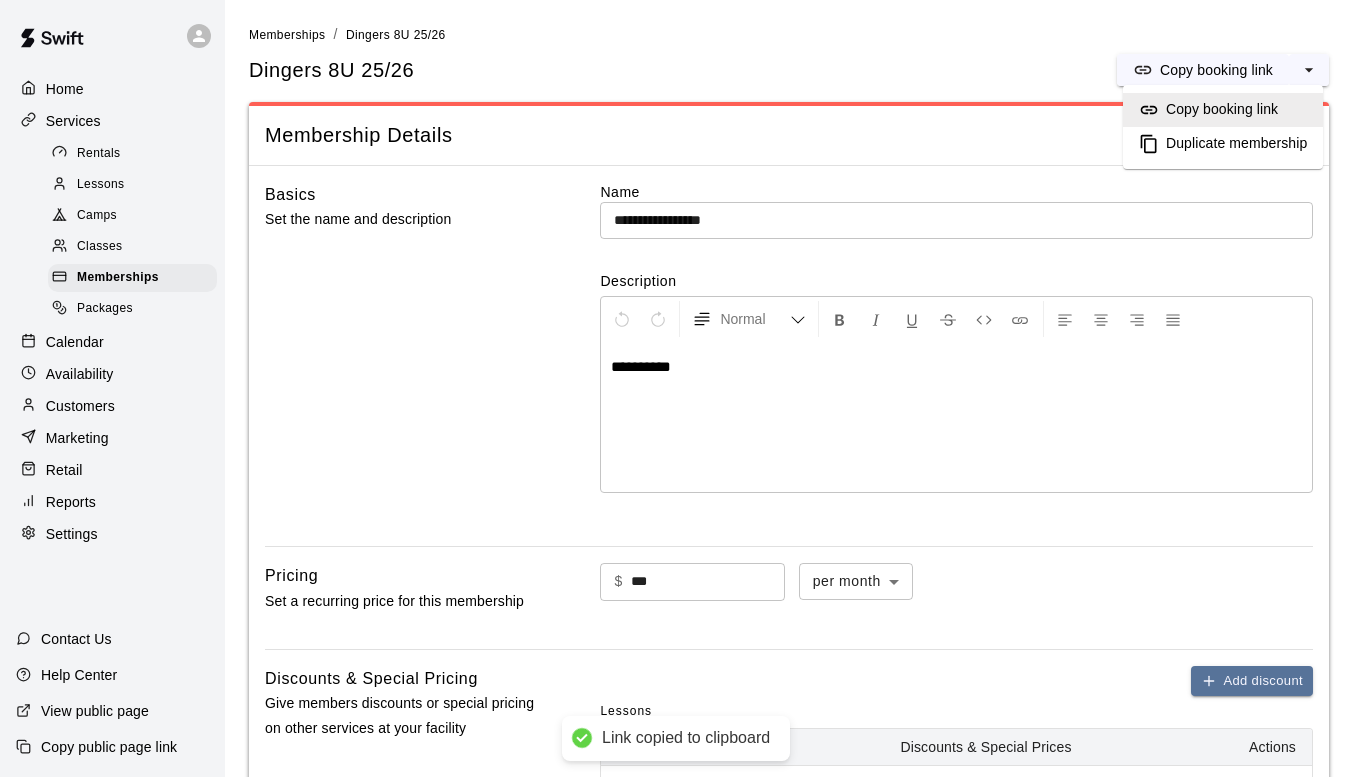 click on "Duplicate membership" at bounding box center (1236, 144) 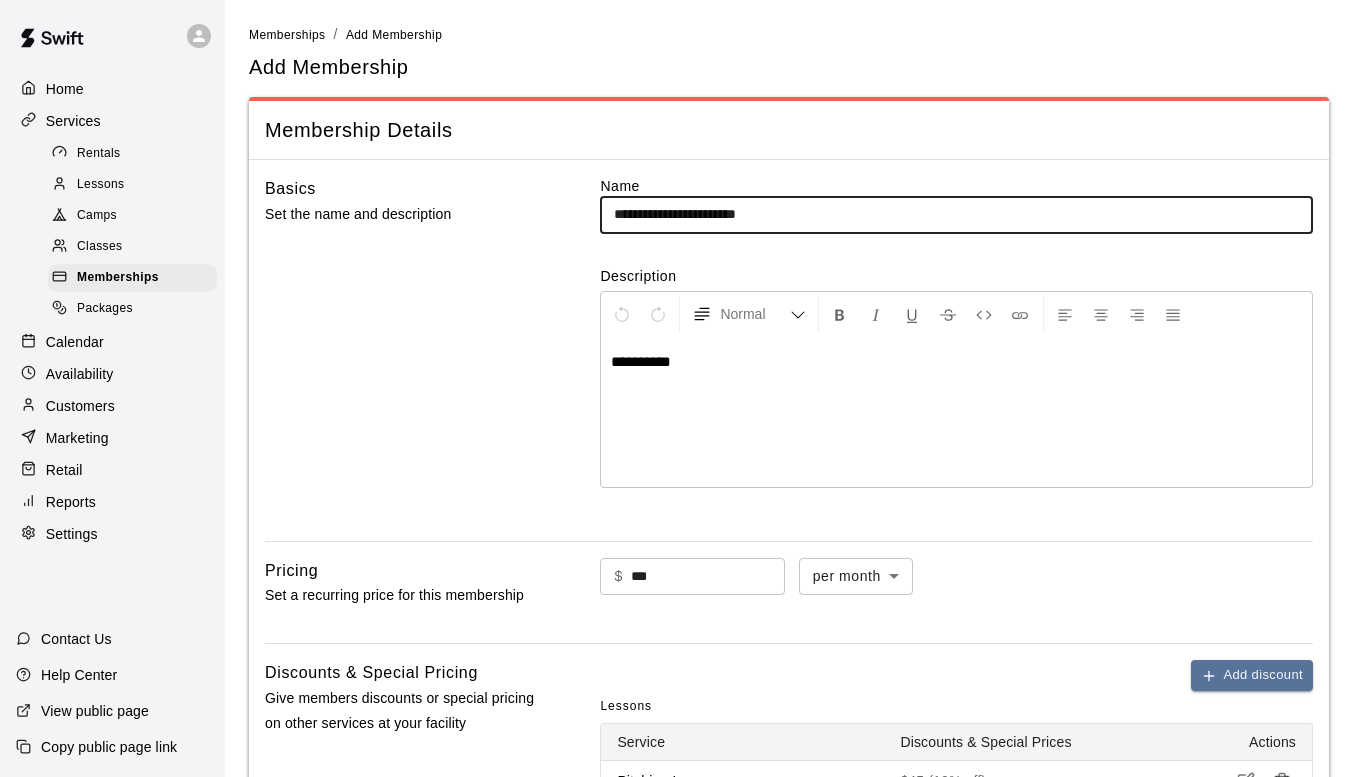 drag, startPoint x: 802, startPoint y: 218, endPoint x: 557, endPoint y: 206, distance: 245.2937 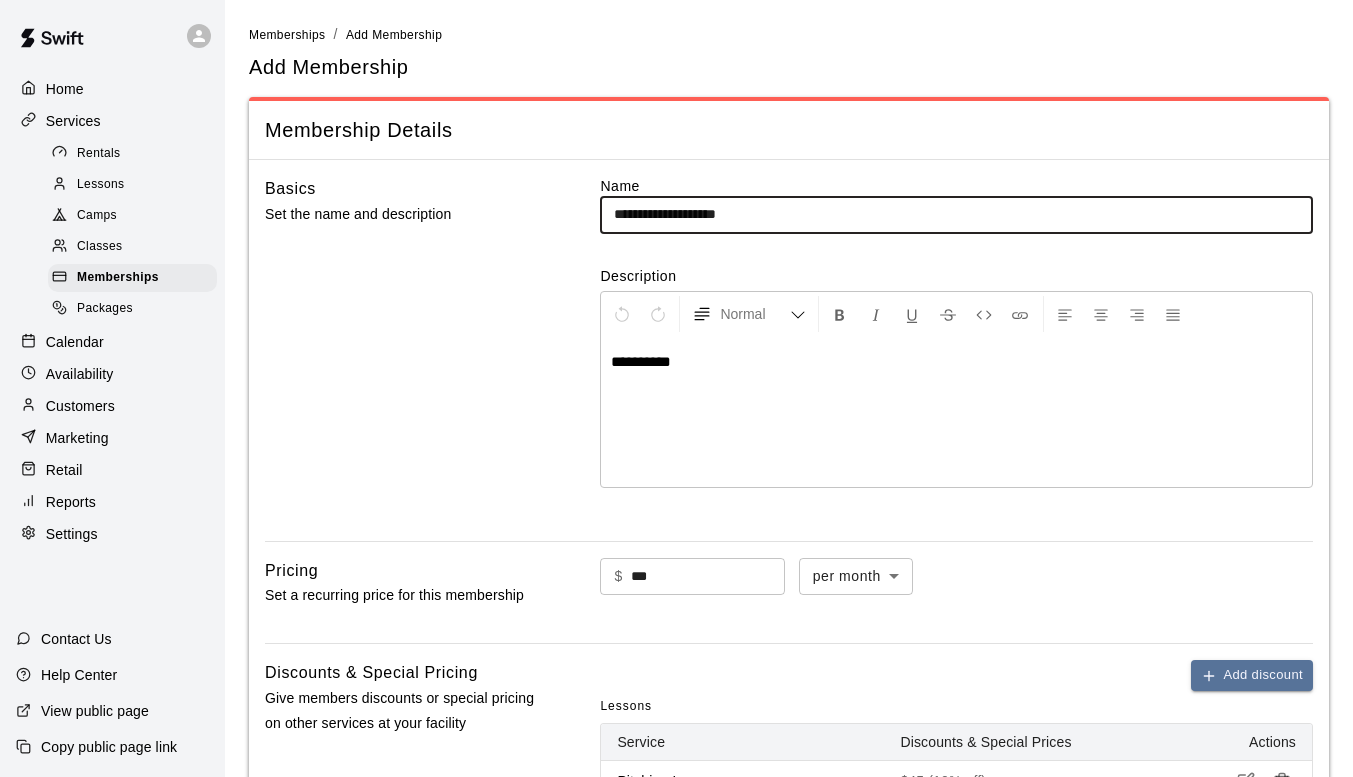 type on "**********" 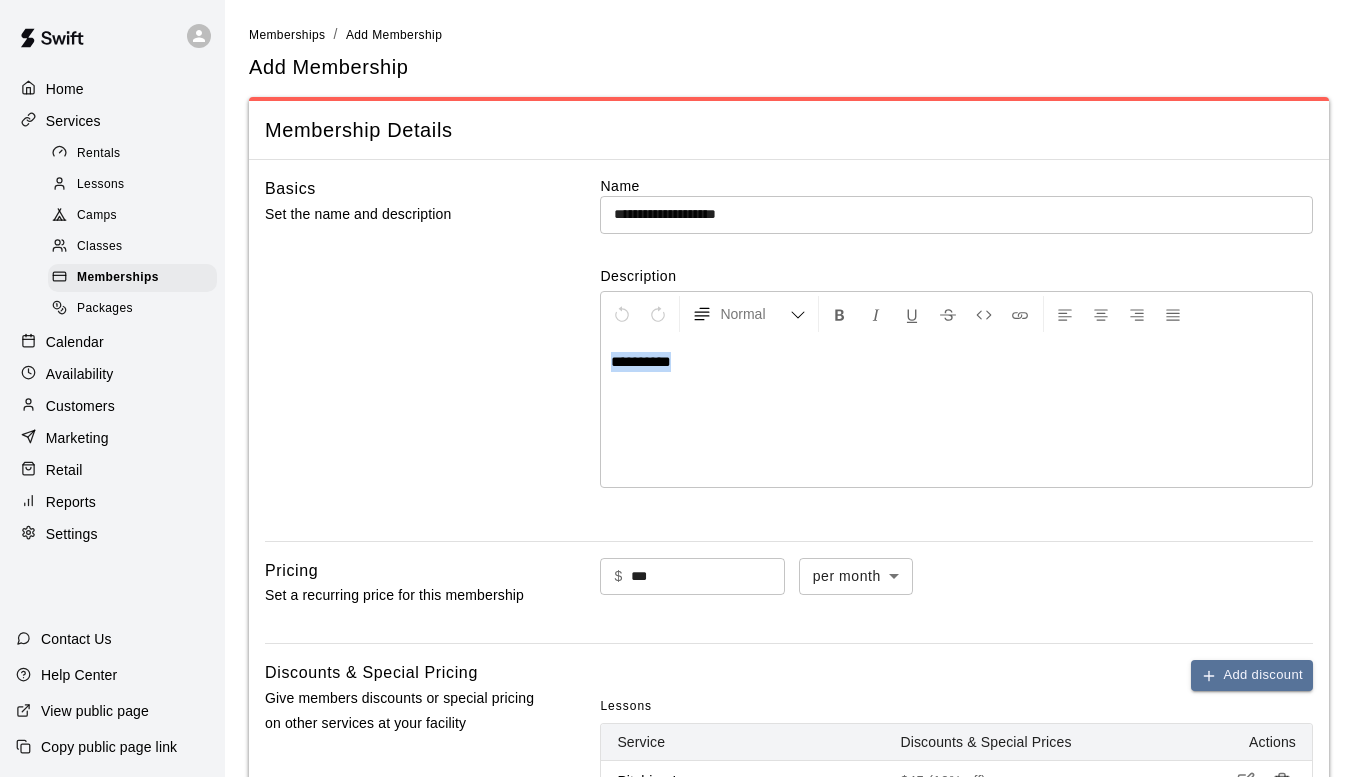 drag, startPoint x: 636, startPoint y: 340, endPoint x: 599, endPoint y: 337, distance: 37.12142 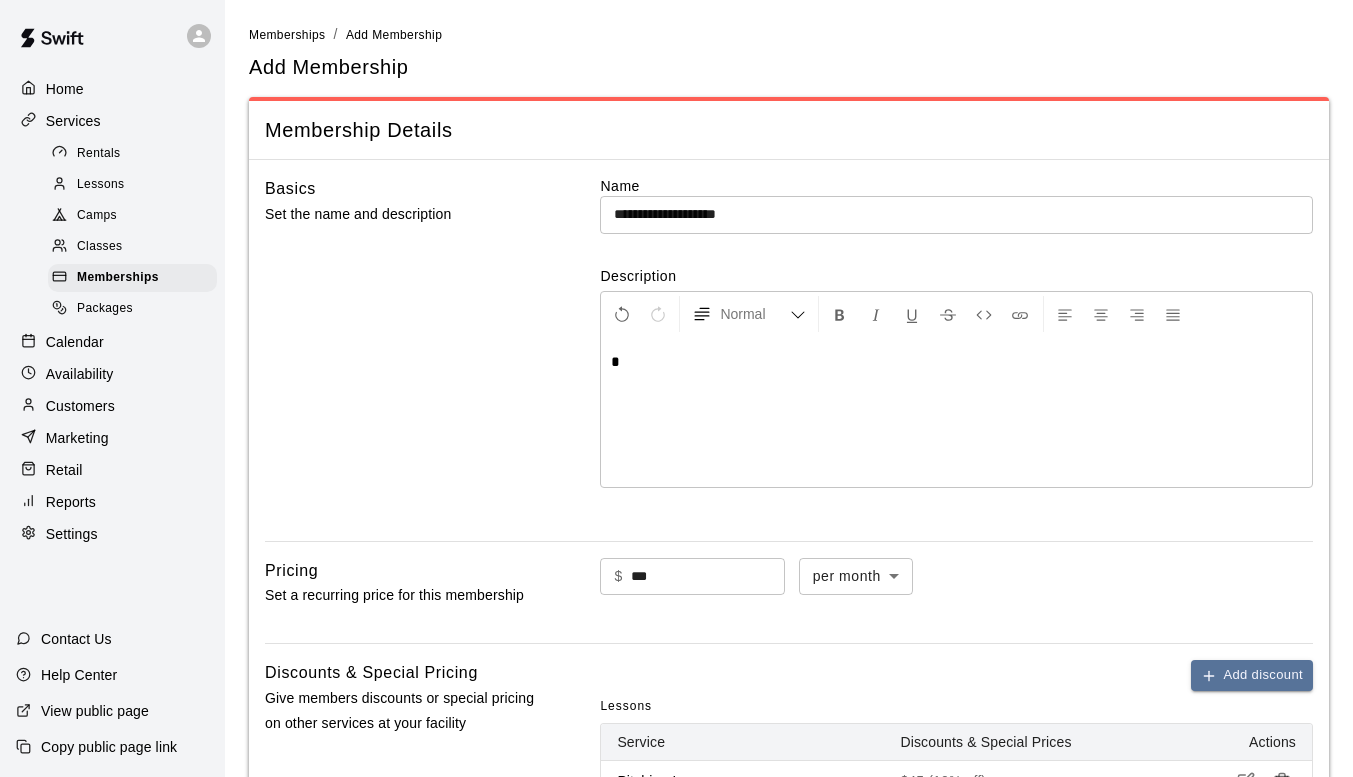 type 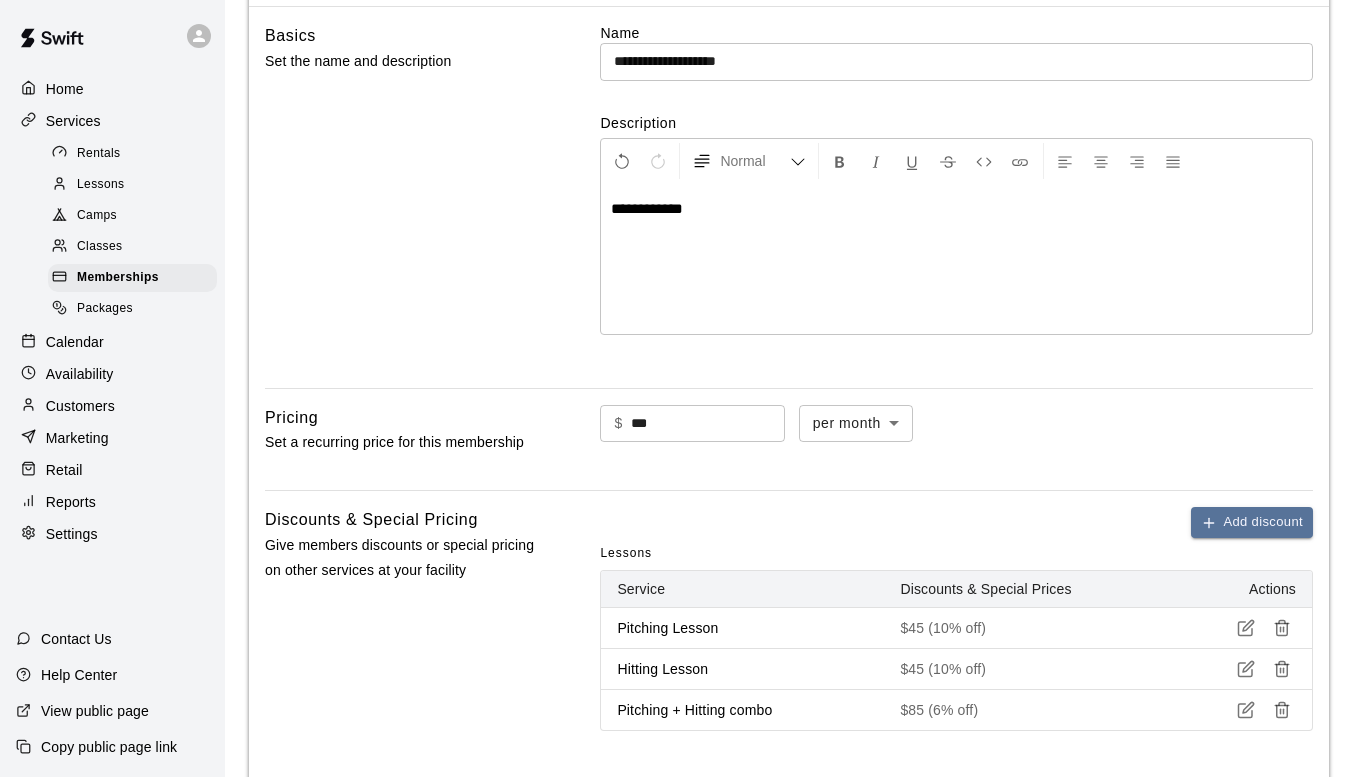 scroll, scrollTop: 400, scrollLeft: 0, axis: vertical 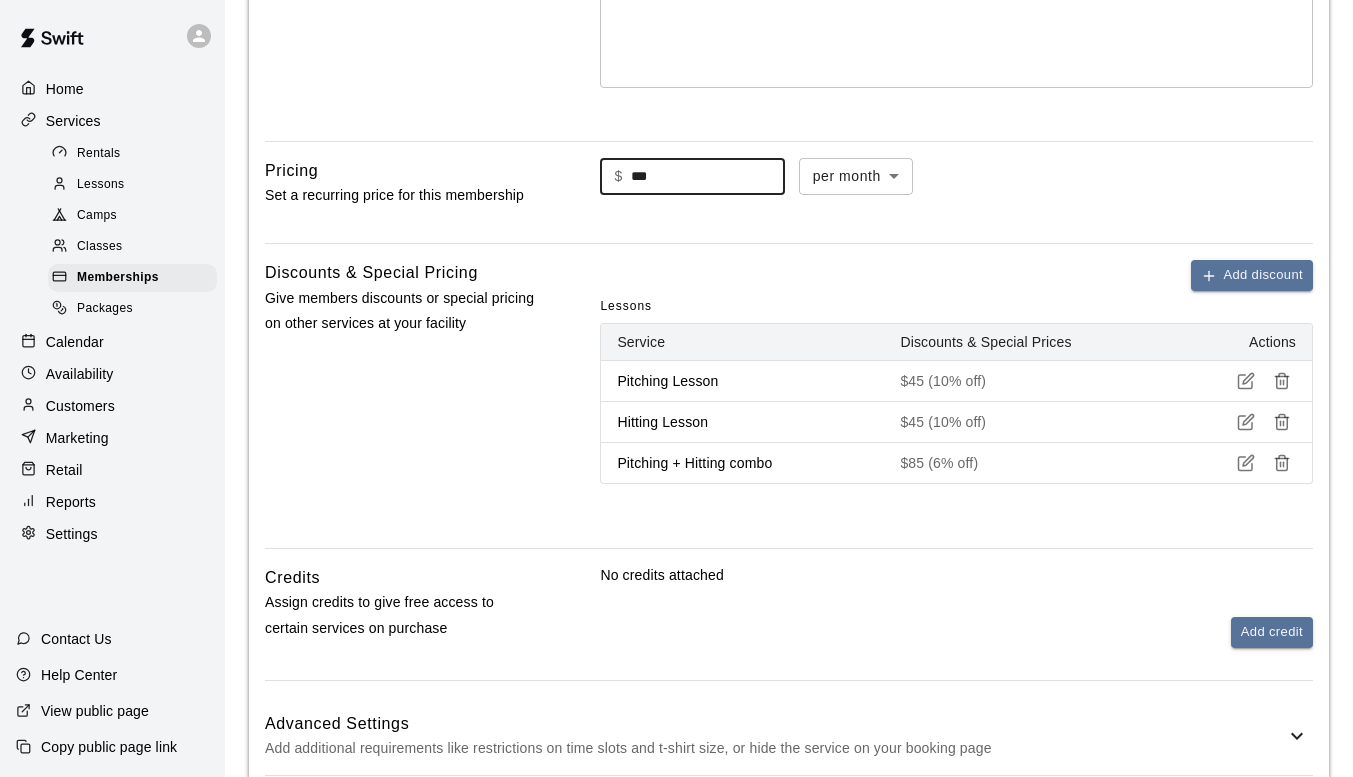 click on "***" at bounding box center [708, 176] 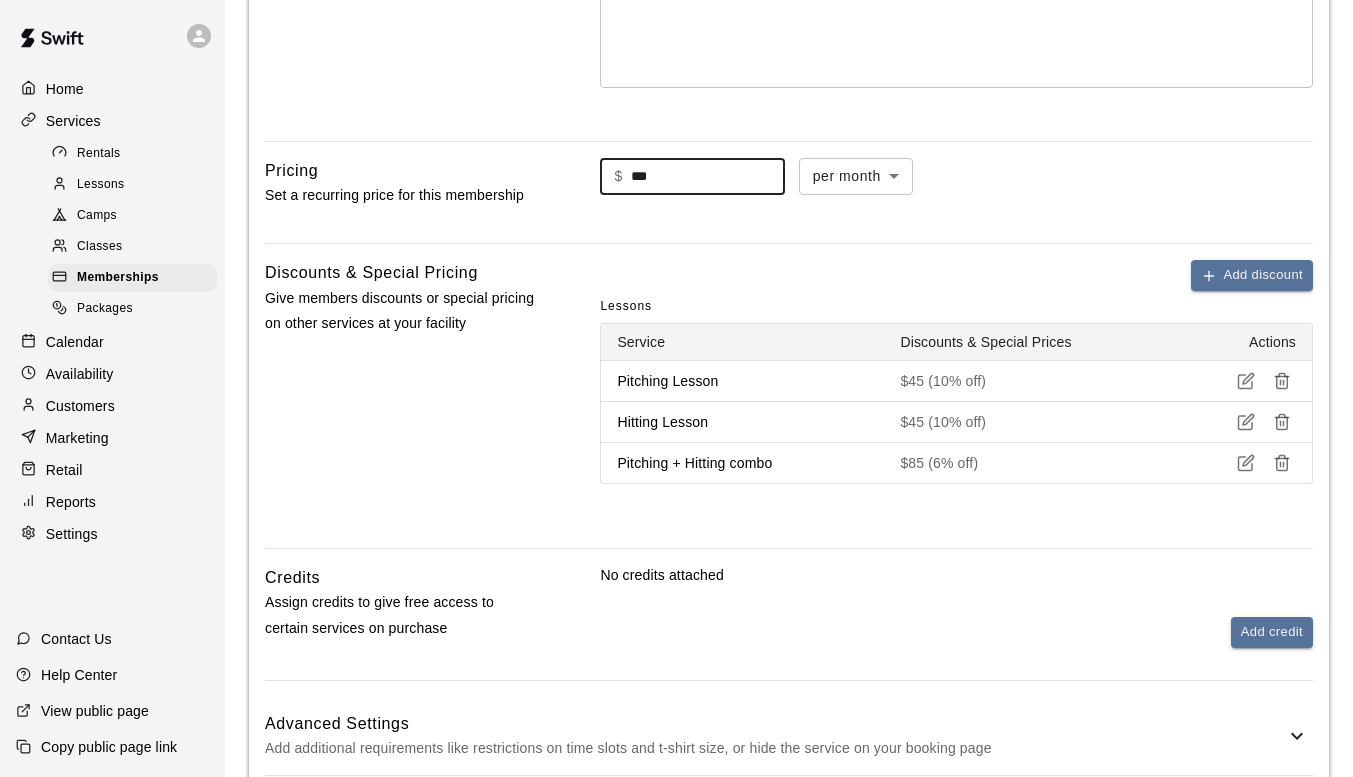 drag, startPoint x: 652, startPoint y: 169, endPoint x: 638, endPoint y: 175, distance: 15.231546 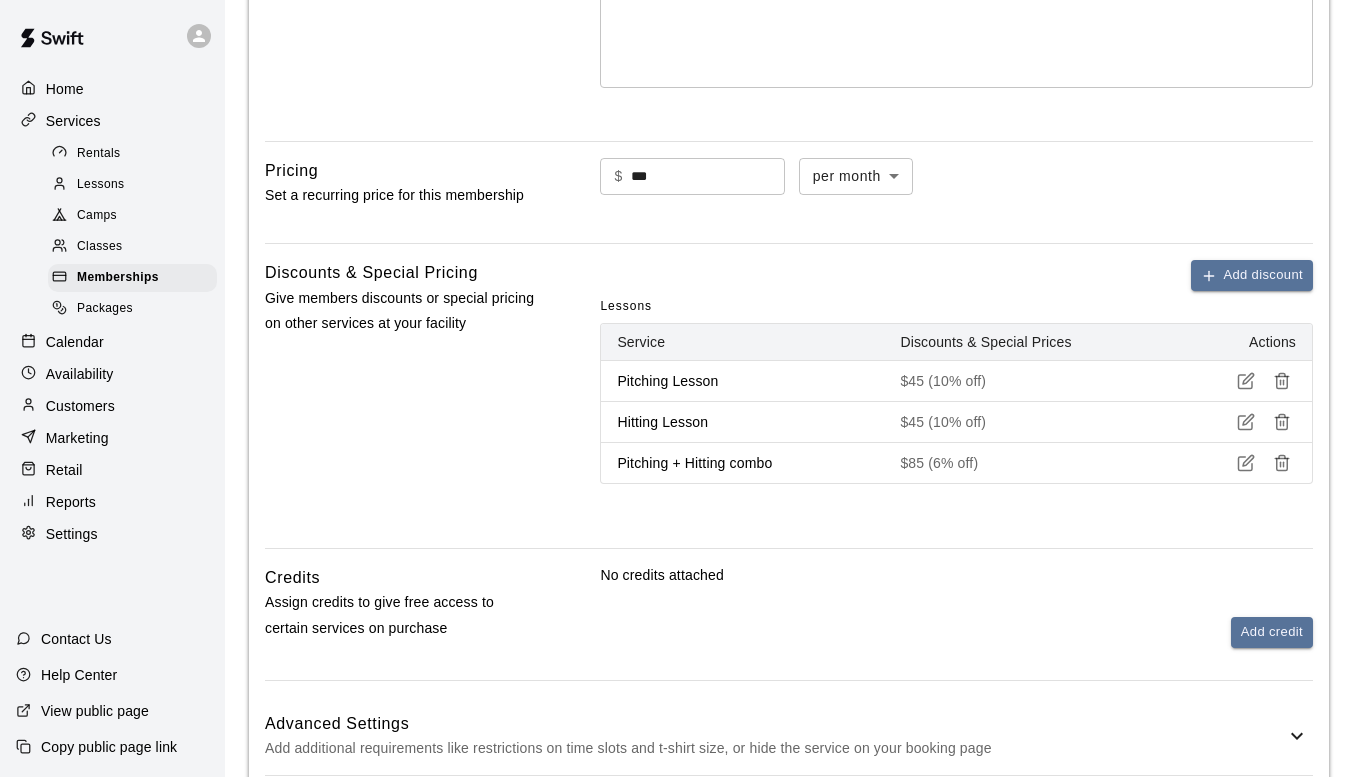click on "$ *** ​ per month ******* ​" at bounding box center (956, 177) 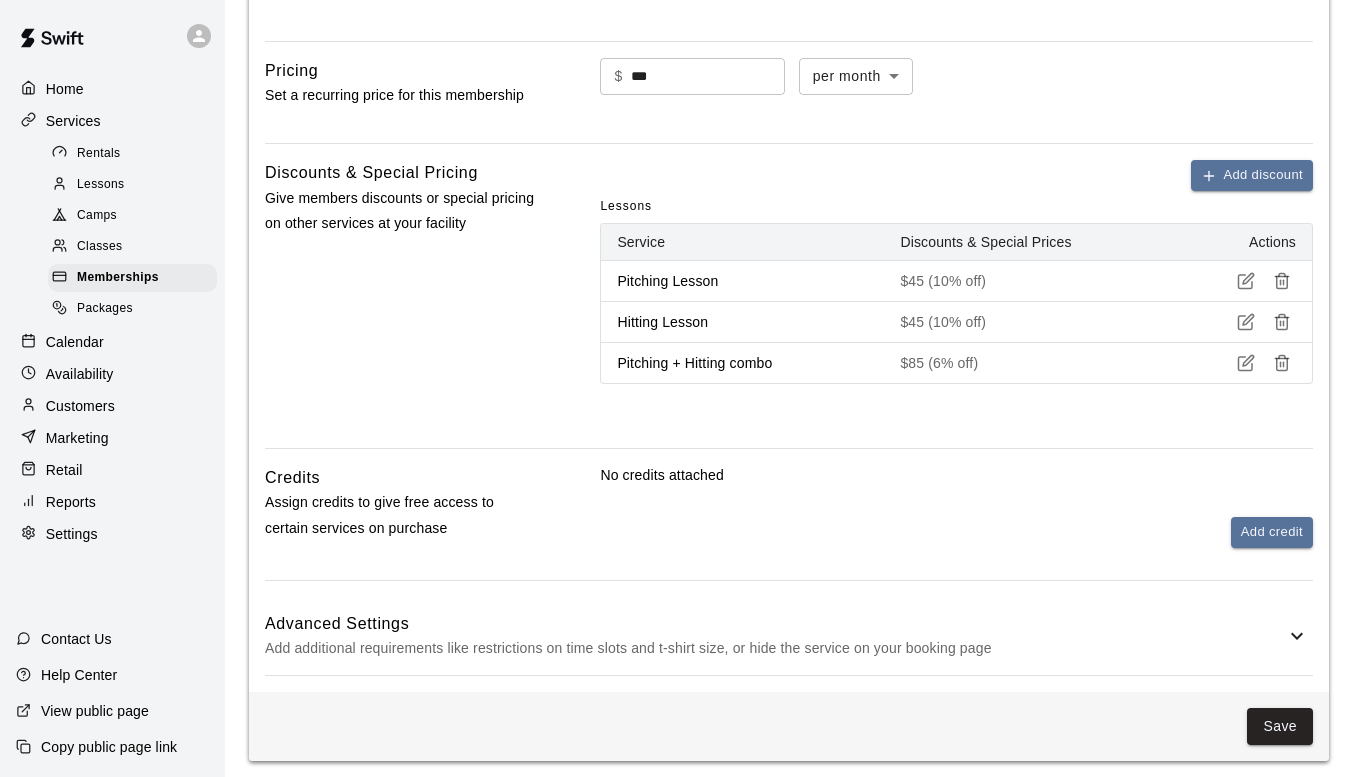 scroll, scrollTop: 522, scrollLeft: 0, axis: vertical 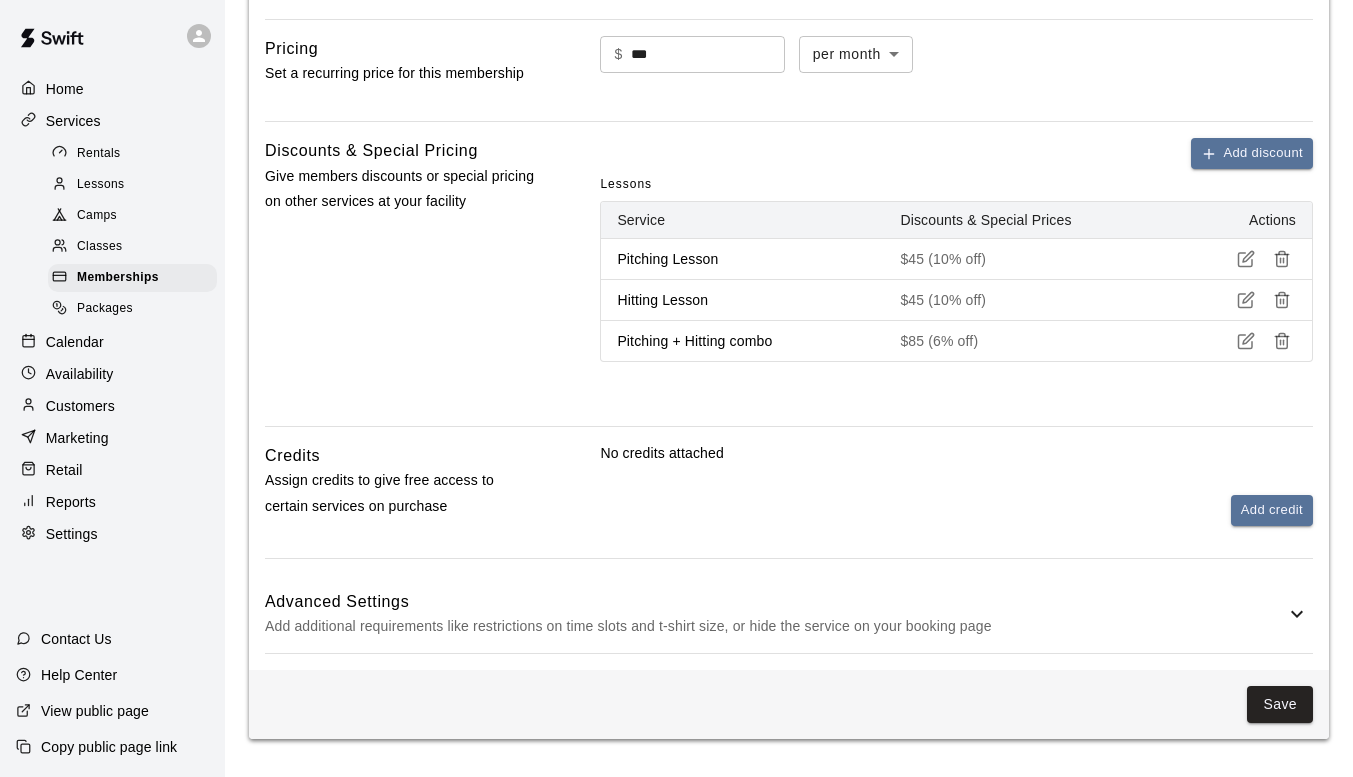 click on "Add additional requirements like restrictions on time slots and t-shirt size, or hide the service on your booking page" at bounding box center (775, 626) 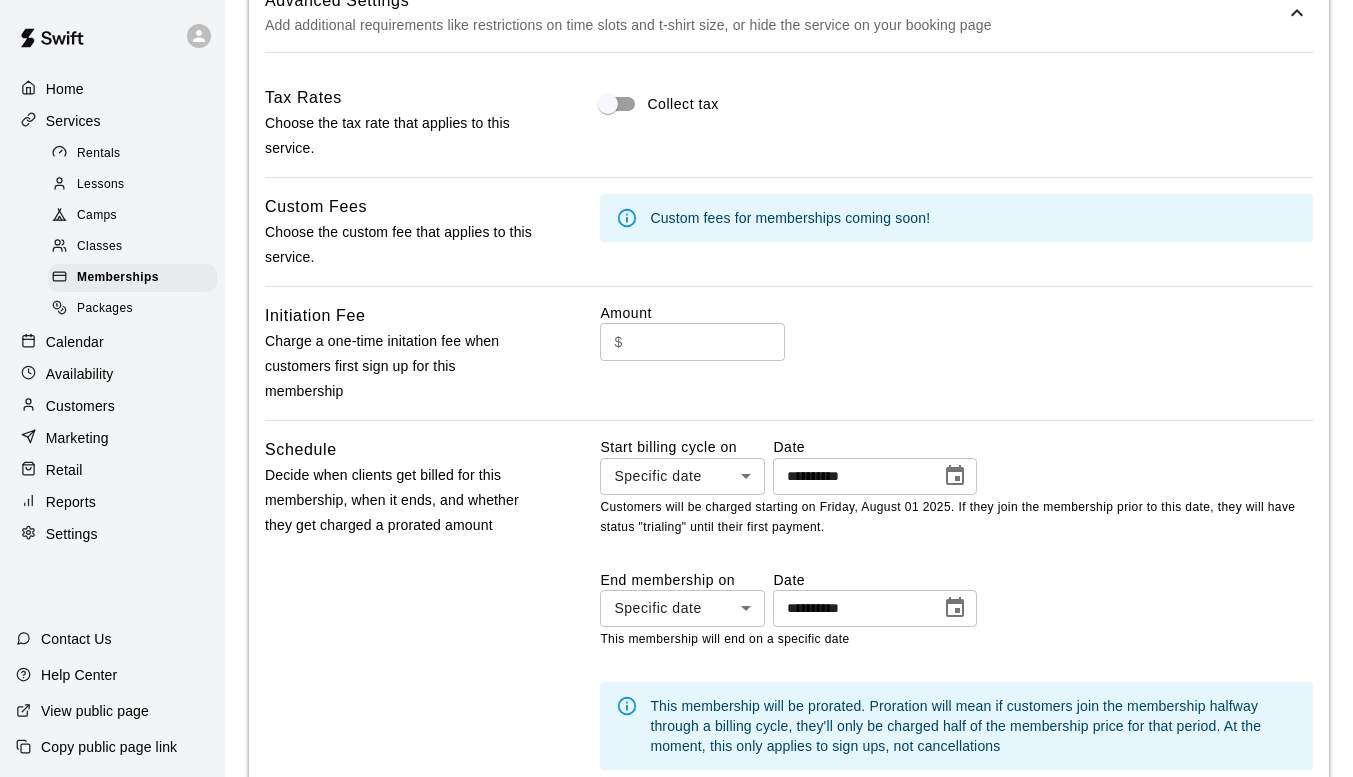 scroll, scrollTop: 1122, scrollLeft: 0, axis: vertical 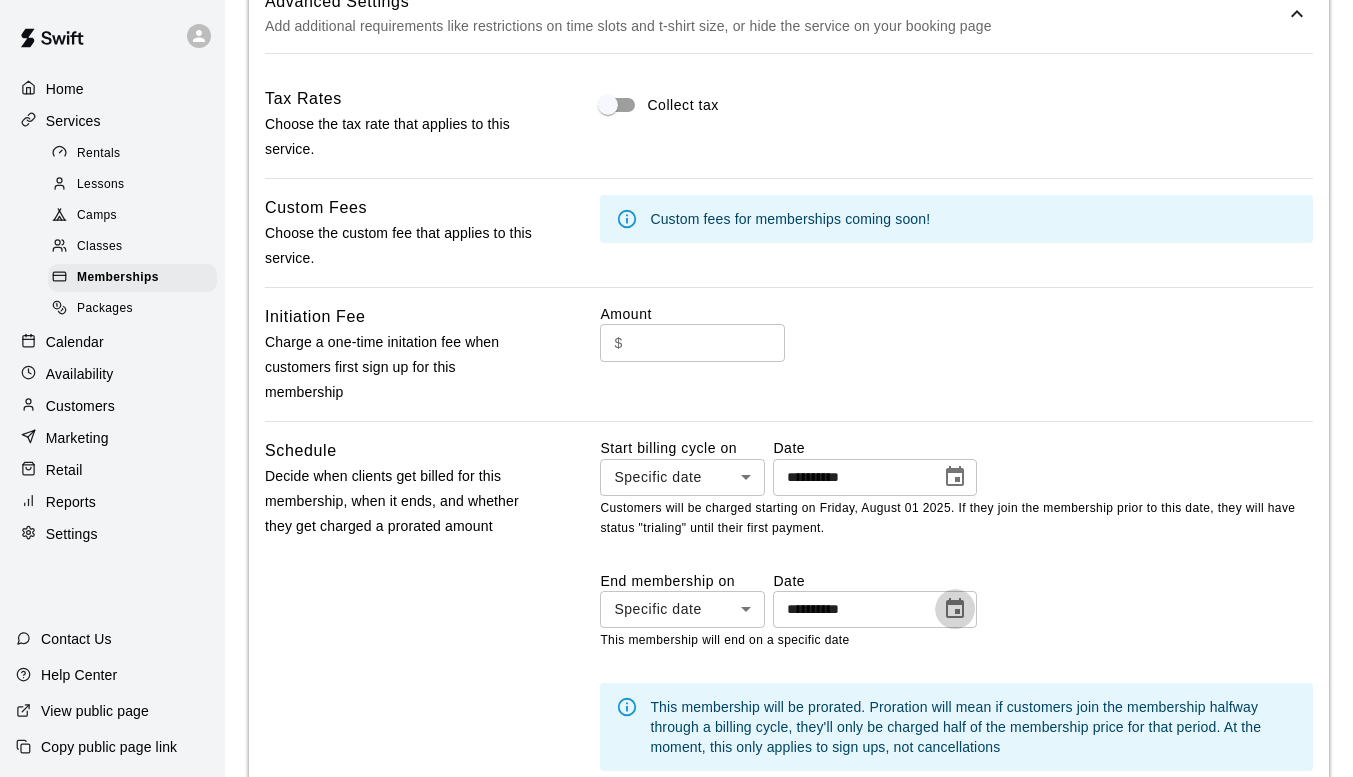 click 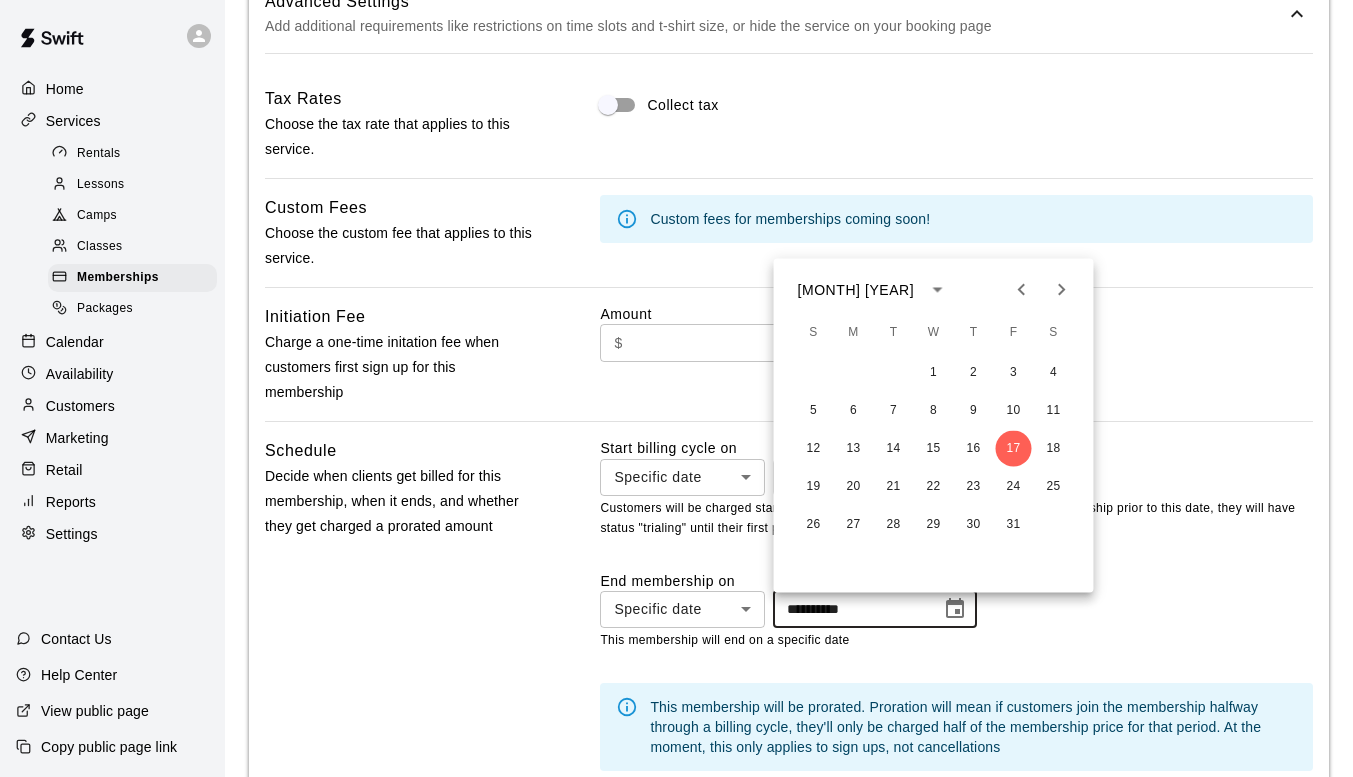 click 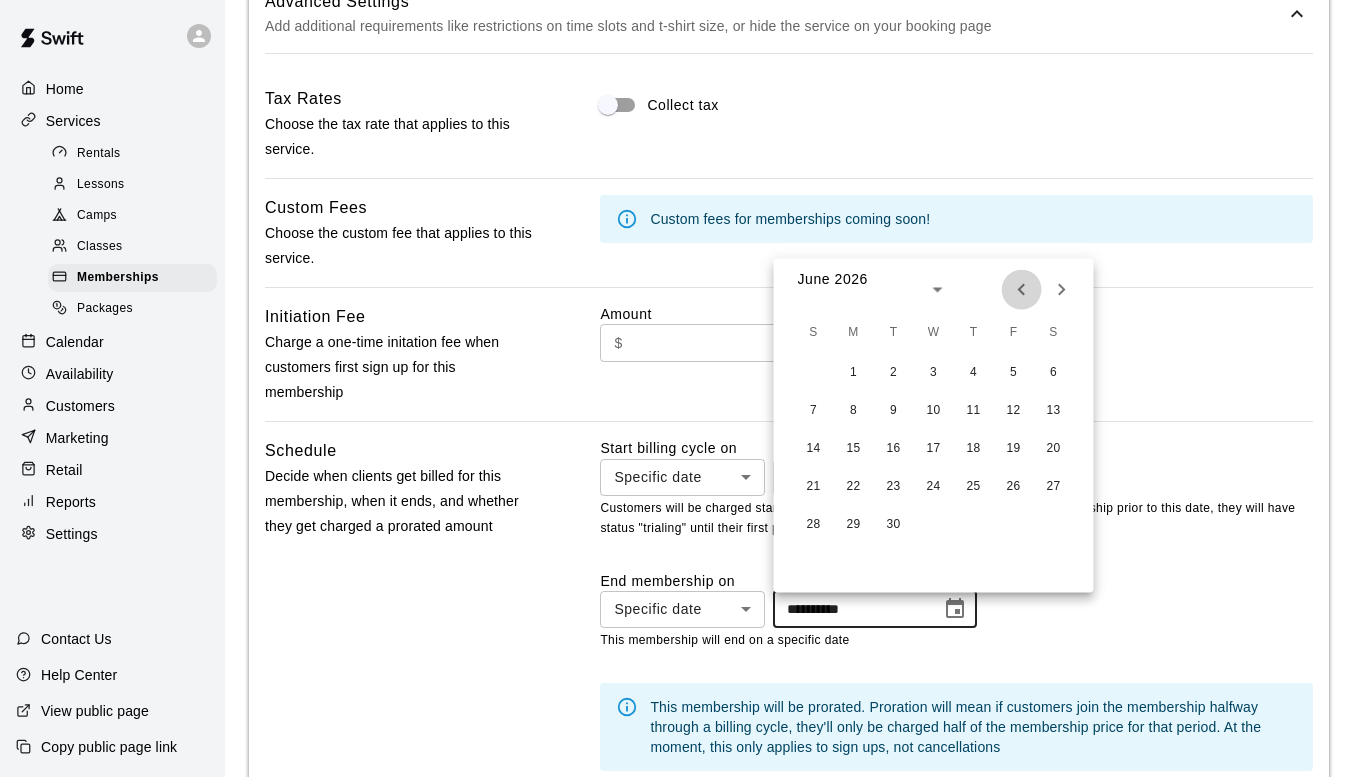 click 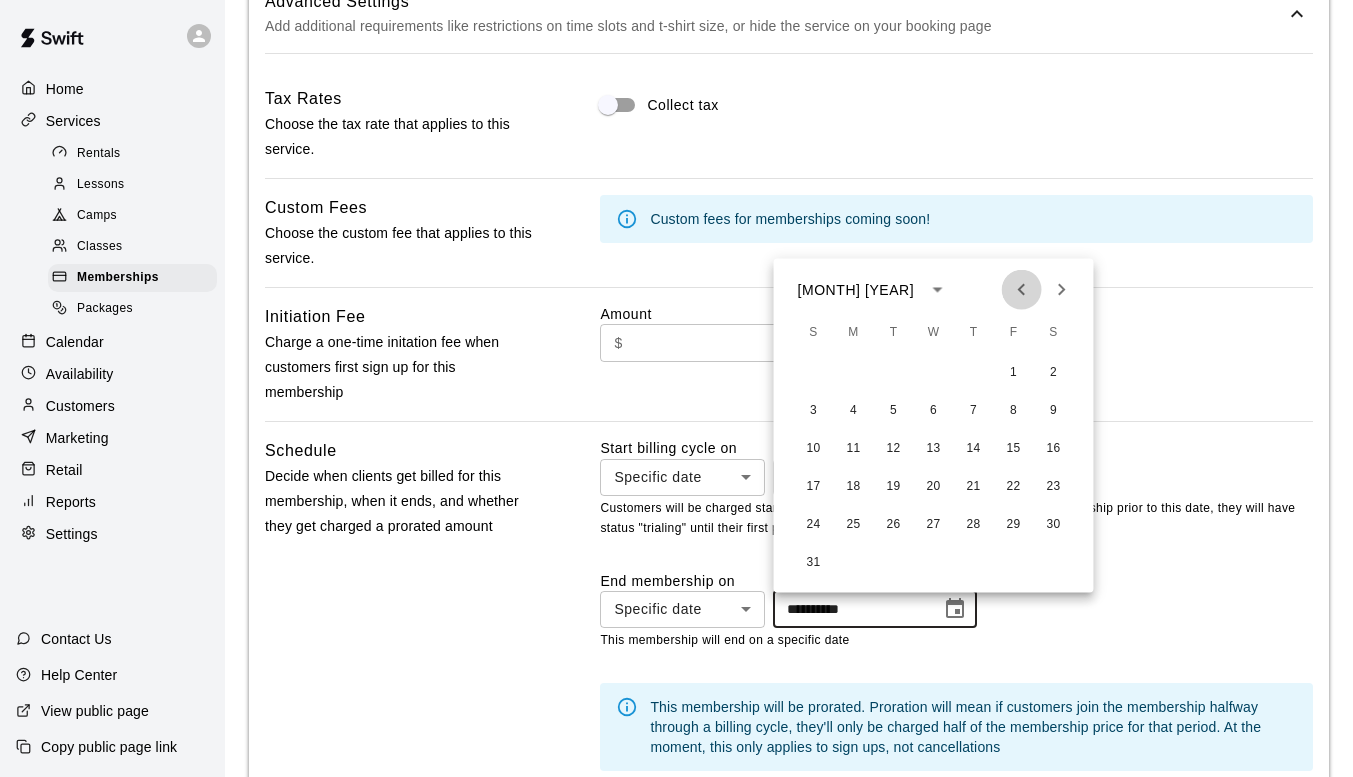 click 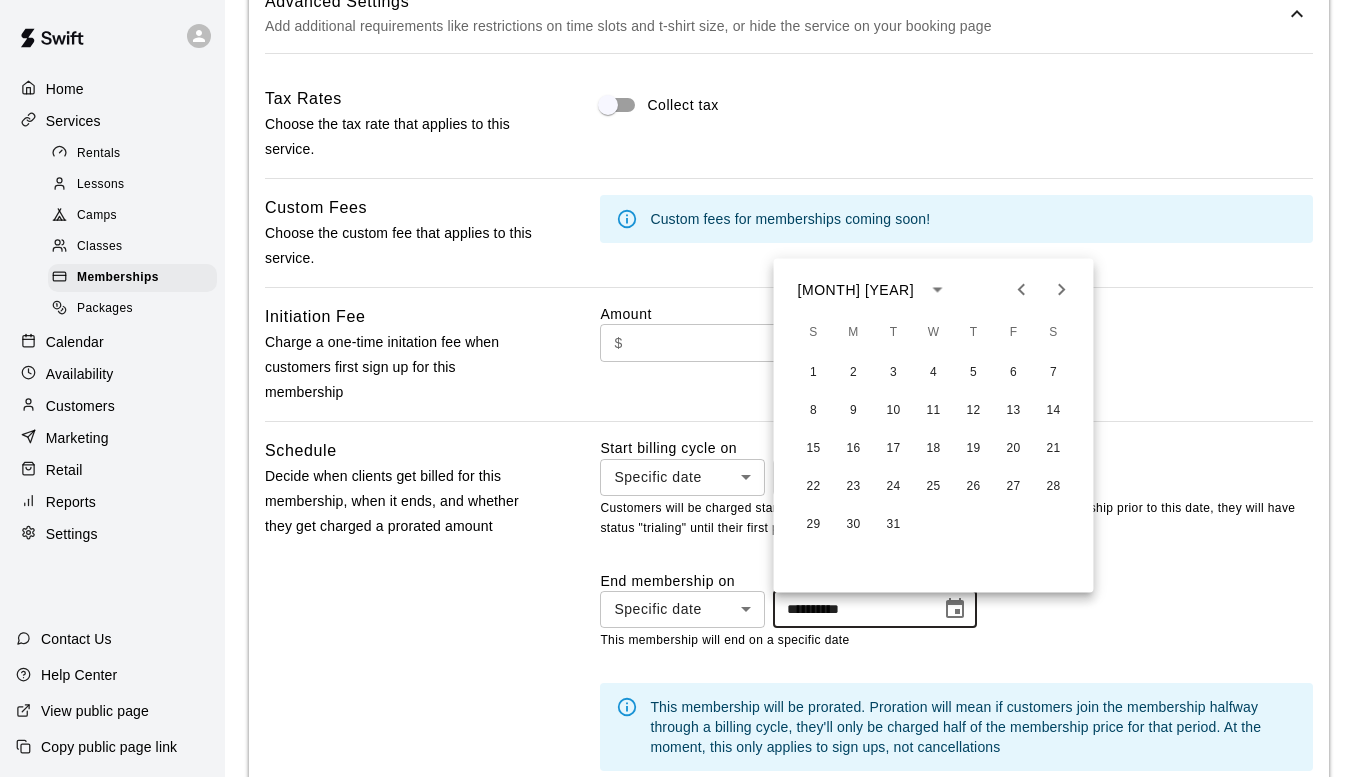 click 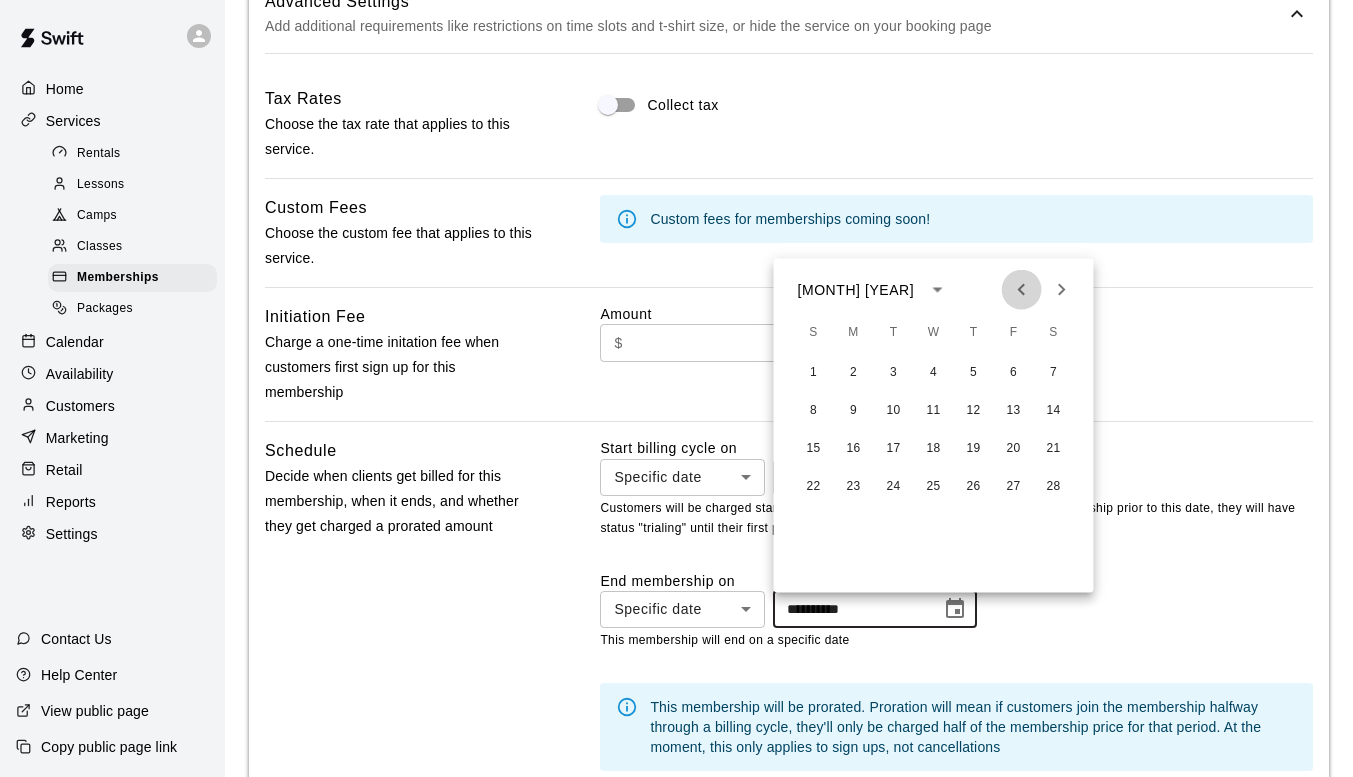 click 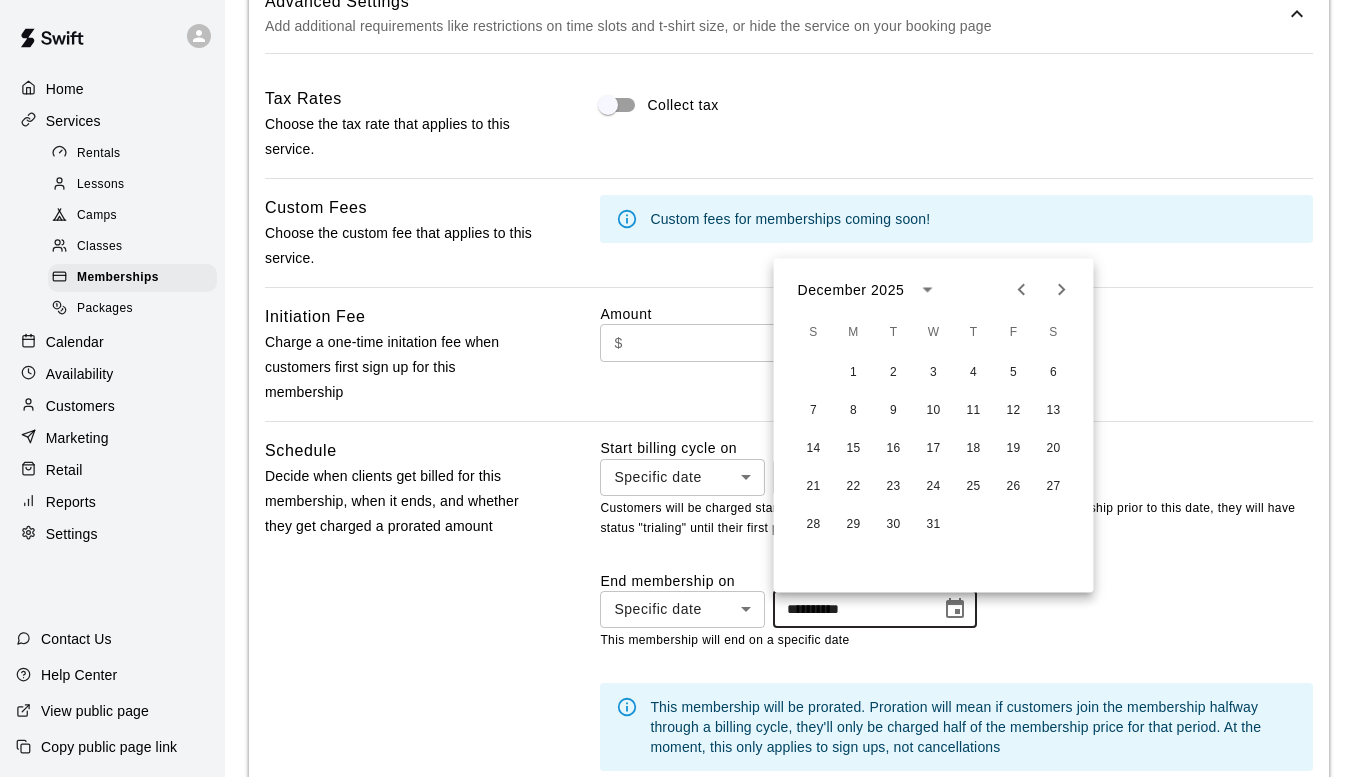 click 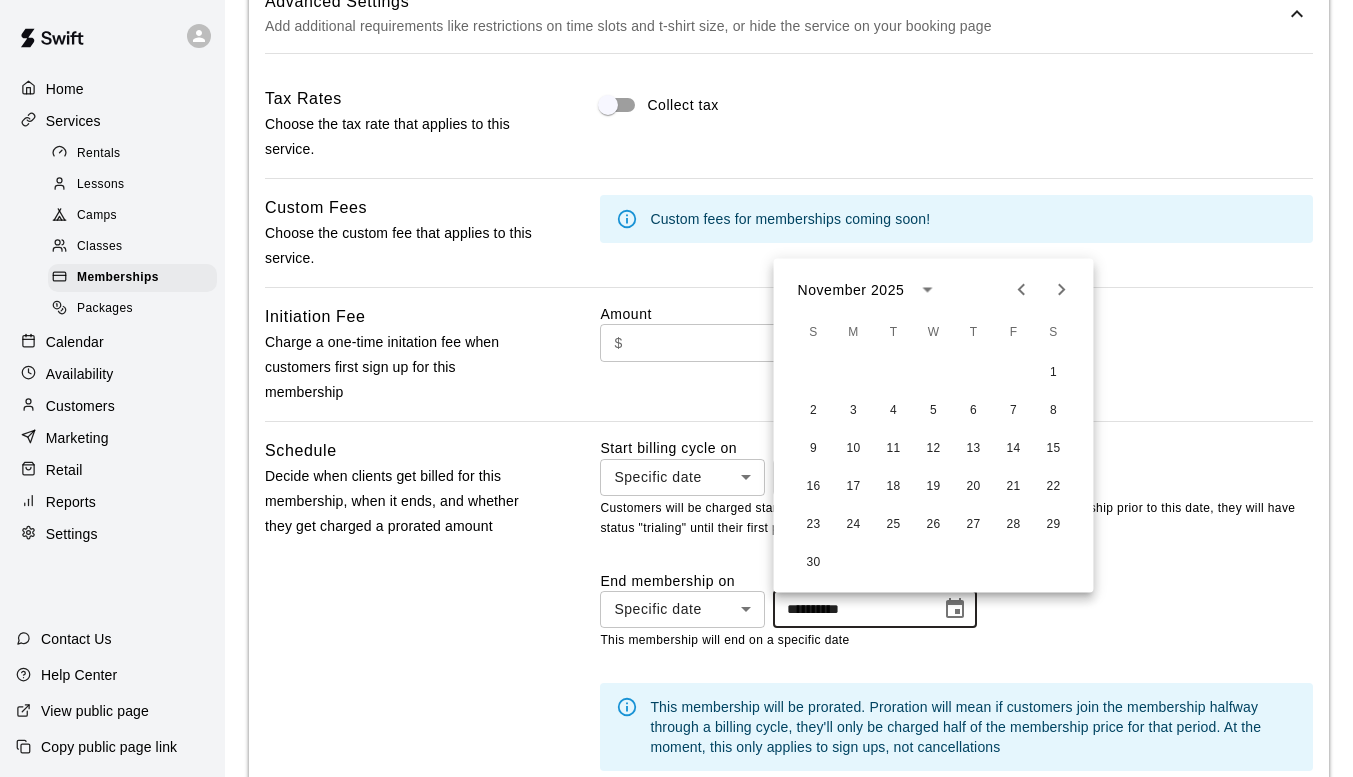 click 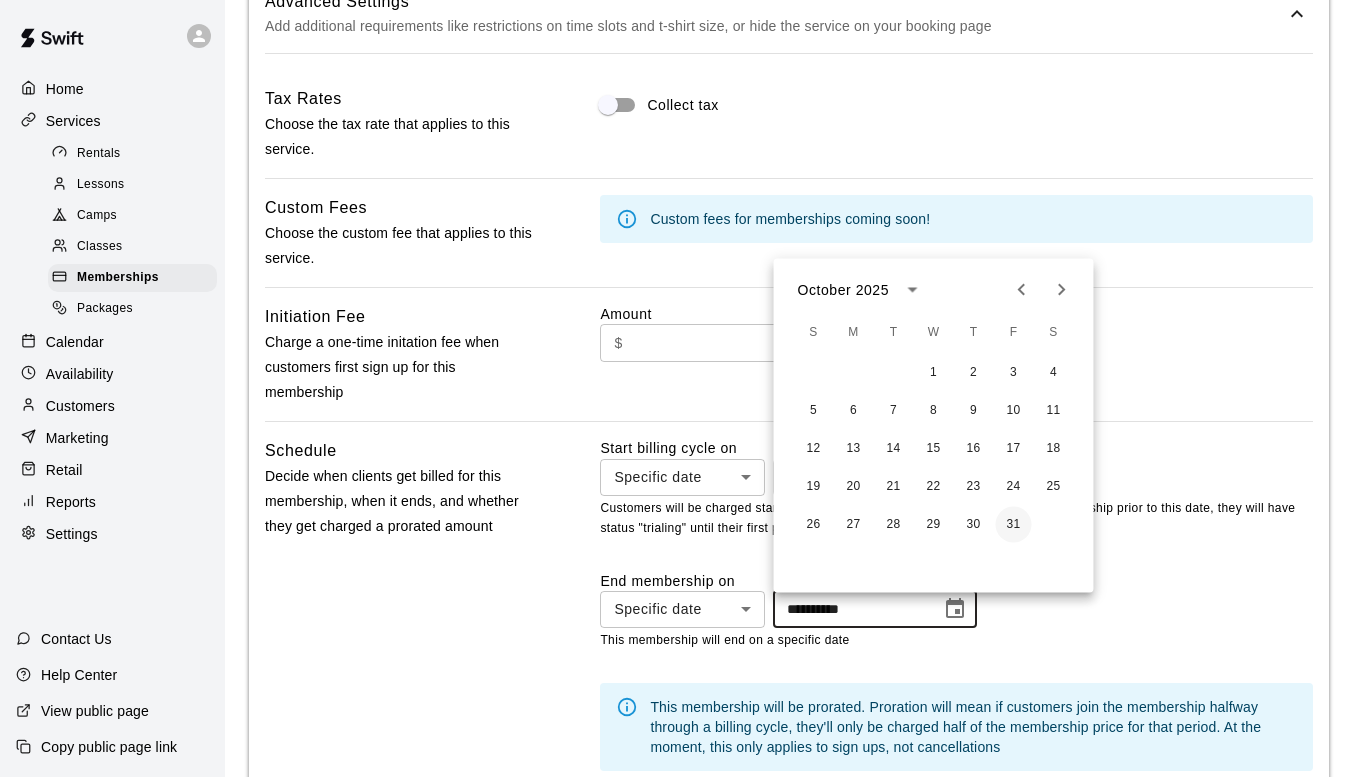 click on "31" at bounding box center [1014, 525] 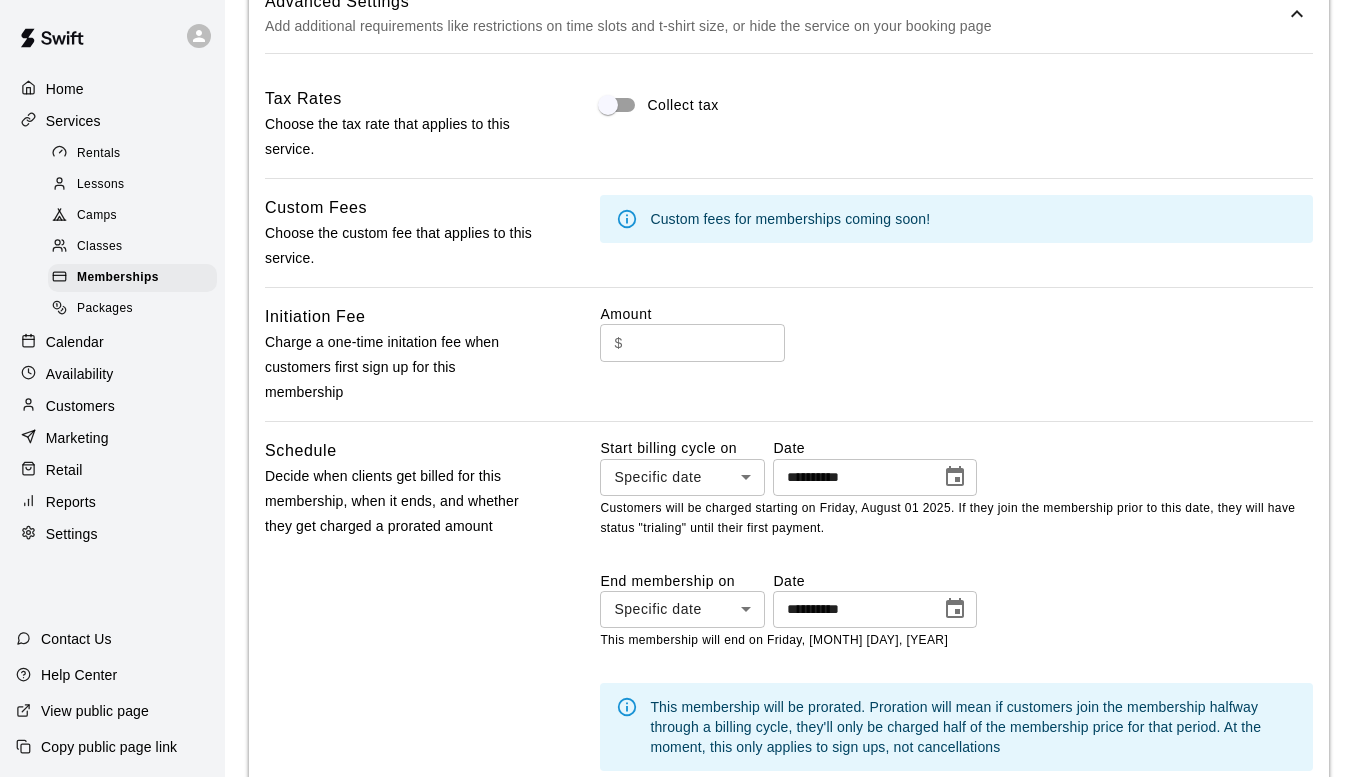 click on "**********" at bounding box center [956, 599] 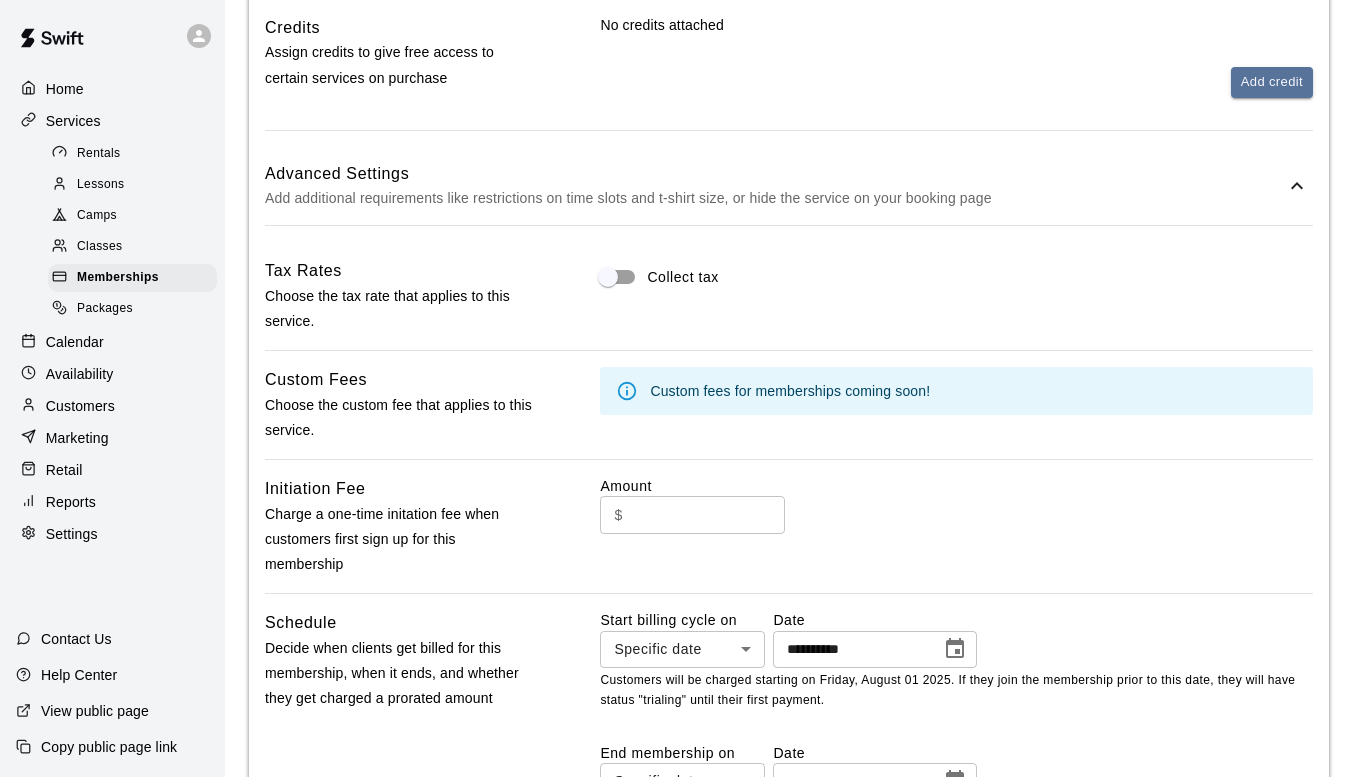 scroll, scrollTop: 949, scrollLeft: 0, axis: vertical 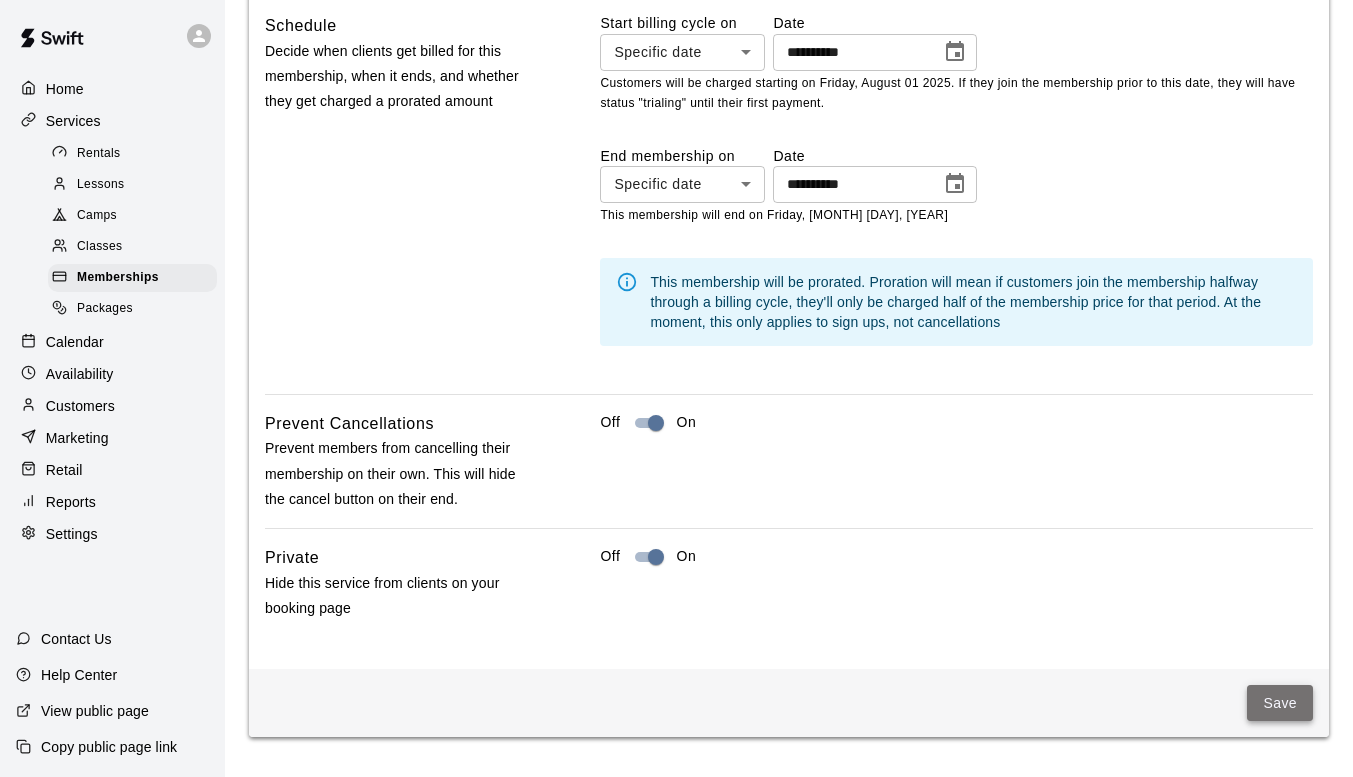 click on "Save" at bounding box center [1280, 703] 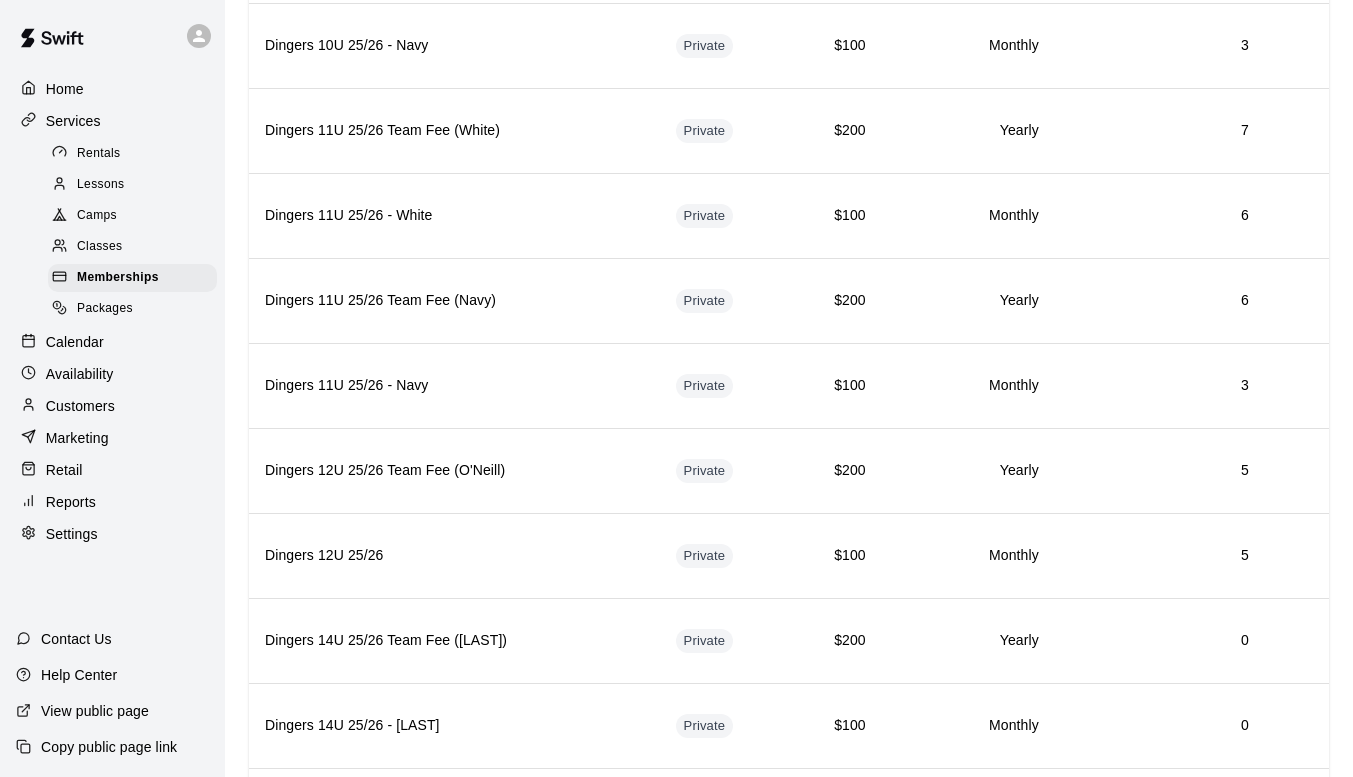 scroll, scrollTop: 3475, scrollLeft: 0, axis: vertical 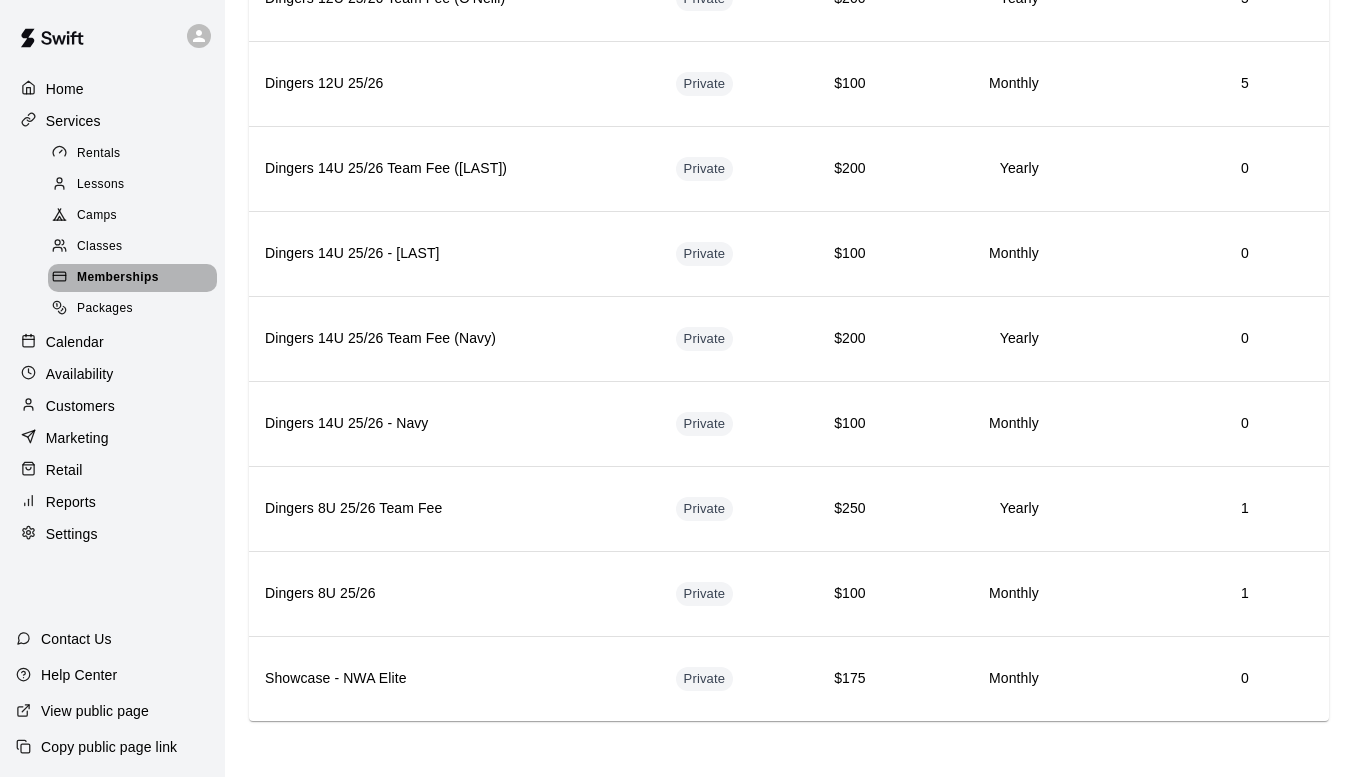 click on "Memberships" at bounding box center (118, 278) 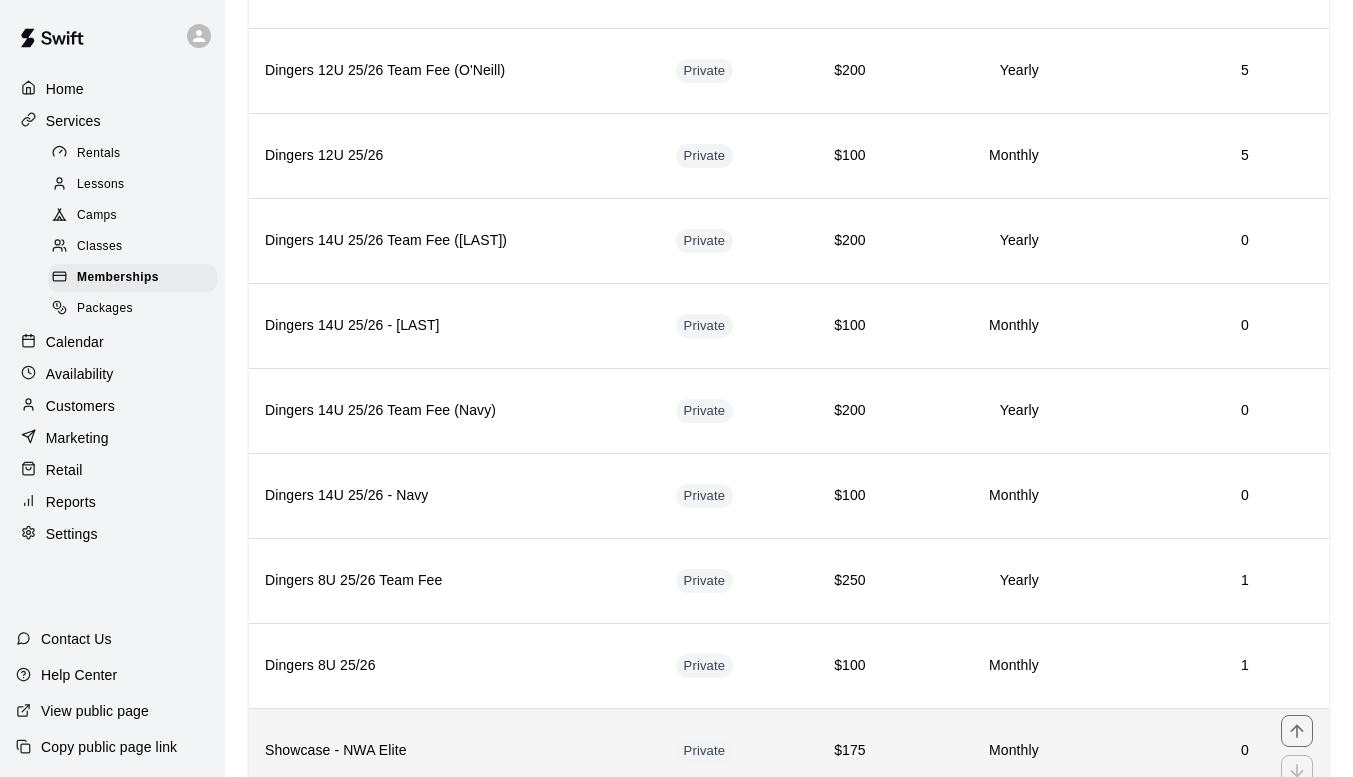 scroll, scrollTop: 3475, scrollLeft: 0, axis: vertical 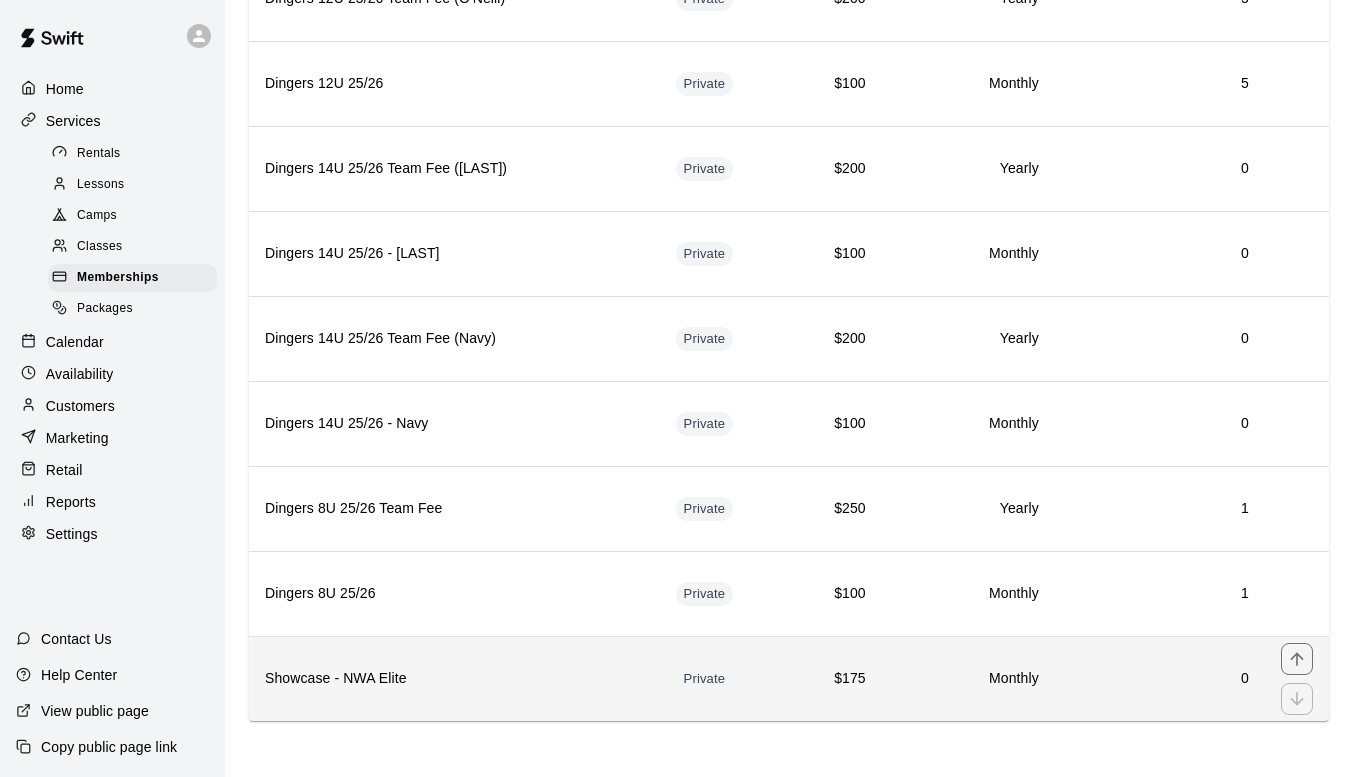 click on "$175" at bounding box center [834, 678] 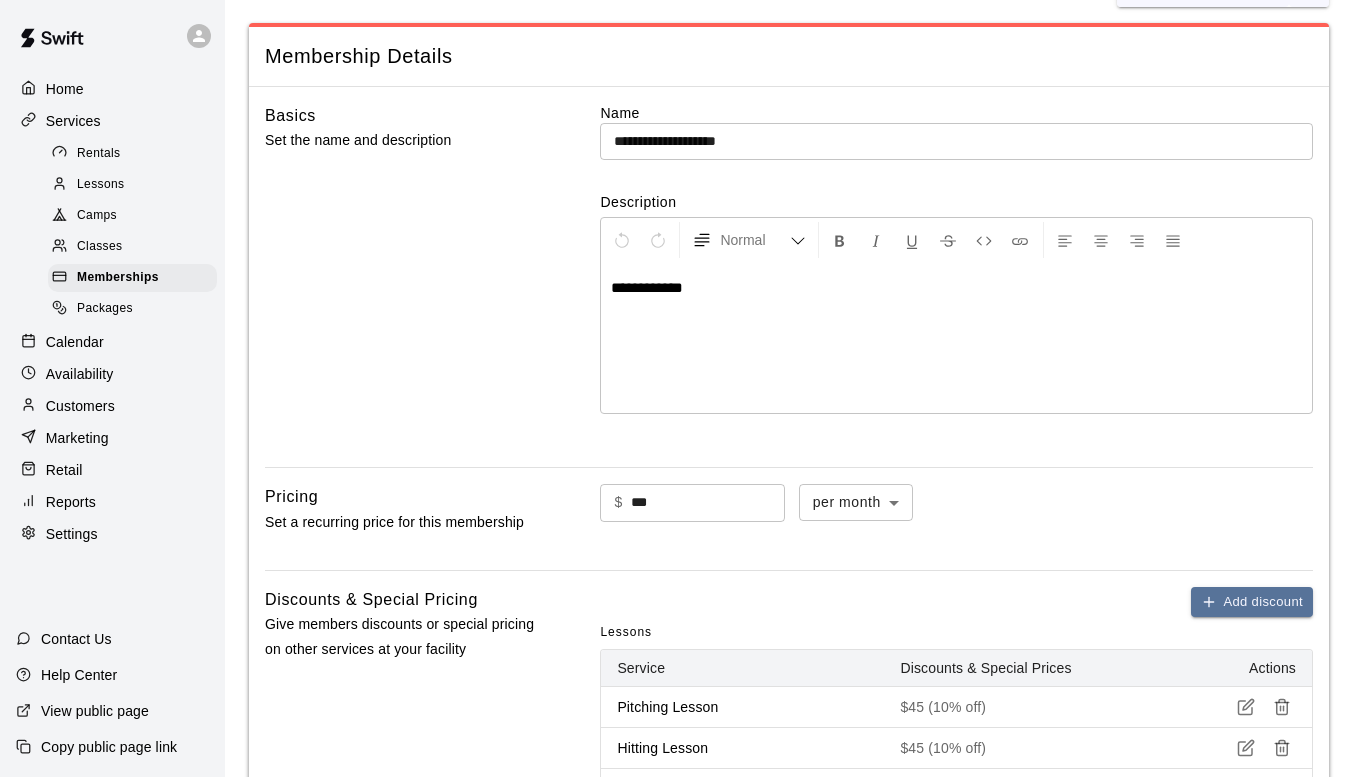 scroll, scrollTop: 200, scrollLeft: 0, axis: vertical 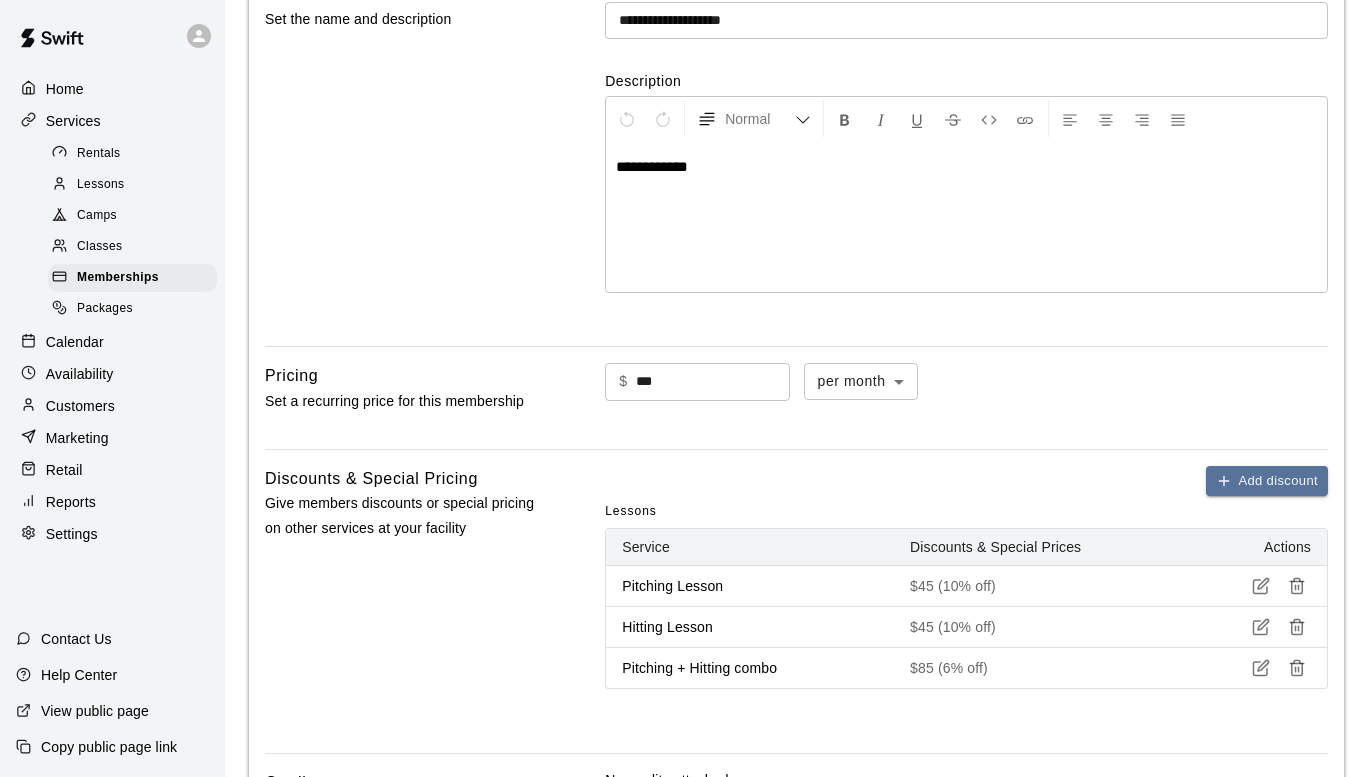 click on "**********" at bounding box center (684, 536) 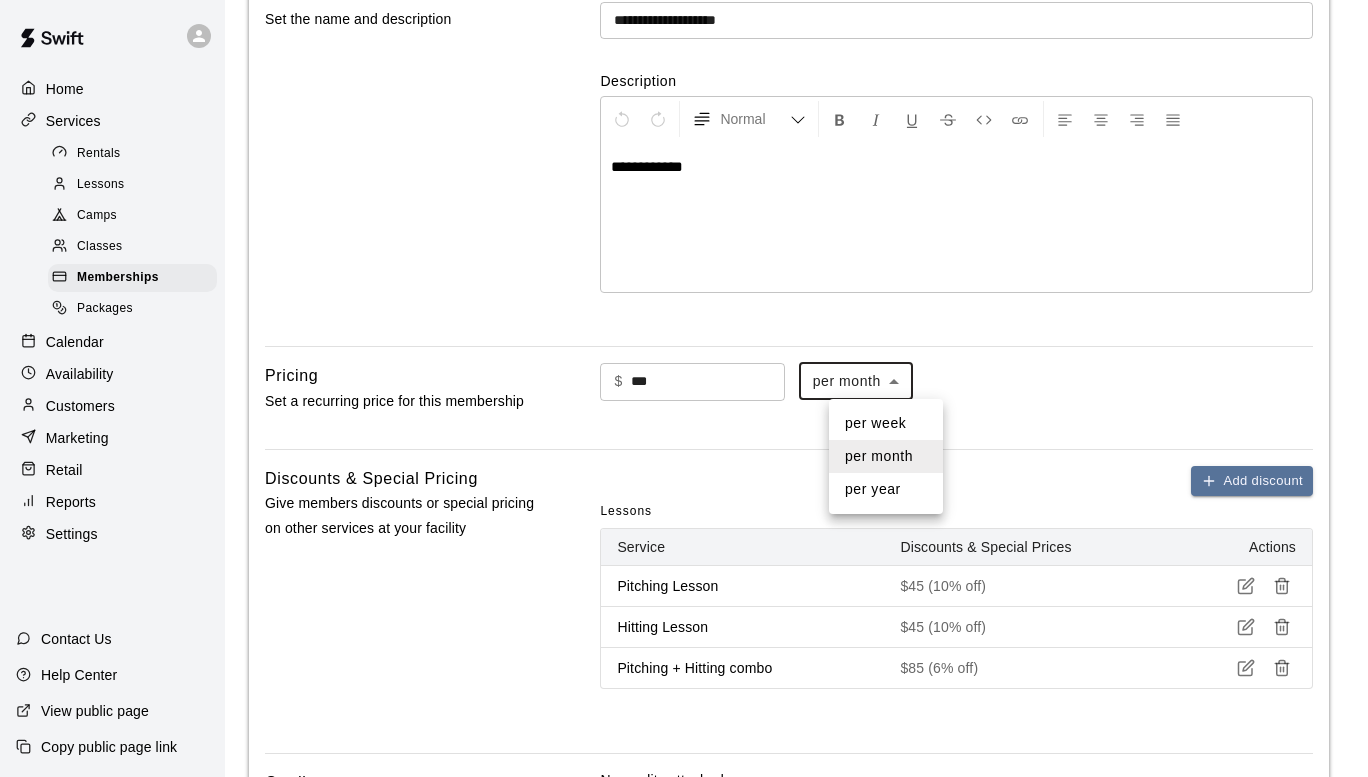 click on "per year" at bounding box center (886, 489) 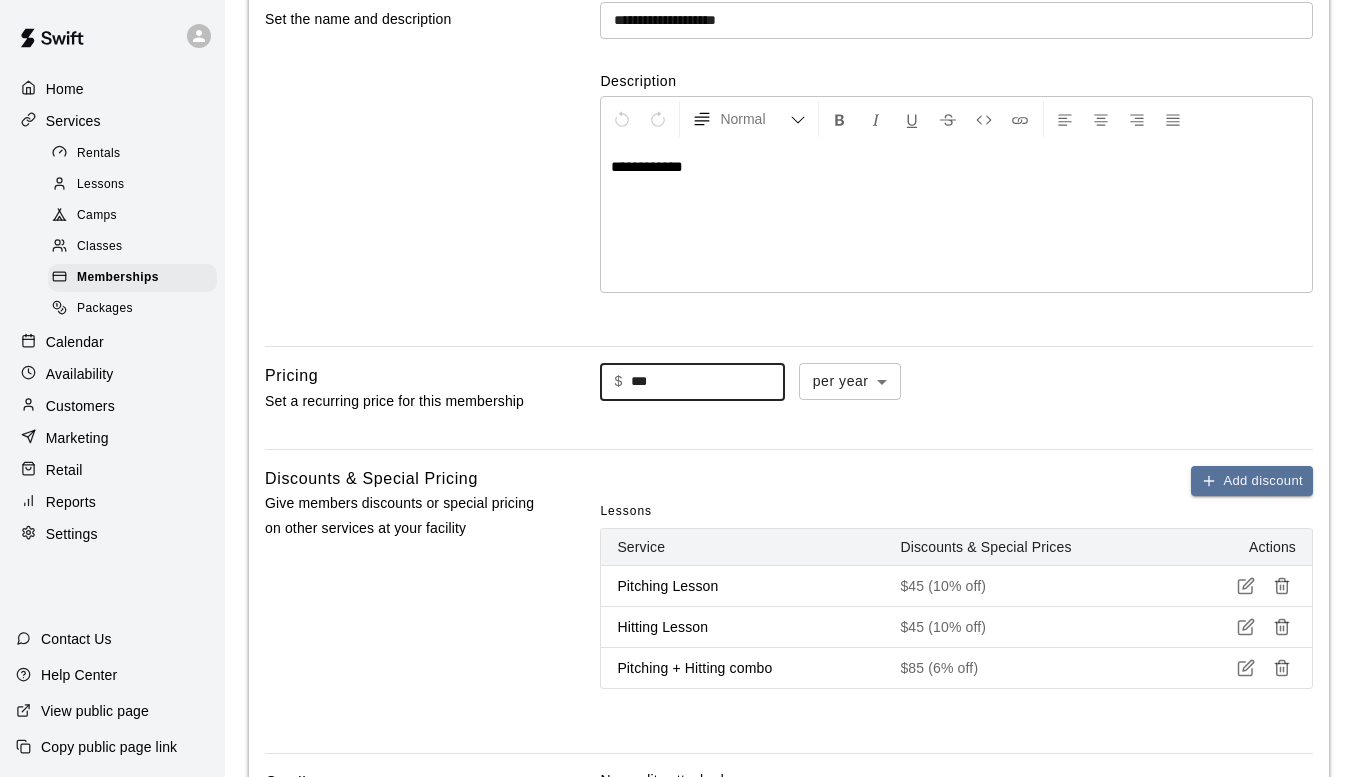 drag, startPoint x: 672, startPoint y: 387, endPoint x: 633, endPoint y: 393, distance: 39.45884 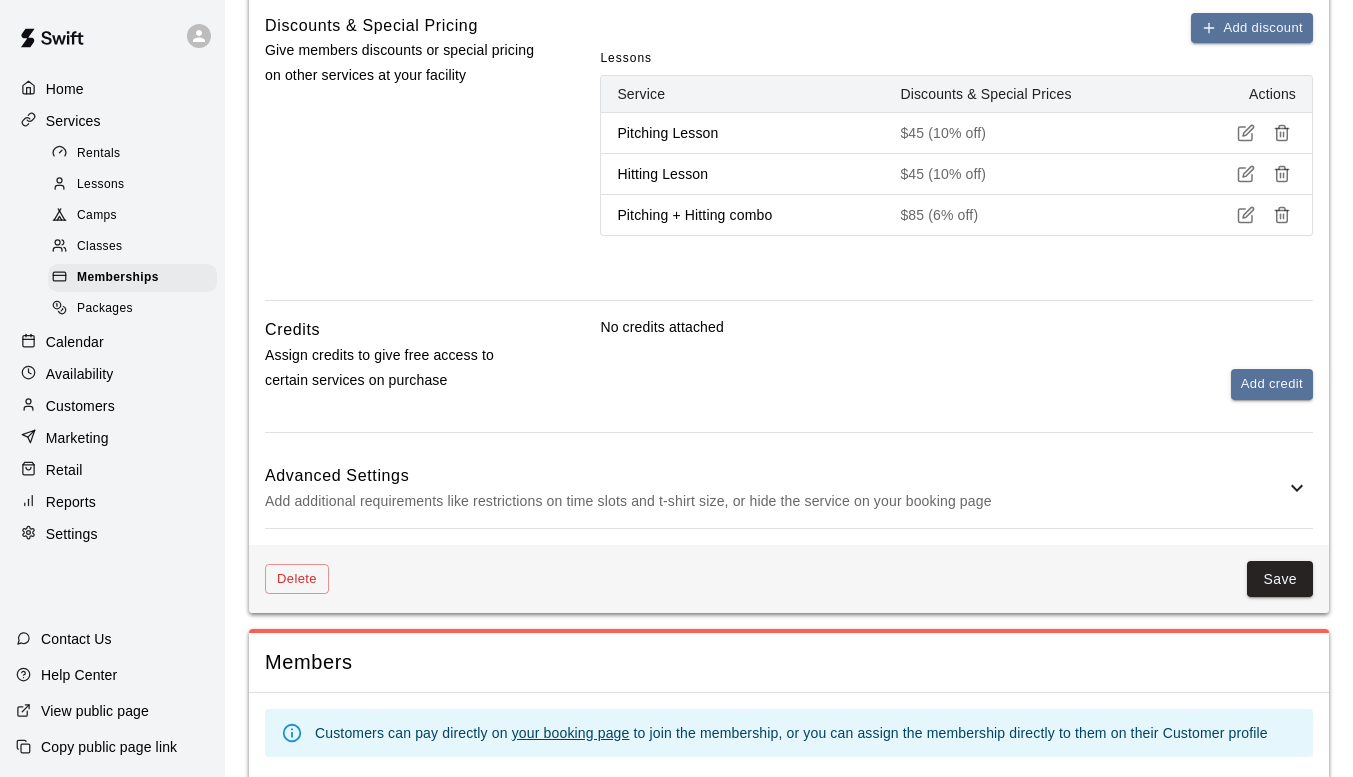 scroll, scrollTop: 693, scrollLeft: 0, axis: vertical 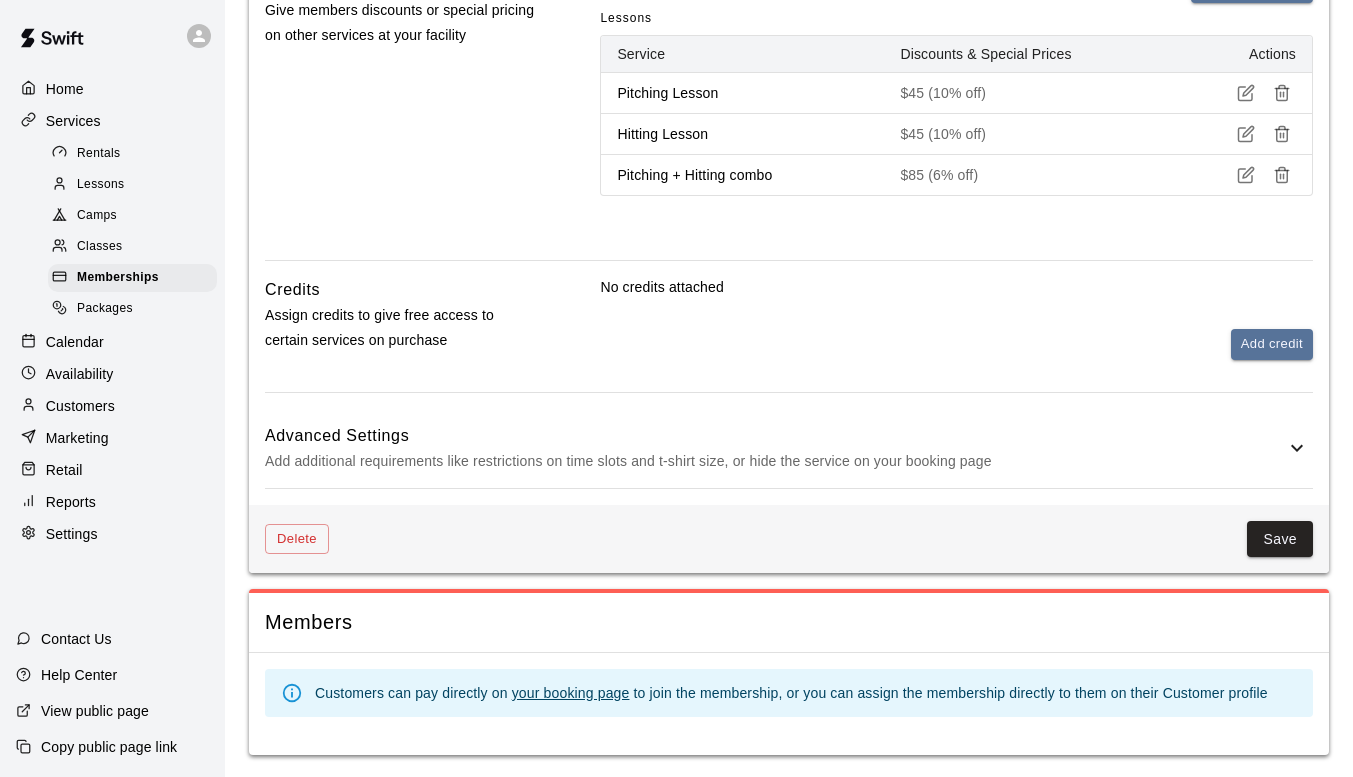 click on "Add additional requirements like restrictions on time slots and t-shirt size, or hide the service on your booking page" at bounding box center [775, 461] 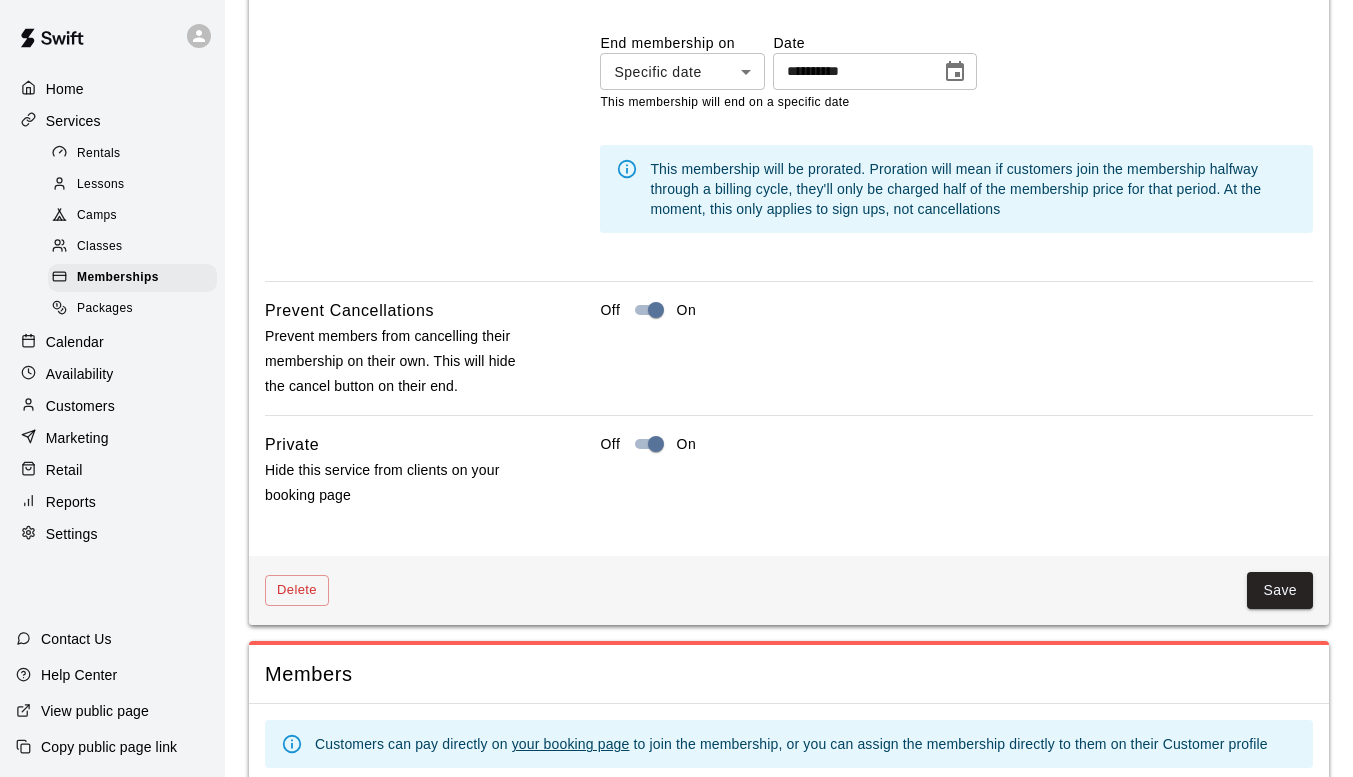 scroll, scrollTop: 1720, scrollLeft: 0, axis: vertical 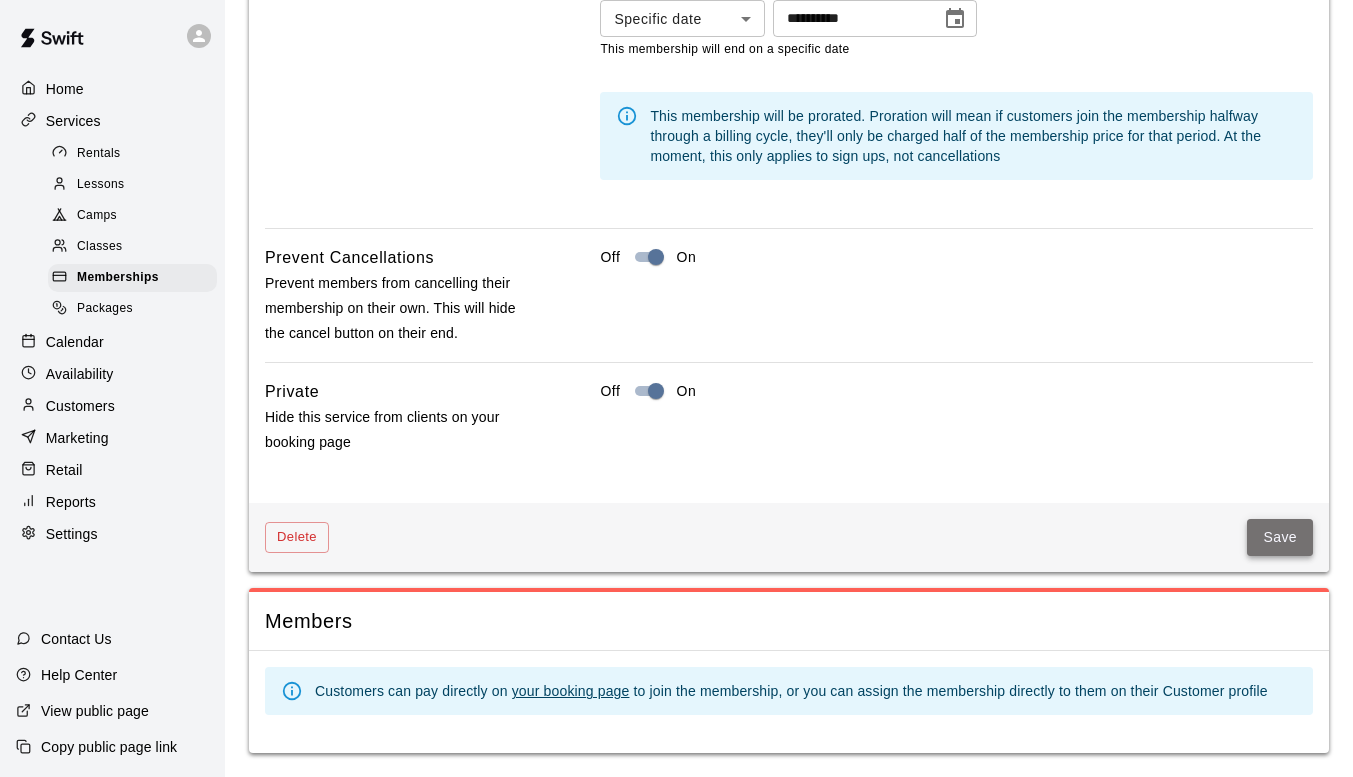 click on "Save" at bounding box center (1280, 537) 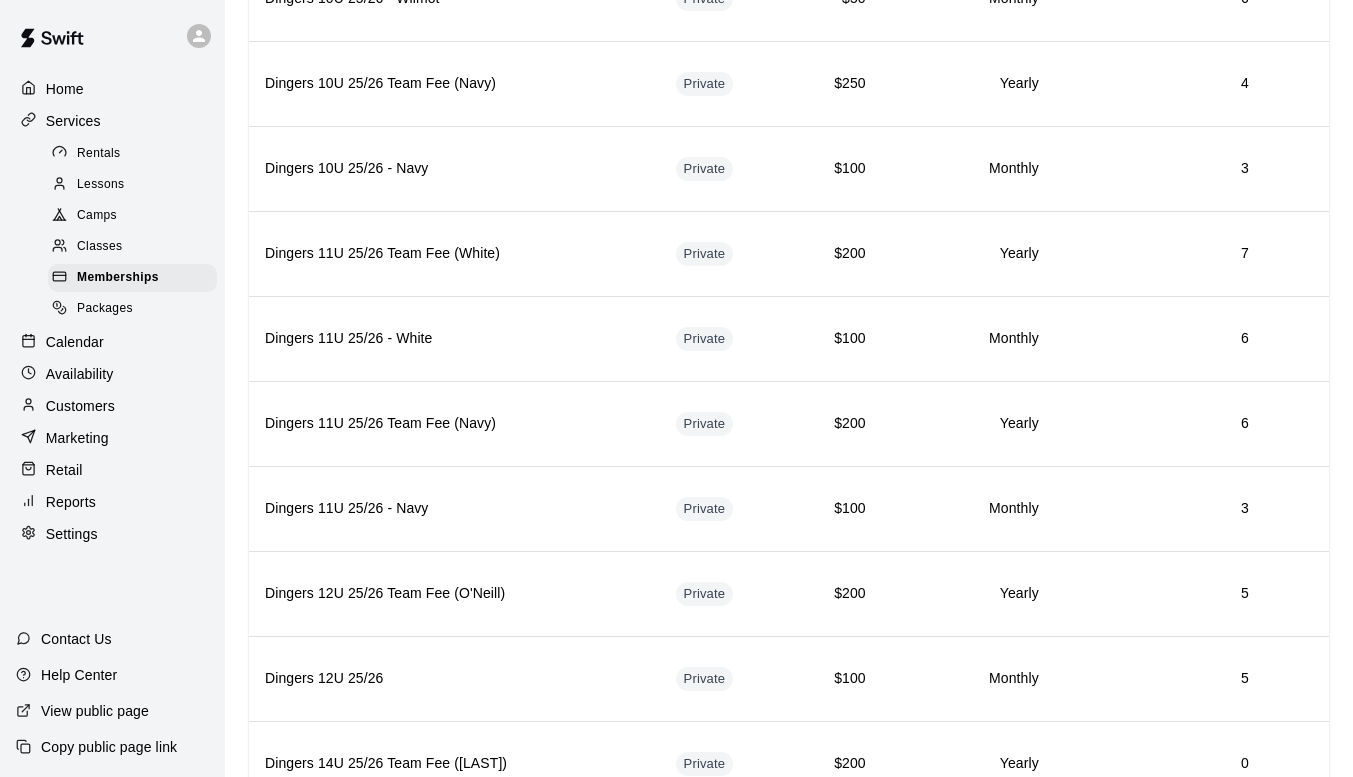 scroll, scrollTop: 3475, scrollLeft: 0, axis: vertical 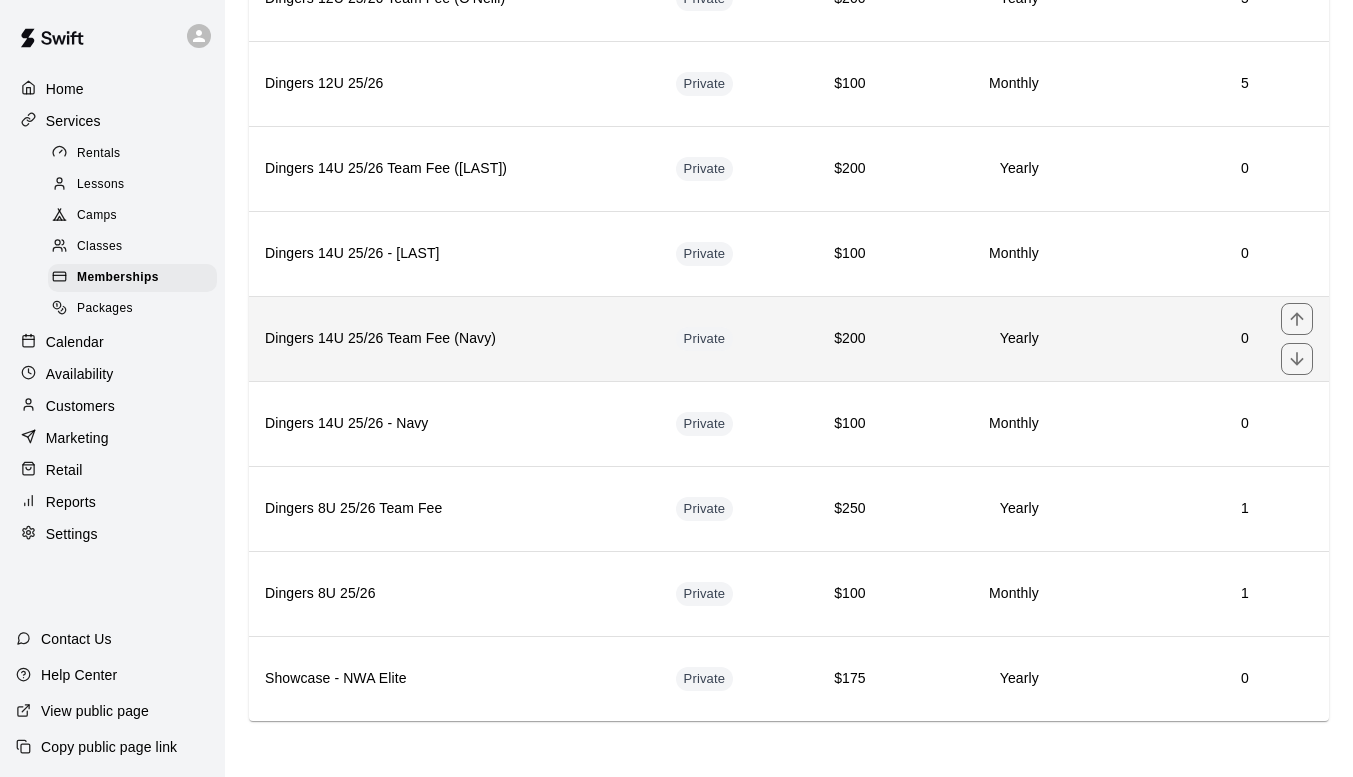 click on "Private" at bounding box center (724, 338) 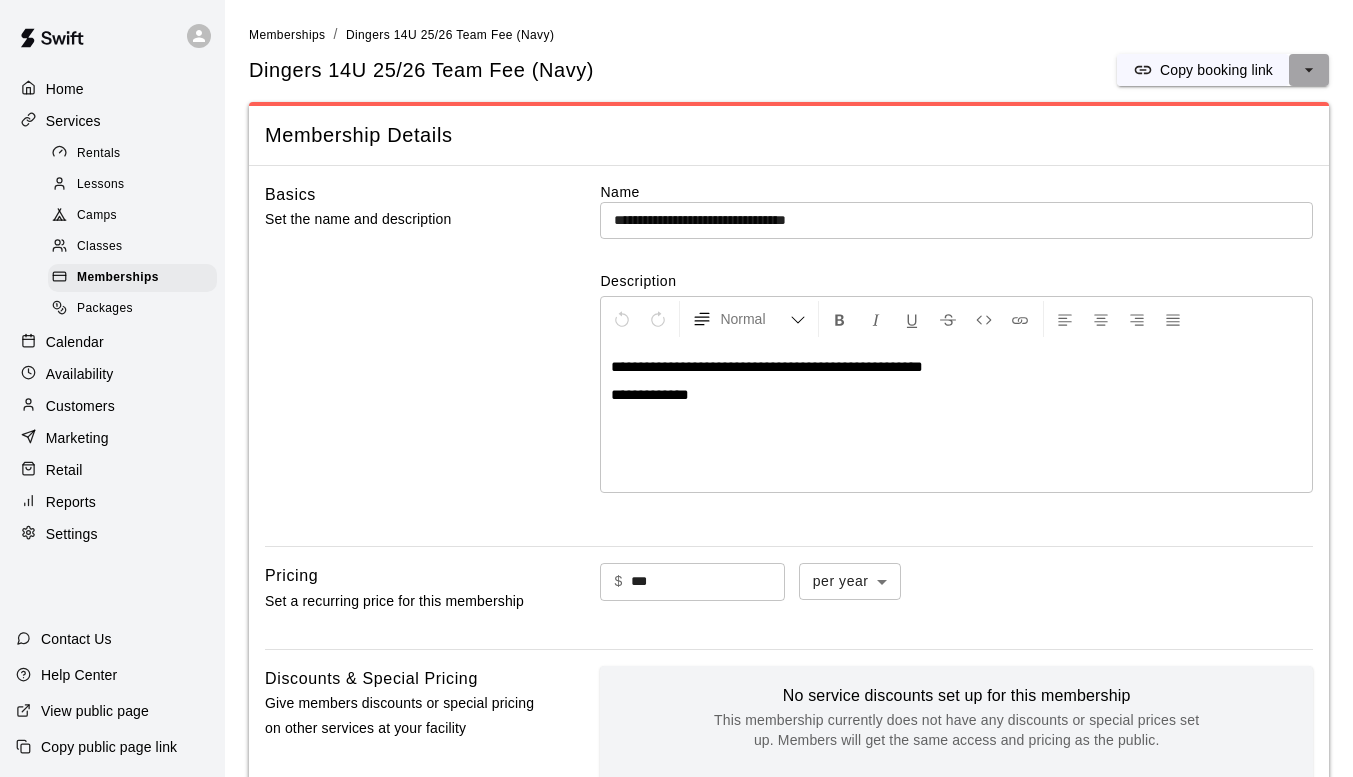 click at bounding box center [1309, 70] 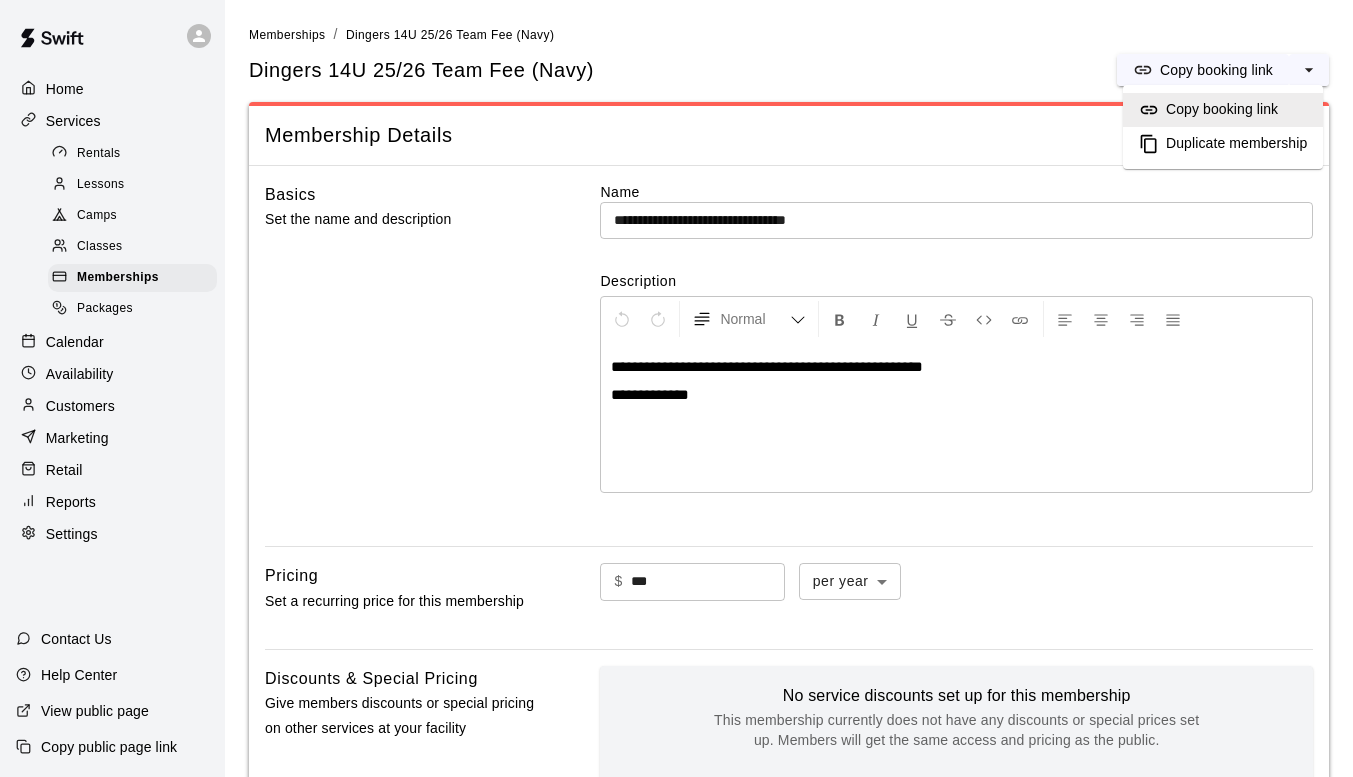 click on "Duplicate membership" at bounding box center (1236, 144) 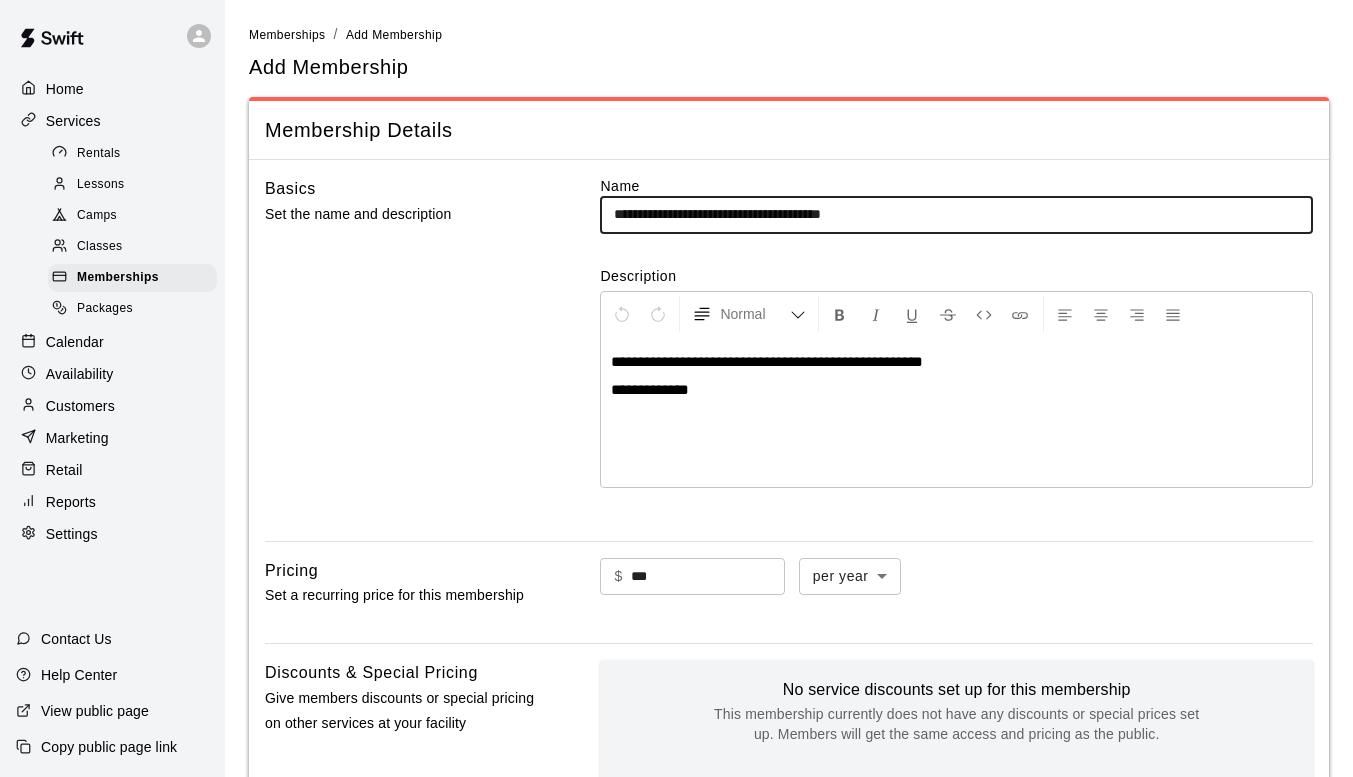 drag, startPoint x: 873, startPoint y: 211, endPoint x: 628, endPoint y: 207, distance: 245.03265 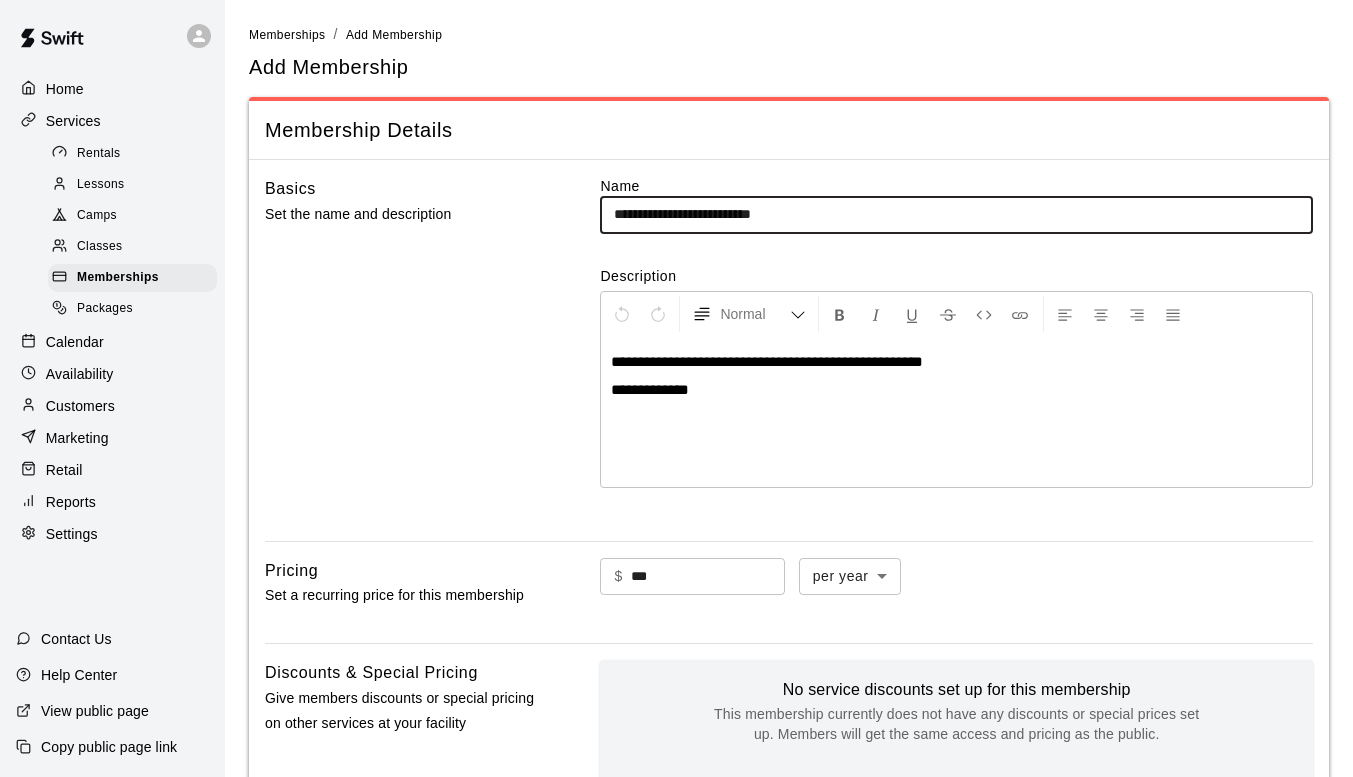 type on "**********" 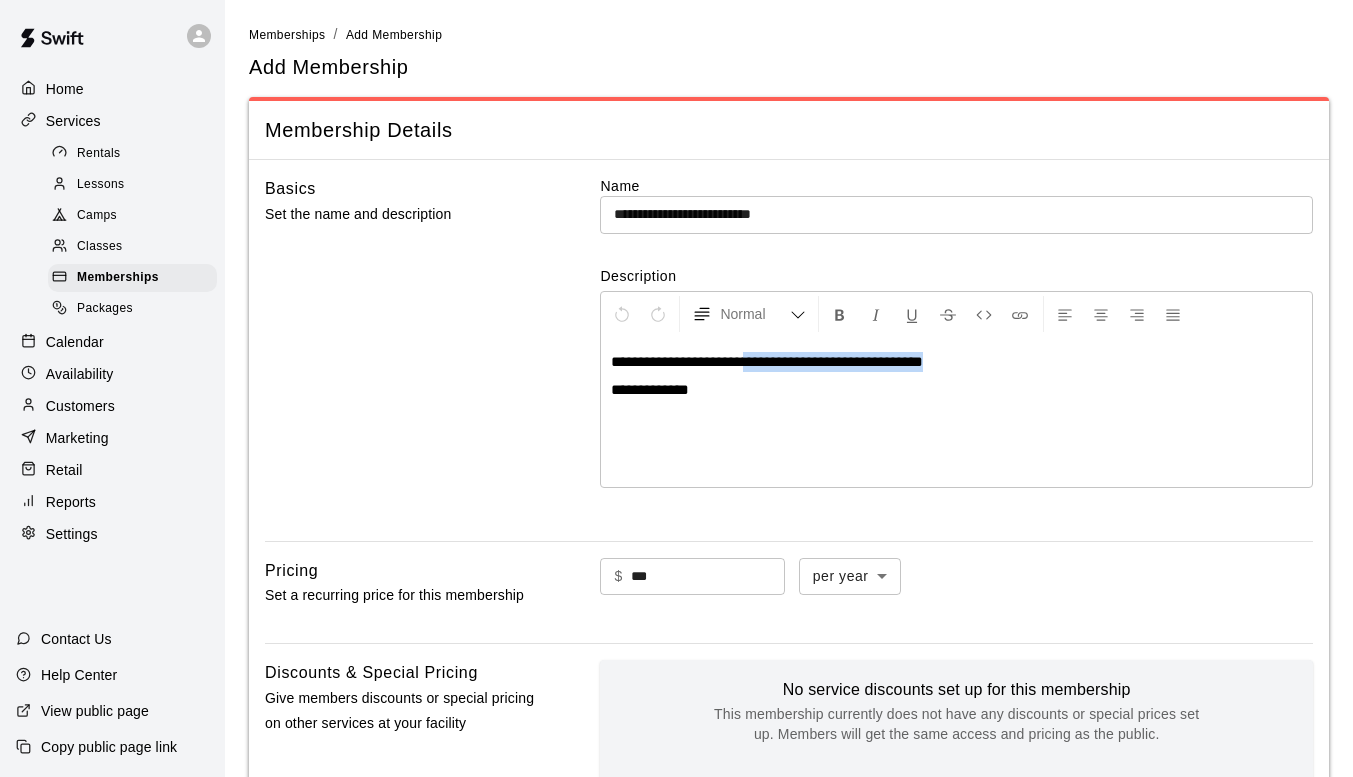 drag, startPoint x: 991, startPoint y: 363, endPoint x: 749, endPoint y: 359, distance: 242.03305 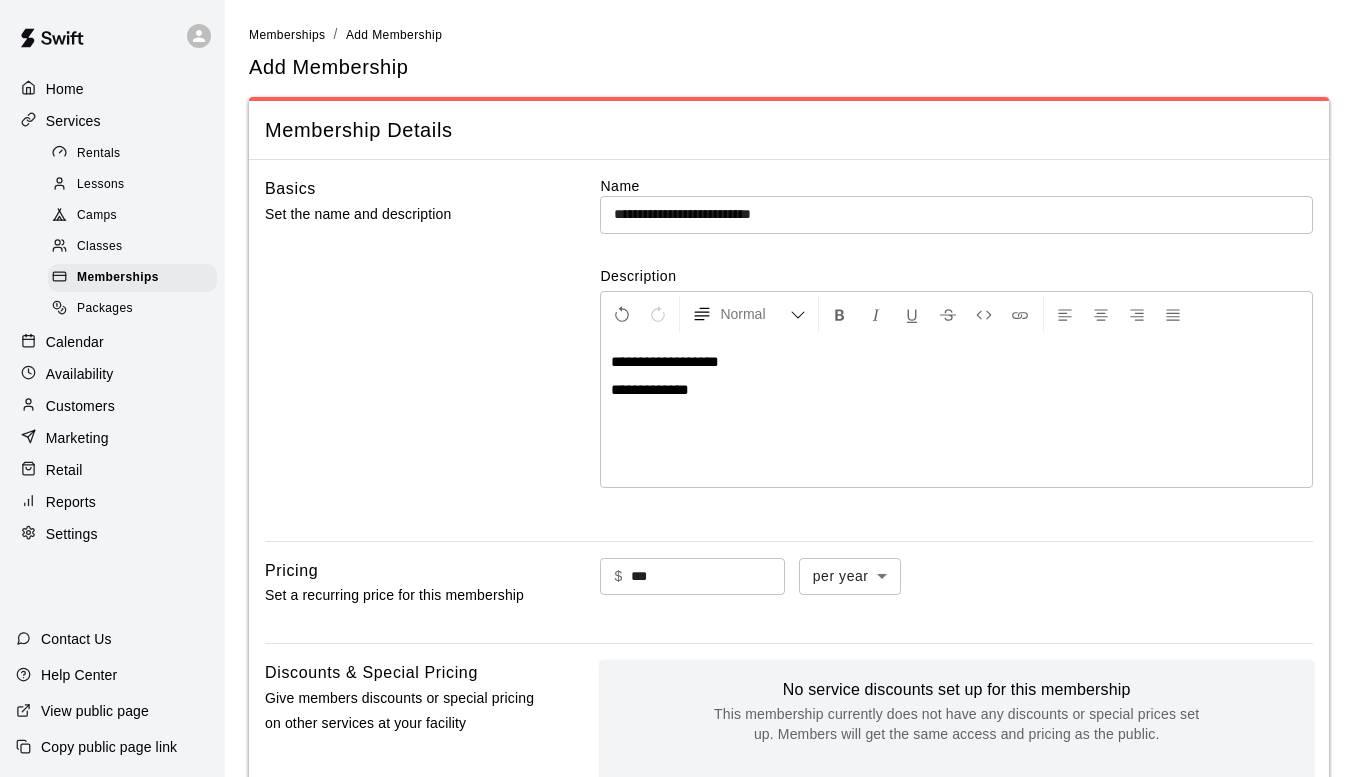 type 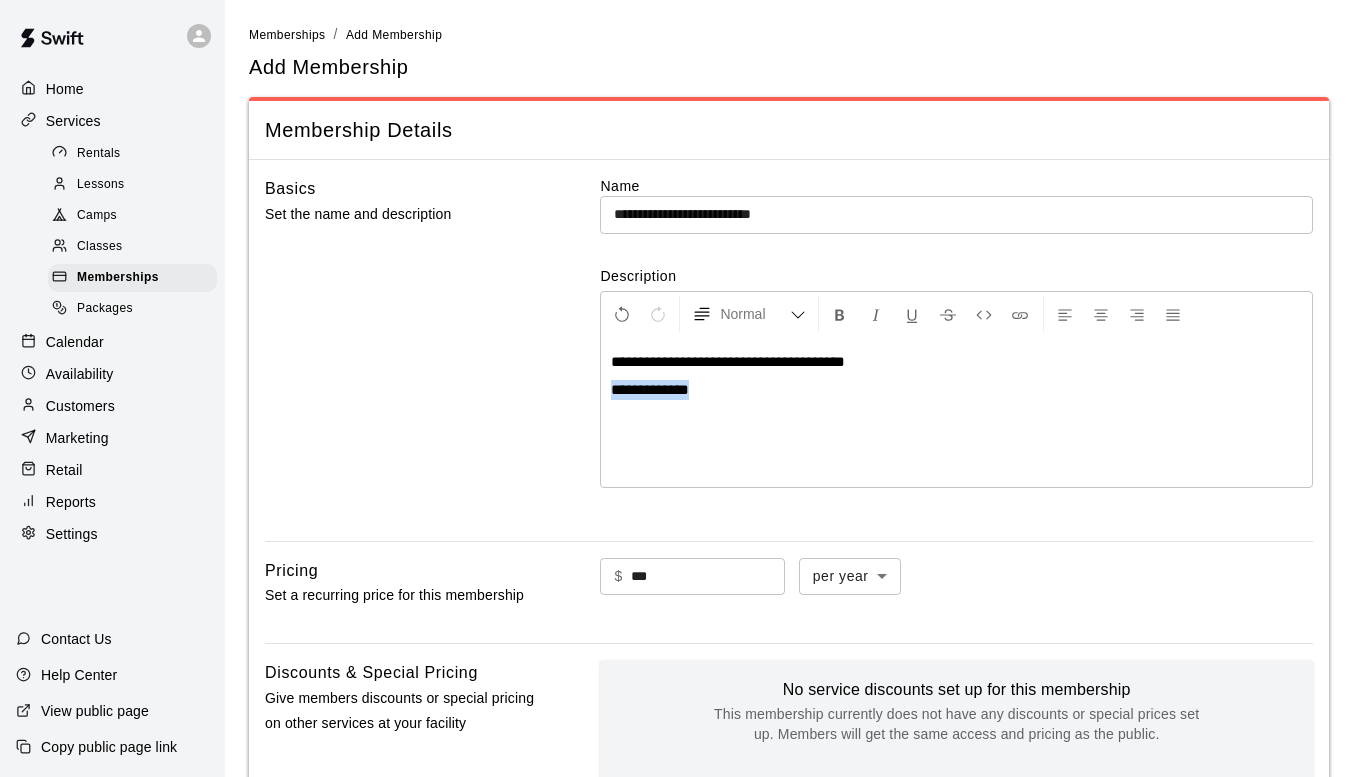 drag, startPoint x: 711, startPoint y: 390, endPoint x: 602, endPoint y: 402, distance: 109.65856 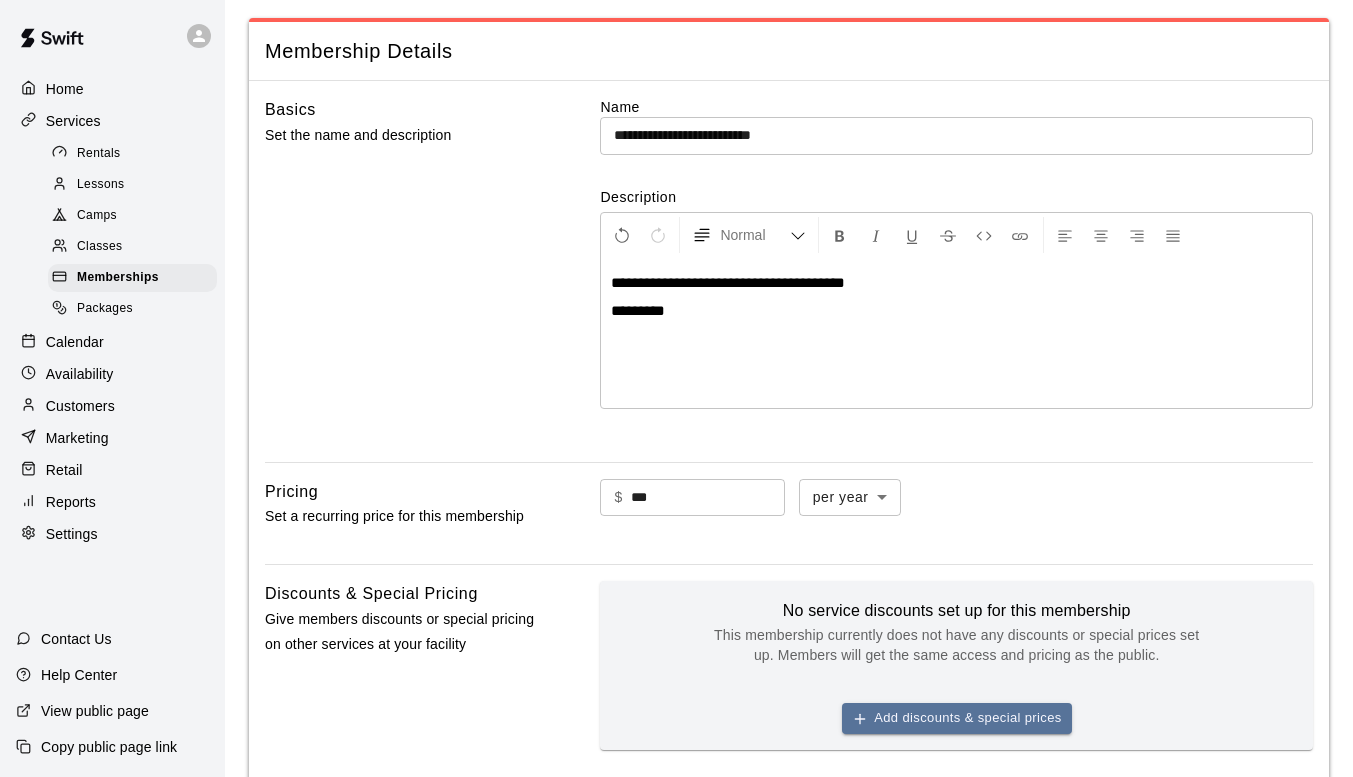 scroll, scrollTop: 300, scrollLeft: 0, axis: vertical 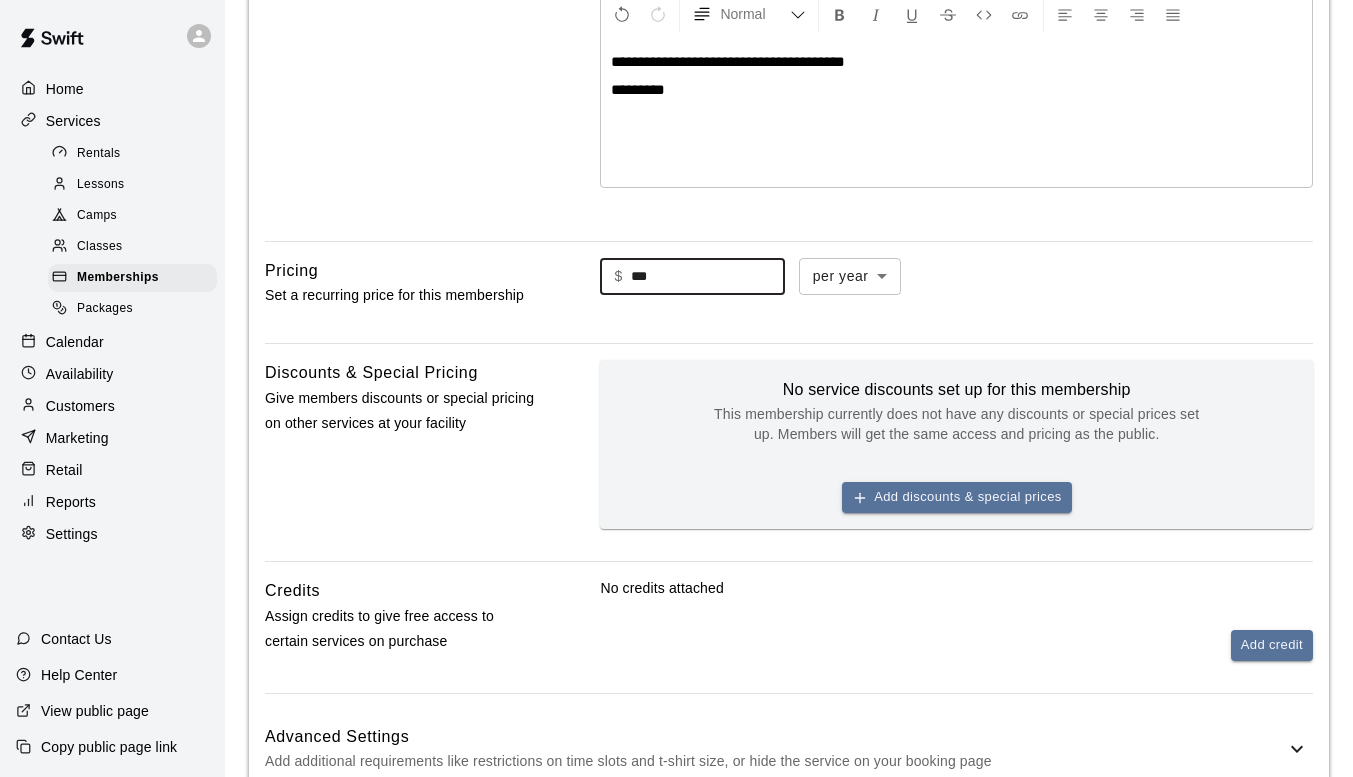 drag, startPoint x: 628, startPoint y: 281, endPoint x: 573, endPoint y: 278, distance: 55.081757 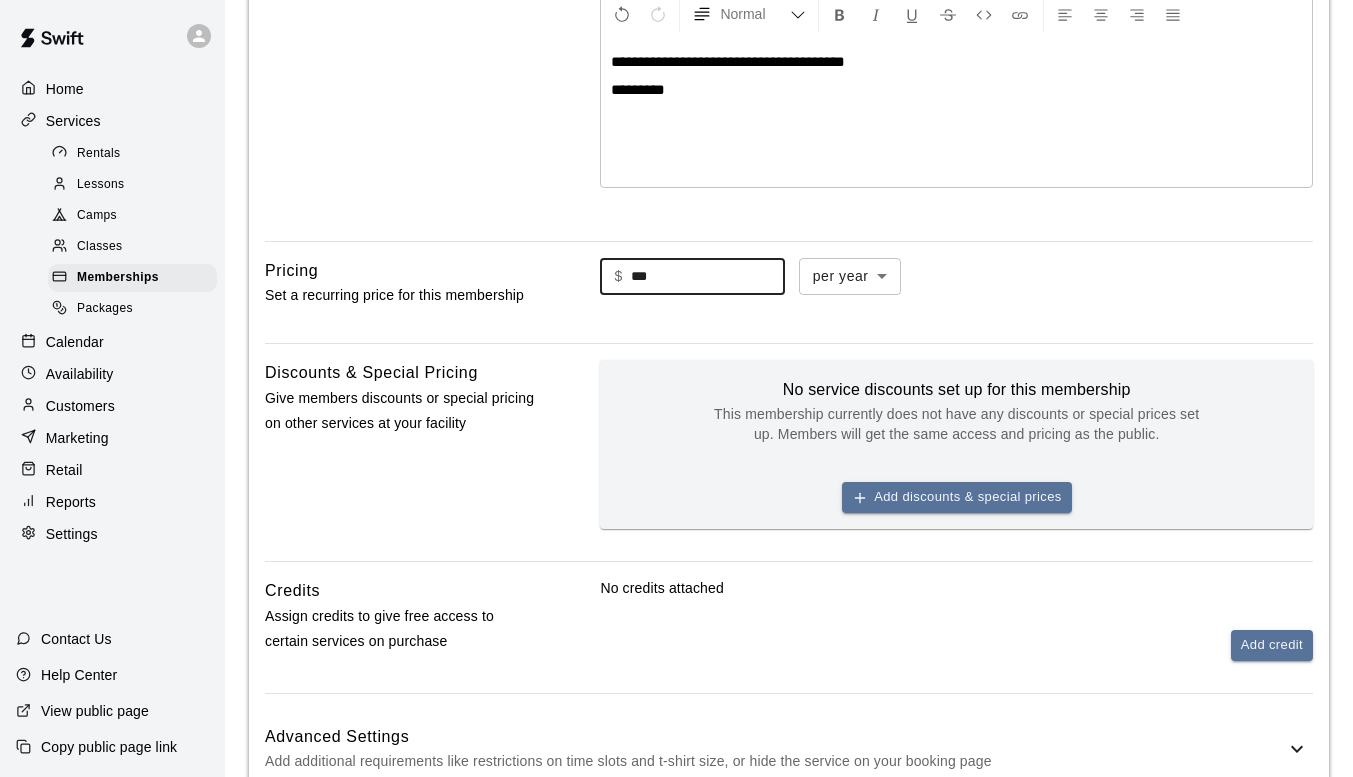 type on "***" 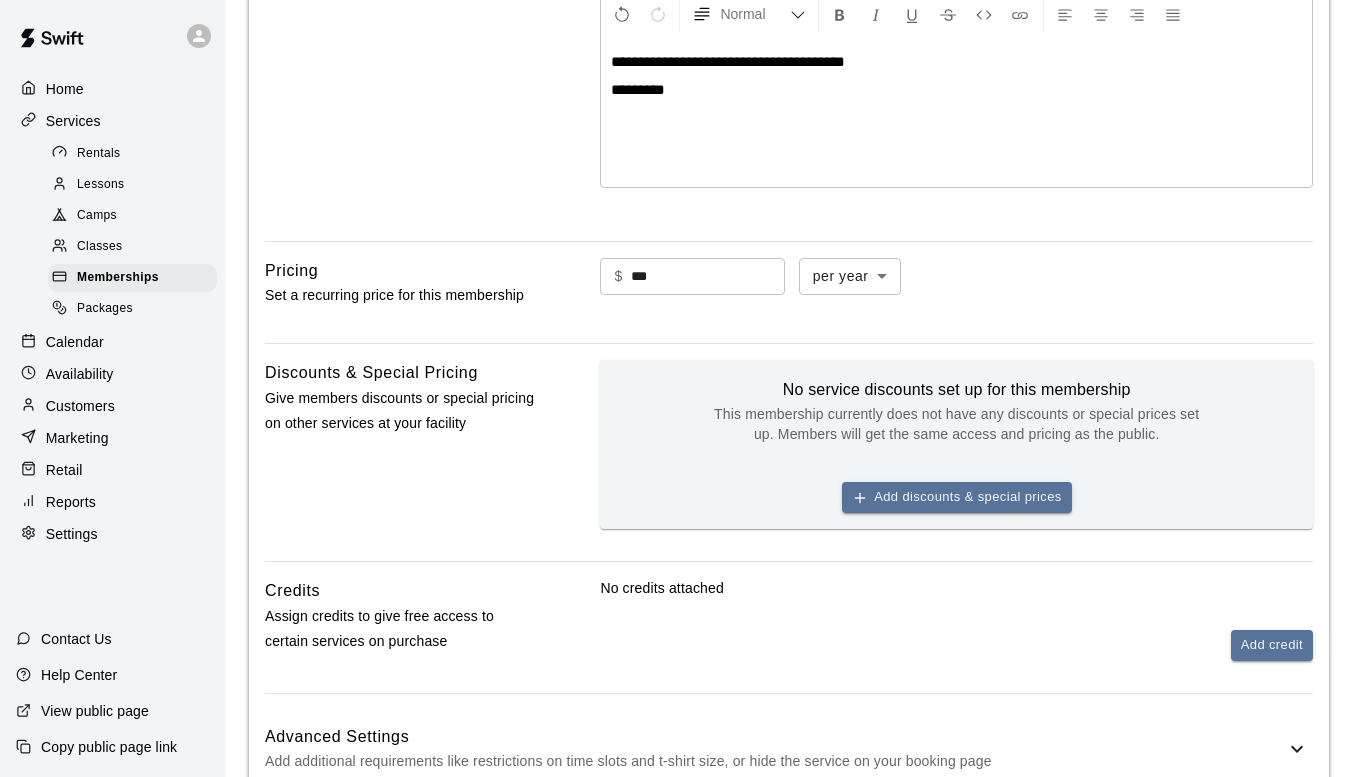 click on "$ *** ​ per year ****** ​" at bounding box center (956, 277) 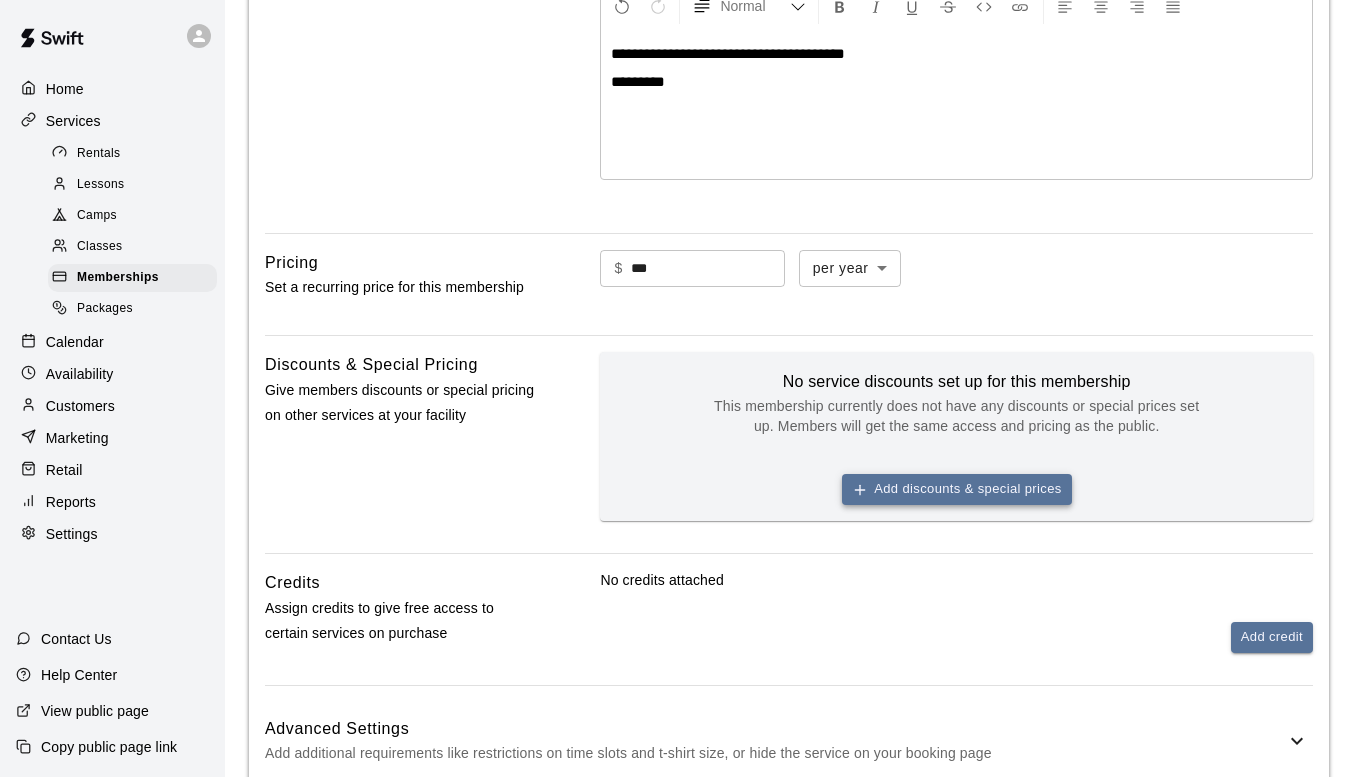scroll, scrollTop: 436, scrollLeft: 0, axis: vertical 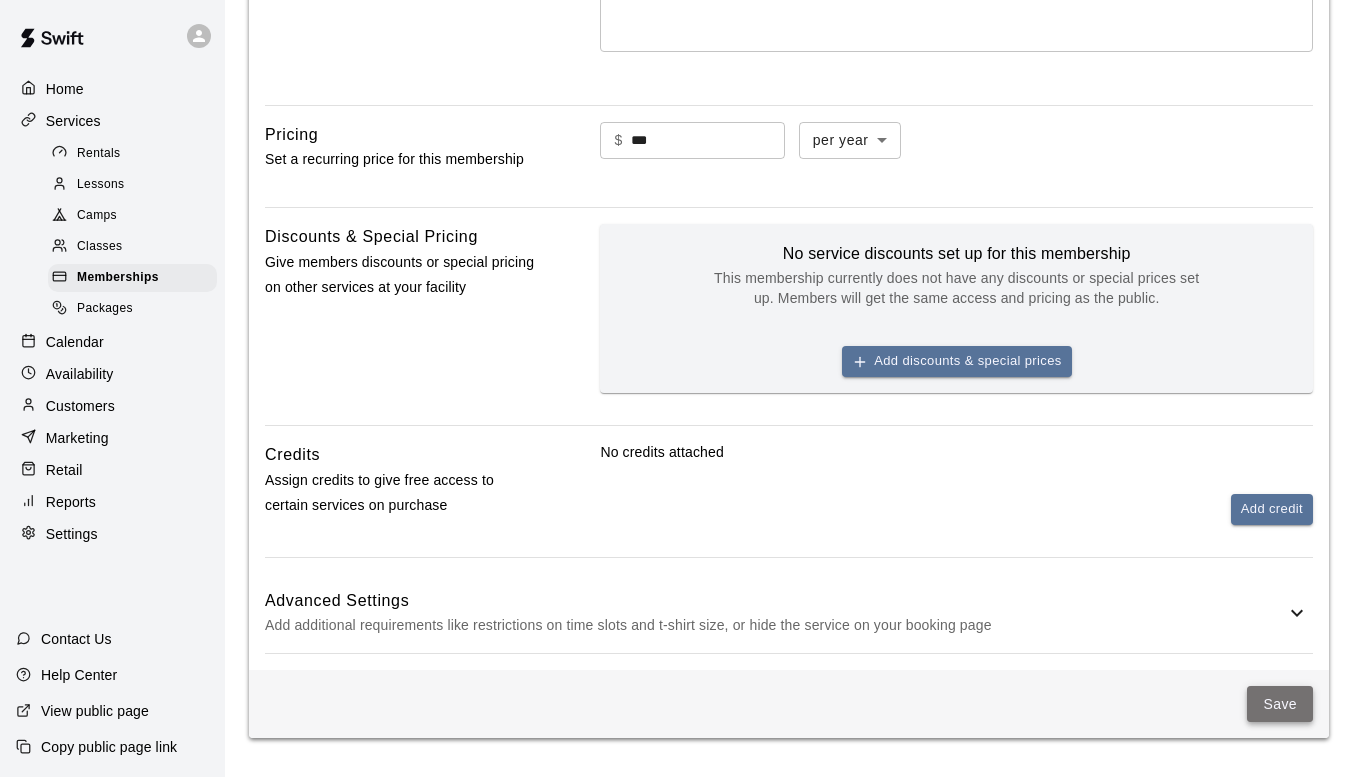 click on "Save" at bounding box center [1280, 704] 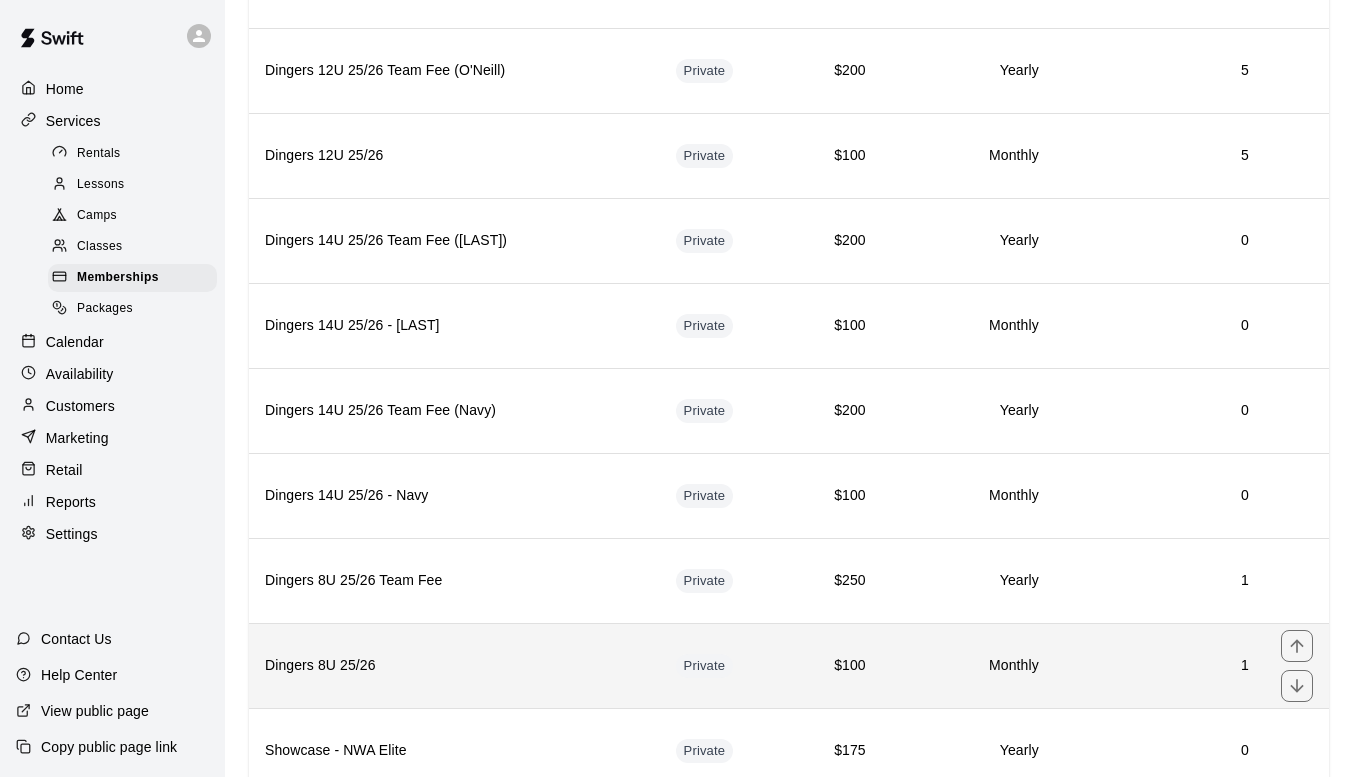 scroll, scrollTop: 3560, scrollLeft: 0, axis: vertical 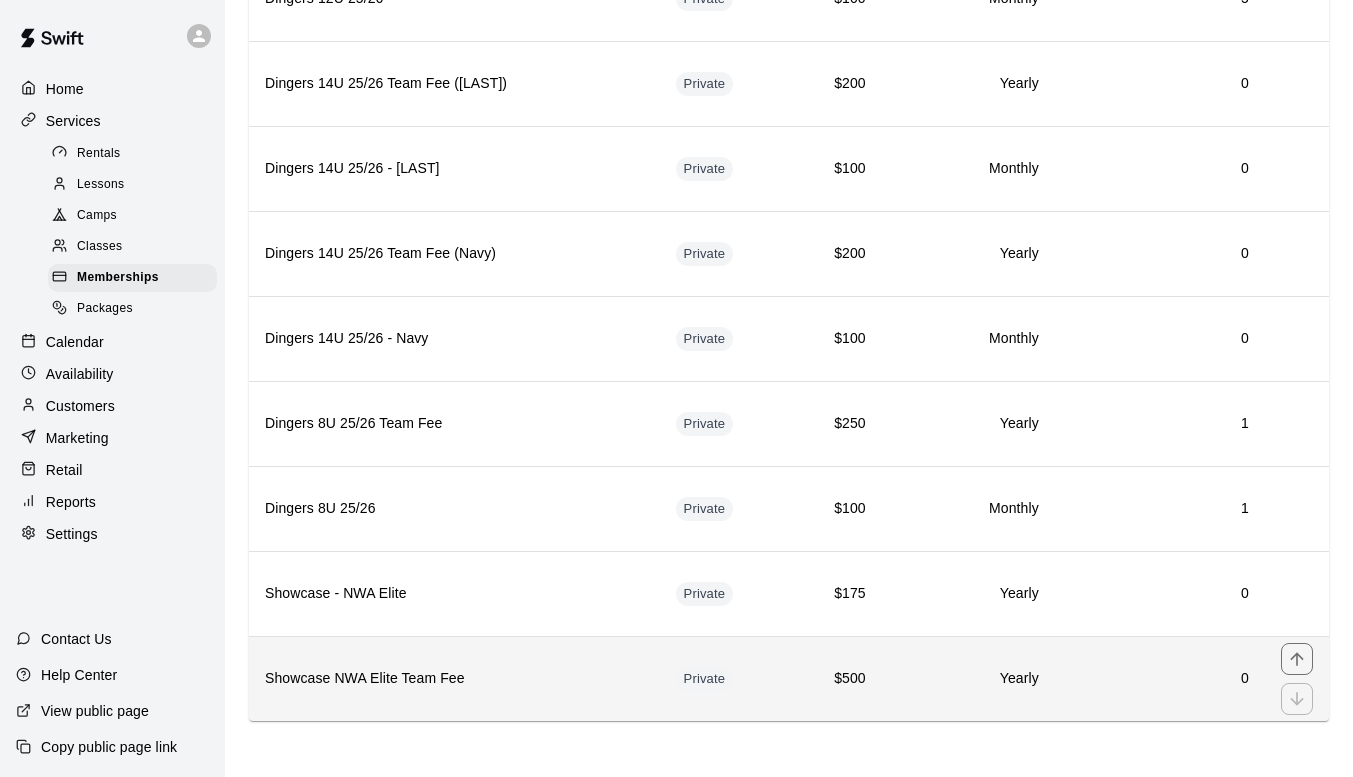 click on "Showcase NWA Elite Team Fee" at bounding box center (454, 678) 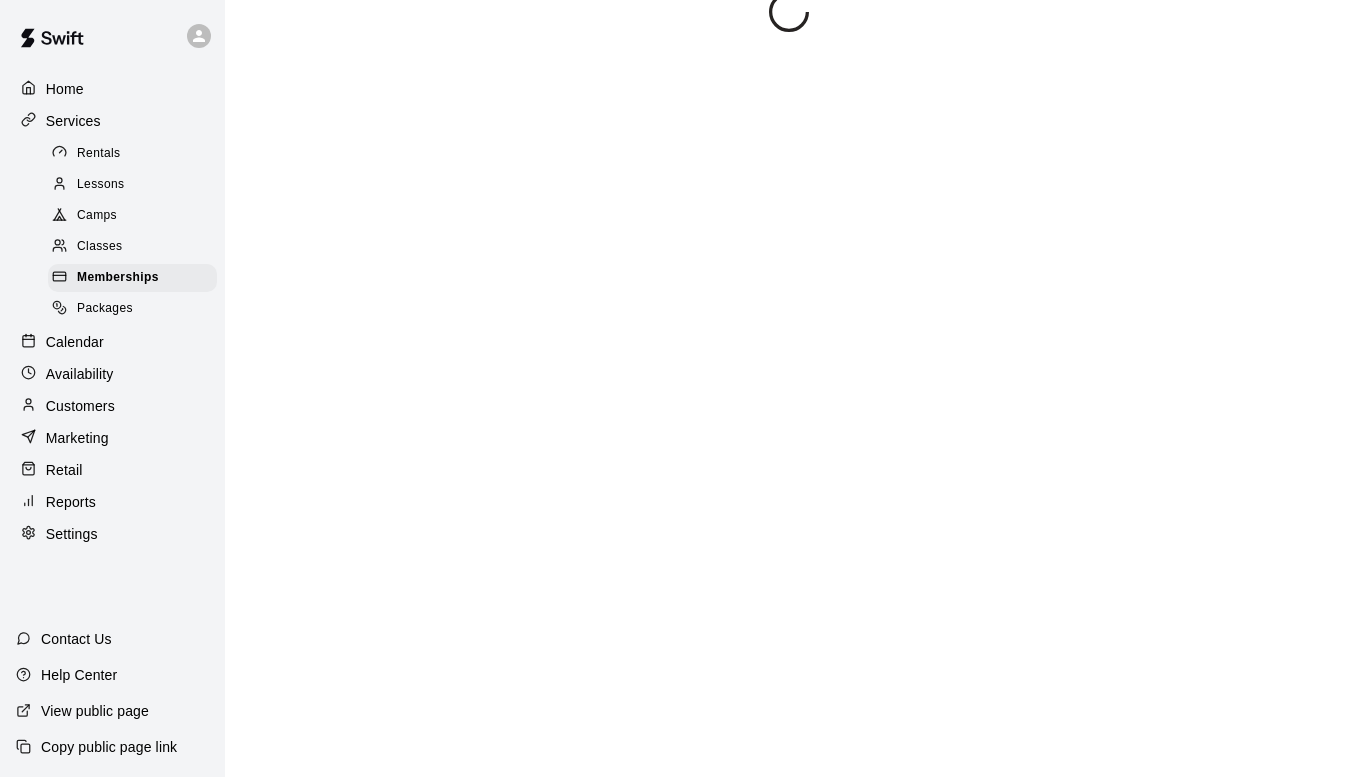 scroll, scrollTop: 0, scrollLeft: 0, axis: both 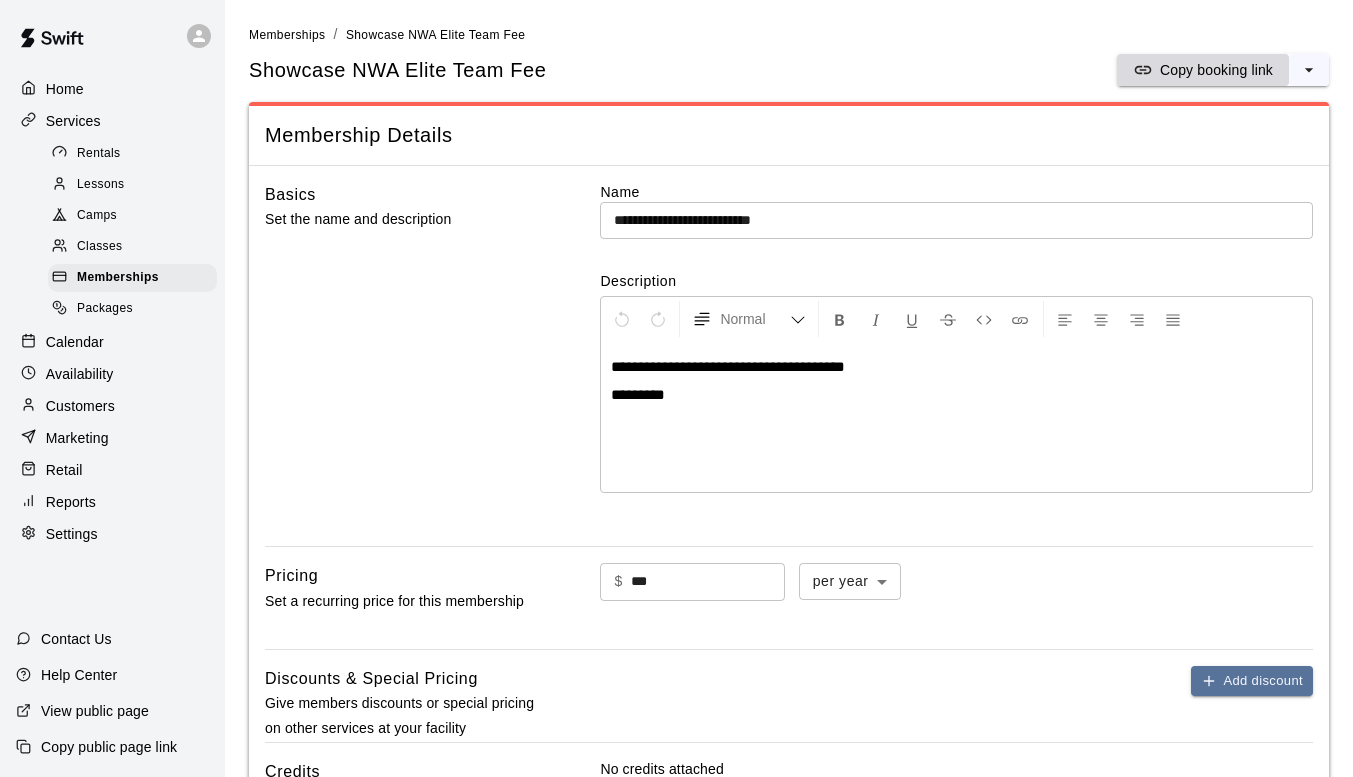 click 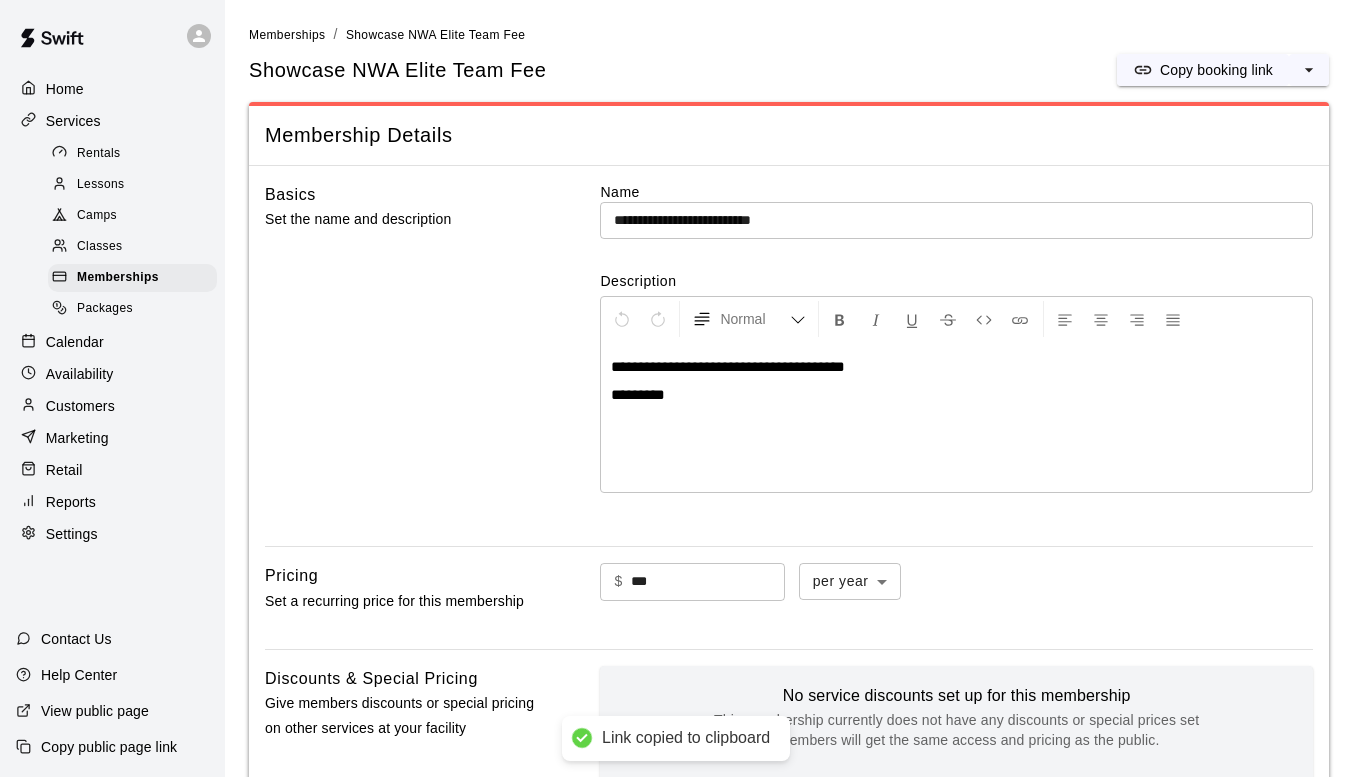 type 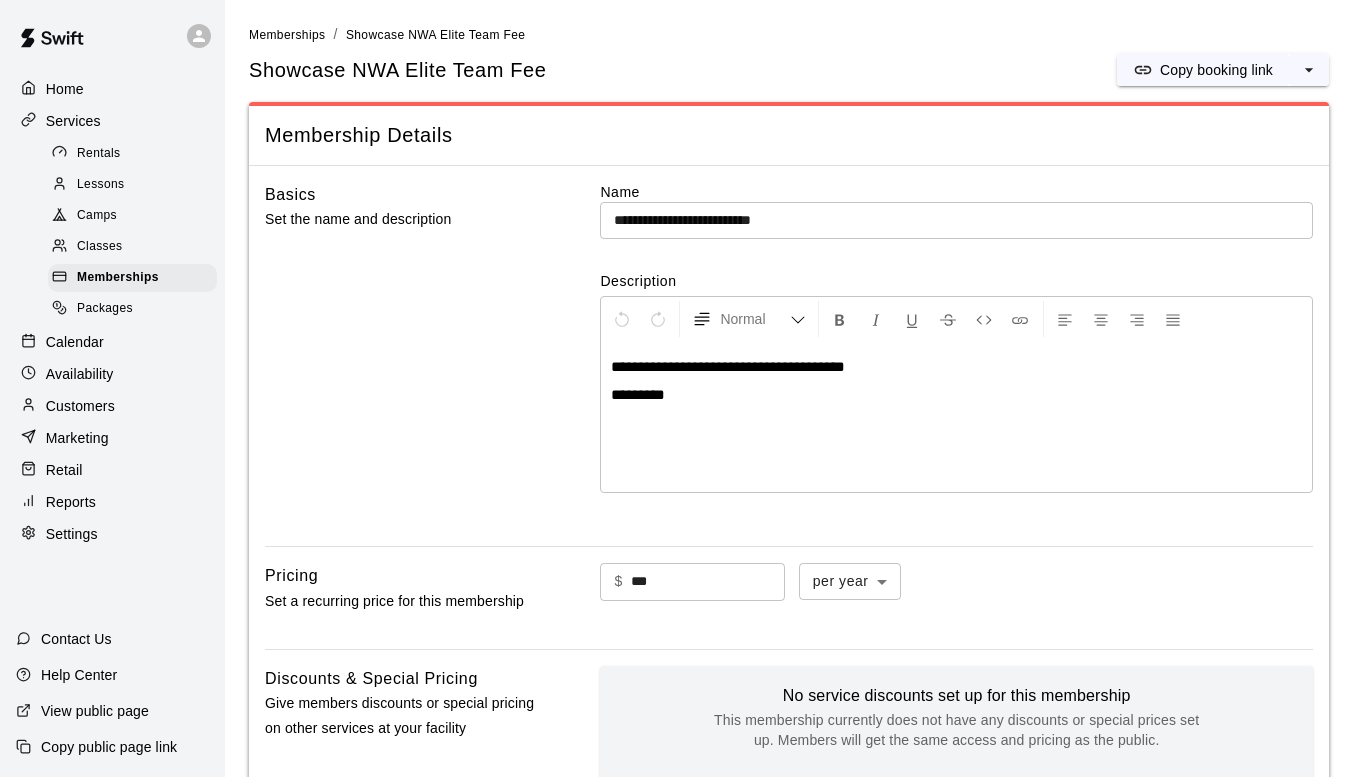 click on "**********" at bounding box center (789, 692) 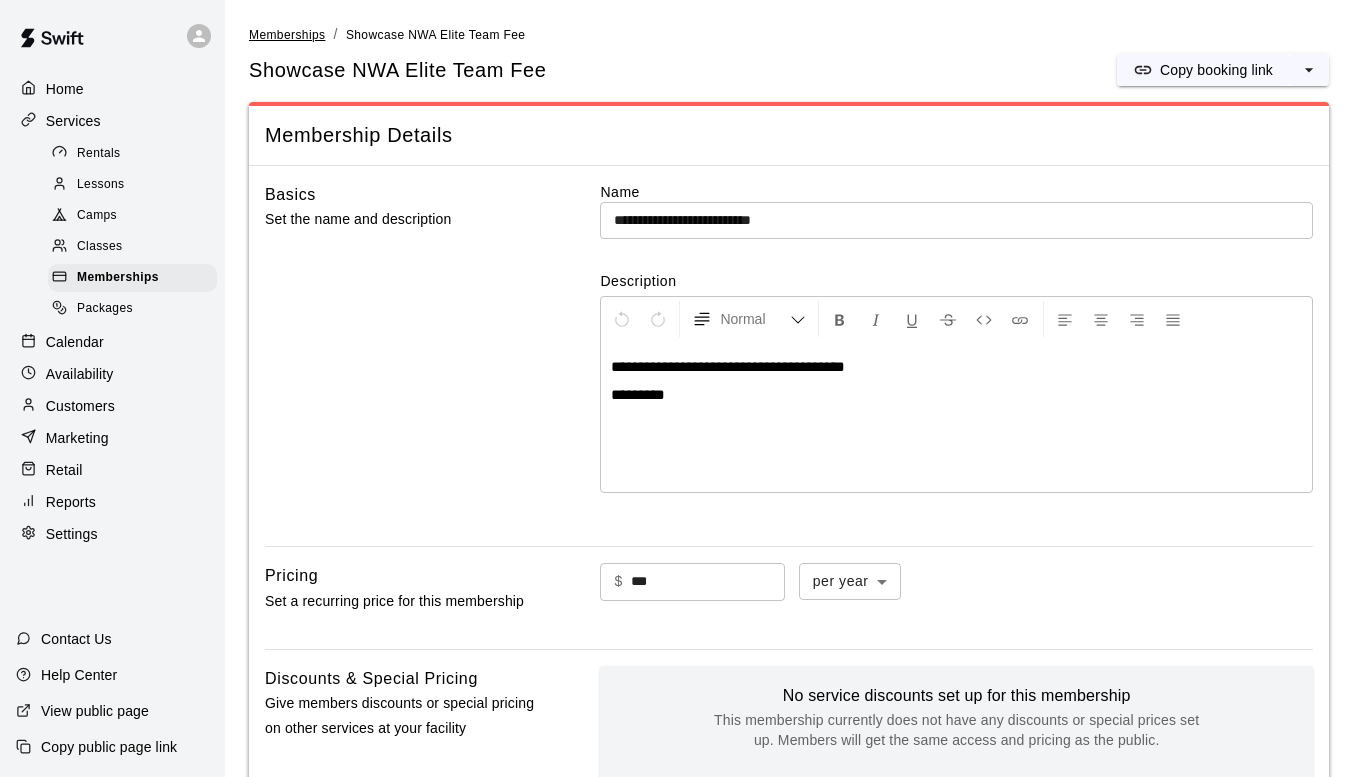 click on "Memberships" at bounding box center [287, 35] 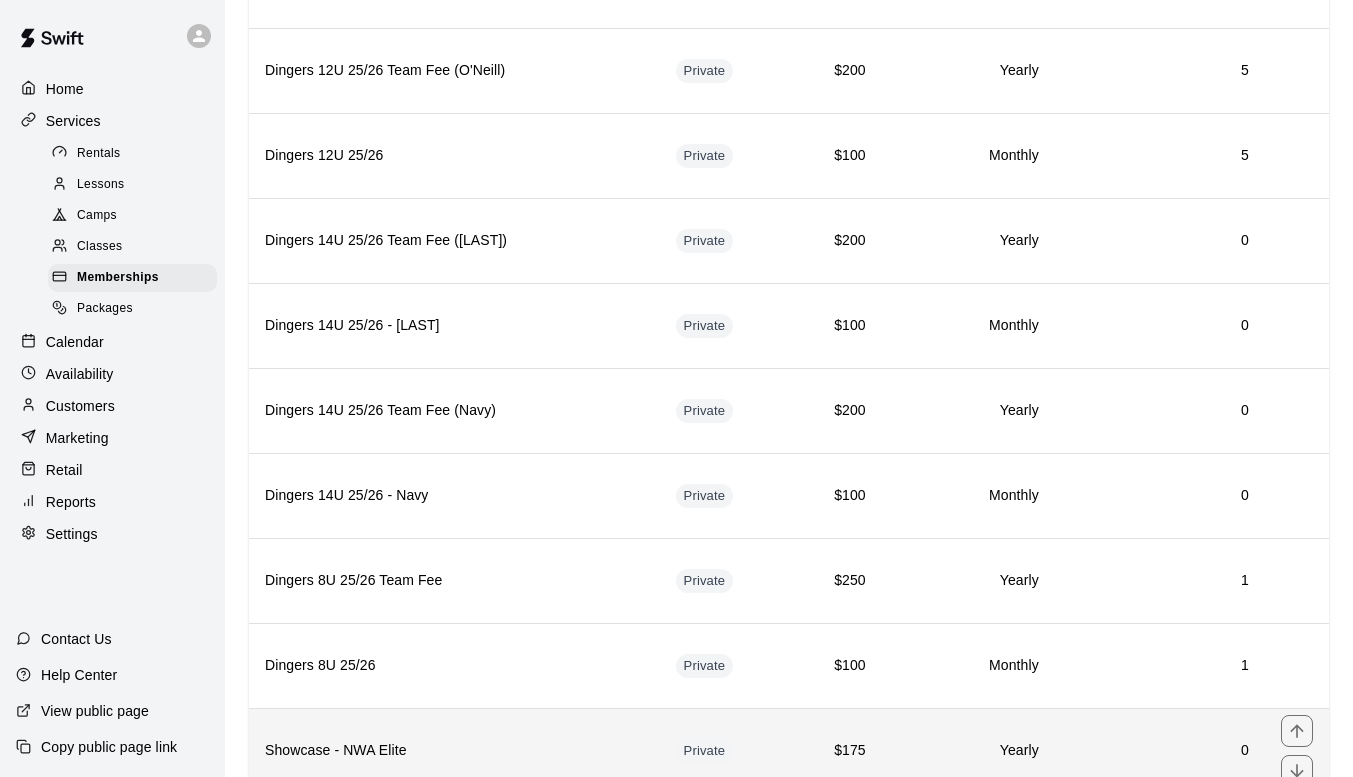 scroll, scrollTop: 3560, scrollLeft: 0, axis: vertical 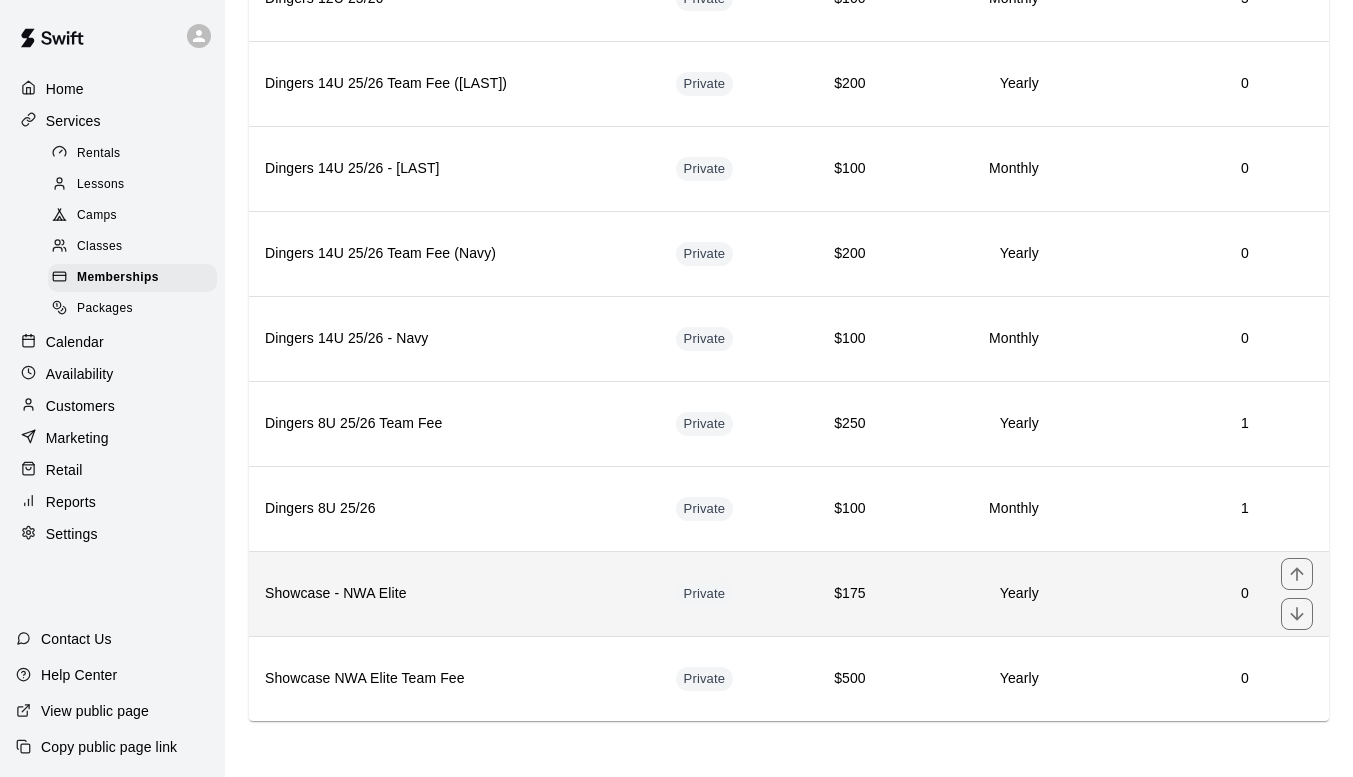 click on "Showcase - NWA Elite" at bounding box center (454, 593) 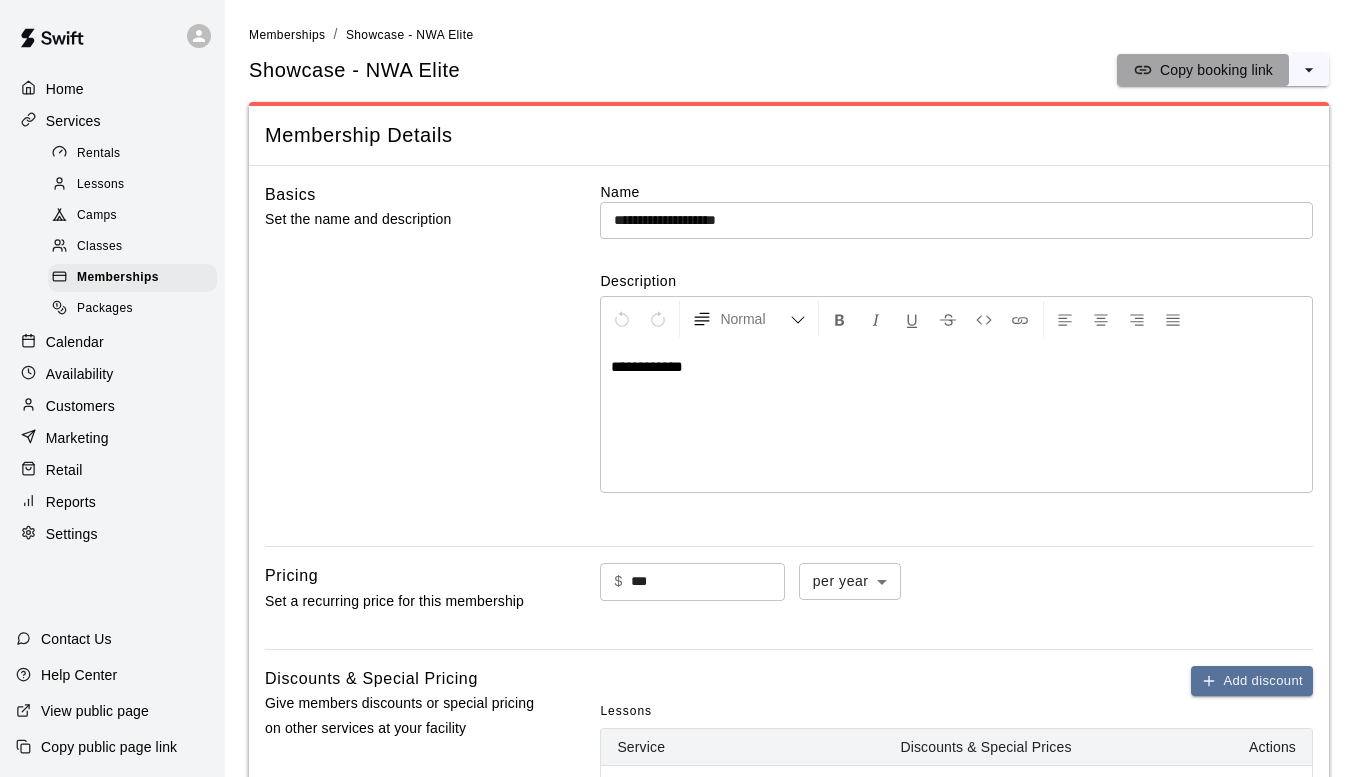 click on "Copy booking link" at bounding box center (1203, 70) 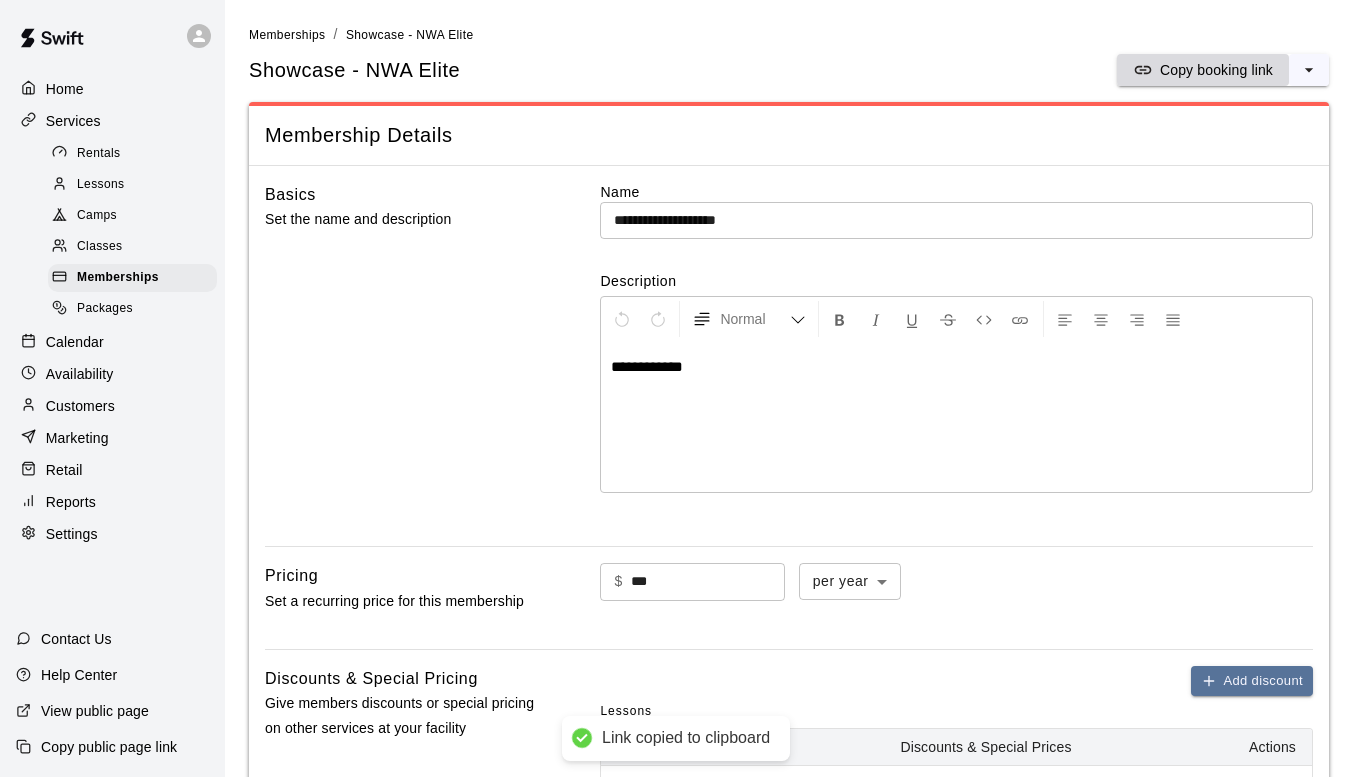 type 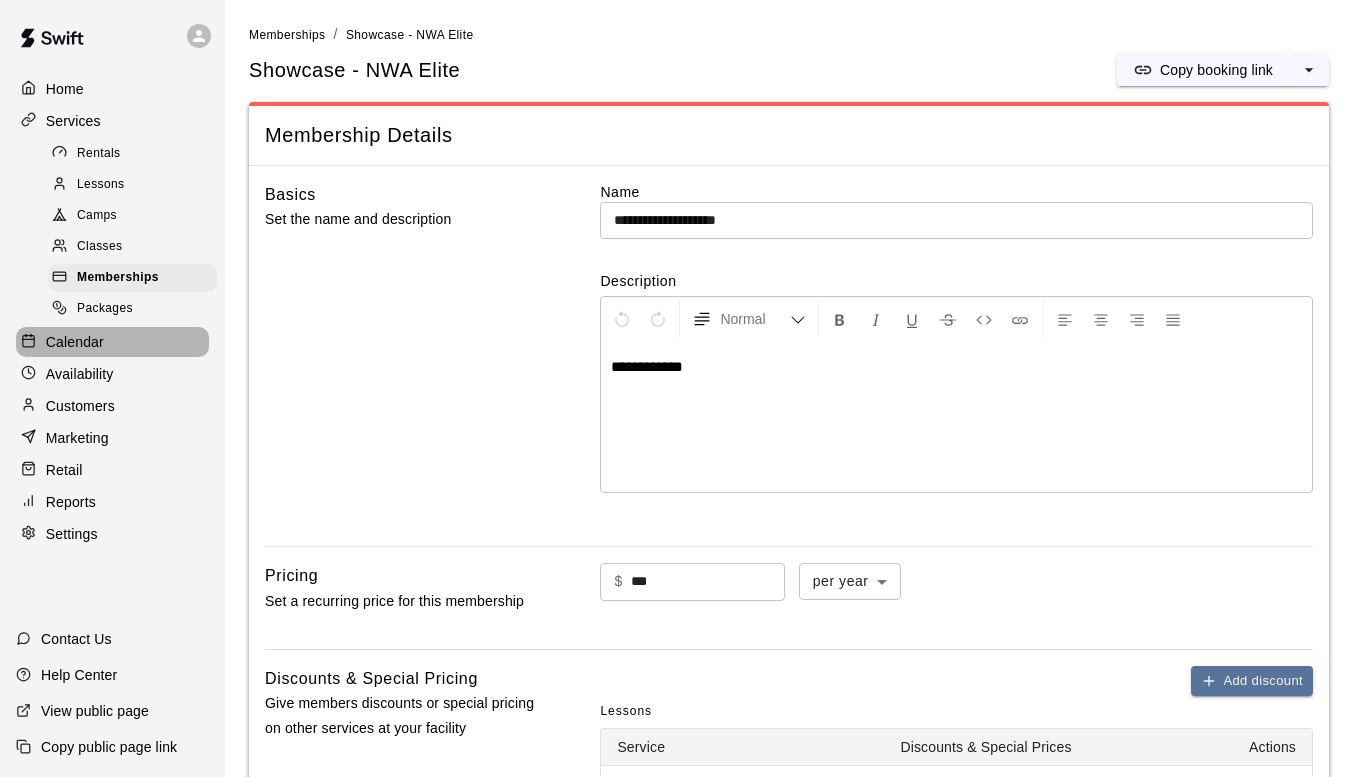 click on "Calendar" at bounding box center (75, 342) 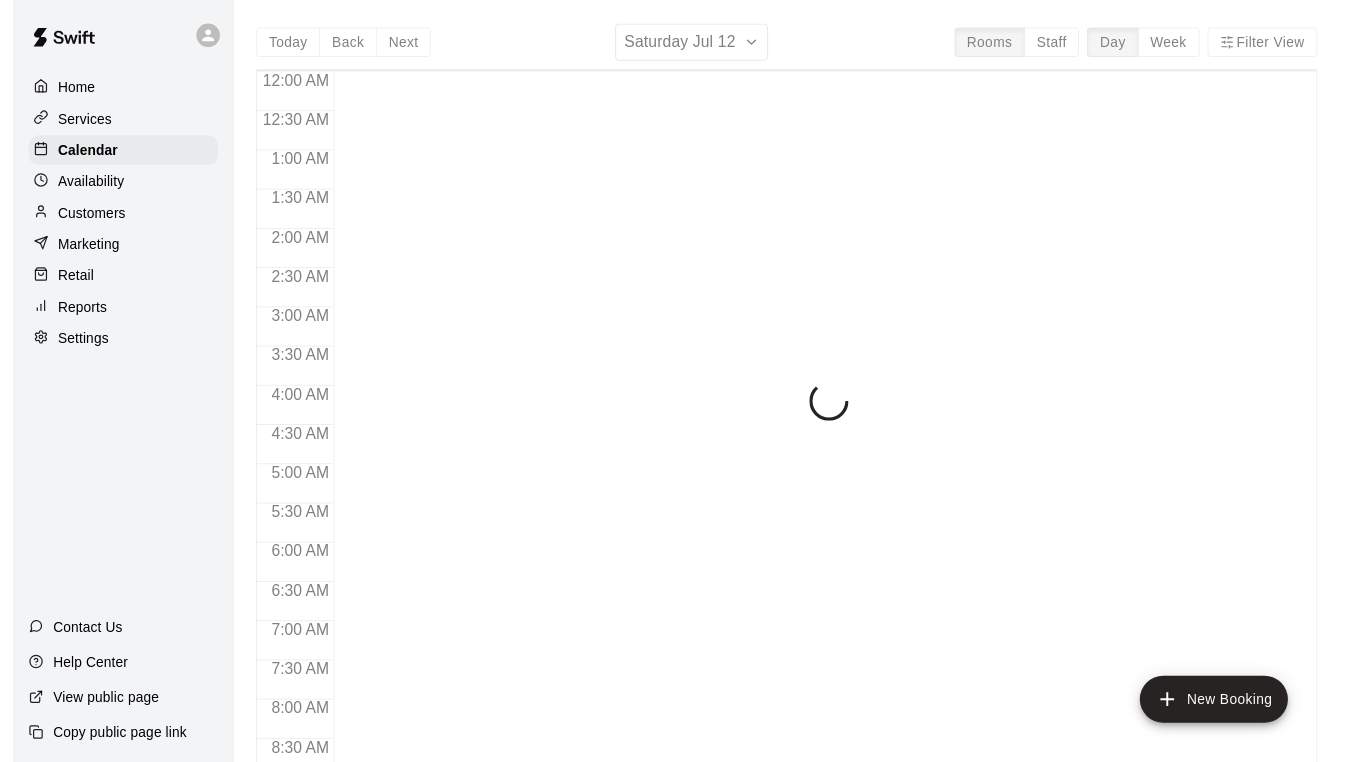 scroll, scrollTop: 958, scrollLeft: 0, axis: vertical 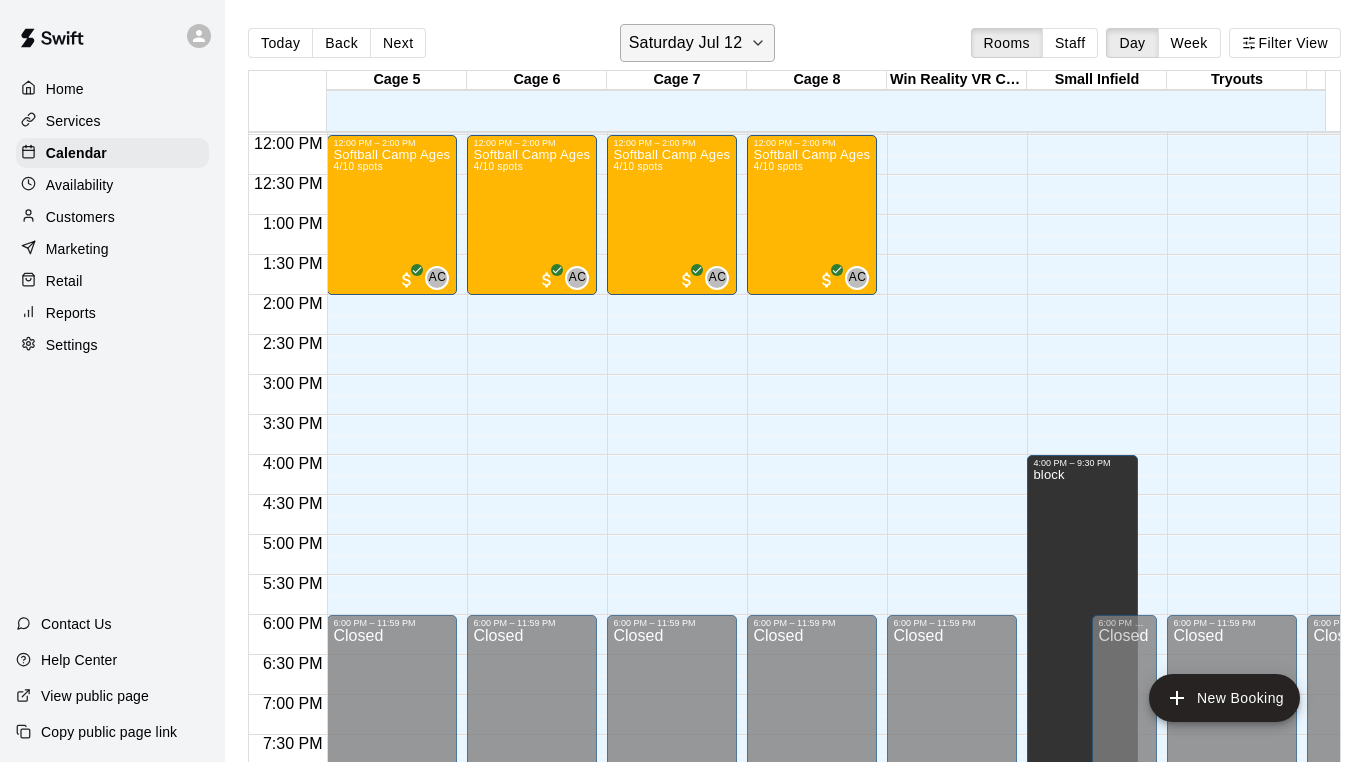 click 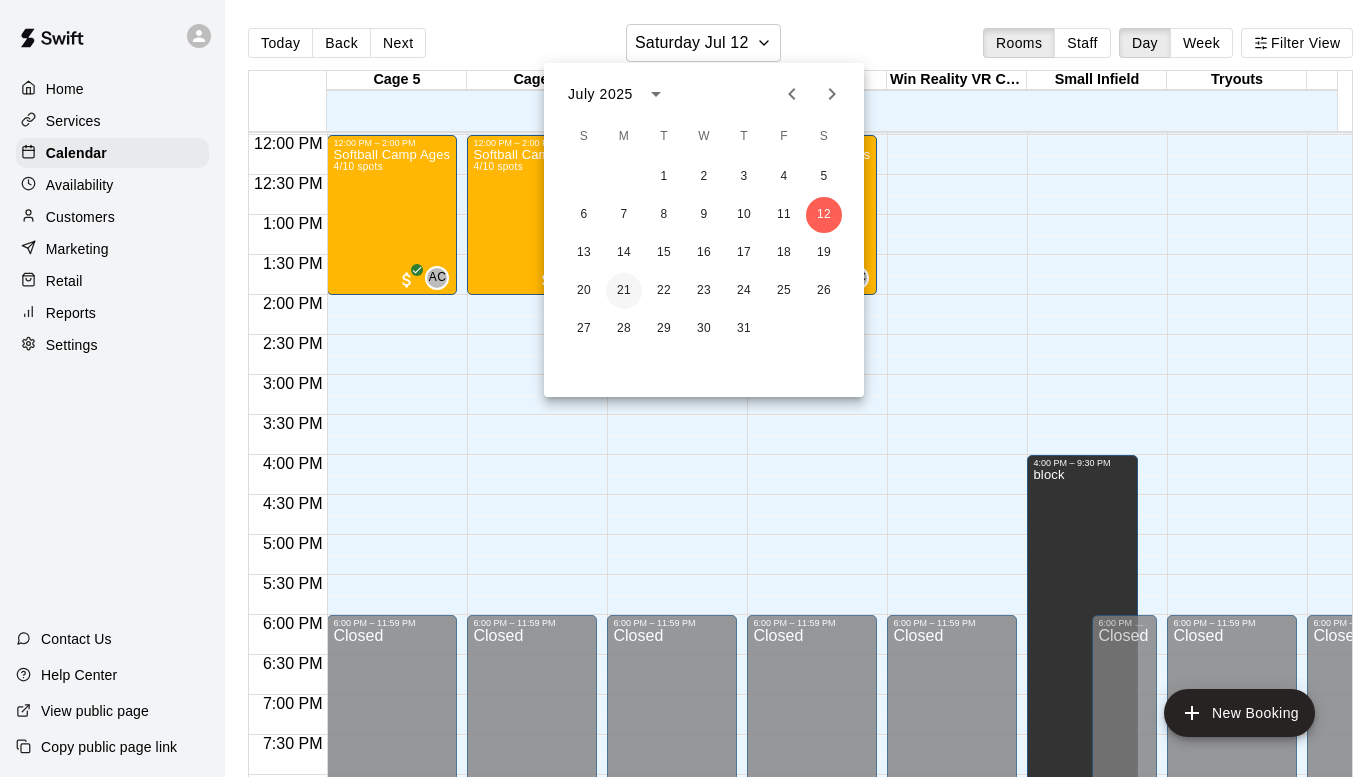 click on "21" at bounding box center [624, 291] 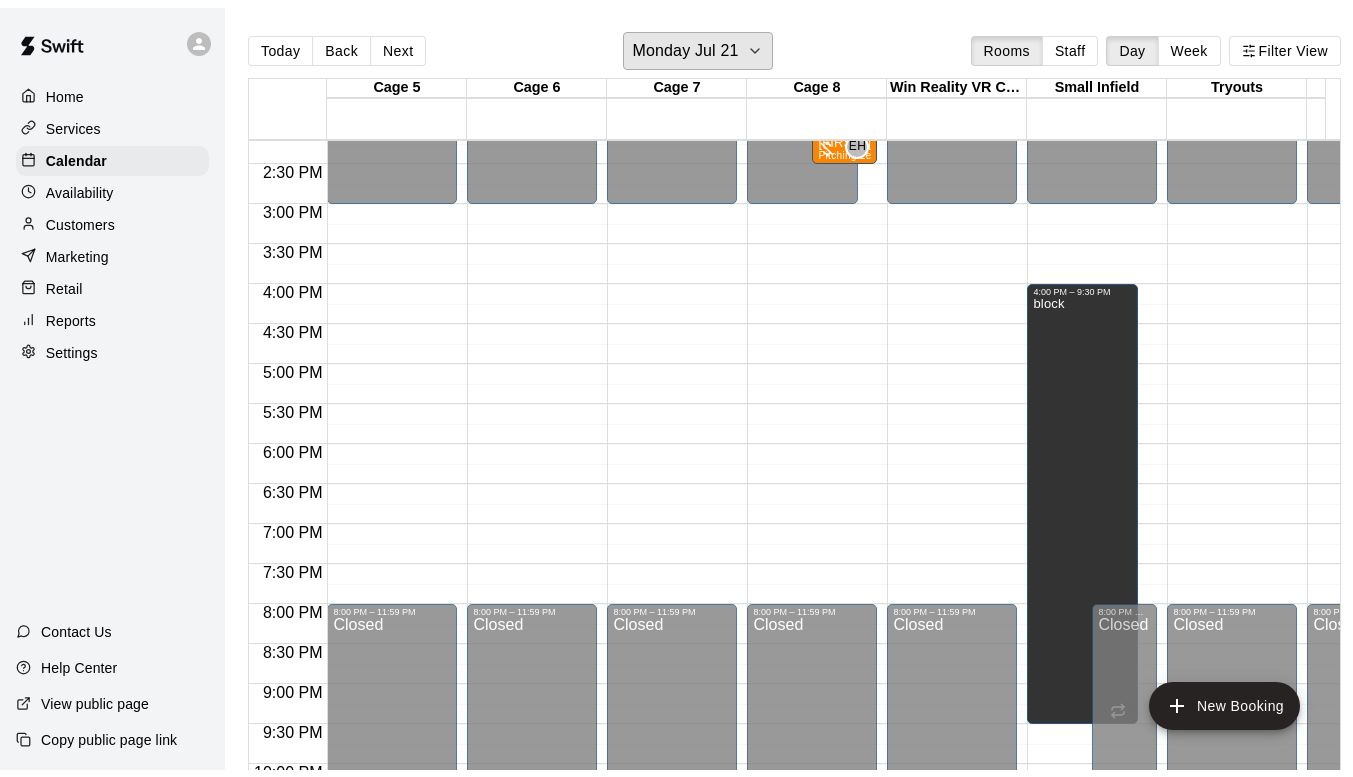 scroll, scrollTop: 1270, scrollLeft: 0, axis: vertical 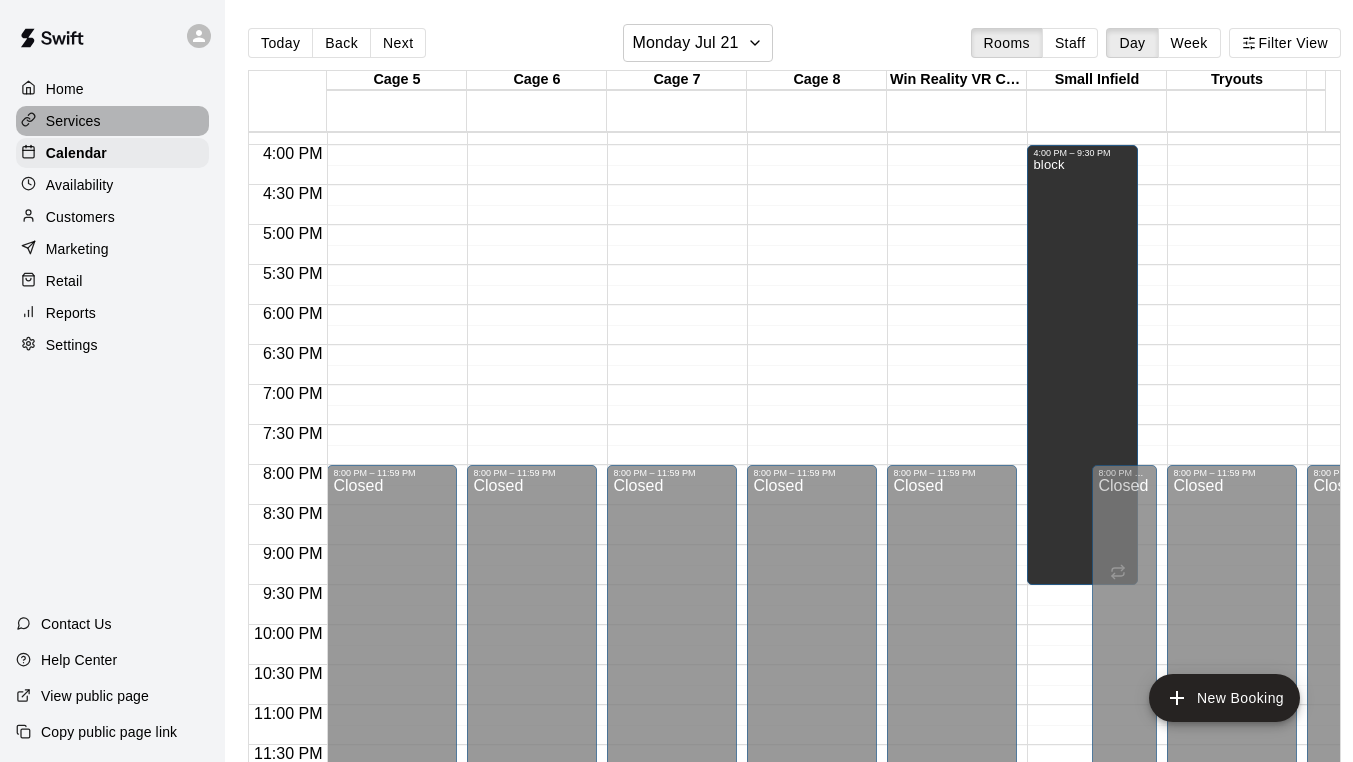 click on "Services" at bounding box center [73, 121] 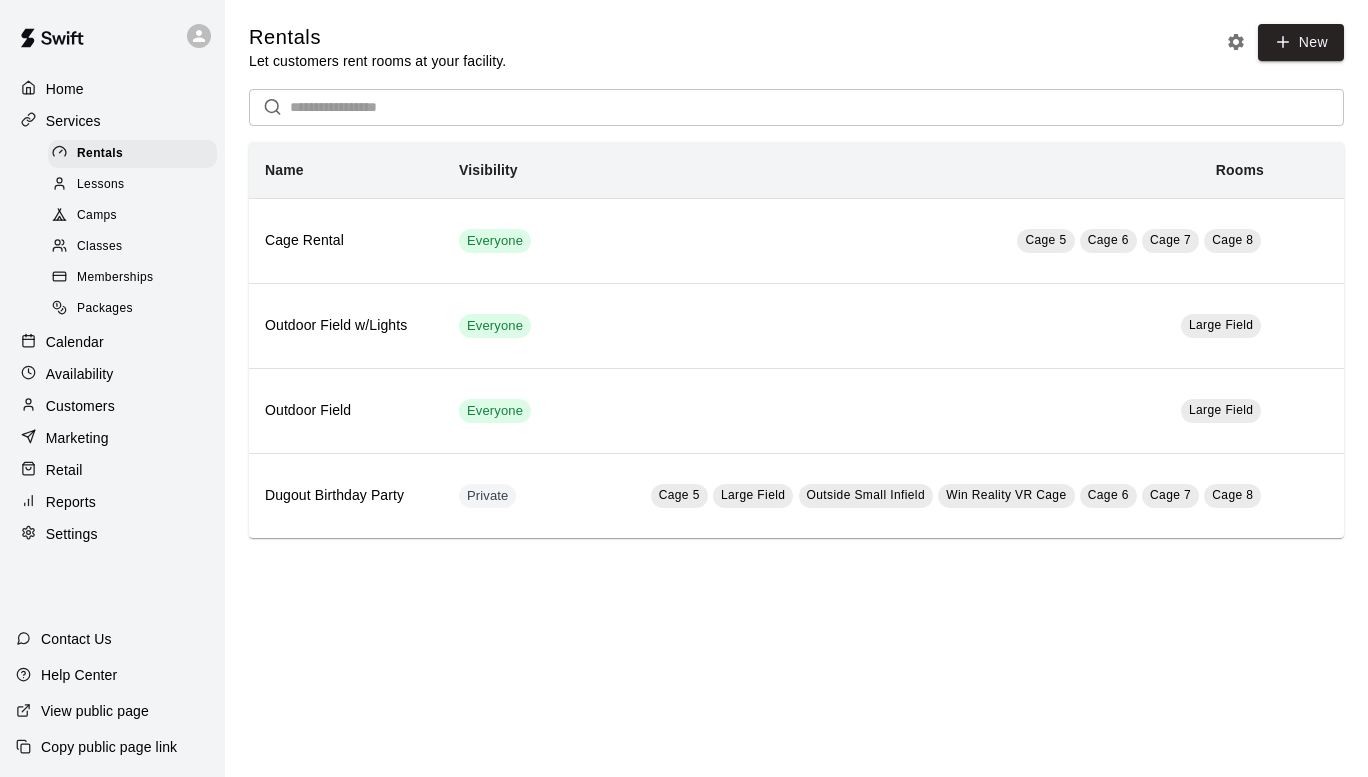 click on "Camps" at bounding box center (97, 216) 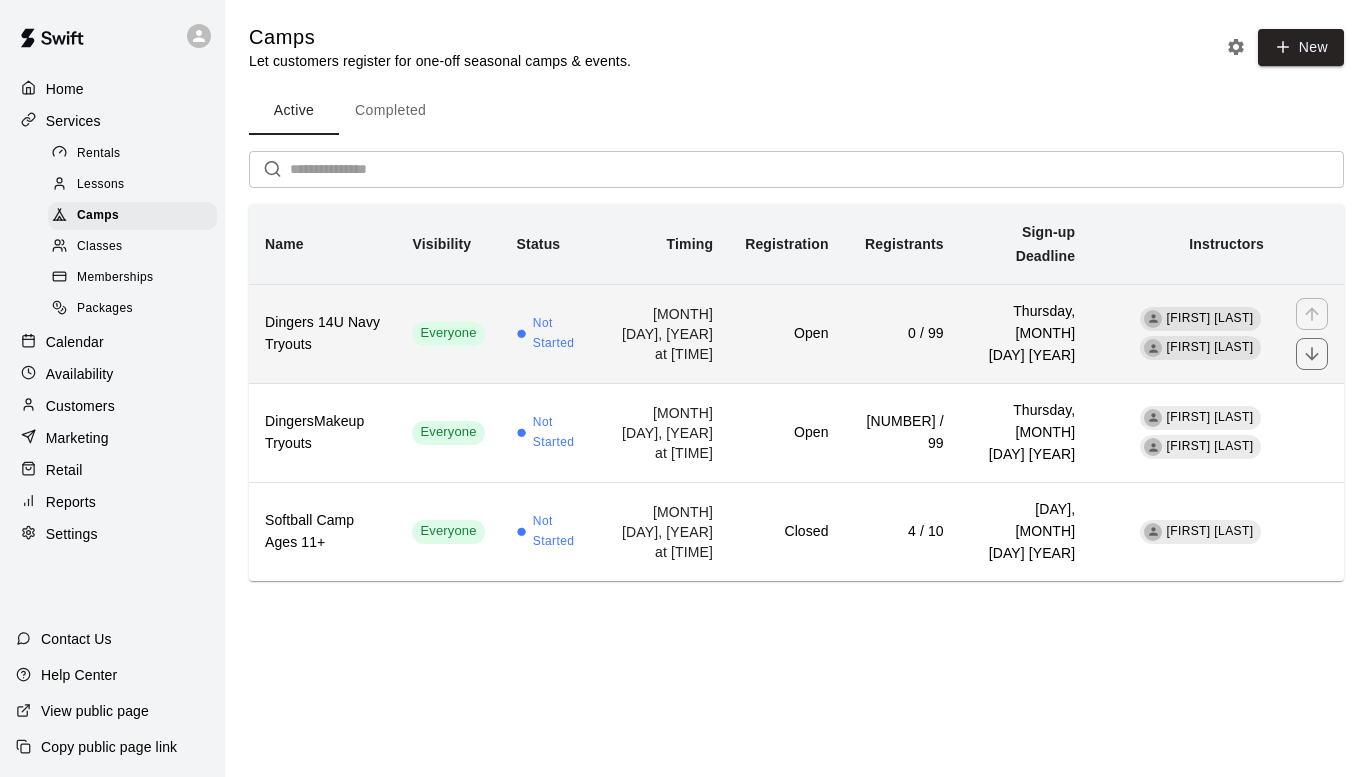 click on "[MONTH] [DAY], [YEAR] at [TIME]" at bounding box center [664, 333] 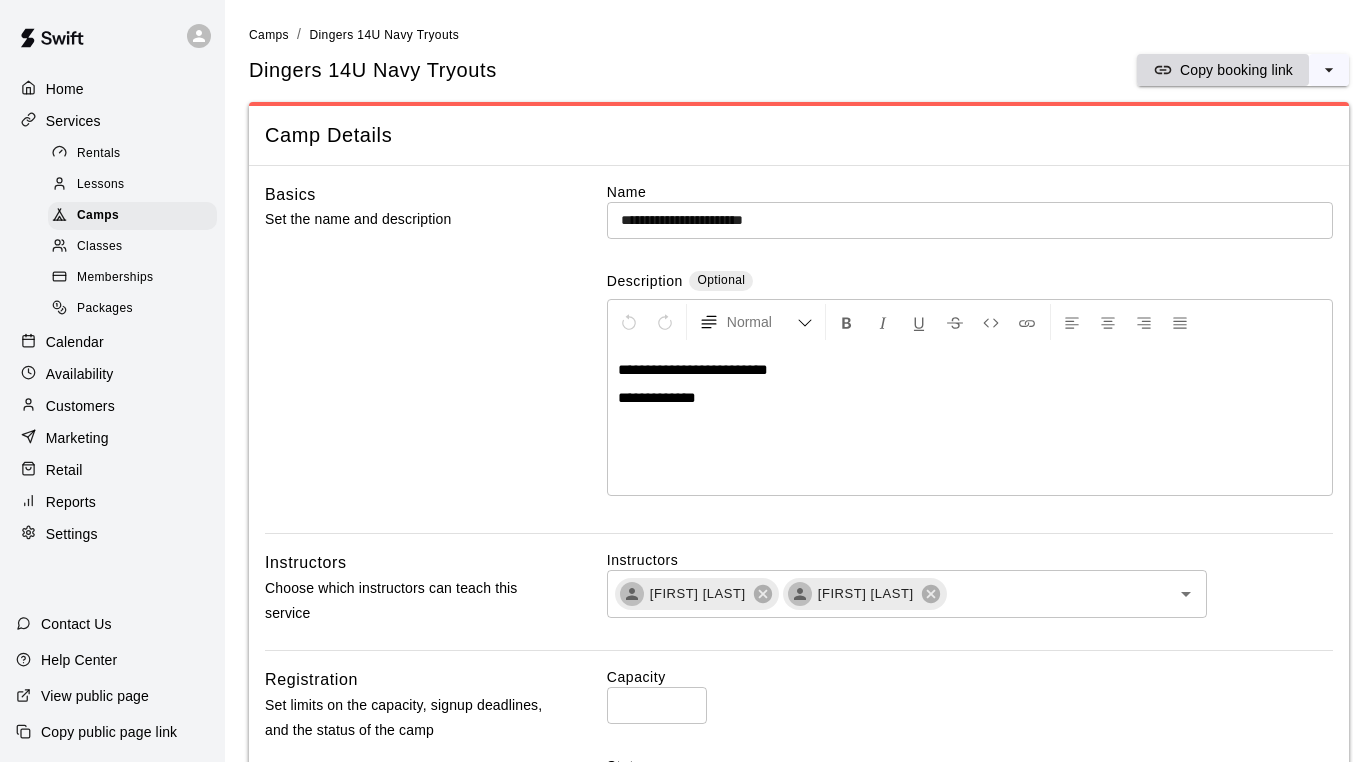 click on "Copy booking link" at bounding box center [1236, 70] 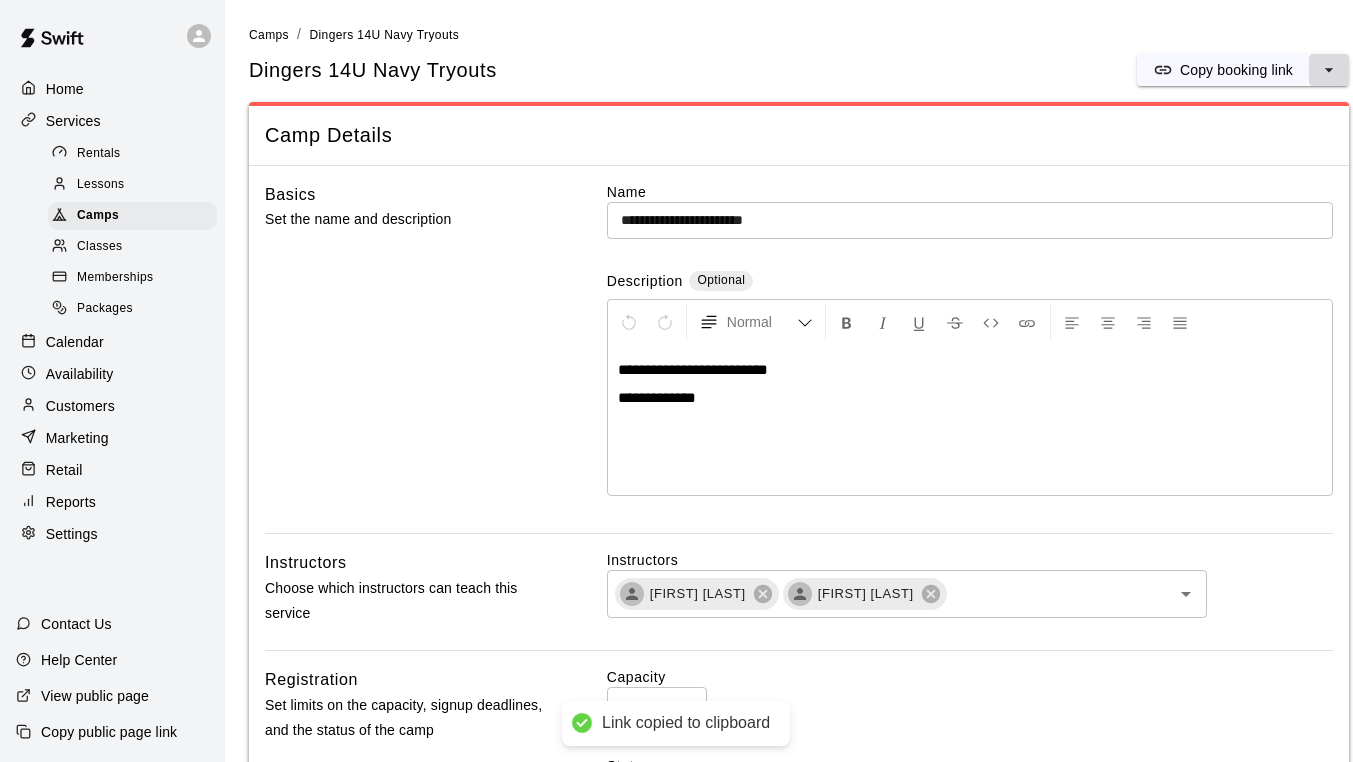 click 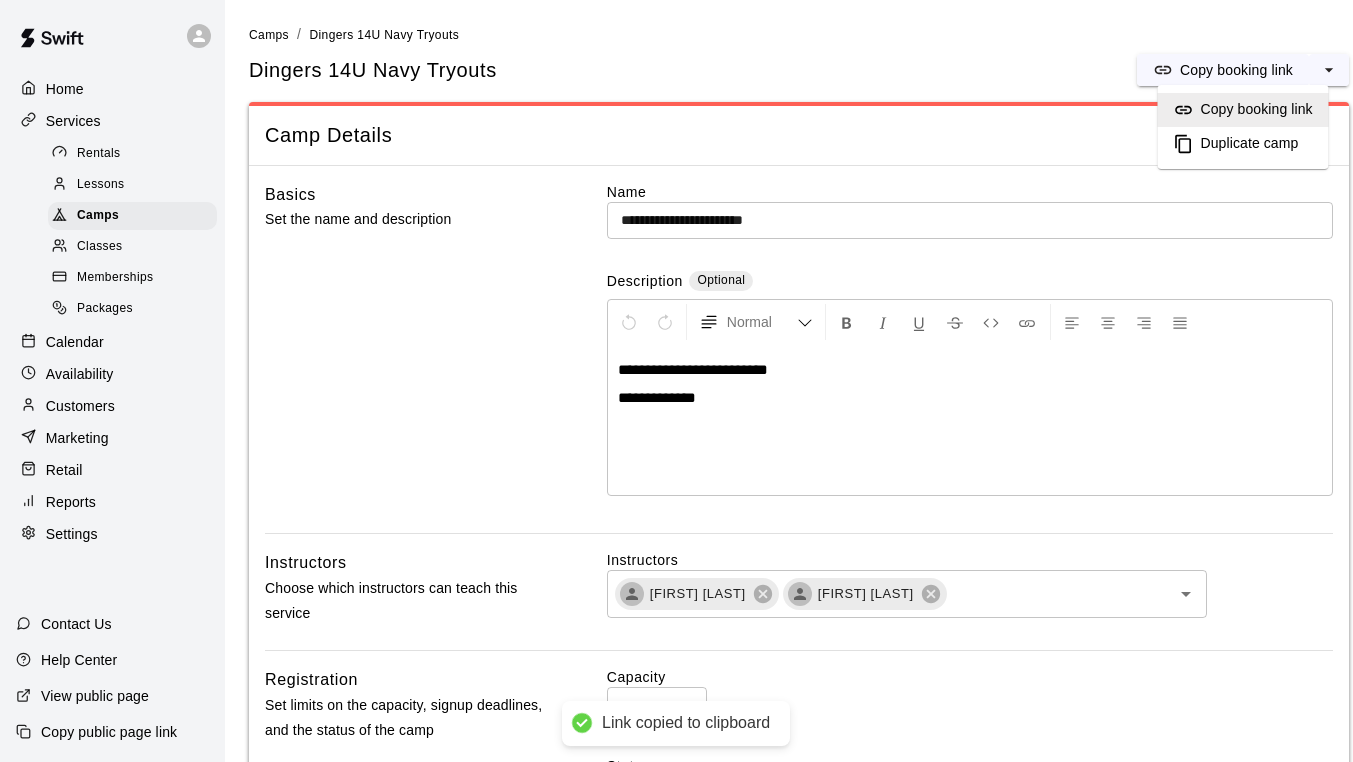 drag, startPoint x: 1250, startPoint y: 142, endPoint x: 956, endPoint y: 137, distance: 294.0425 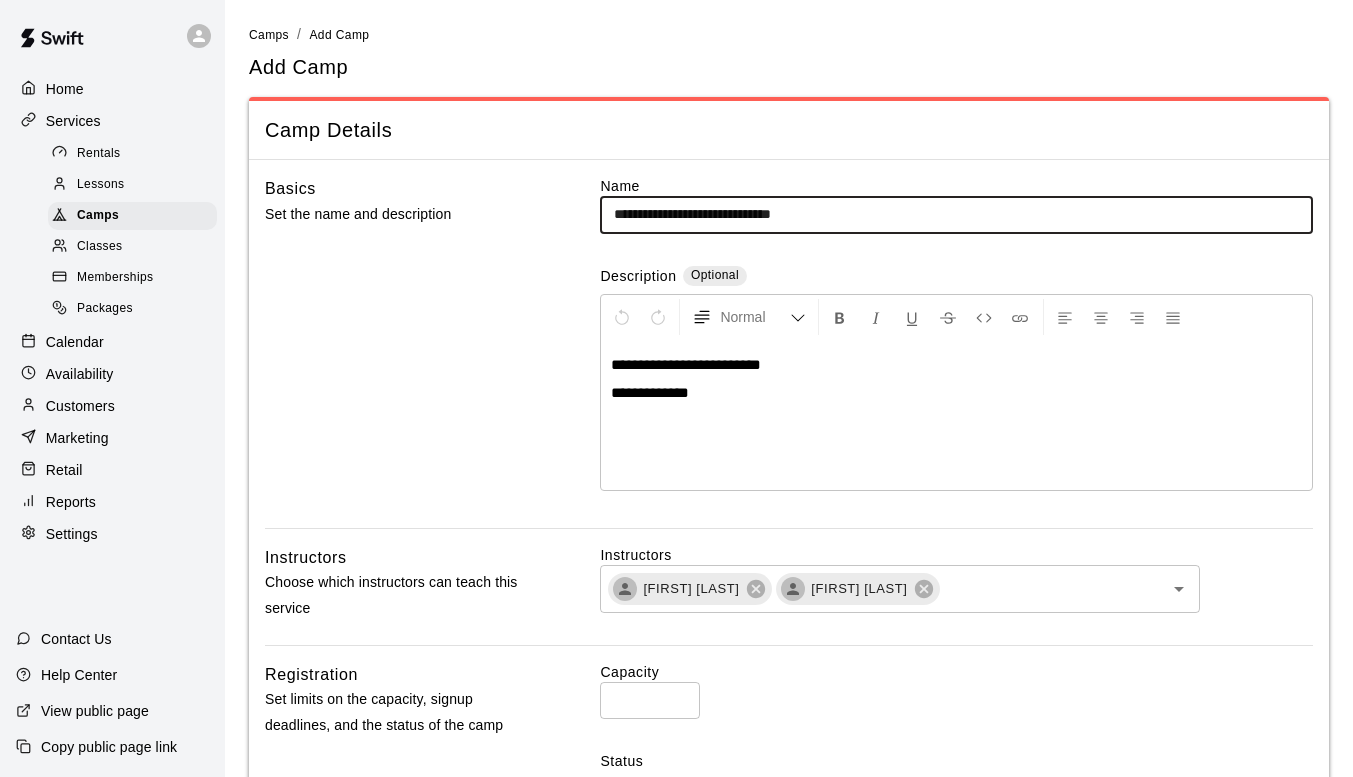 click on "**********" at bounding box center [956, 214] 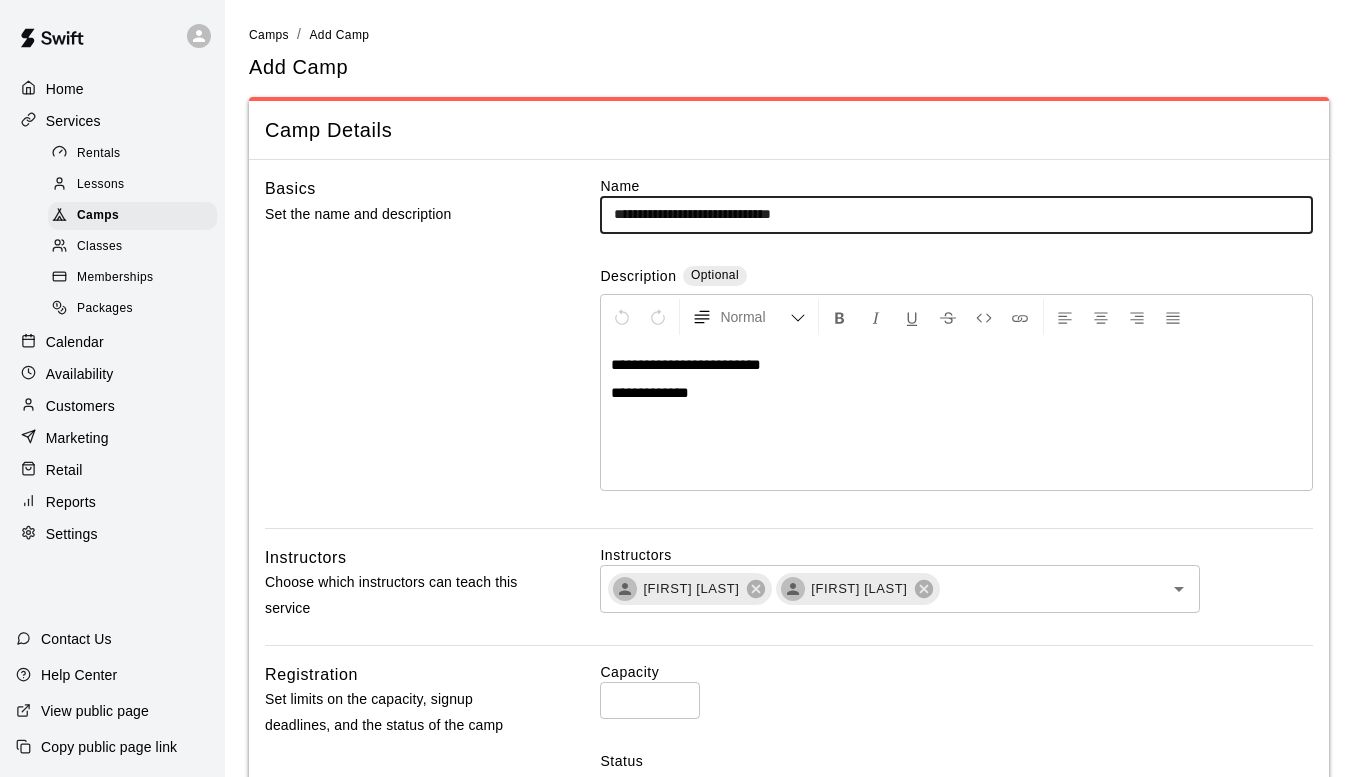 drag, startPoint x: 703, startPoint y: 207, endPoint x: 582, endPoint y: 198, distance: 121.33425 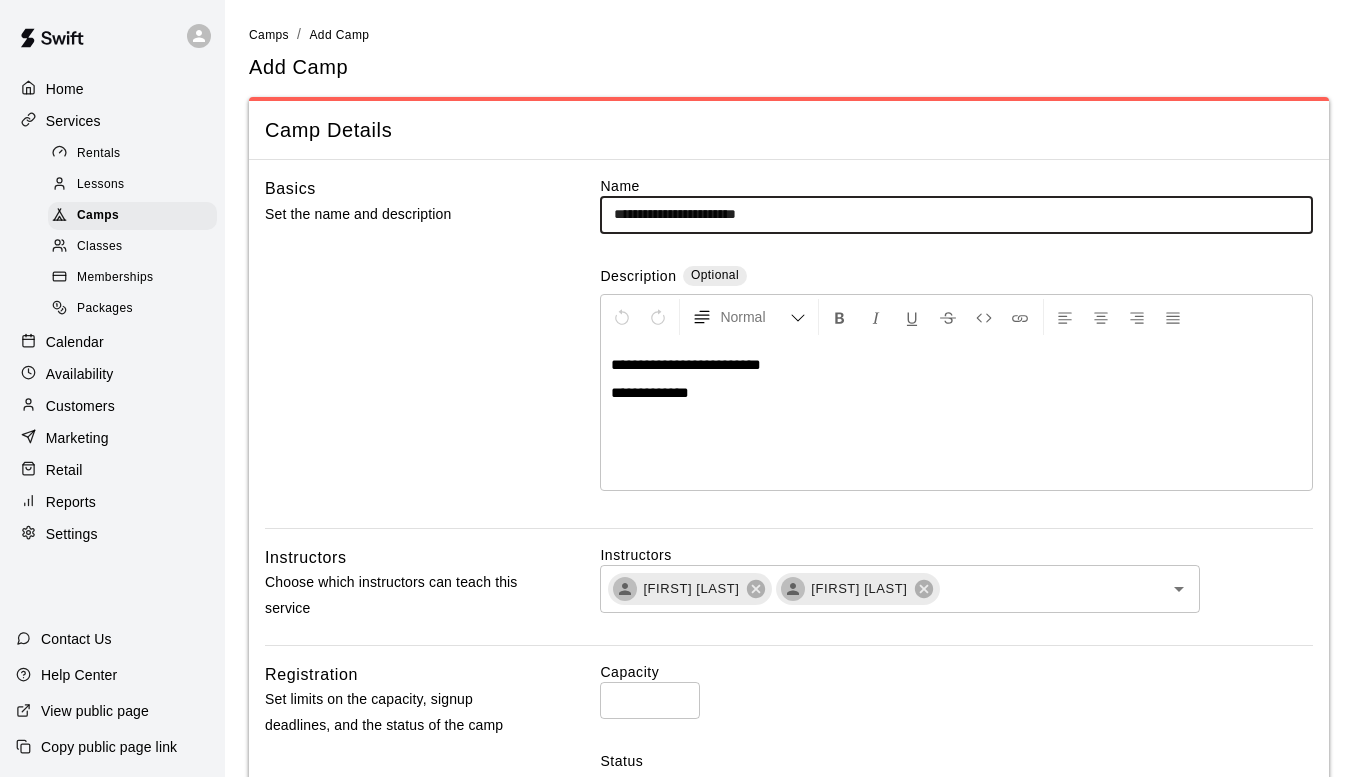 type on "**********" 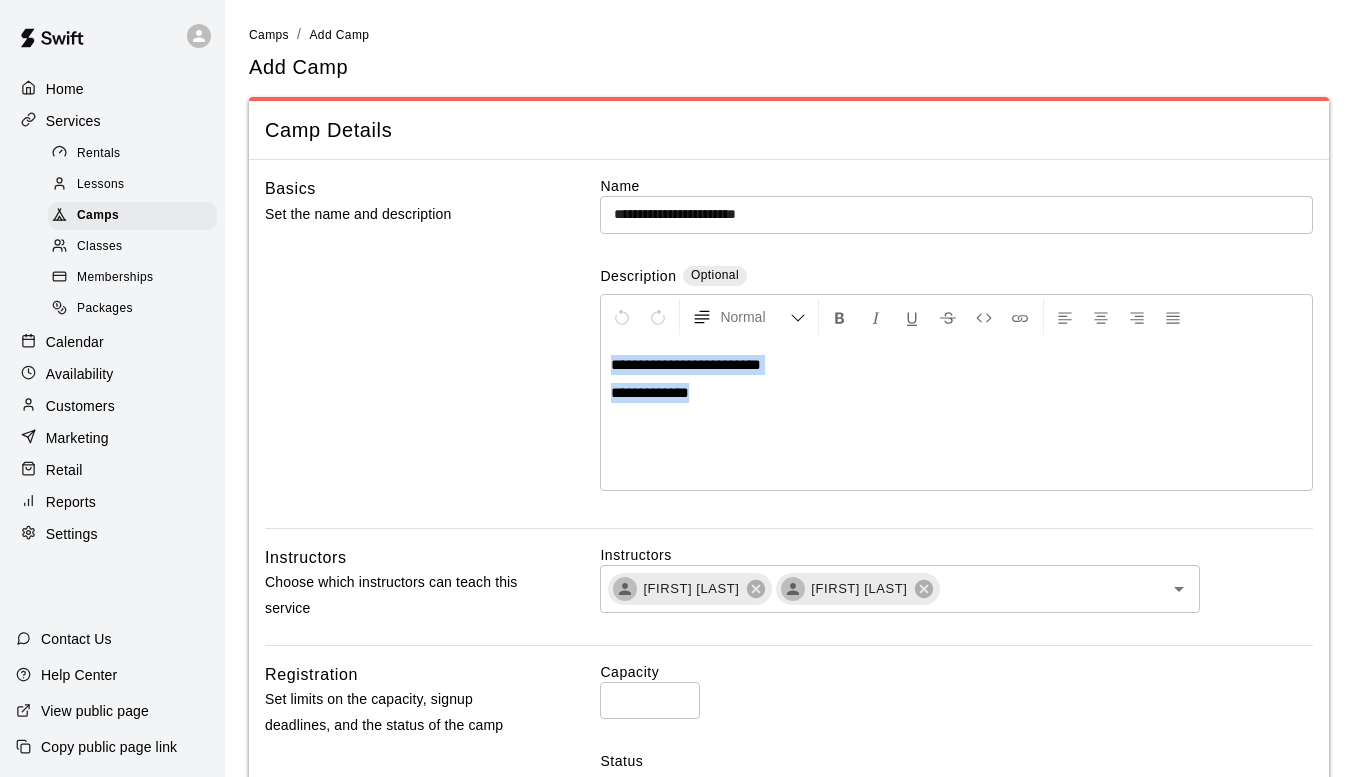 drag, startPoint x: 723, startPoint y: 394, endPoint x: 609, endPoint y: 351, distance: 121.84006 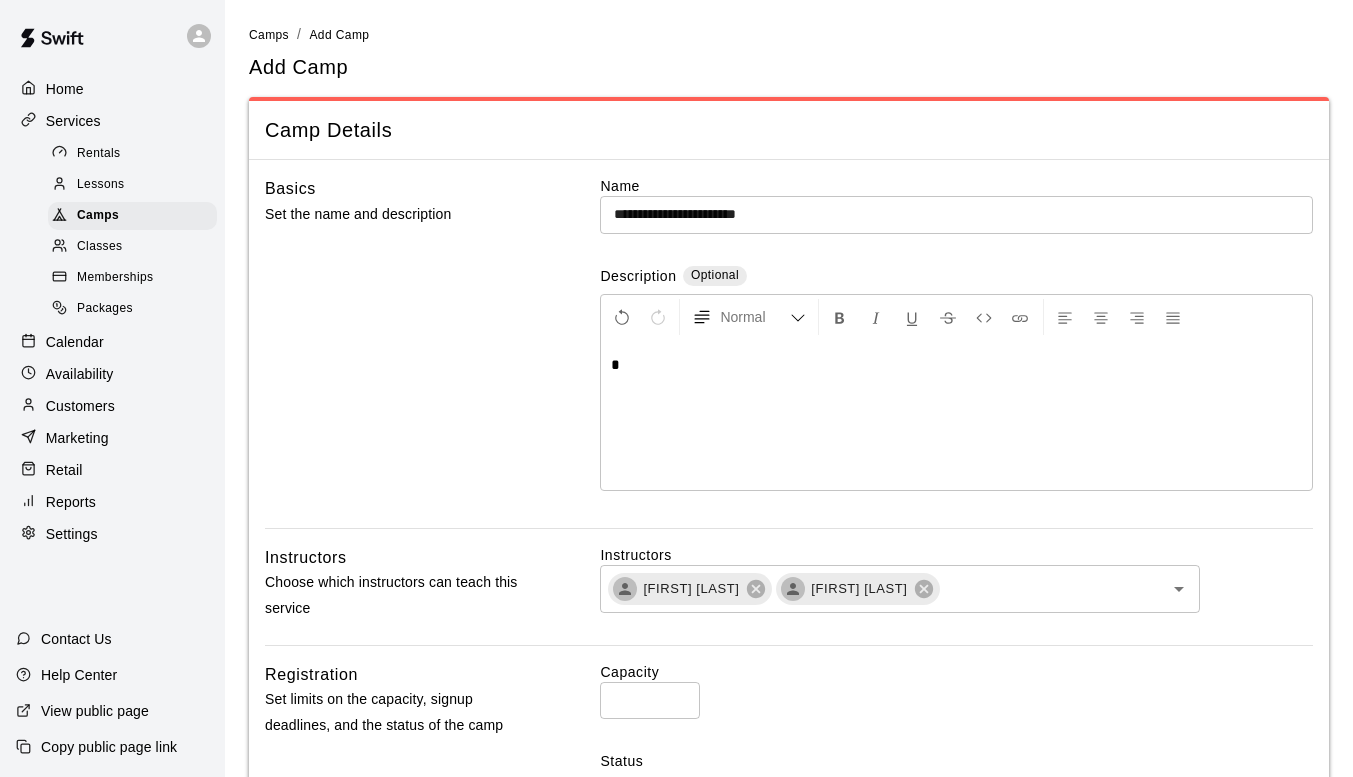 type 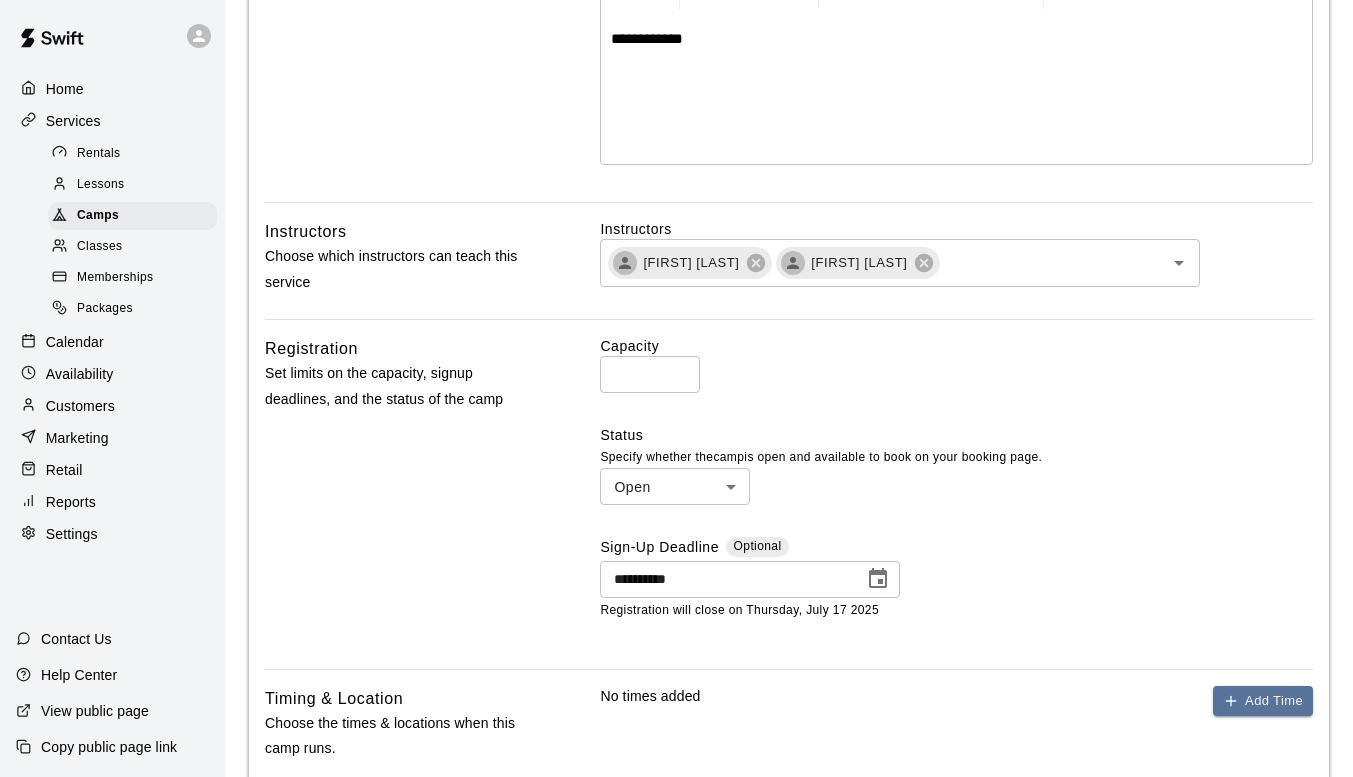 scroll, scrollTop: 400, scrollLeft: 0, axis: vertical 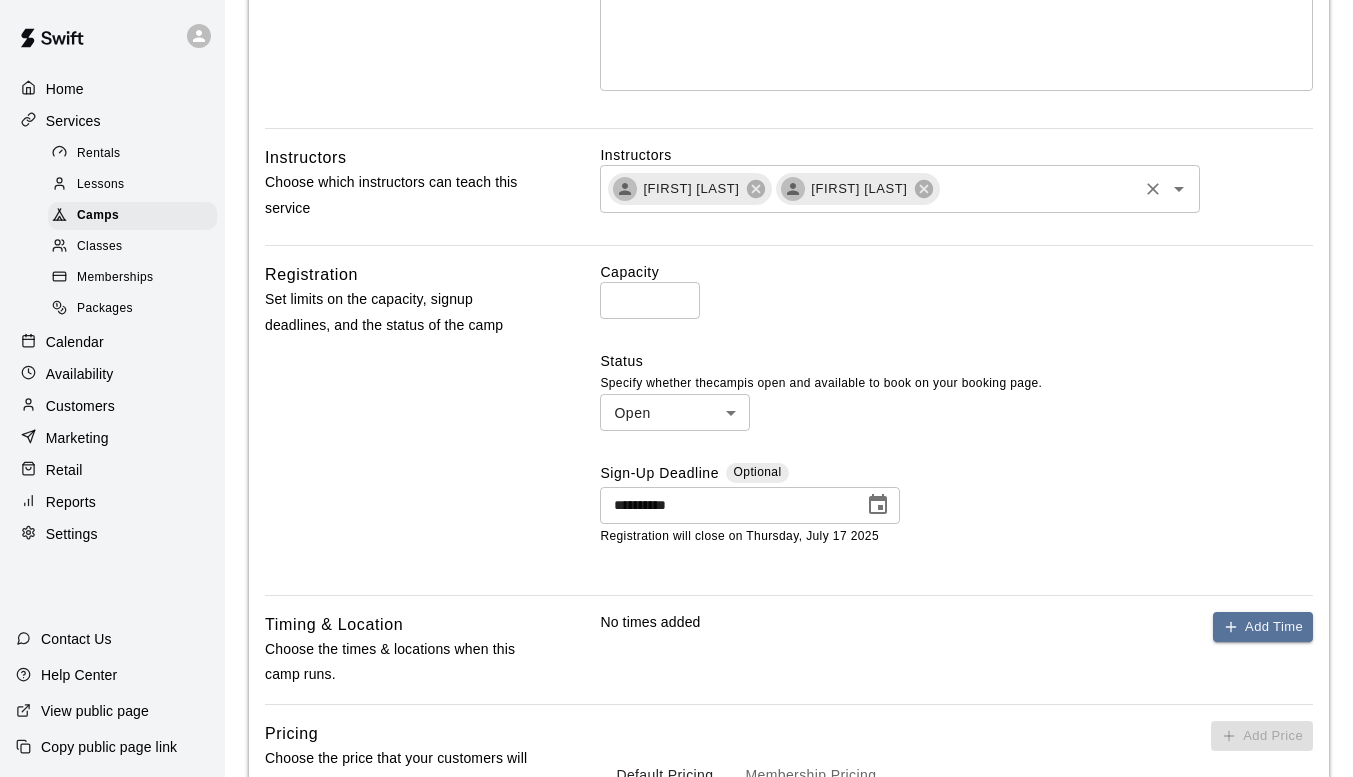 click at bounding box center [1038, 188] 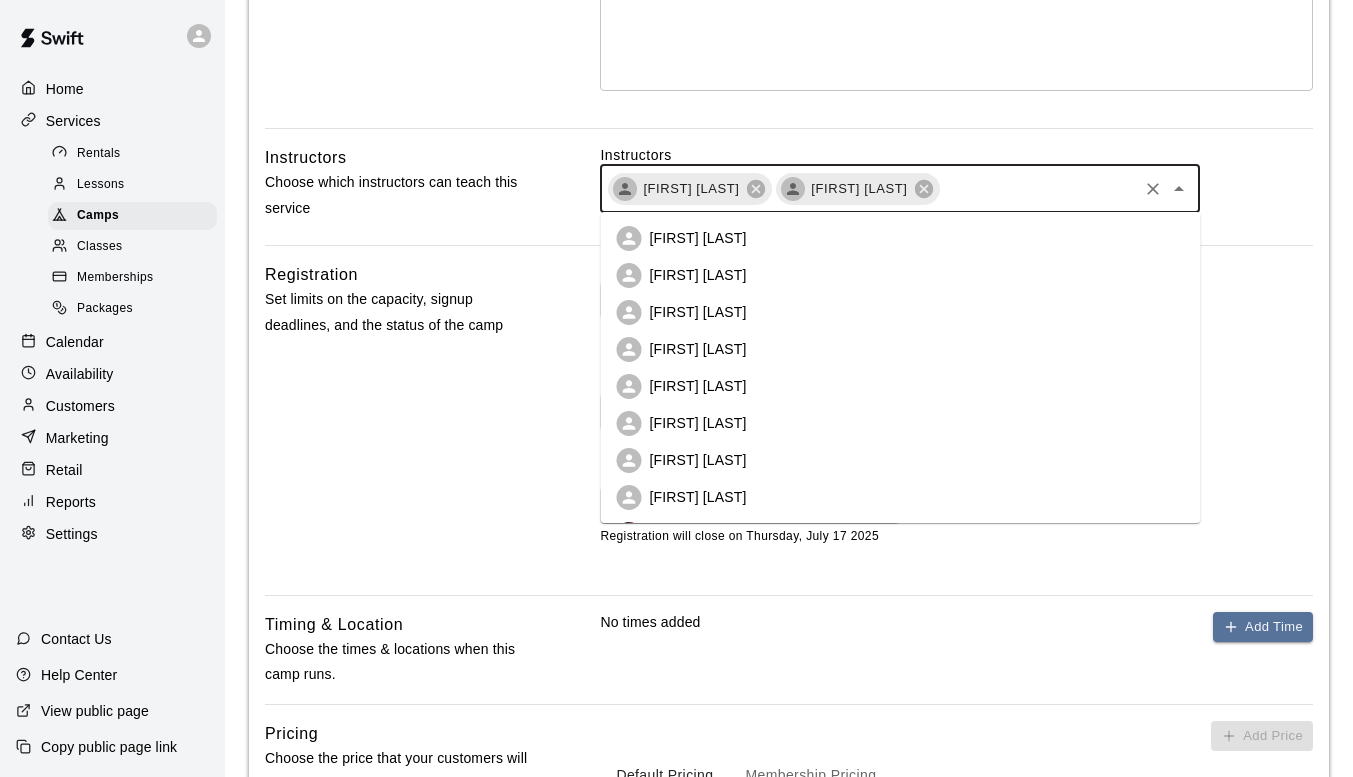 scroll, scrollTop: 178, scrollLeft: 0, axis: vertical 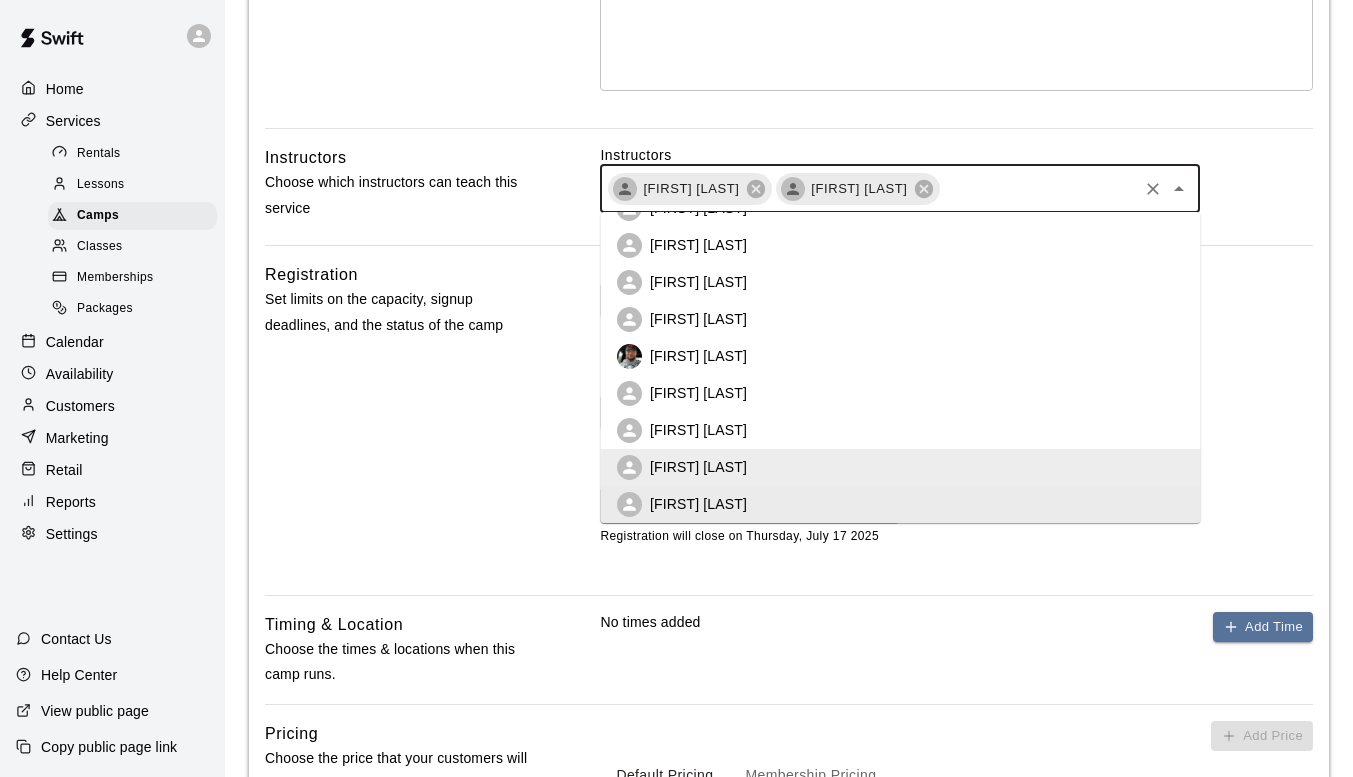 type on "*" 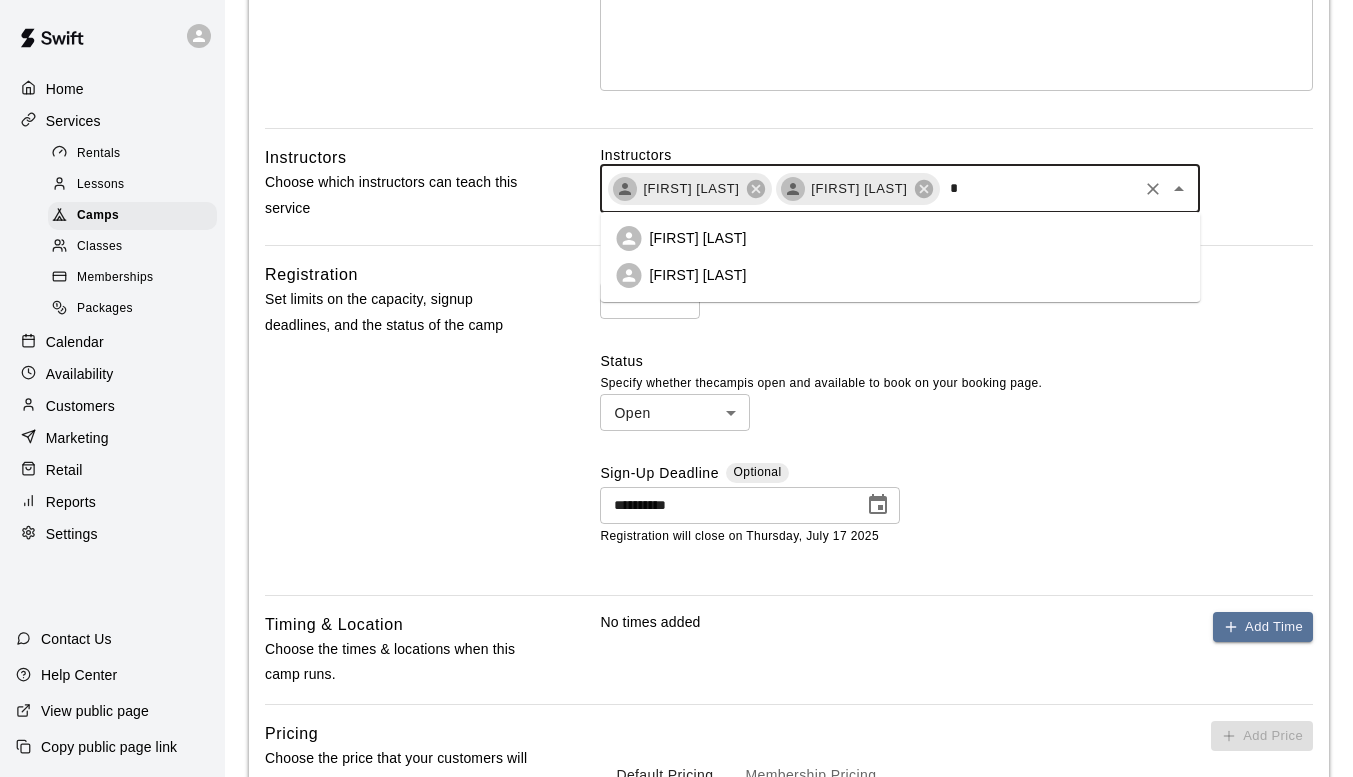 scroll, scrollTop: 0, scrollLeft: 0, axis: both 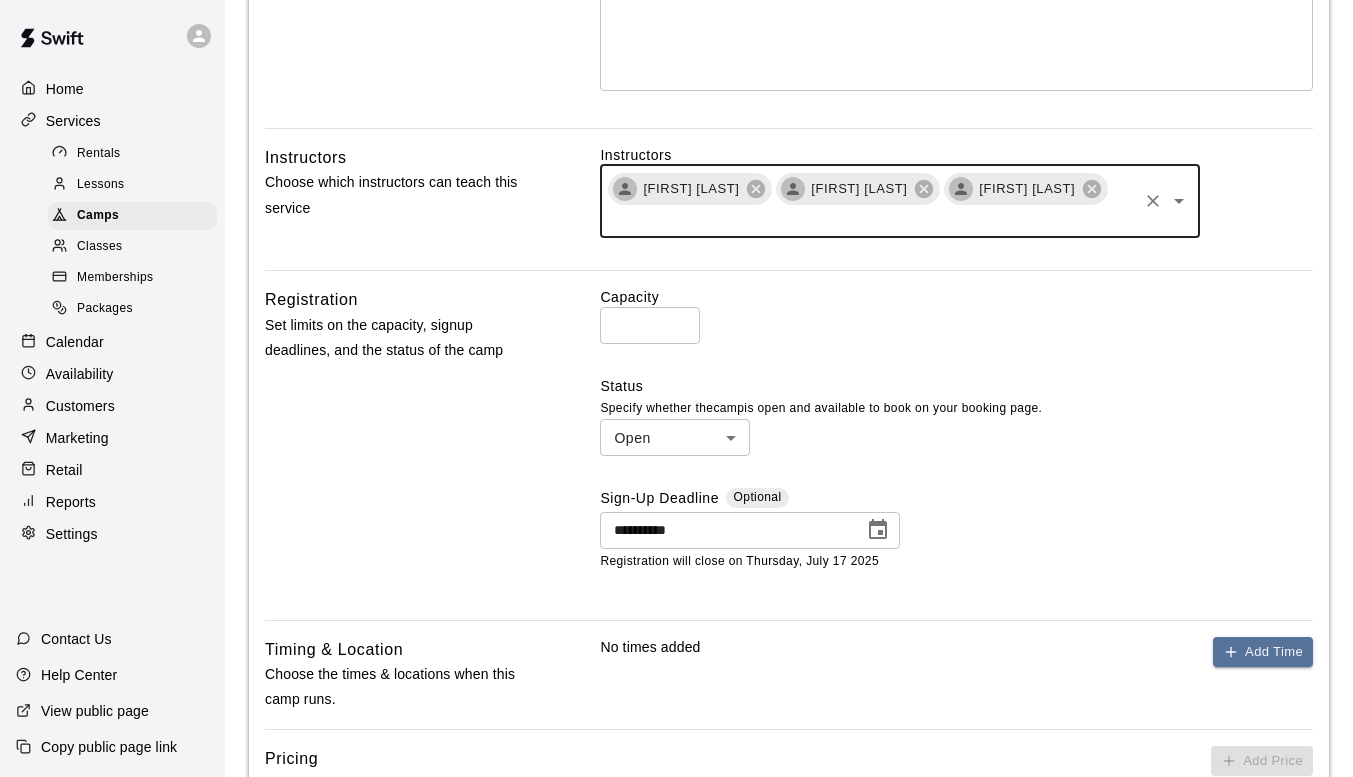 click on "Capacity ** ​" at bounding box center (956, 315) 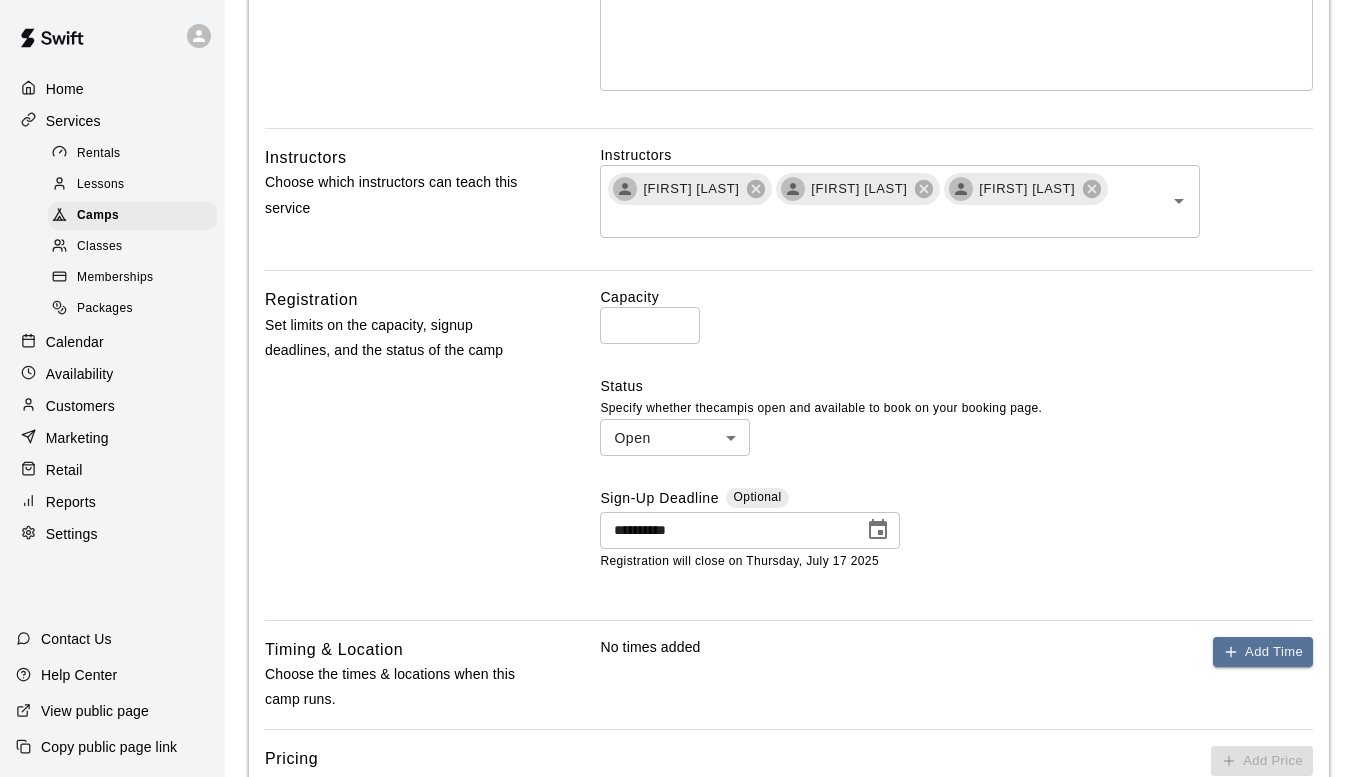 click 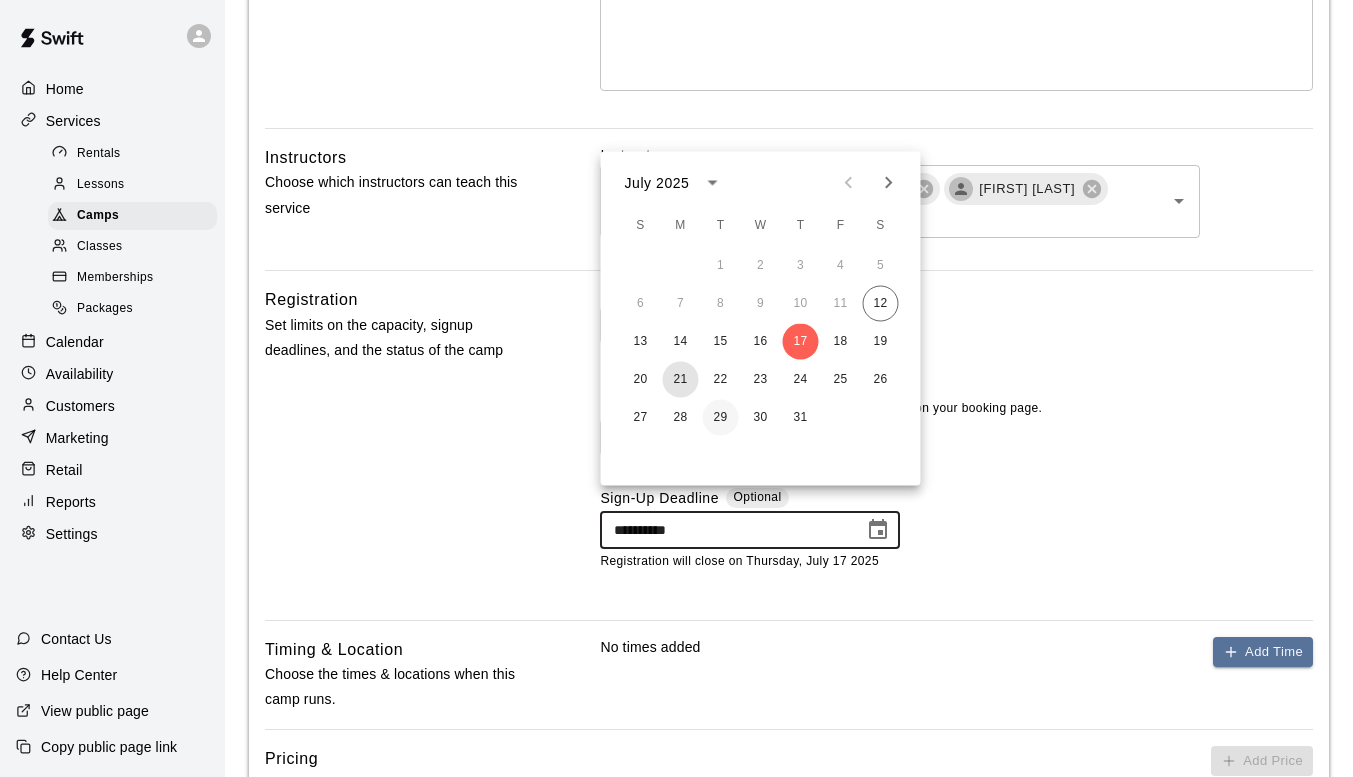 drag, startPoint x: 688, startPoint y: 378, endPoint x: 712, endPoint y: 411, distance: 40.804413 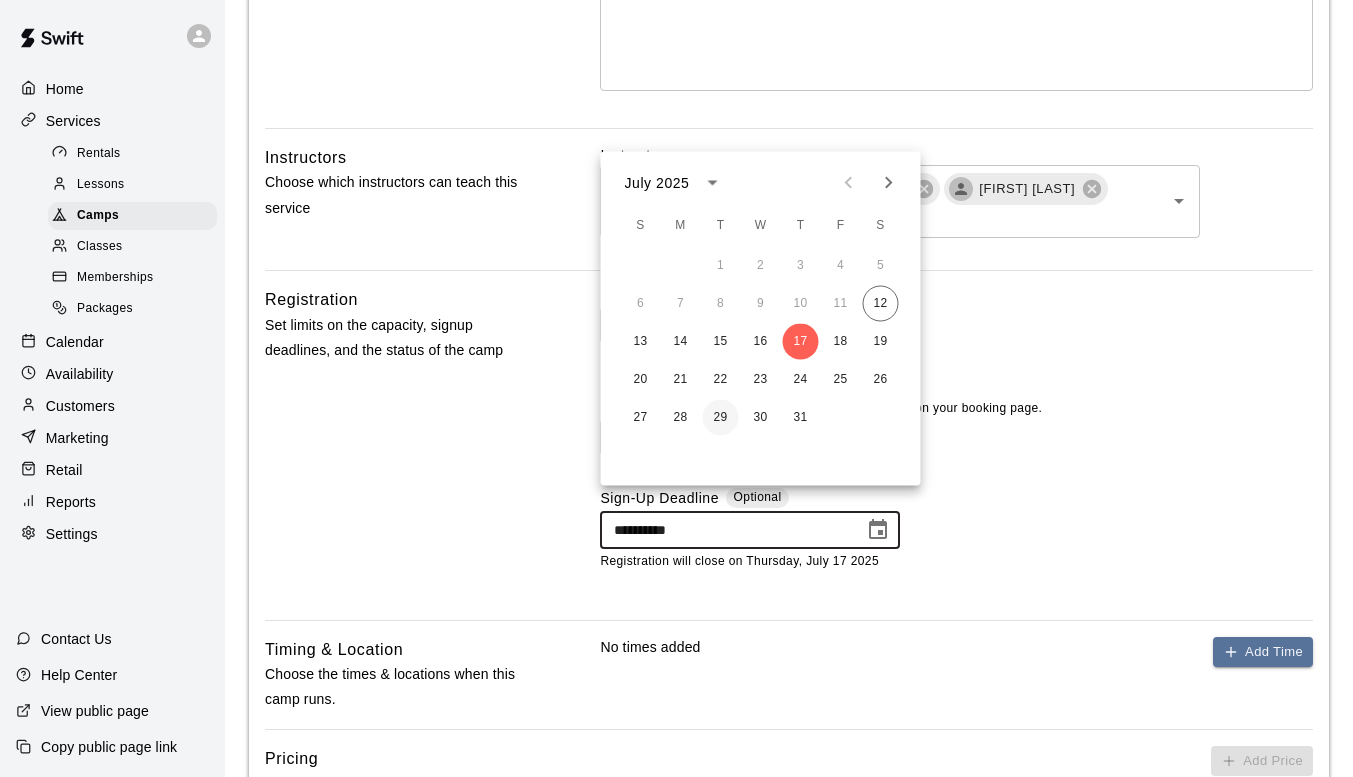 click on "29" at bounding box center [721, 418] 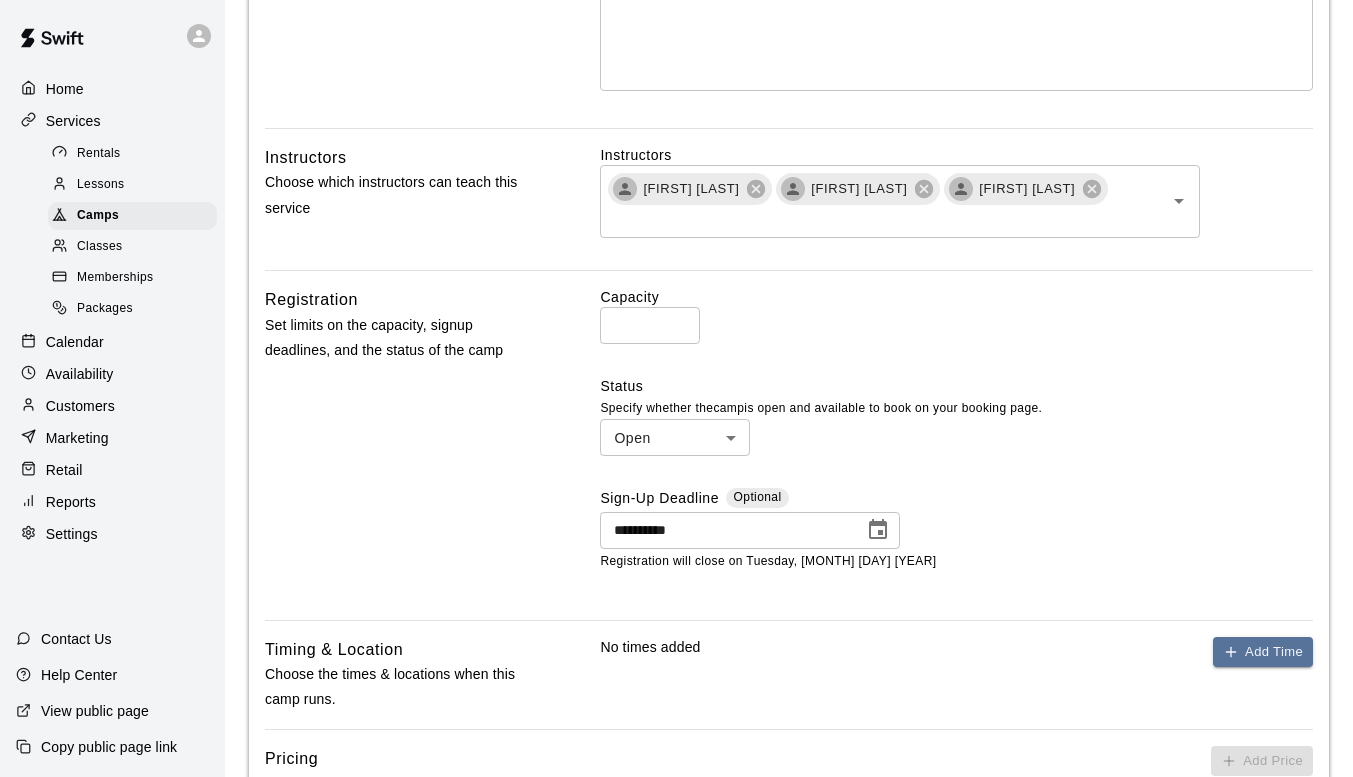 click on "Sign-Up Deadline Optional" at bounding box center [956, 499] 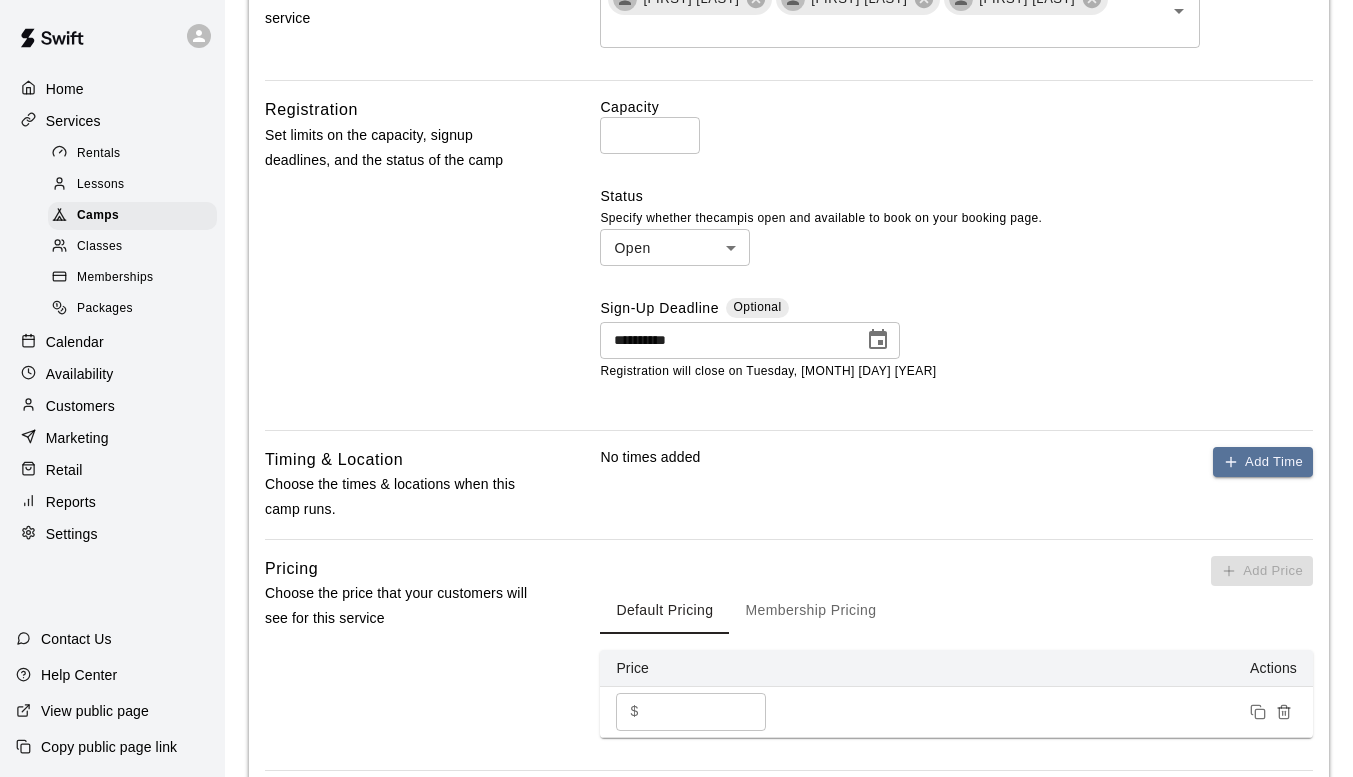 scroll, scrollTop: 700, scrollLeft: 0, axis: vertical 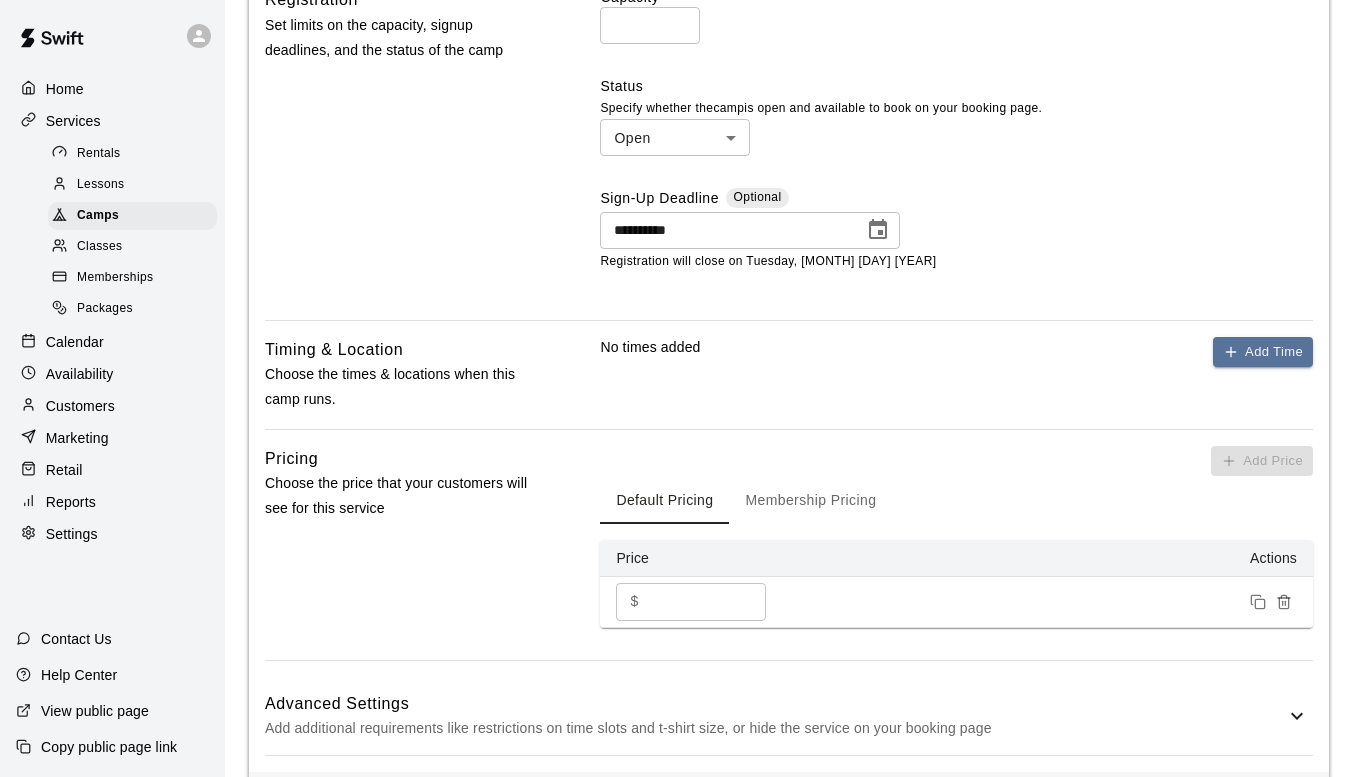 click at bounding box center (878, 230) 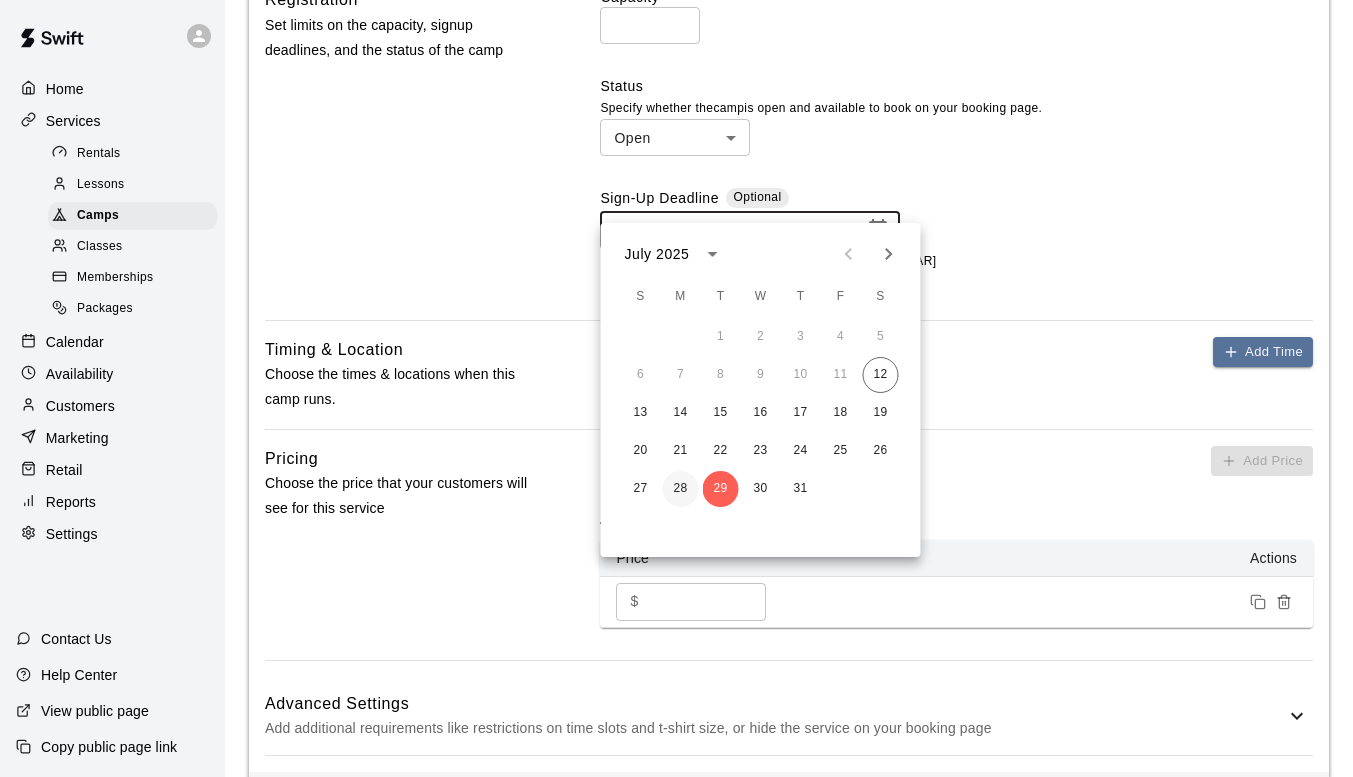 click on "28" at bounding box center (681, 489) 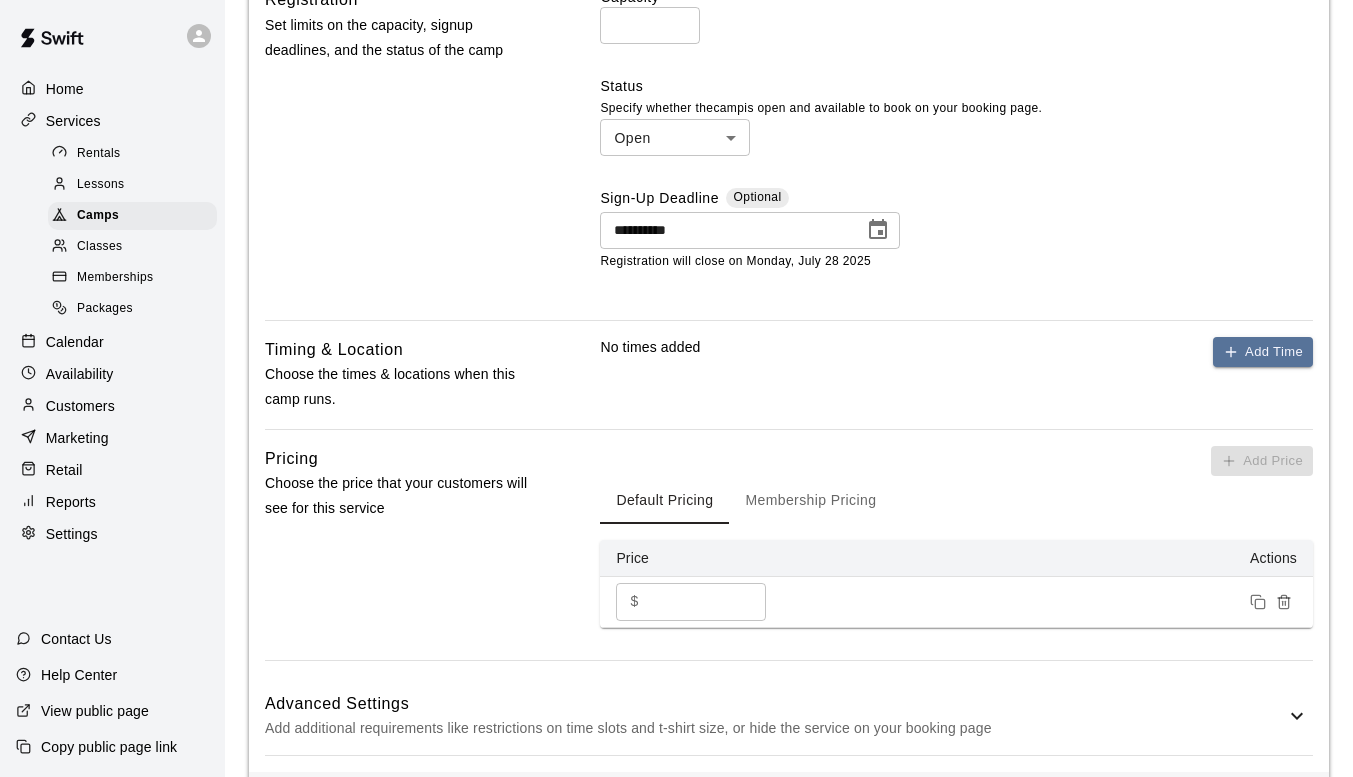 type on "**********" 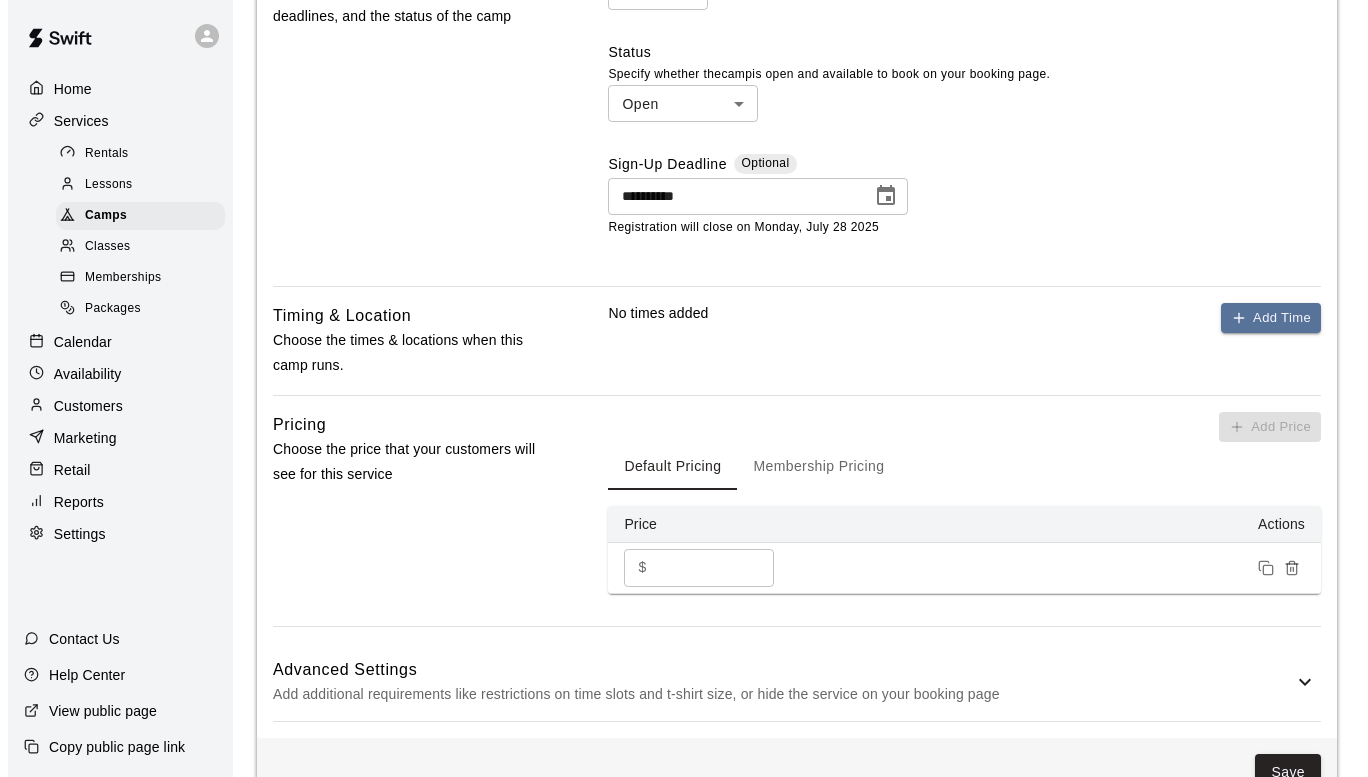 scroll, scrollTop: 762, scrollLeft: 0, axis: vertical 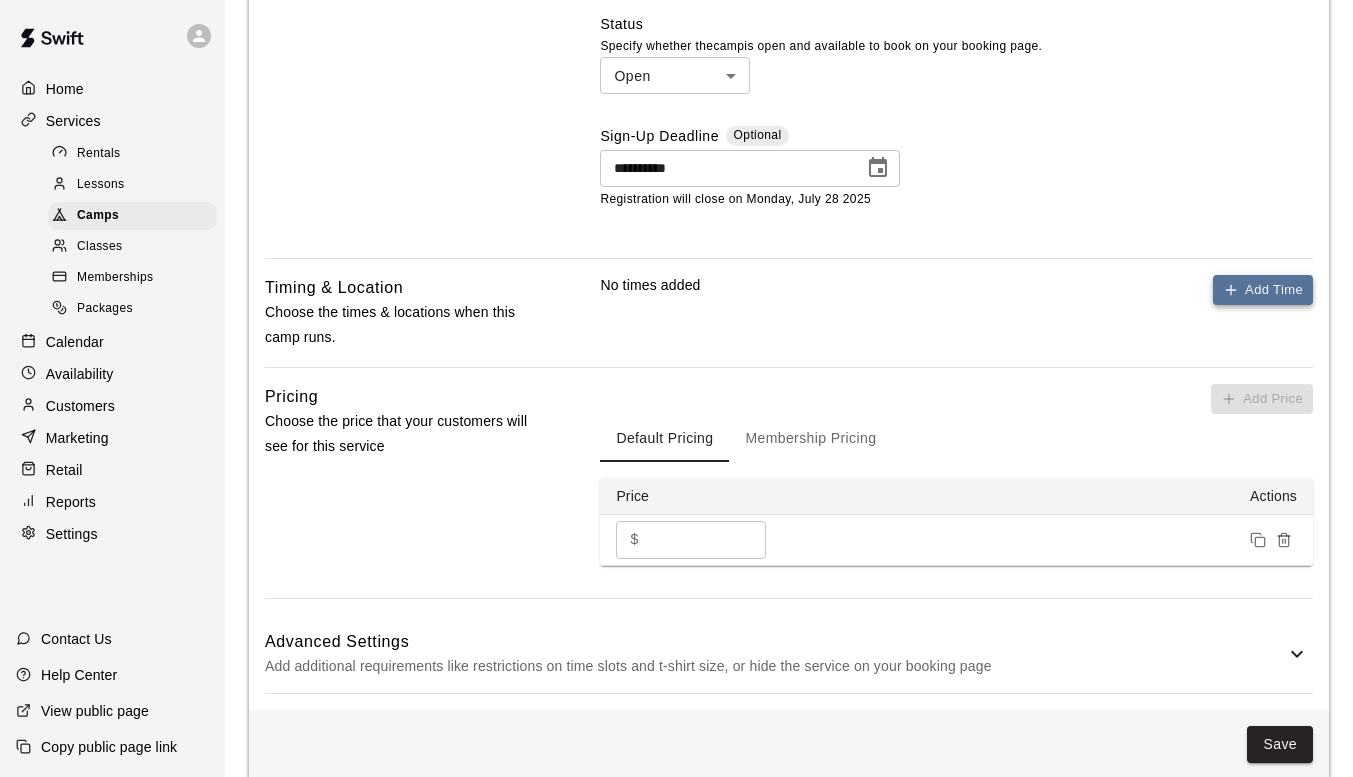 click on "Add Time" at bounding box center [1263, 290] 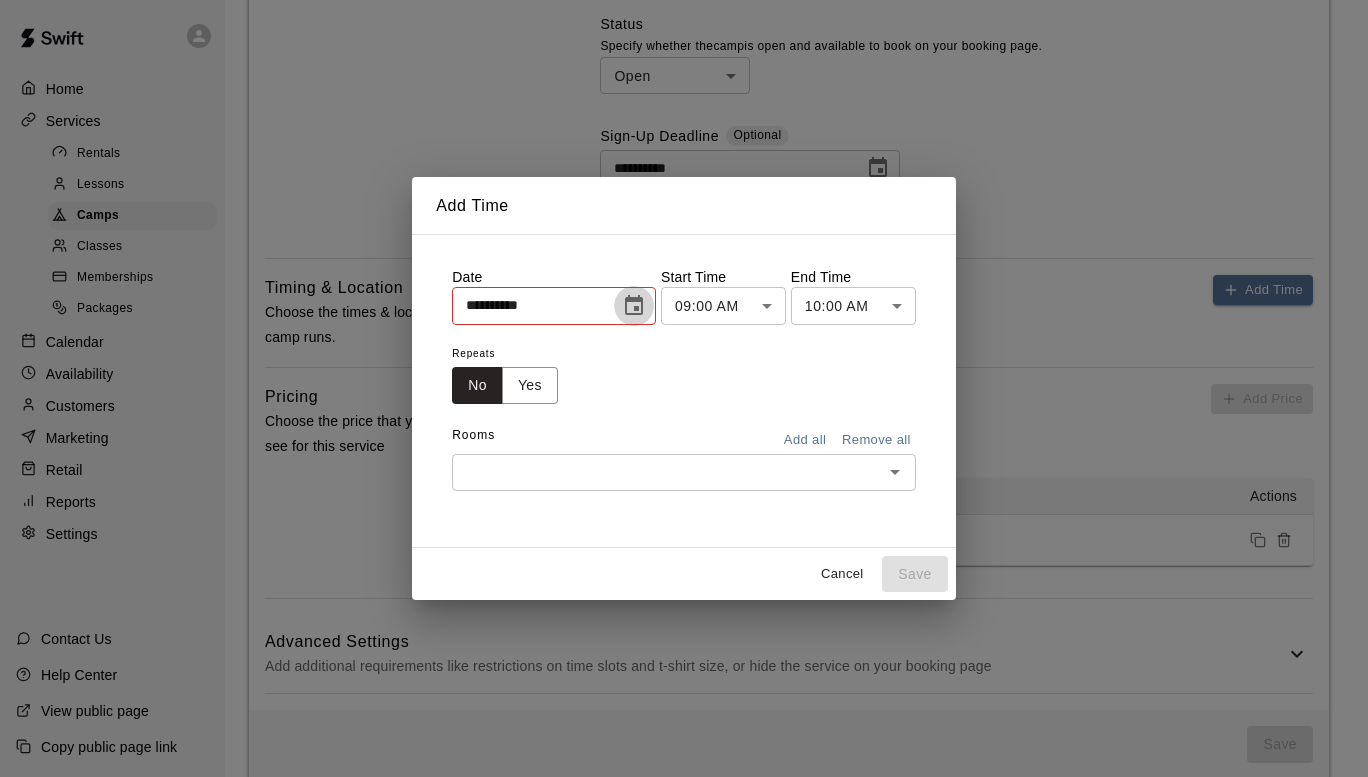 click at bounding box center [634, 306] 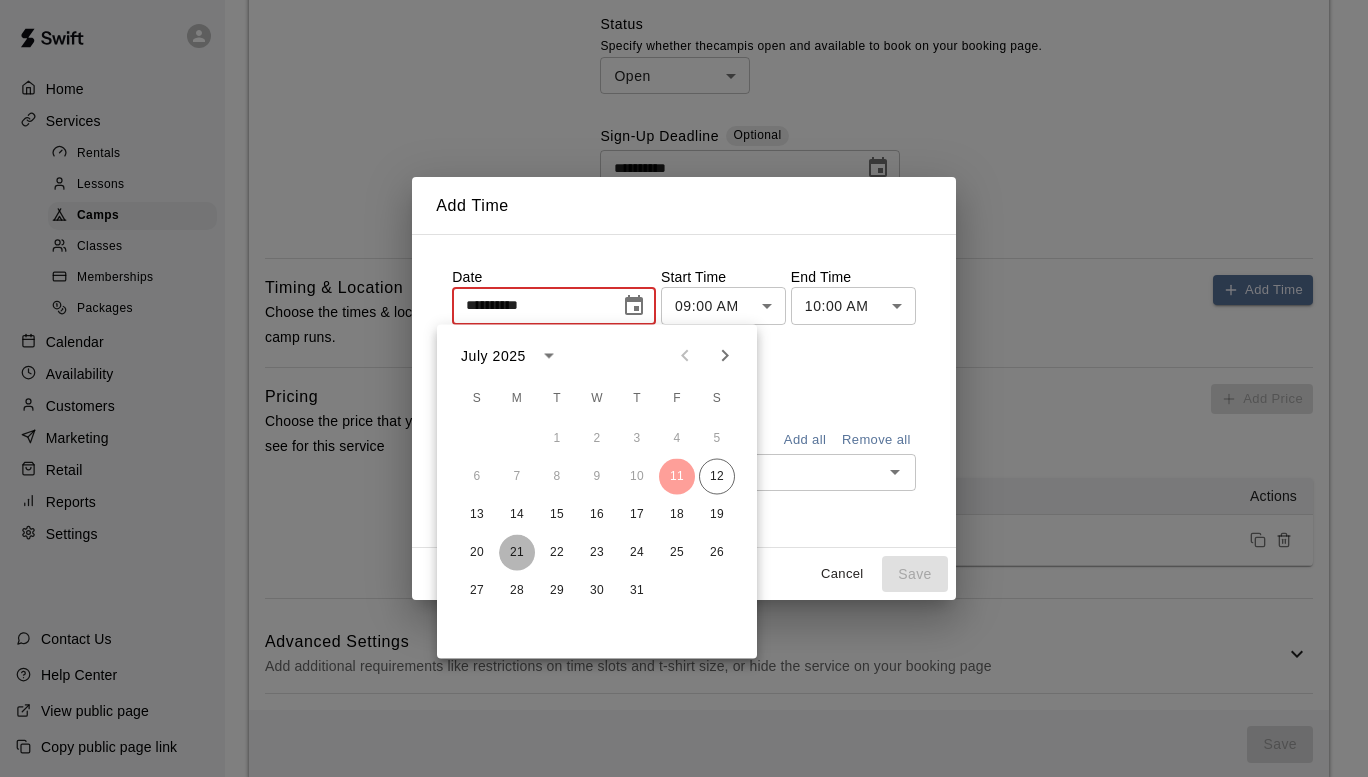 click on "21" at bounding box center [517, 553] 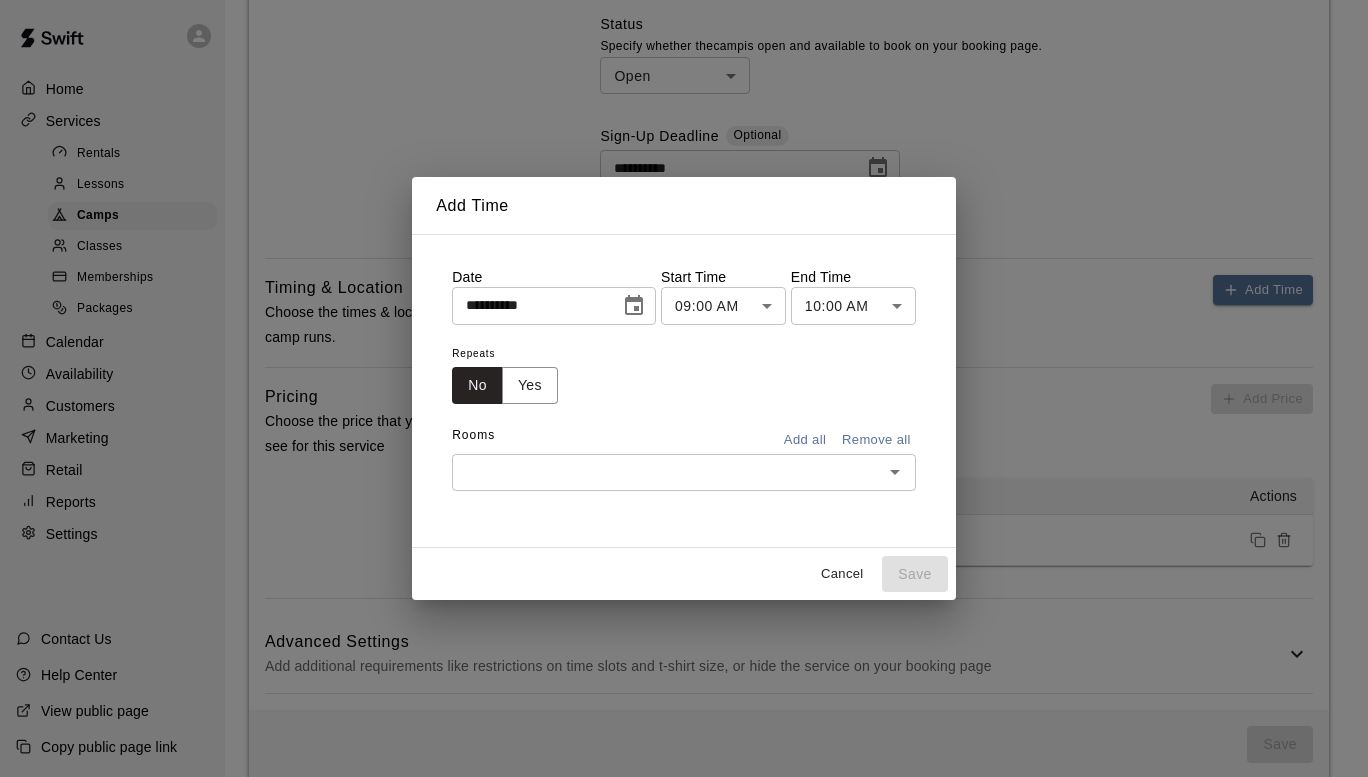 type on "**********" 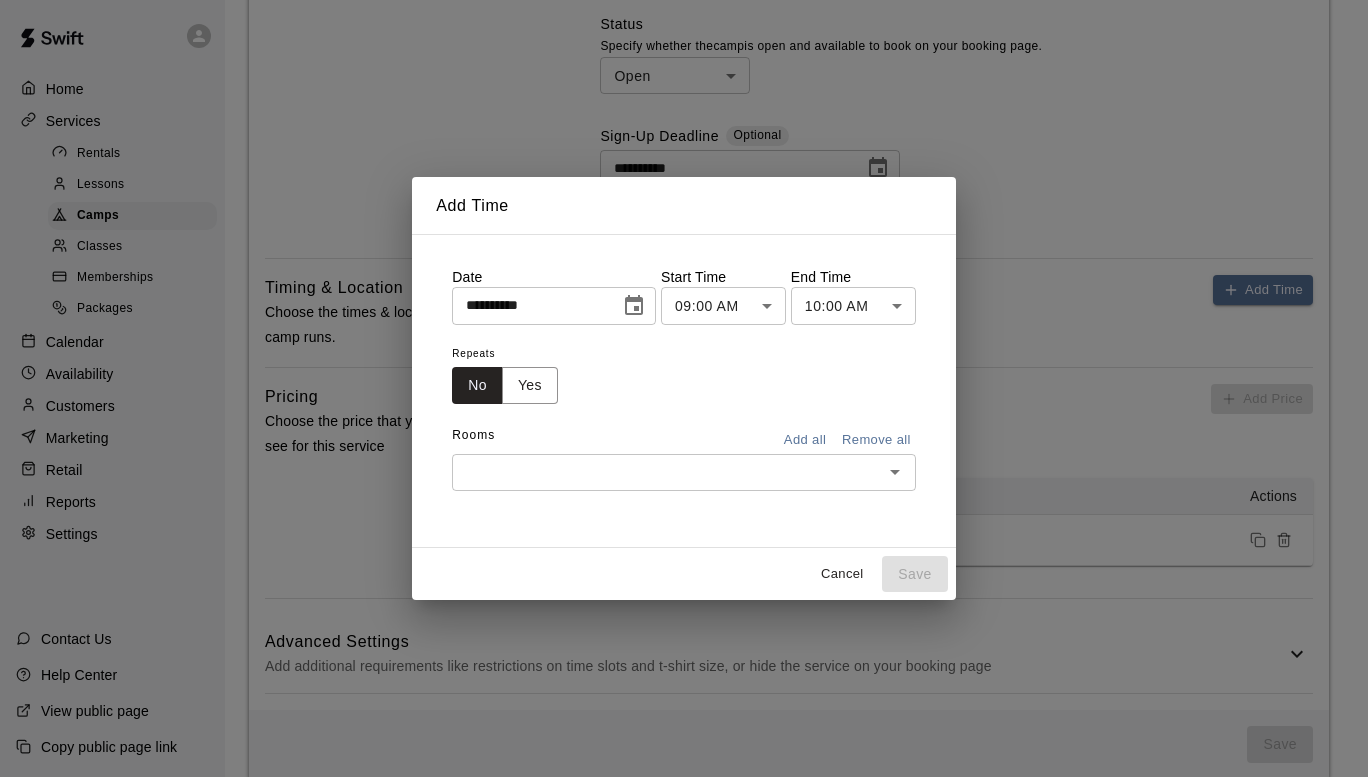 click on "**********" at bounding box center (684, 20) 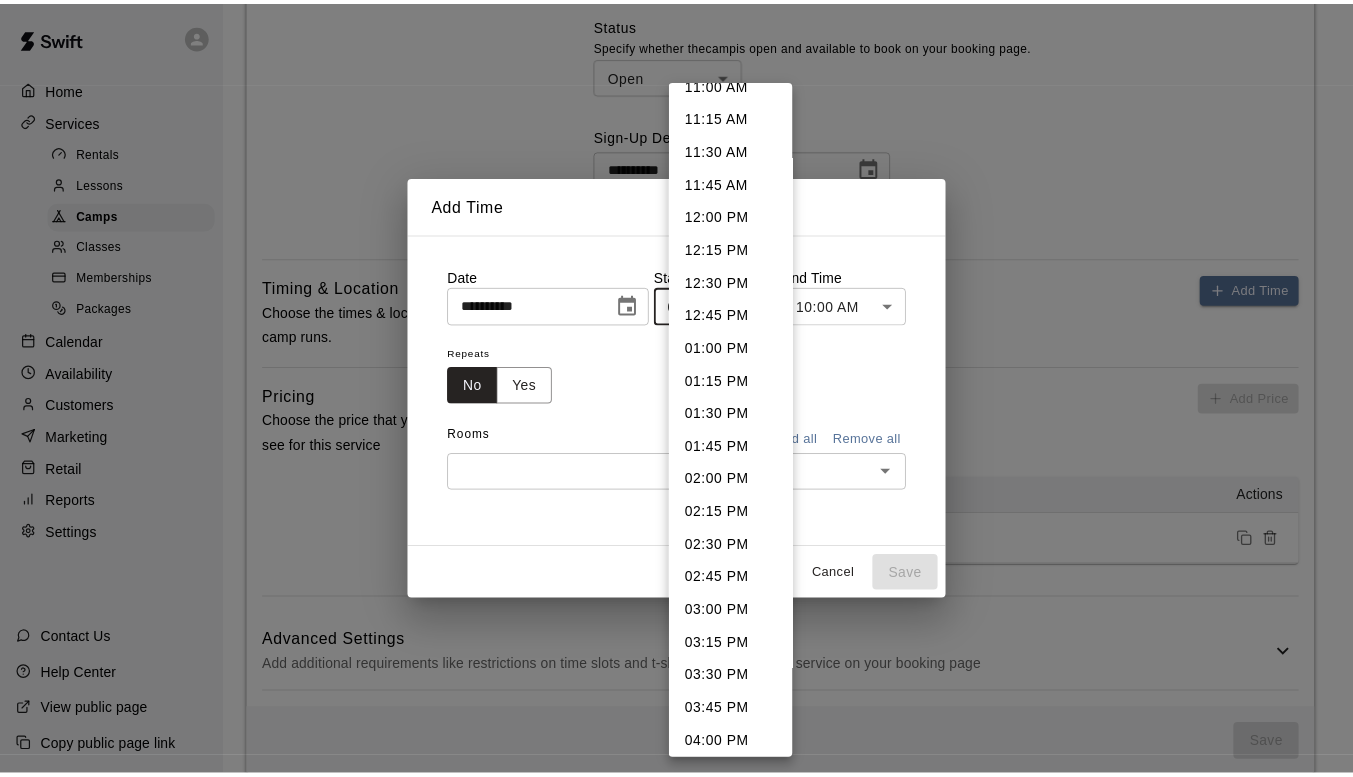 scroll, scrollTop: 1872, scrollLeft: 0, axis: vertical 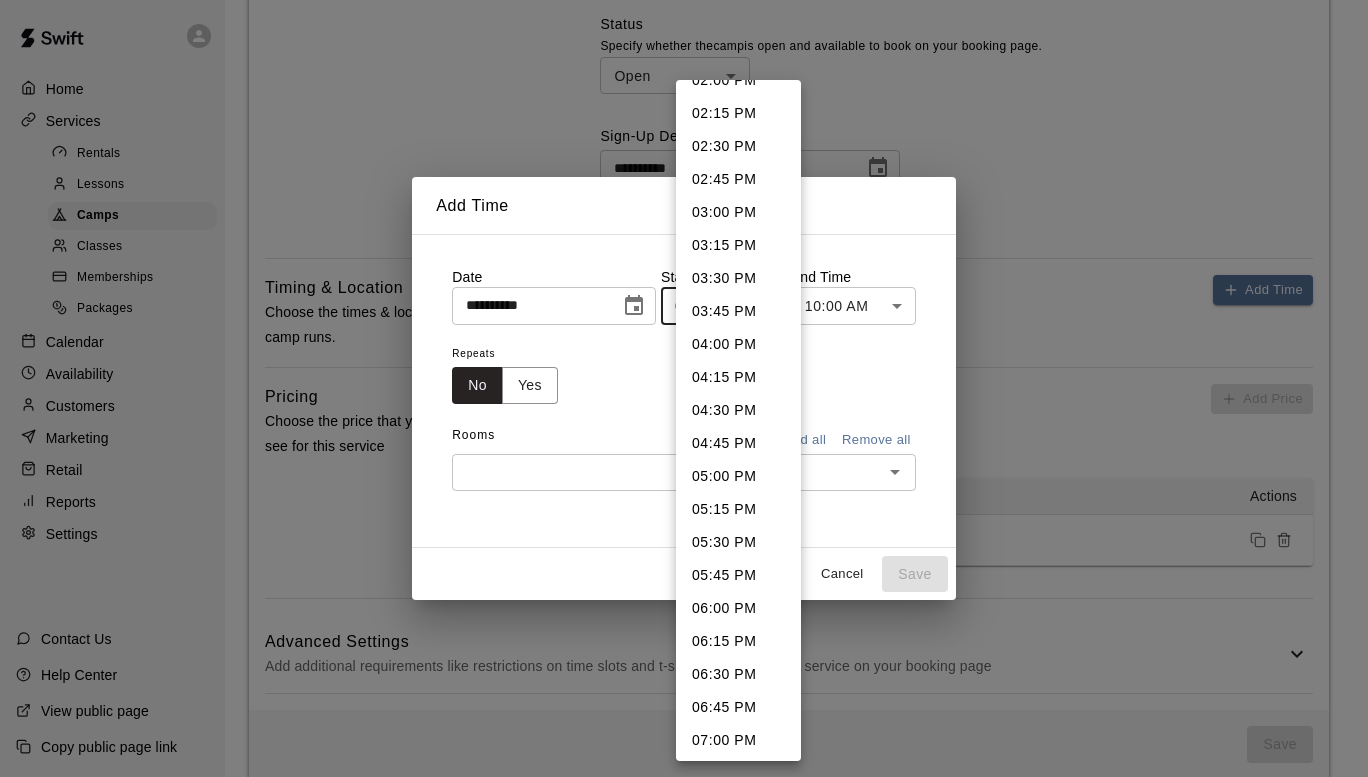 drag, startPoint x: 744, startPoint y: 600, endPoint x: 747, endPoint y: 574, distance: 26.172504 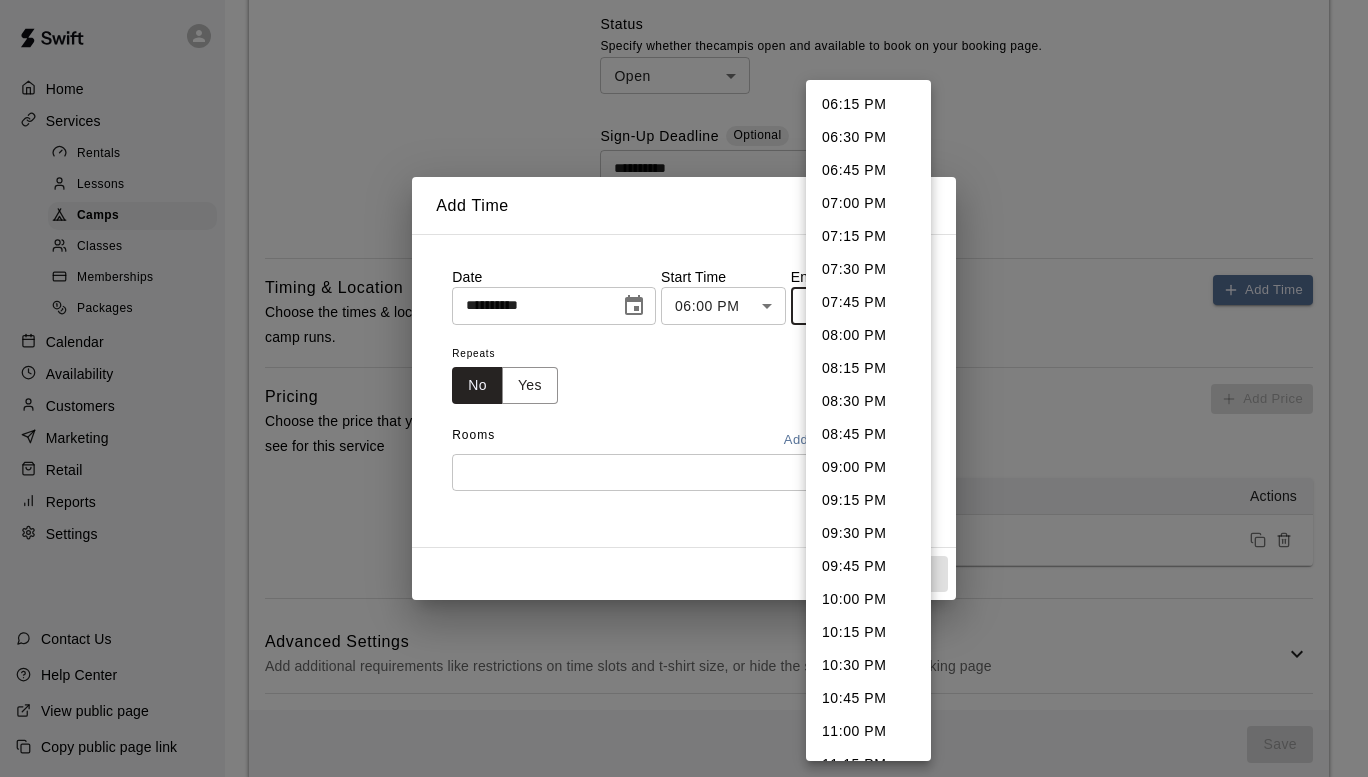 click on "**********" at bounding box center (684, 20) 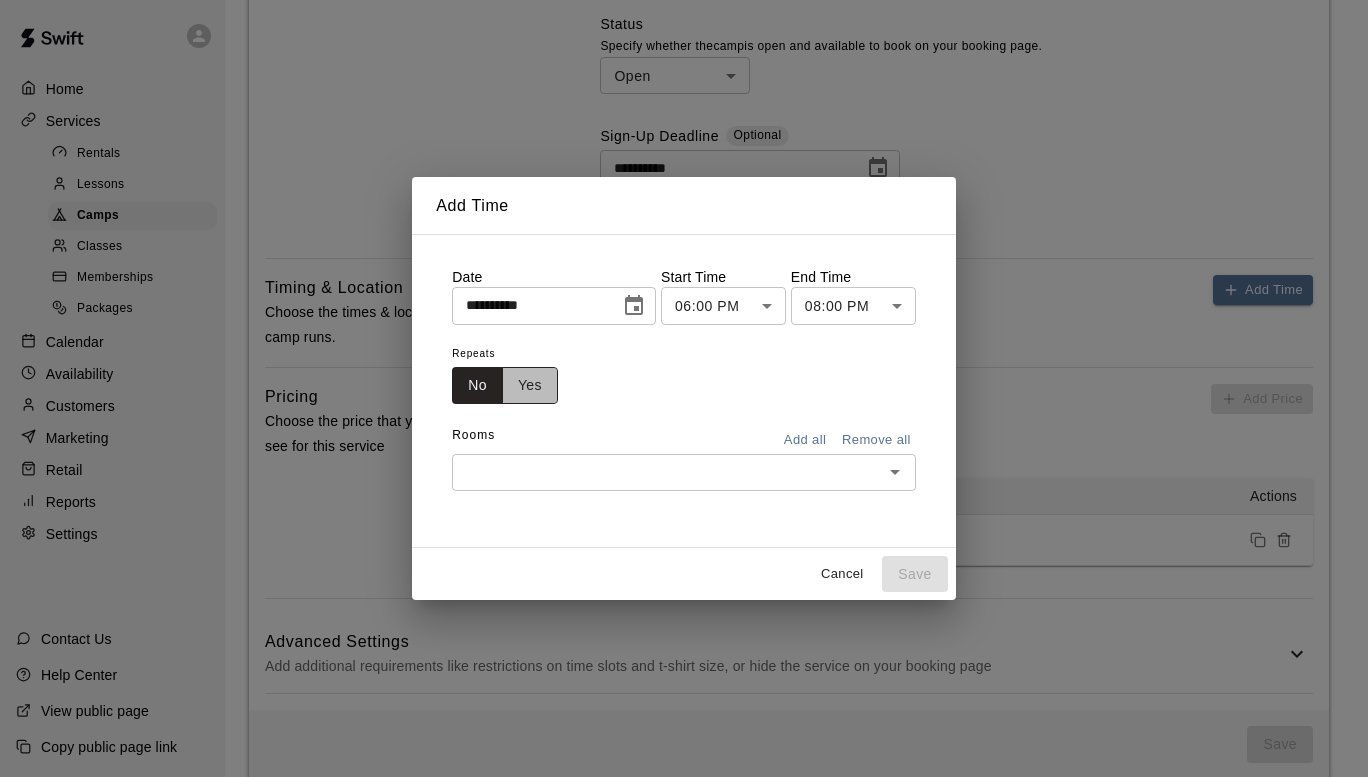 click on "Yes" at bounding box center [530, 385] 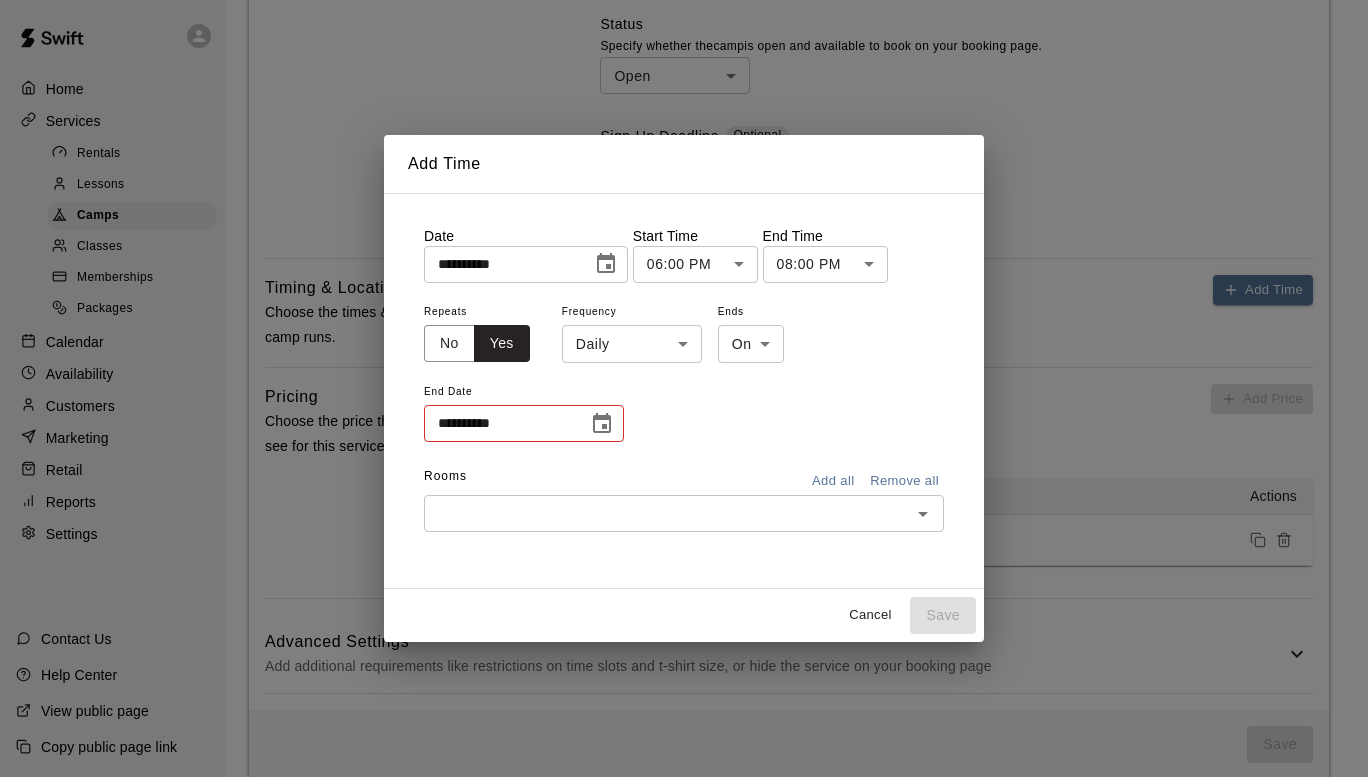 click 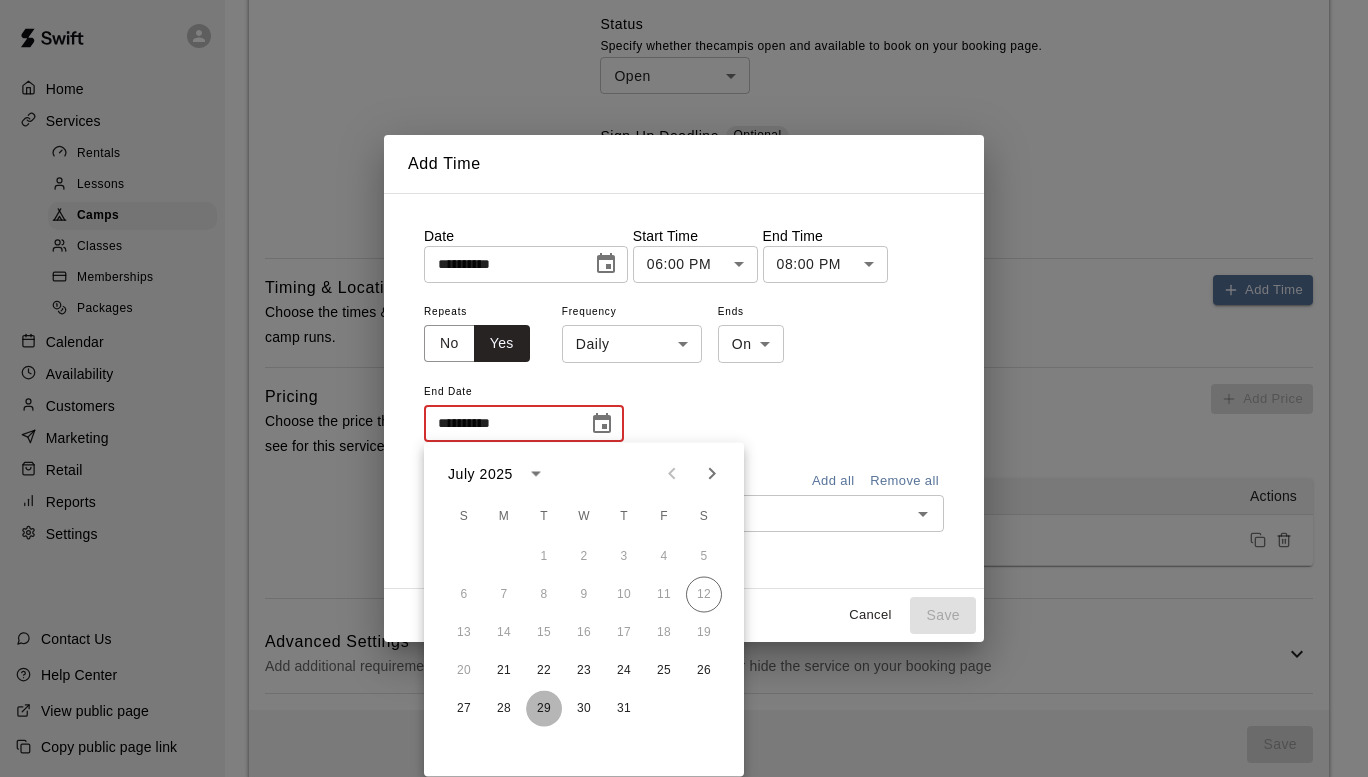 click on "29" at bounding box center (544, 709) 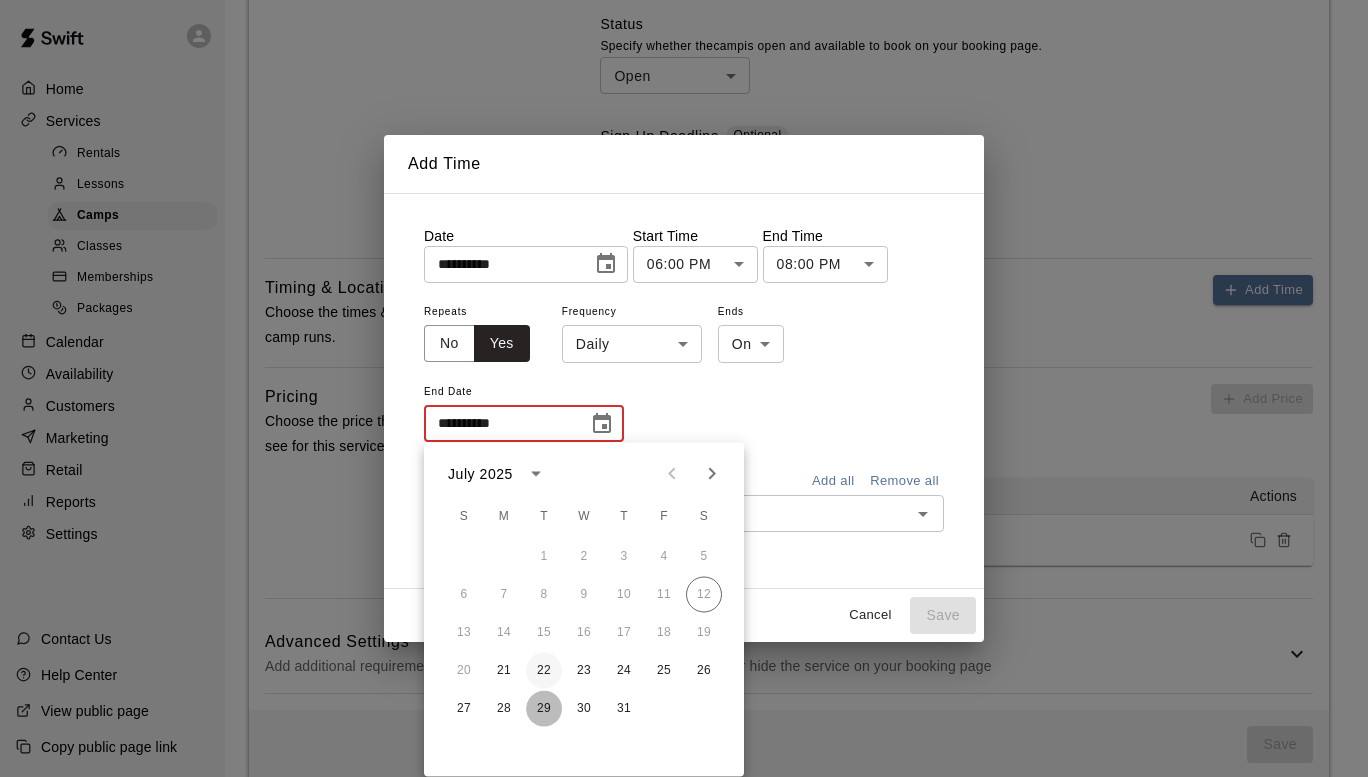 type on "**********" 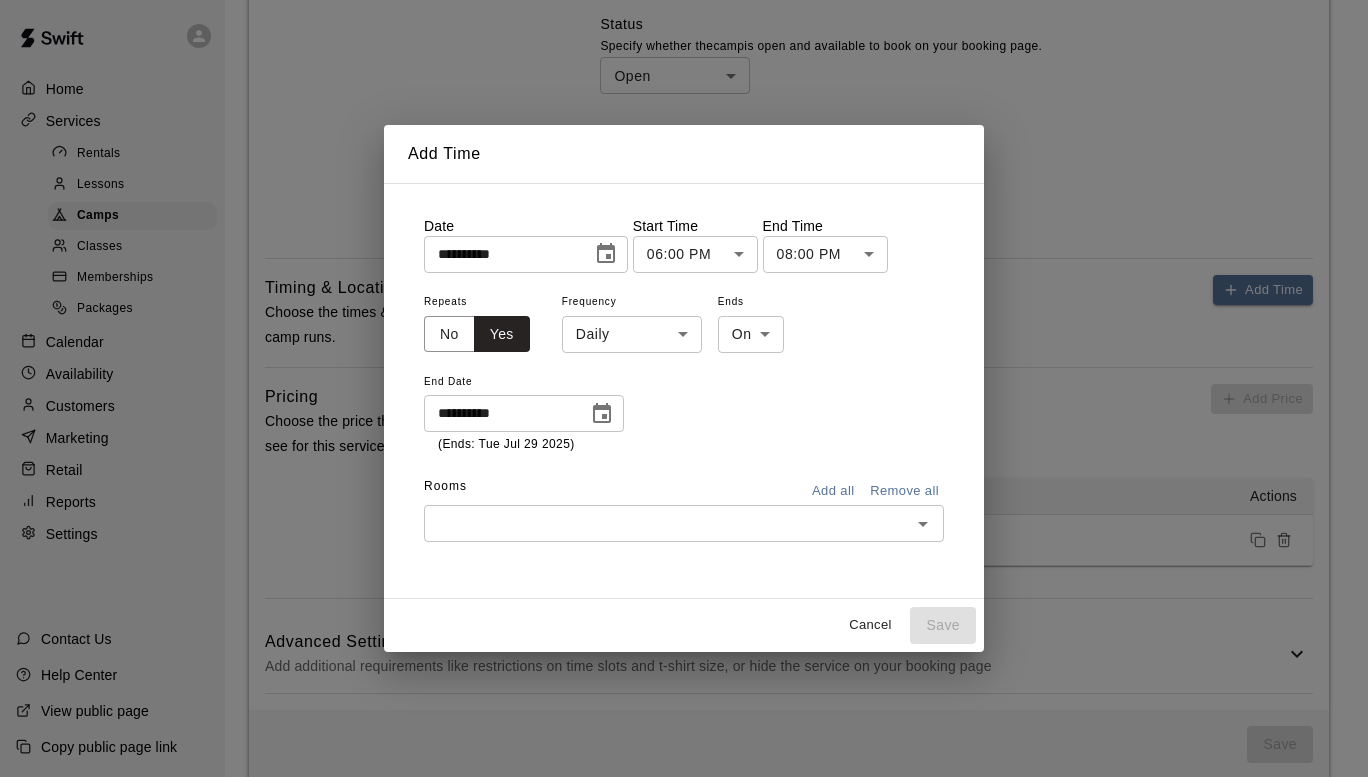 click on "**********" at bounding box center [684, 20] 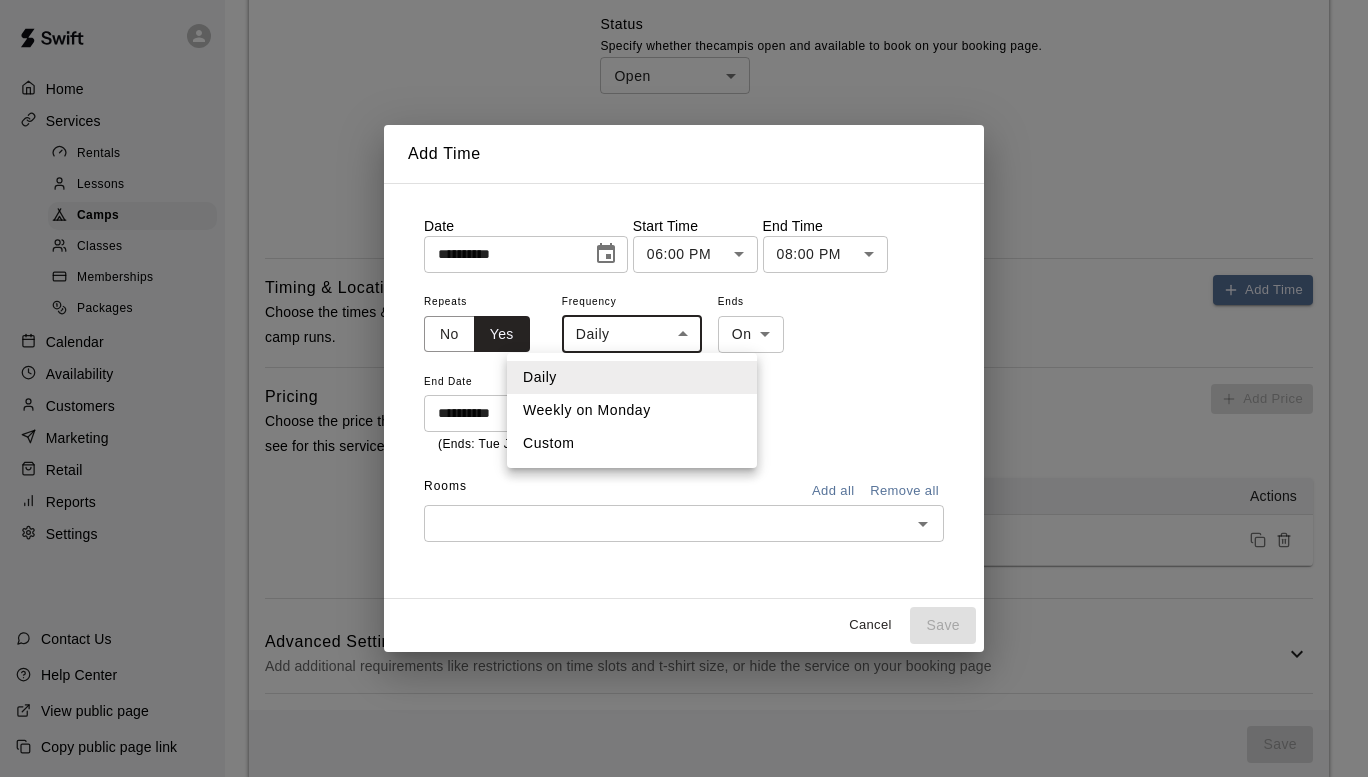 click on "Weekly on Monday" at bounding box center [632, 410] 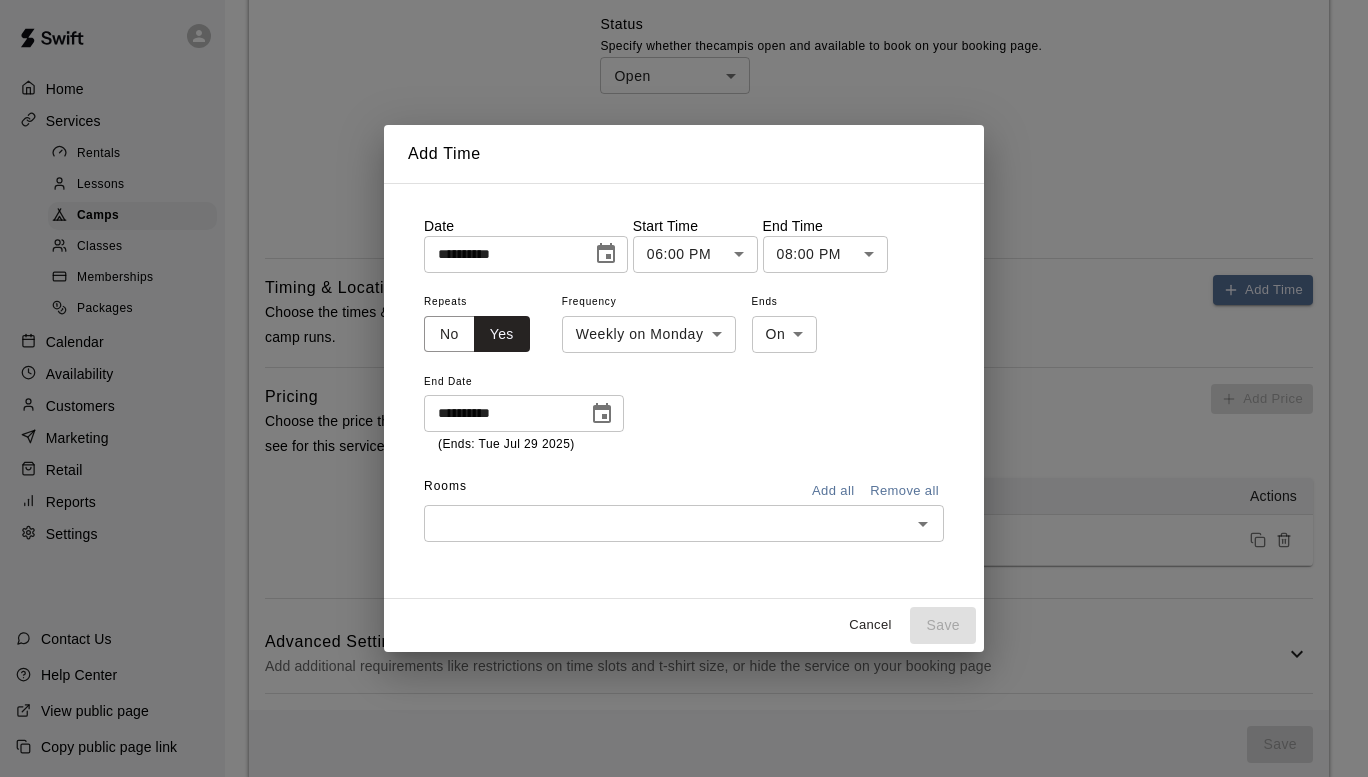 click on "**********" at bounding box center [684, 372] 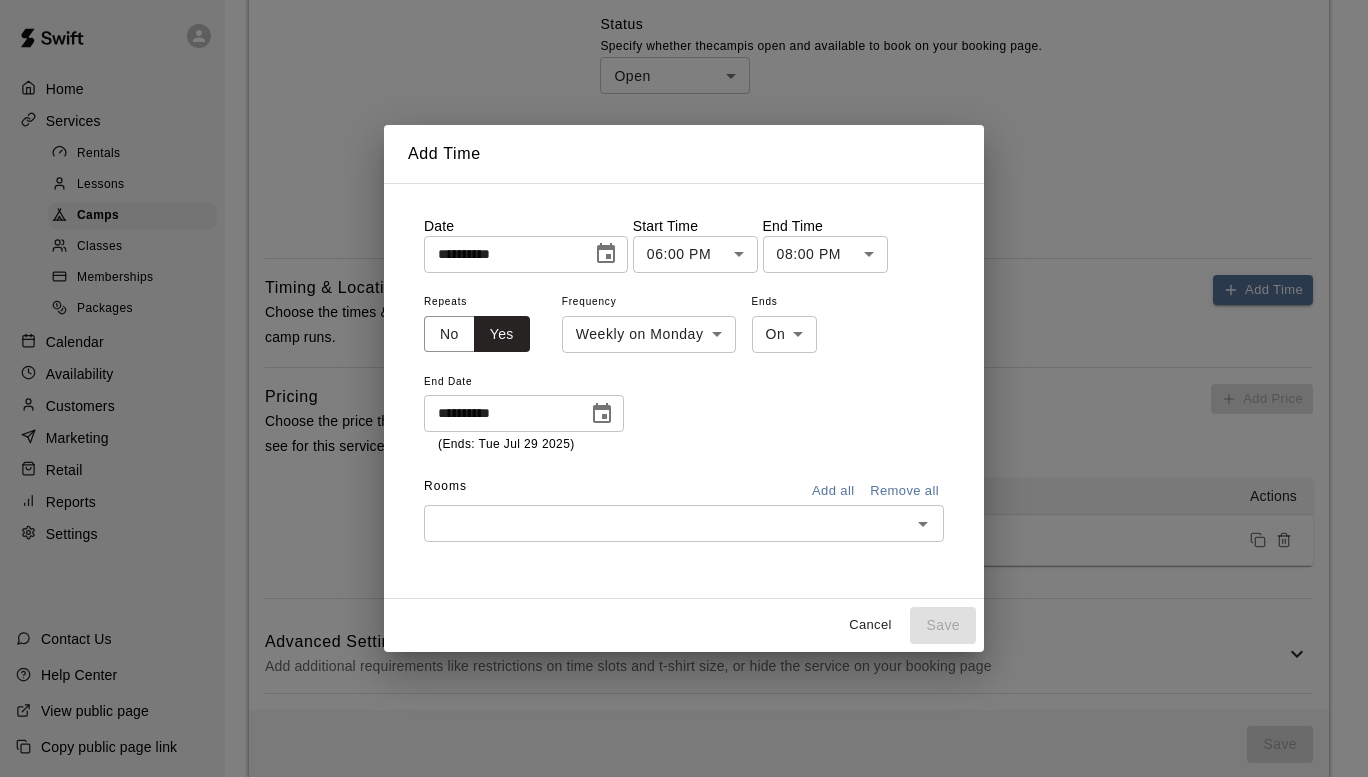 click at bounding box center [667, 523] 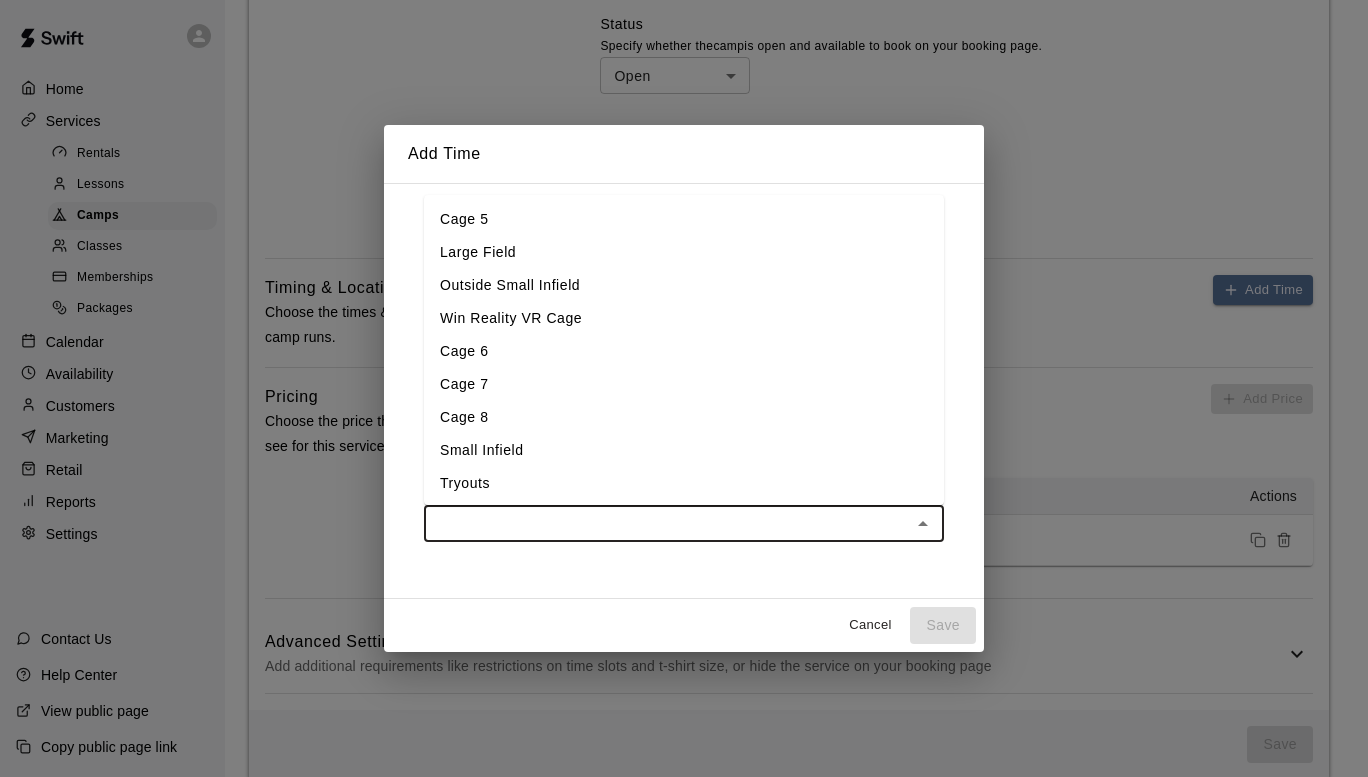 click on "Tryouts" at bounding box center [684, 483] 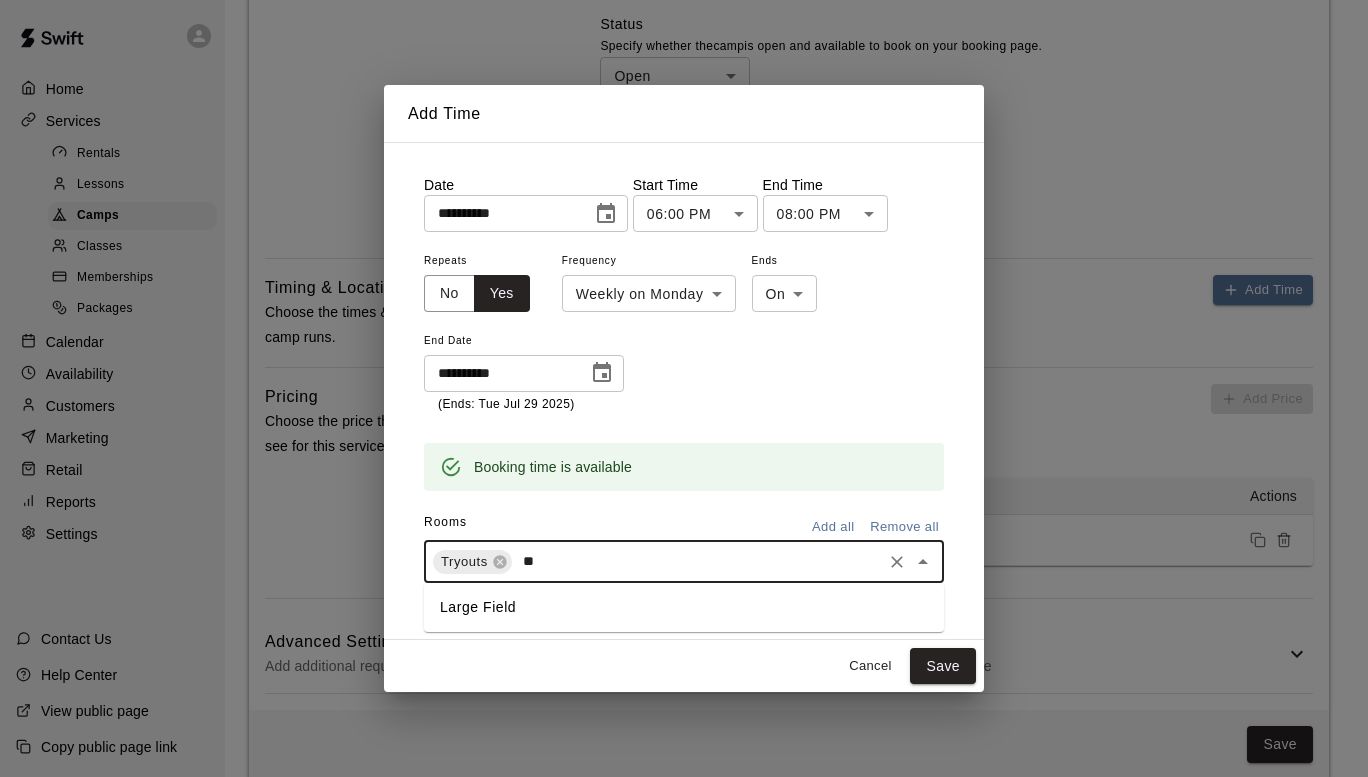 type on "***" 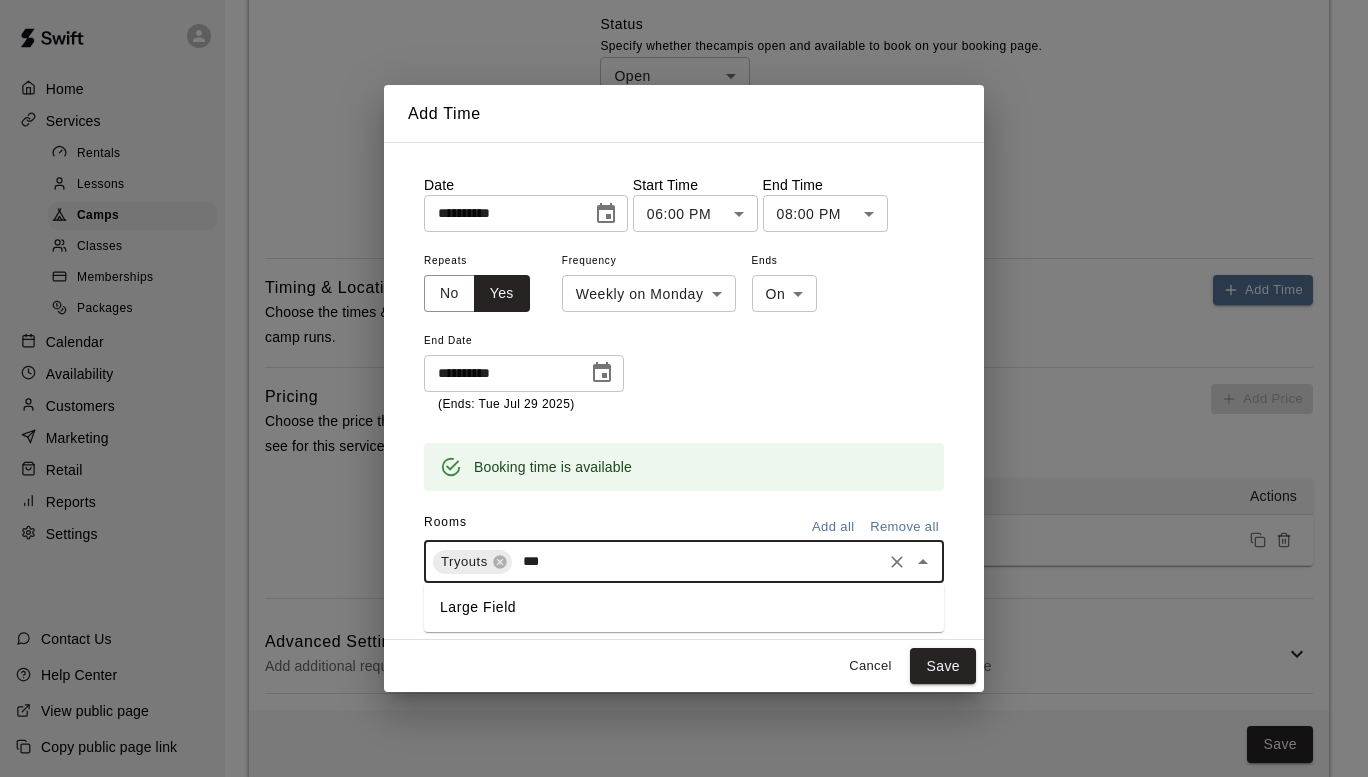 click on "Large Field" at bounding box center [684, 607] 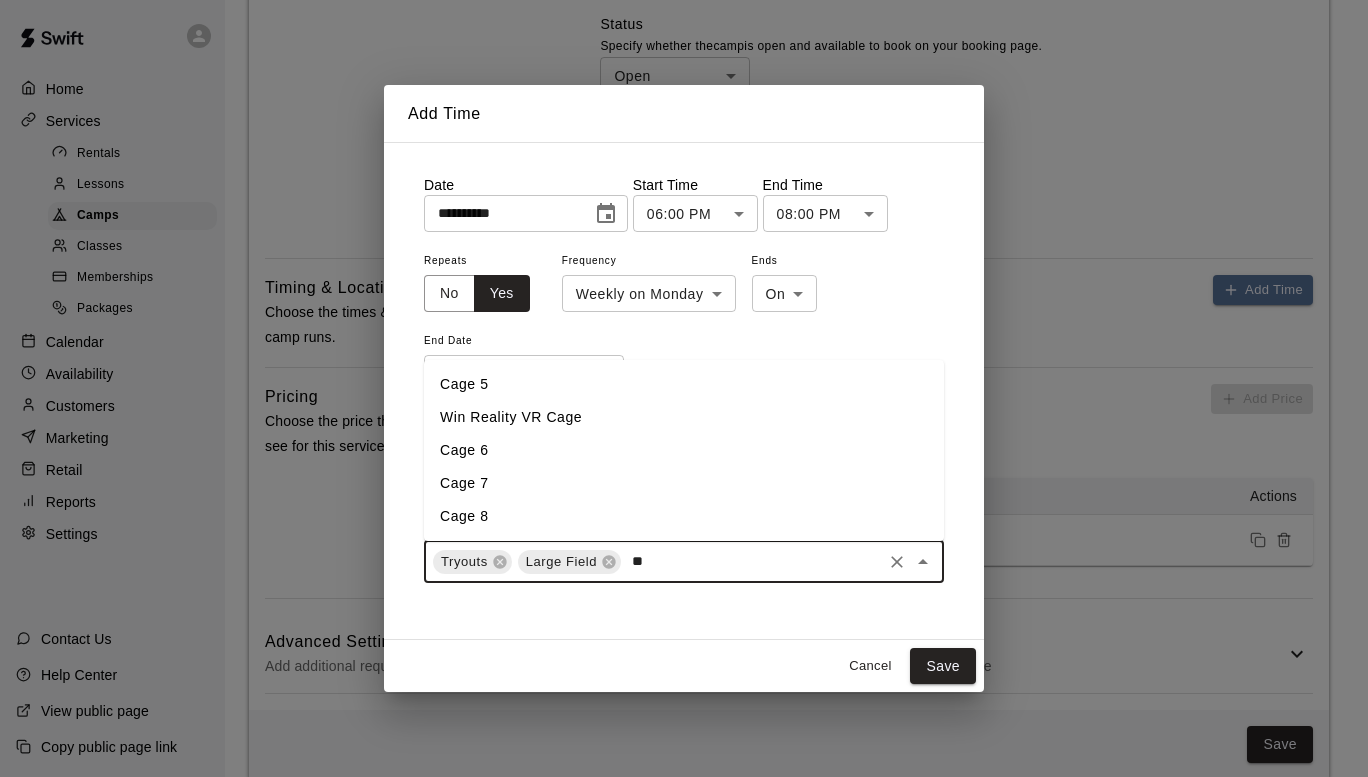 type on "***" 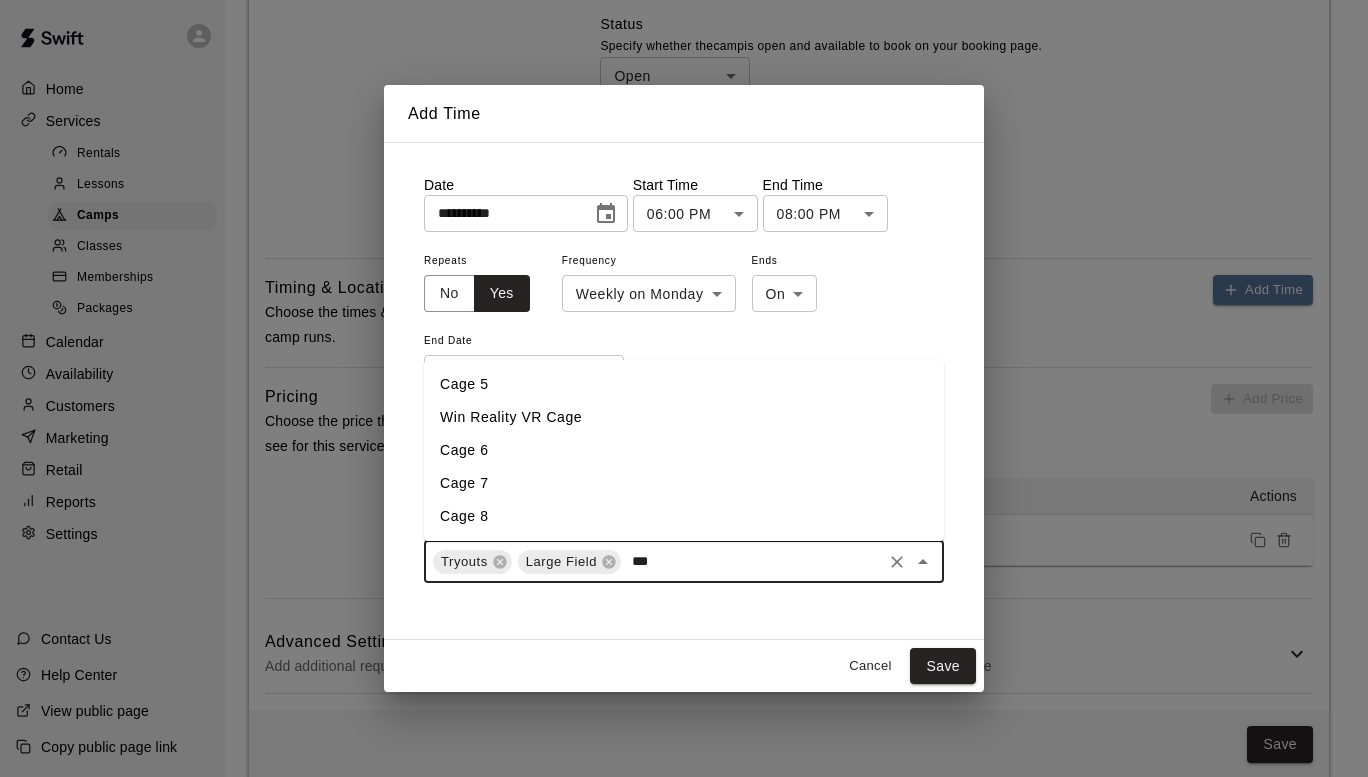 click on "Cage 8" at bounding box center (684, 516) 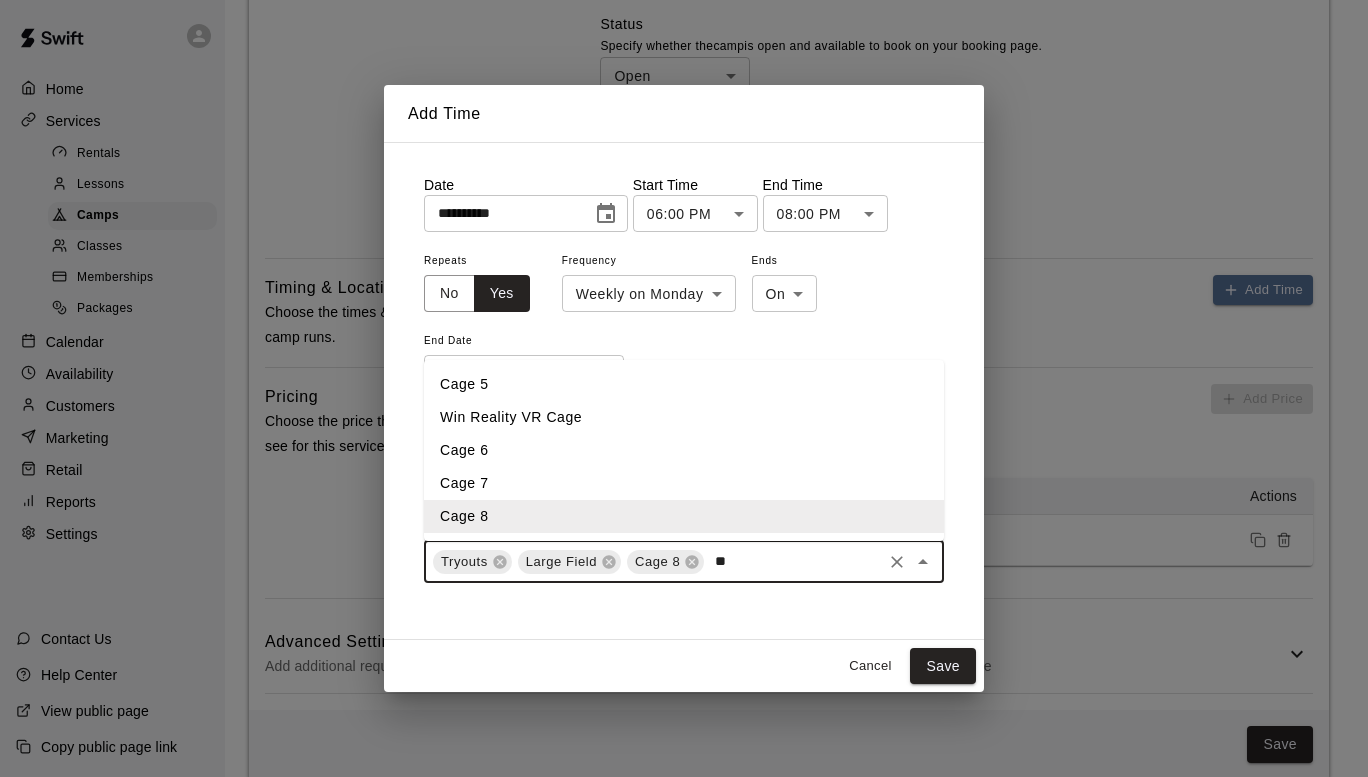type on "***" 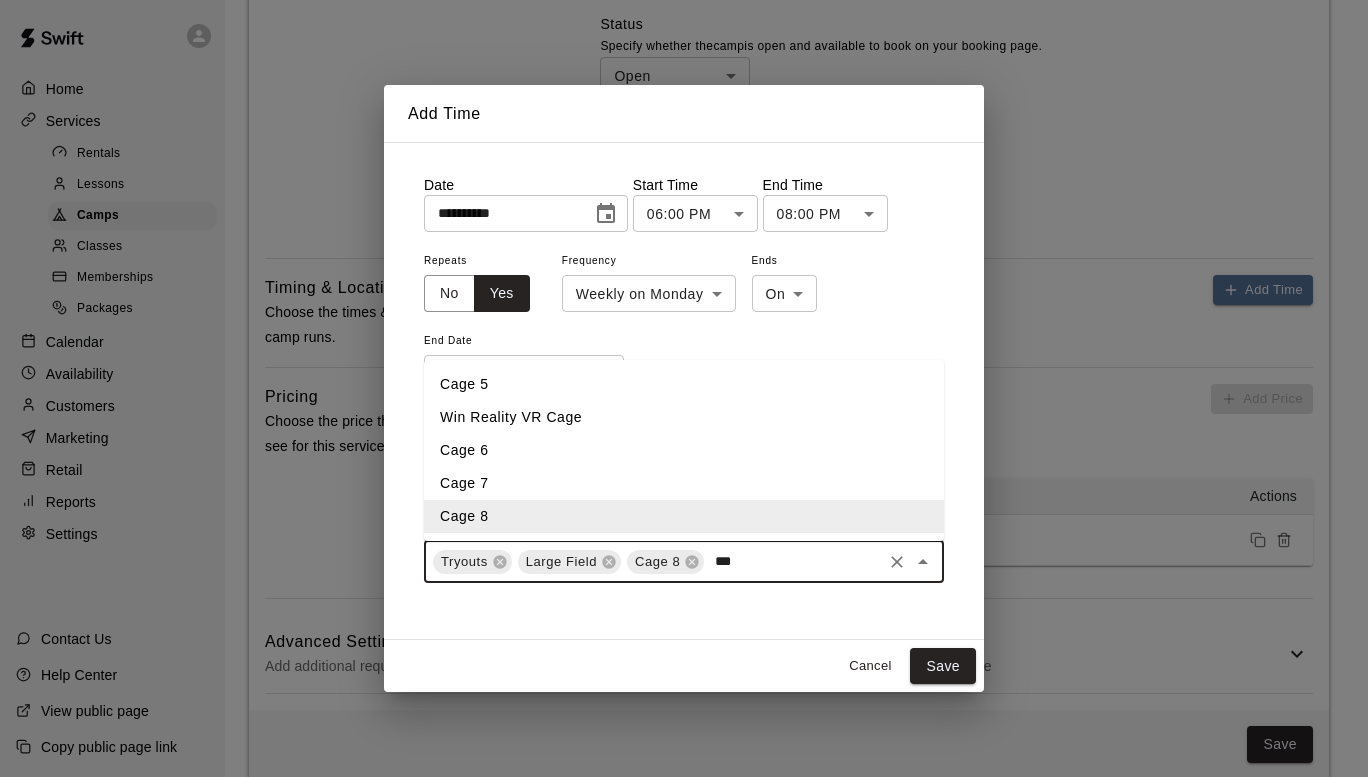 click on "Cage 7" at bounding box center (684, 483) 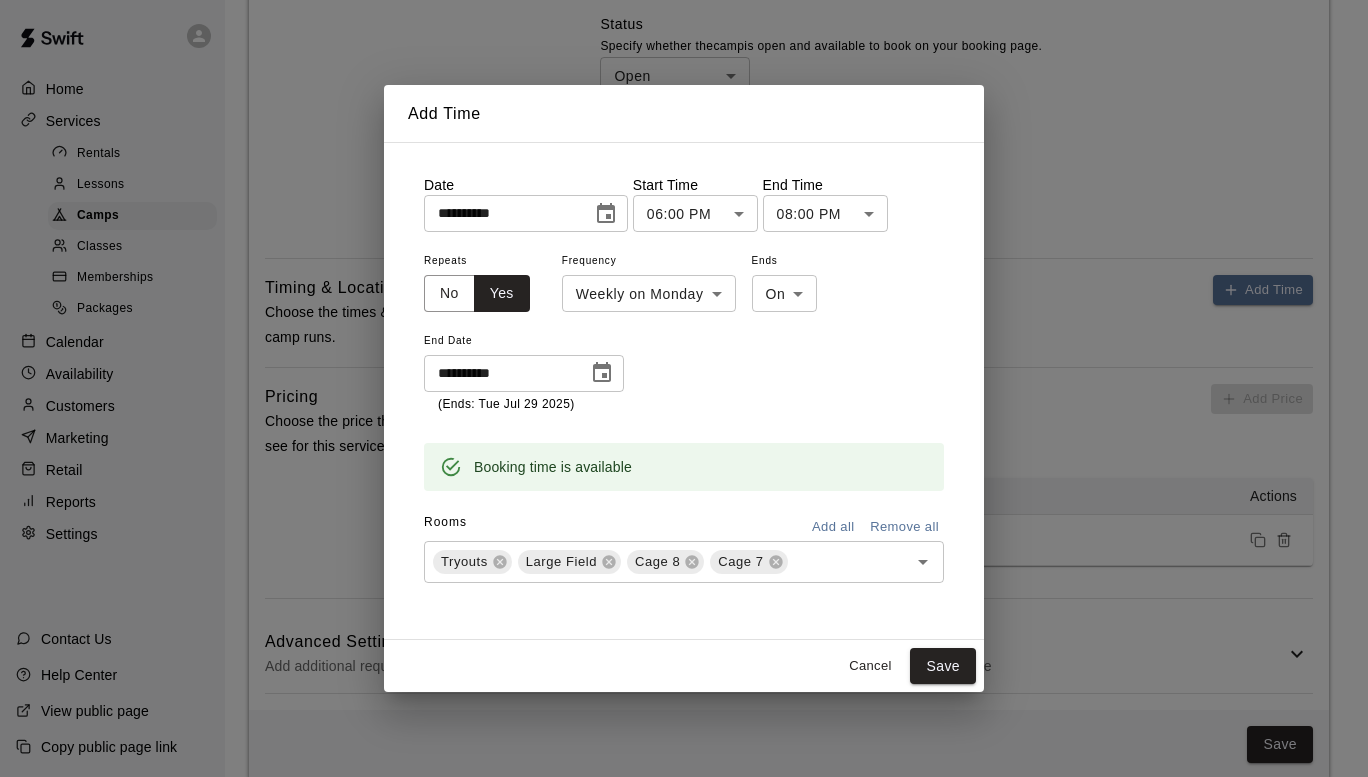 click on "**********" at bounding box center [684, 331] 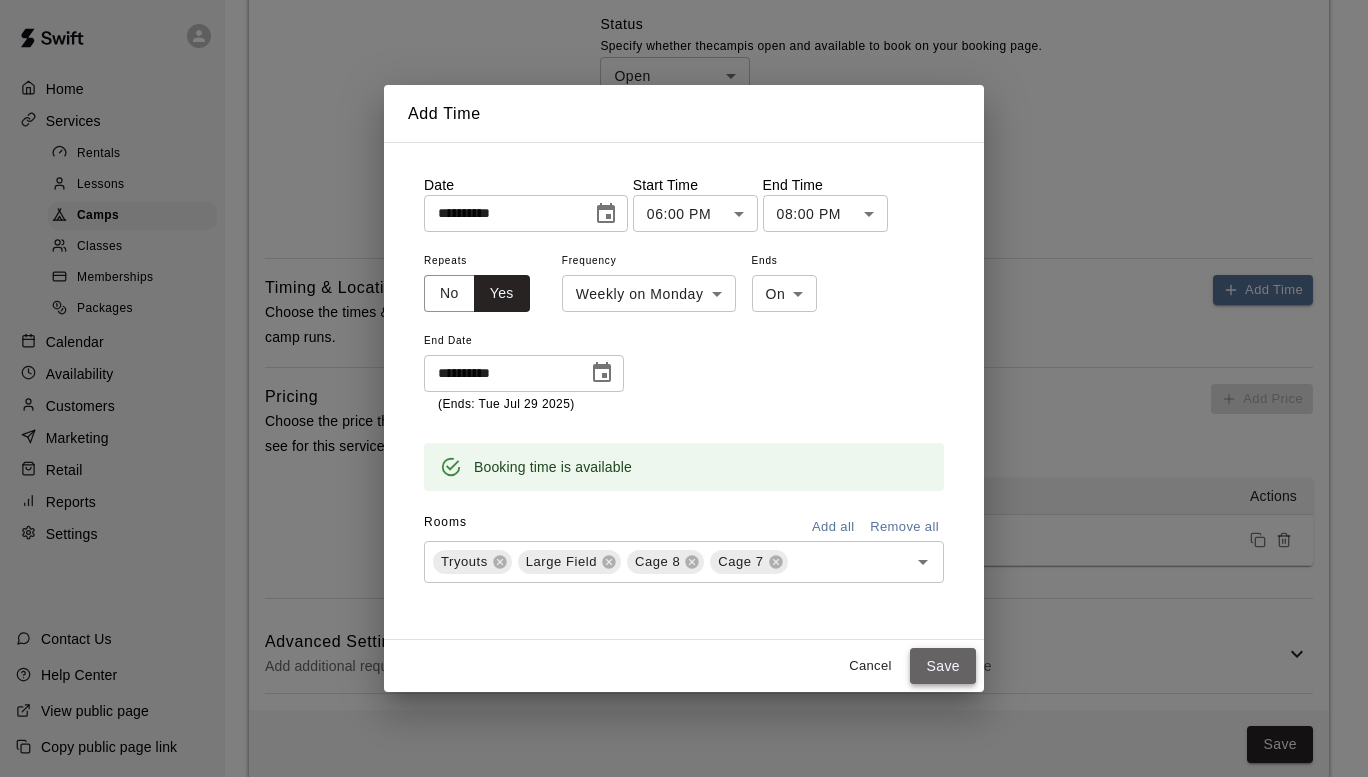 click on "Save" at bounding box center [943, 666] 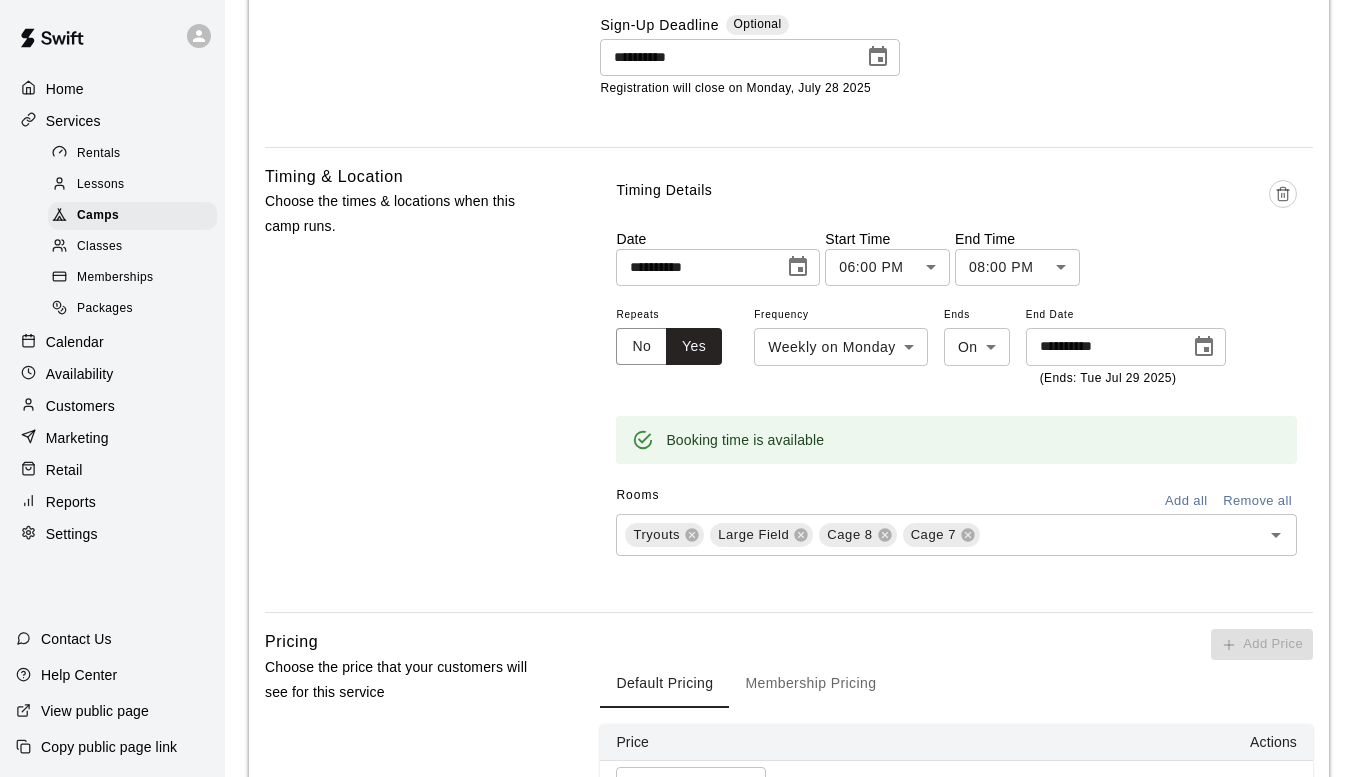 scroll, scrollTop: 1118, scrollLeft: 0, axis: vertical 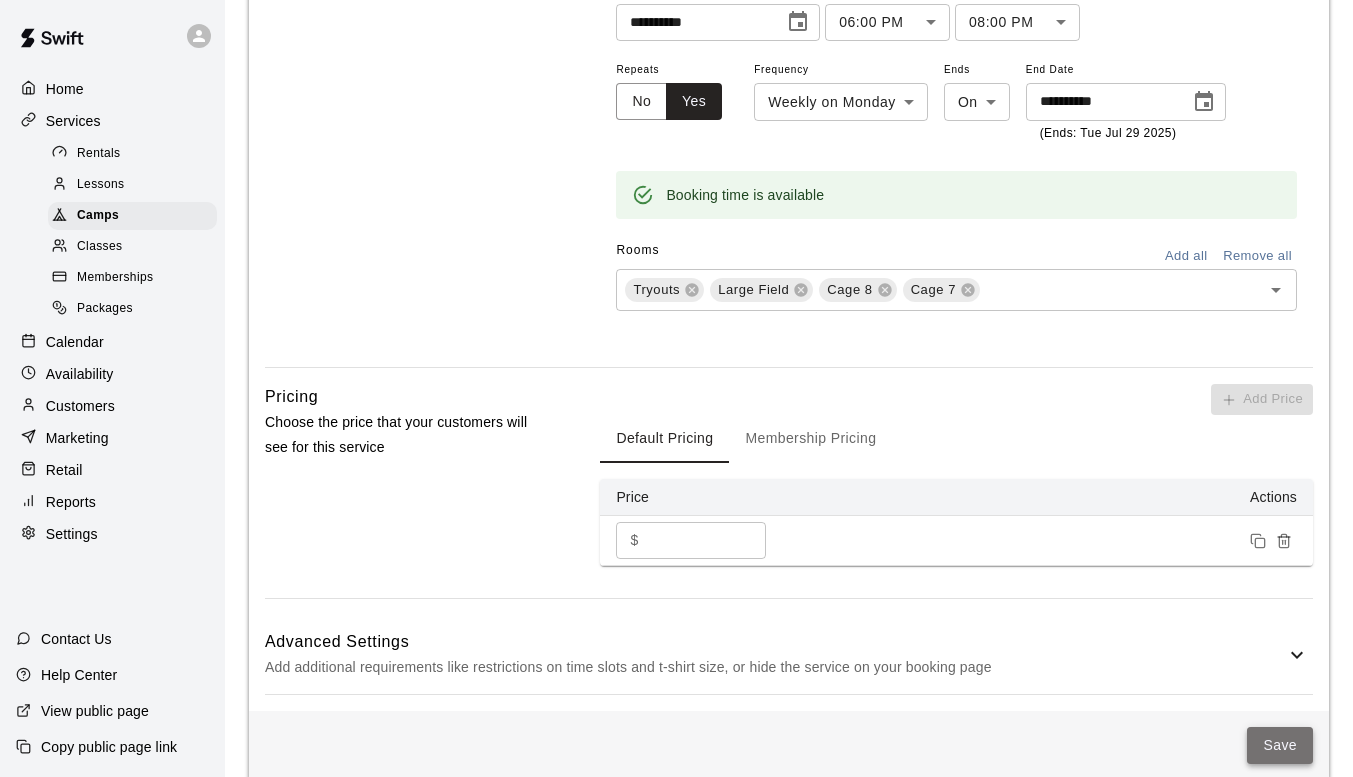 click on "Save" at bounding box center (1280, 745) 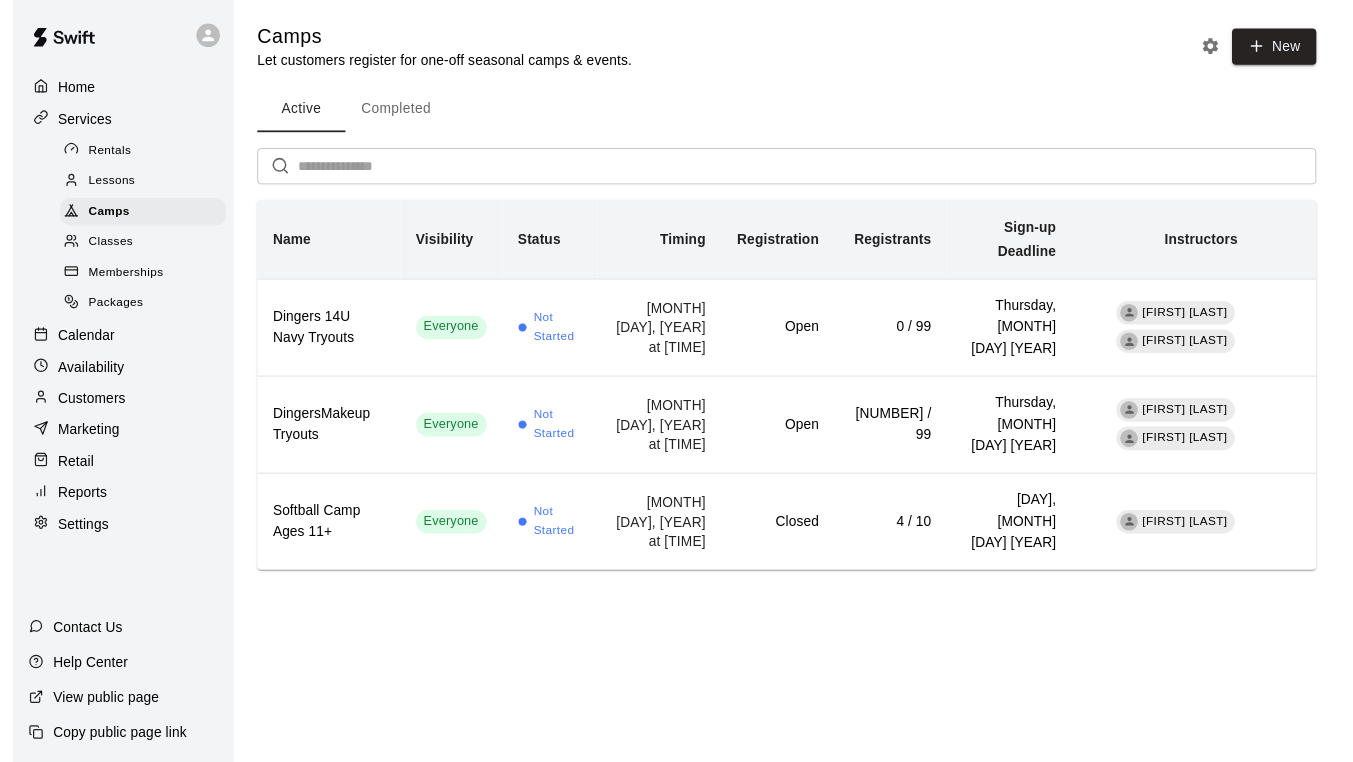 scroll, scrollTop: 0, scrollLeft: 0, axis: both 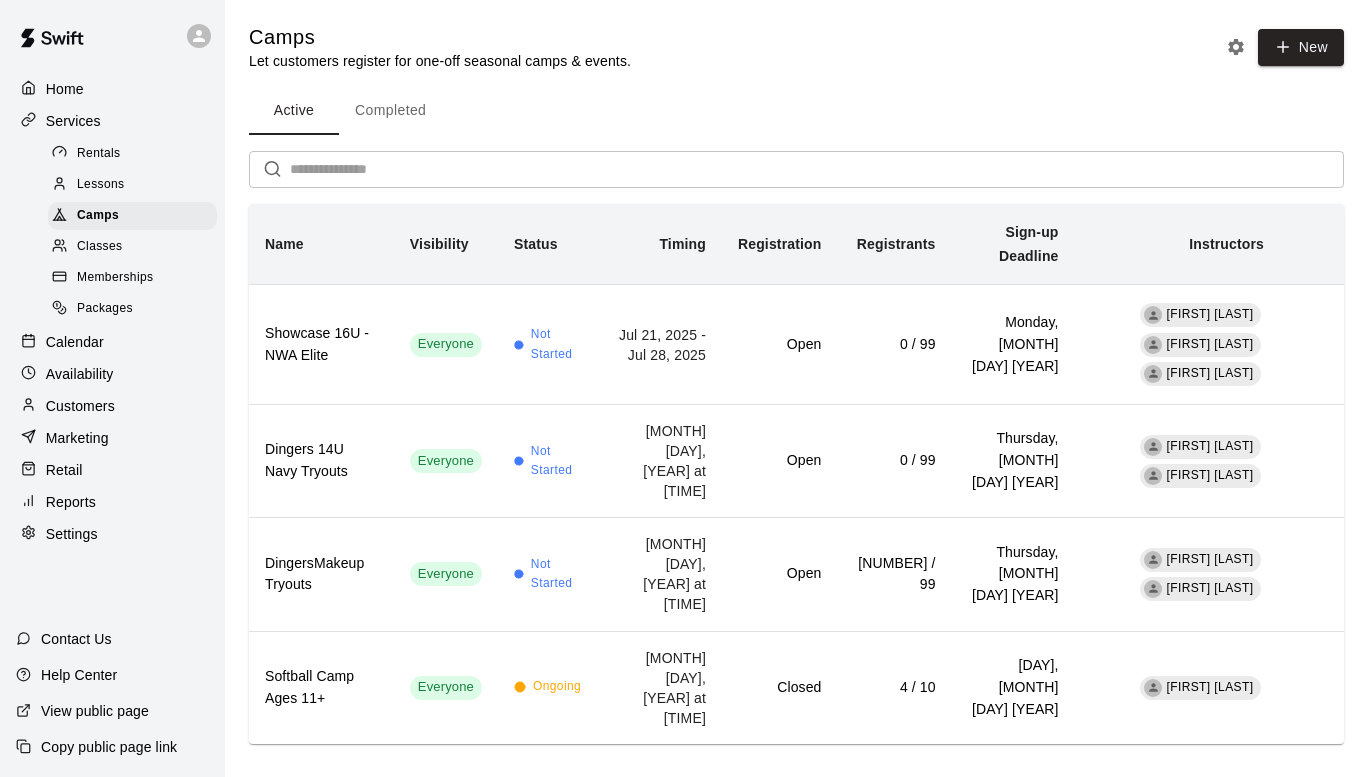 click on "Customers" at bounding box center [80, 406] 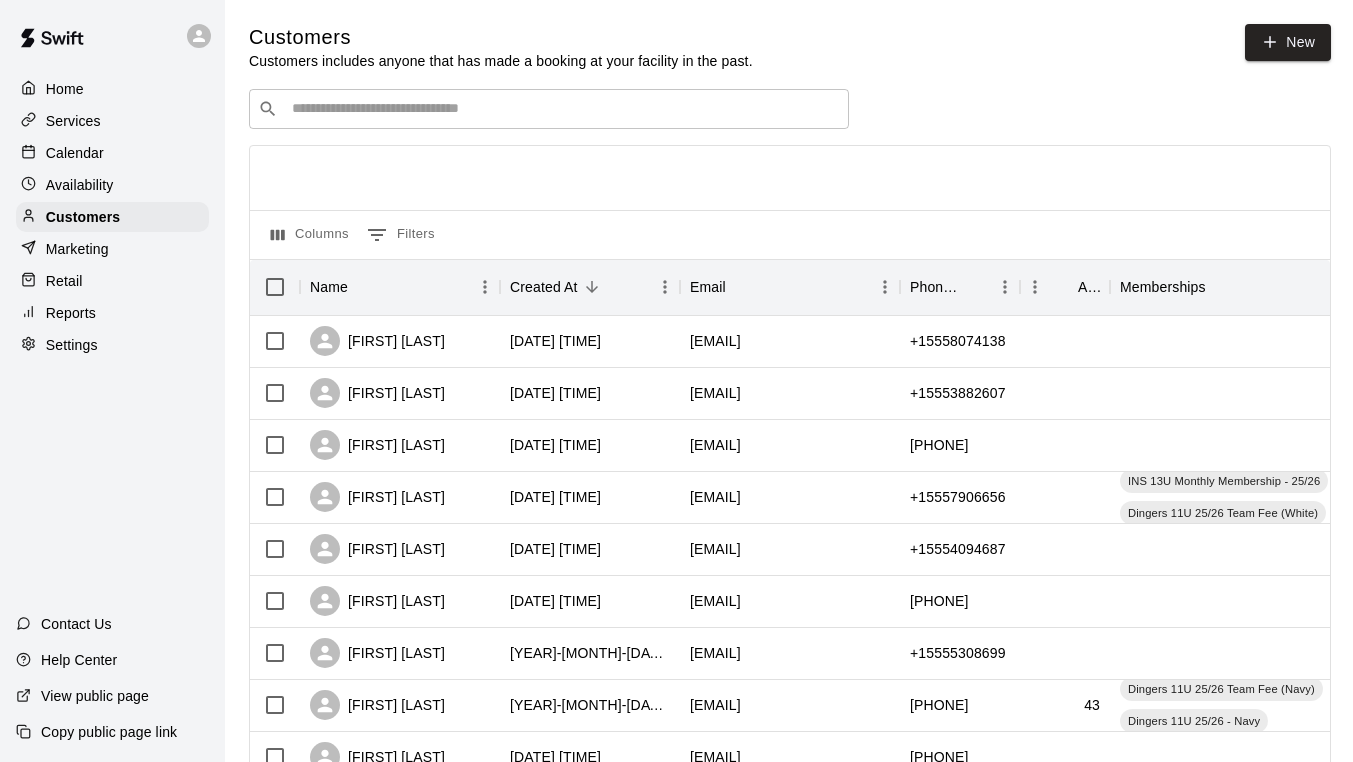 click on "​ ​" at bounding box center [549, 109] 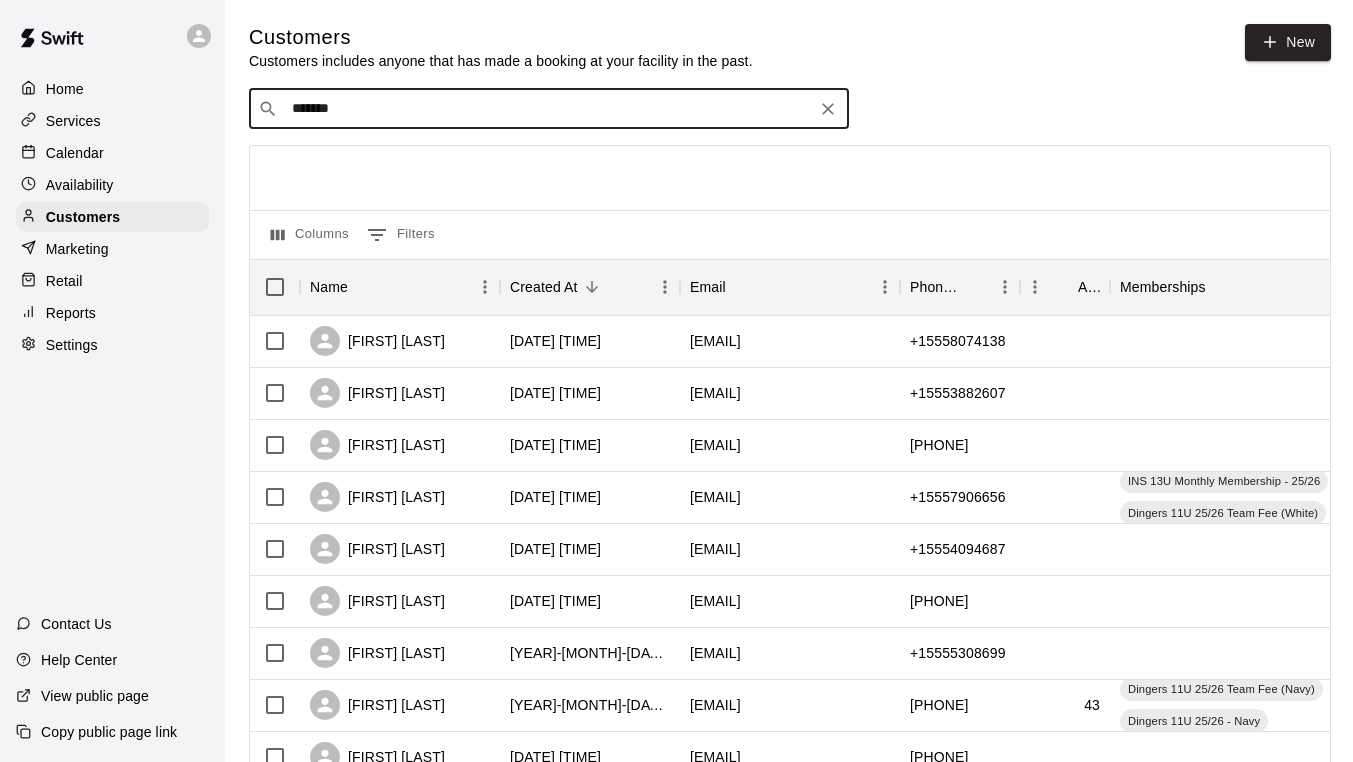 type on "******" 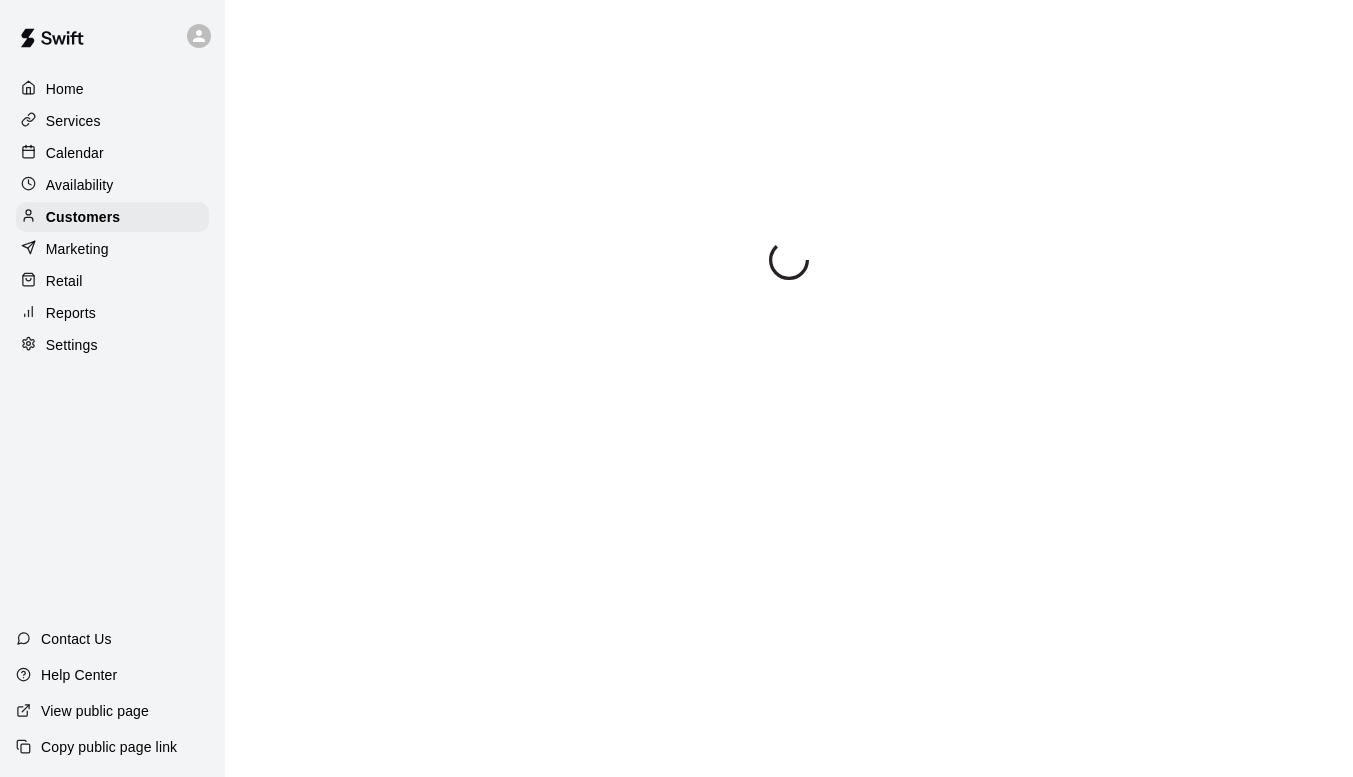 scroll, scrollTop: 0, scrollLeft: 0, axis: both 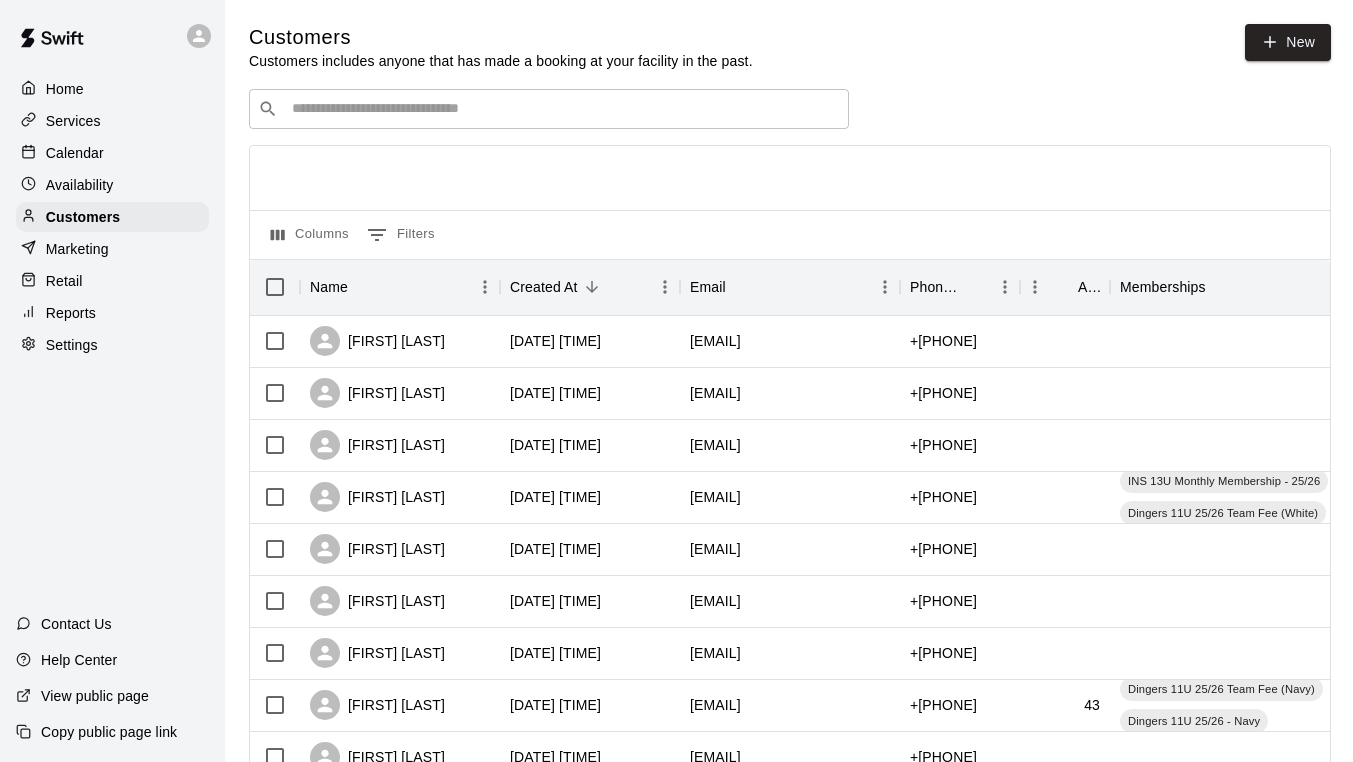 click on "​ ​" at bounding box center [549, 109] 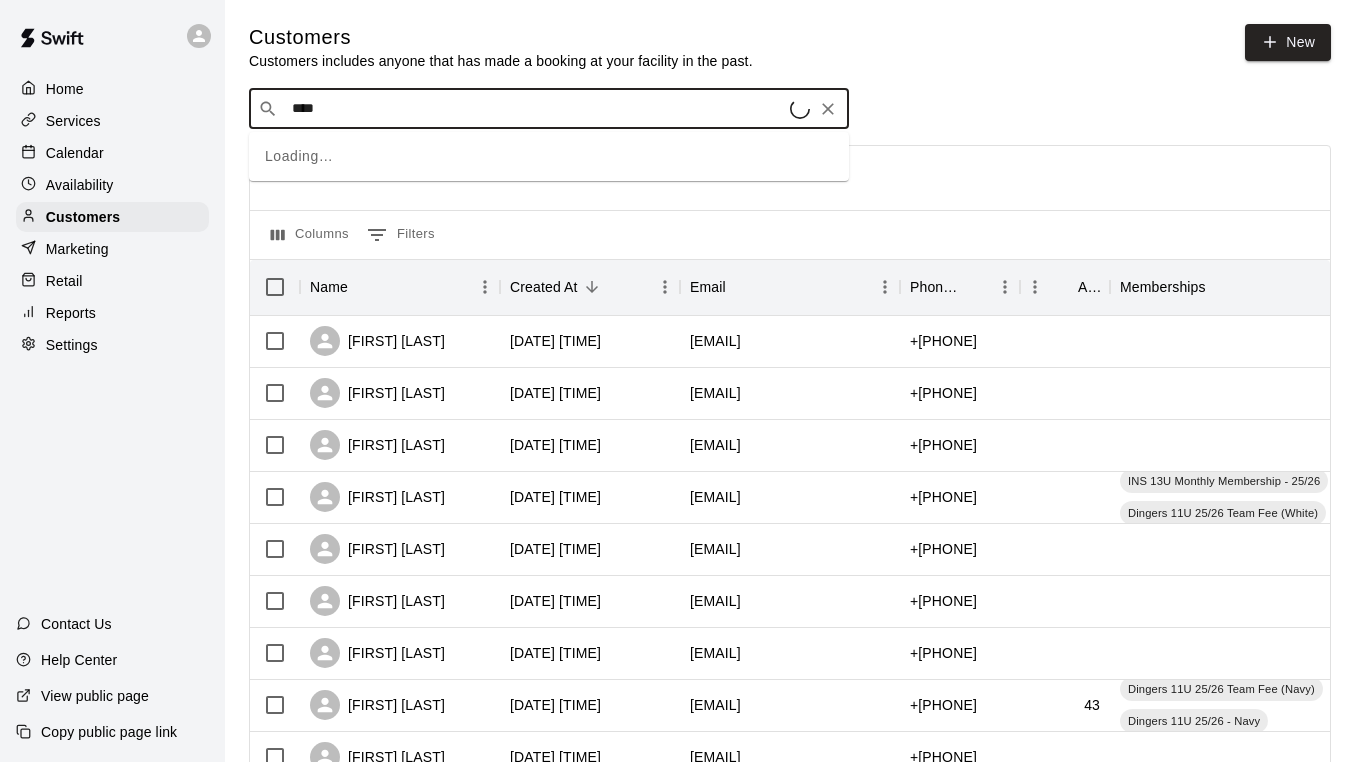 type on "*****" 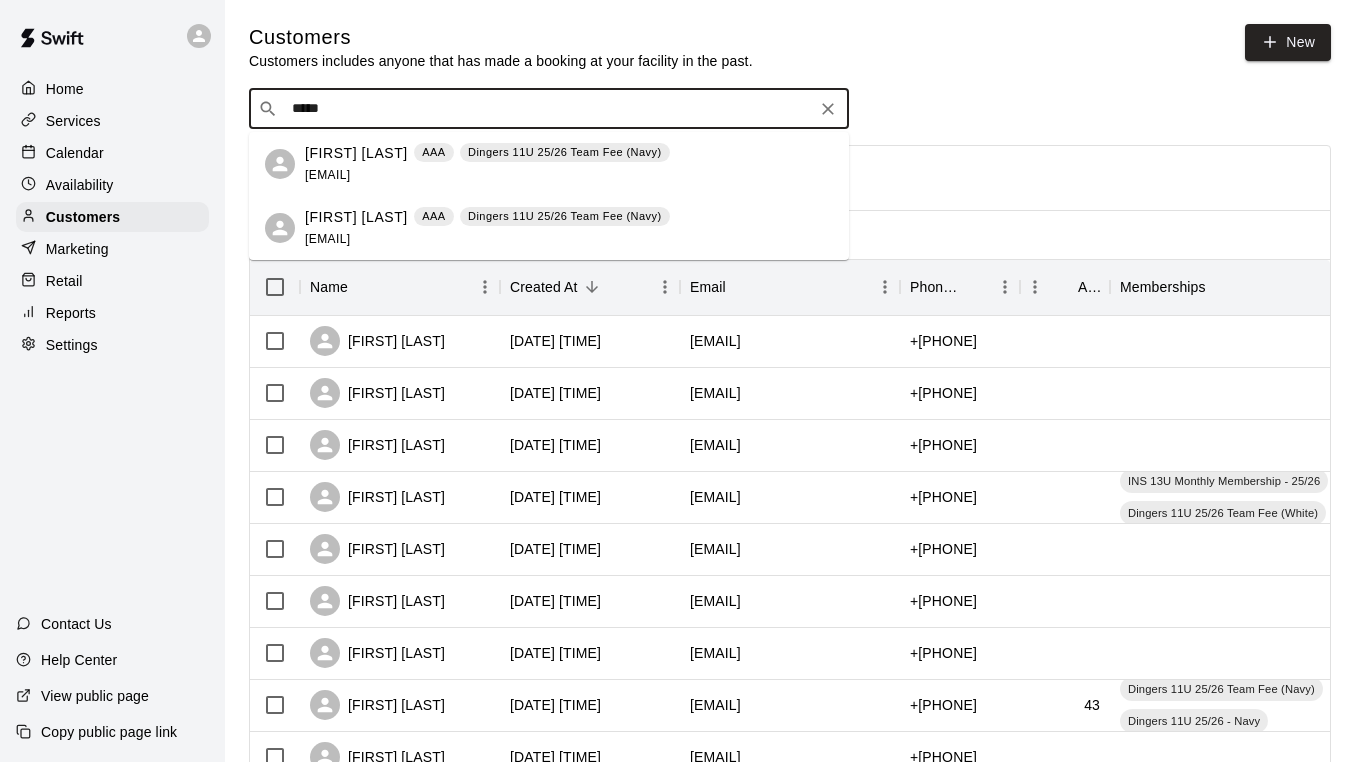click on "[FIRST] [LAST] [TEAM] [TEAM] [EMAIL]" at bounding box center [549, 228] 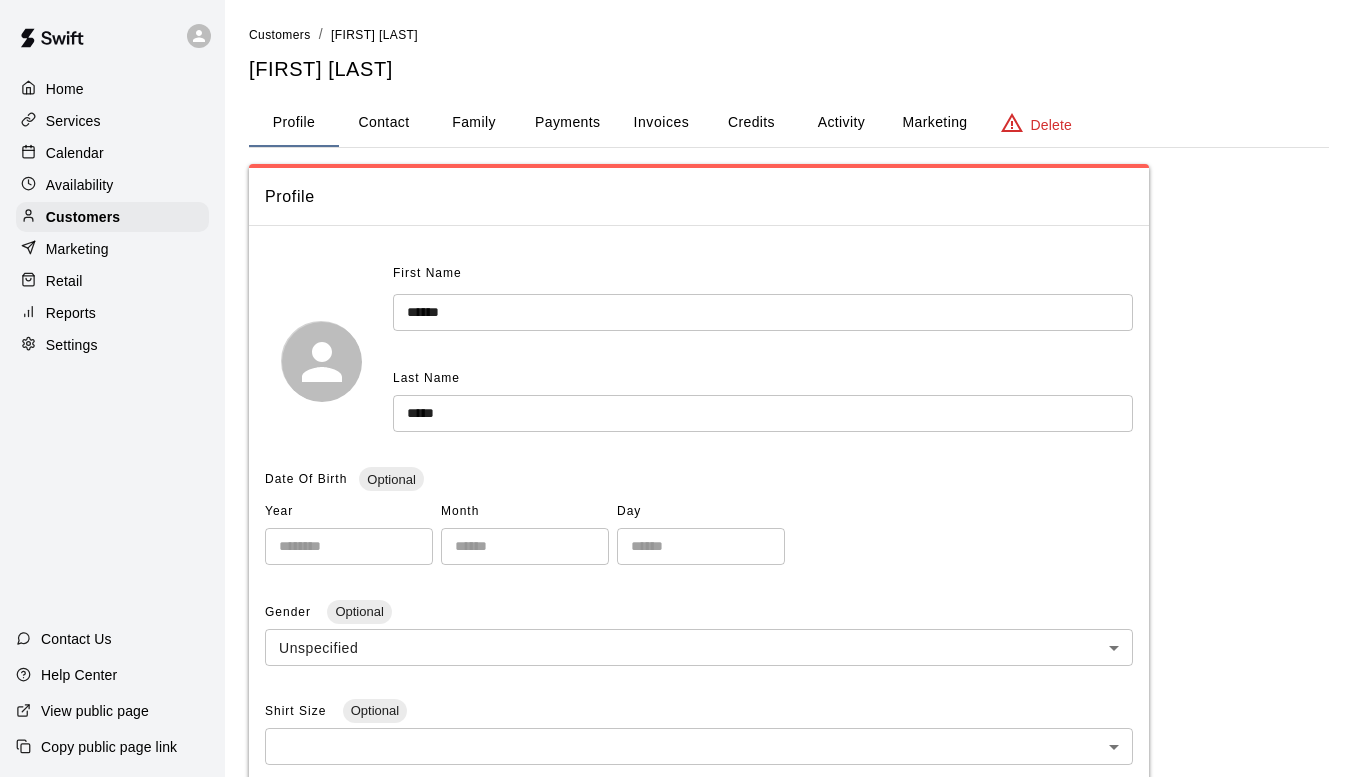click on "Activity" at bounding box center (841, 123) 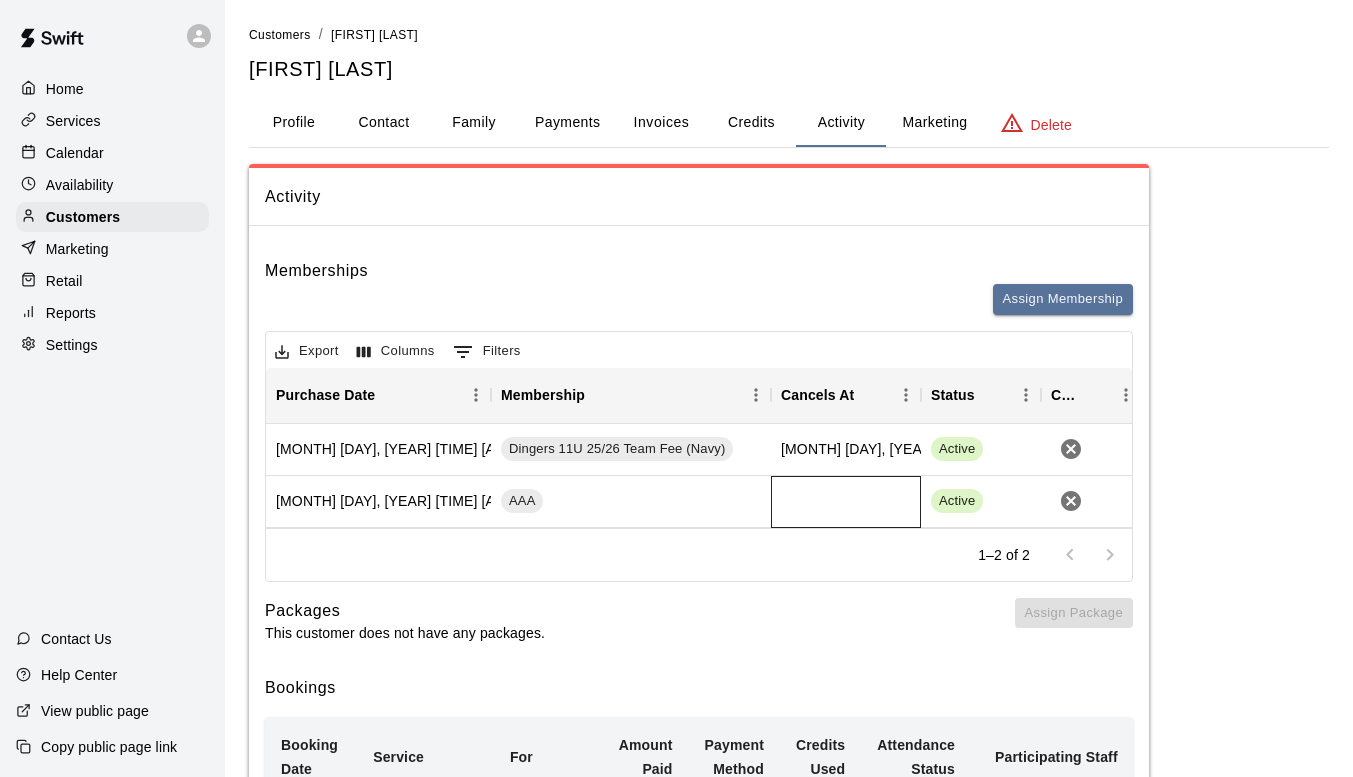 click at bounding box center (846, 502) 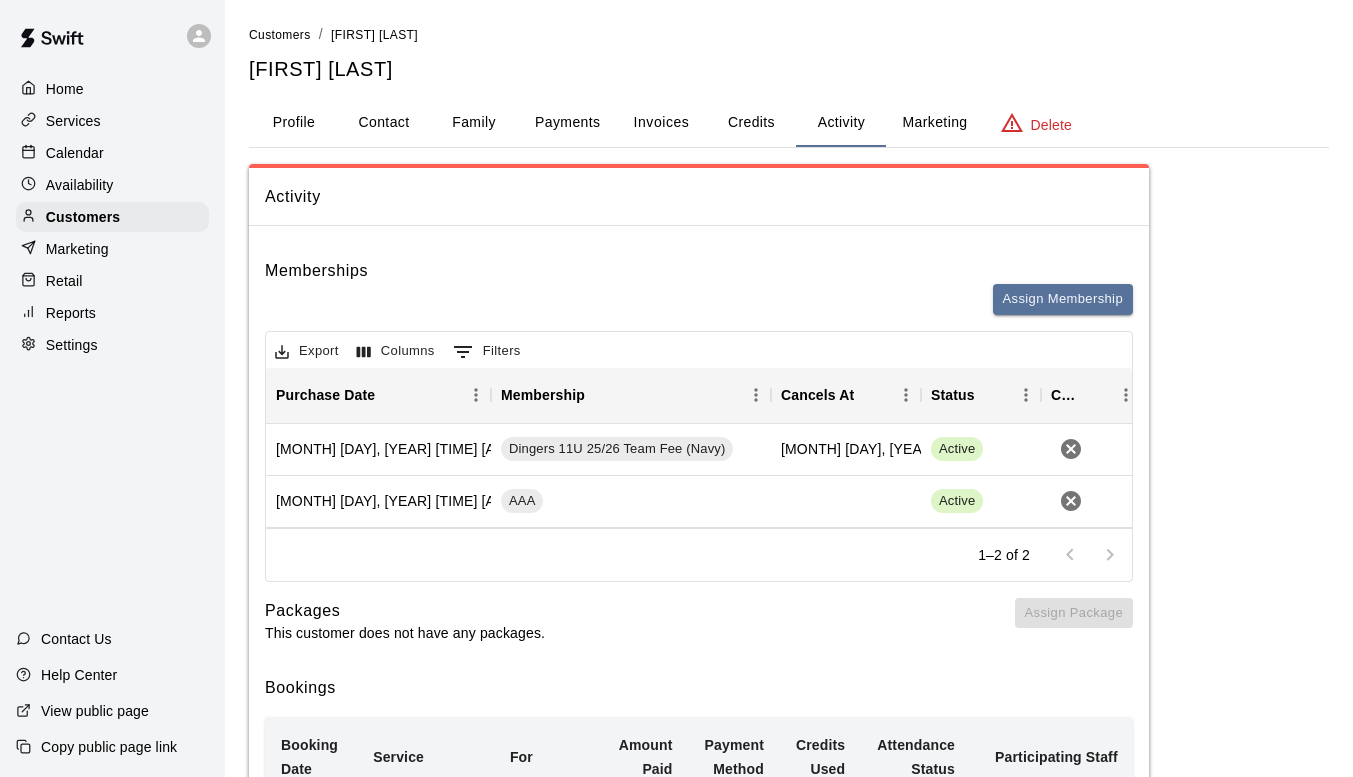 click on "Activity Memberships Assign Membership Export Columns 0 Filters Purchase Date Membership Cancels At Status Cancel July 10, 2025 8:26 AM Dingers 11U 25/26 Team Fee (Navy)  June 01, 2026 Active June 01, 2025 7:55 PM AAA Active 1–2 of 2 Packages This customer does not have any packages. Assign Package Bookings Booking Date   Service For Amount Paid Payment Method Credits Used Attendance Status Participating Staff July 18, 2025 1:00 PM Hitting Lesson Moses Hagan N/A N/A N/A Unknown Eric Harrington July 08, 2025 5:30 PM Dingers 11u Tryouts Moses Hagan N/A N/A N/A Unknown Matthew Jones Randy Dickey July 03, 2025 1:30 PM Hitting Lesson Moses Hagan 40 Card N/A Unknown Eric Harrington June 26, 2025 12:30 PM Hitting Lesson Moses Hagan 40 Card N/A Unknown Eric Harrington June 19, 2025 1:00 PM Hitting Lesson Moses Hagan 40 Card N/A Unknown Eric Harrington June 12, 2025 12:30 PM Hitting Lesson Moses Hagan 40 Card N/A Unknown Eric Harrington June 05, 2025 1:30 PM Hitting Lesson Moses Hagan 40 Card N/A Unknown 10 **" at bounding box center [789, 984] 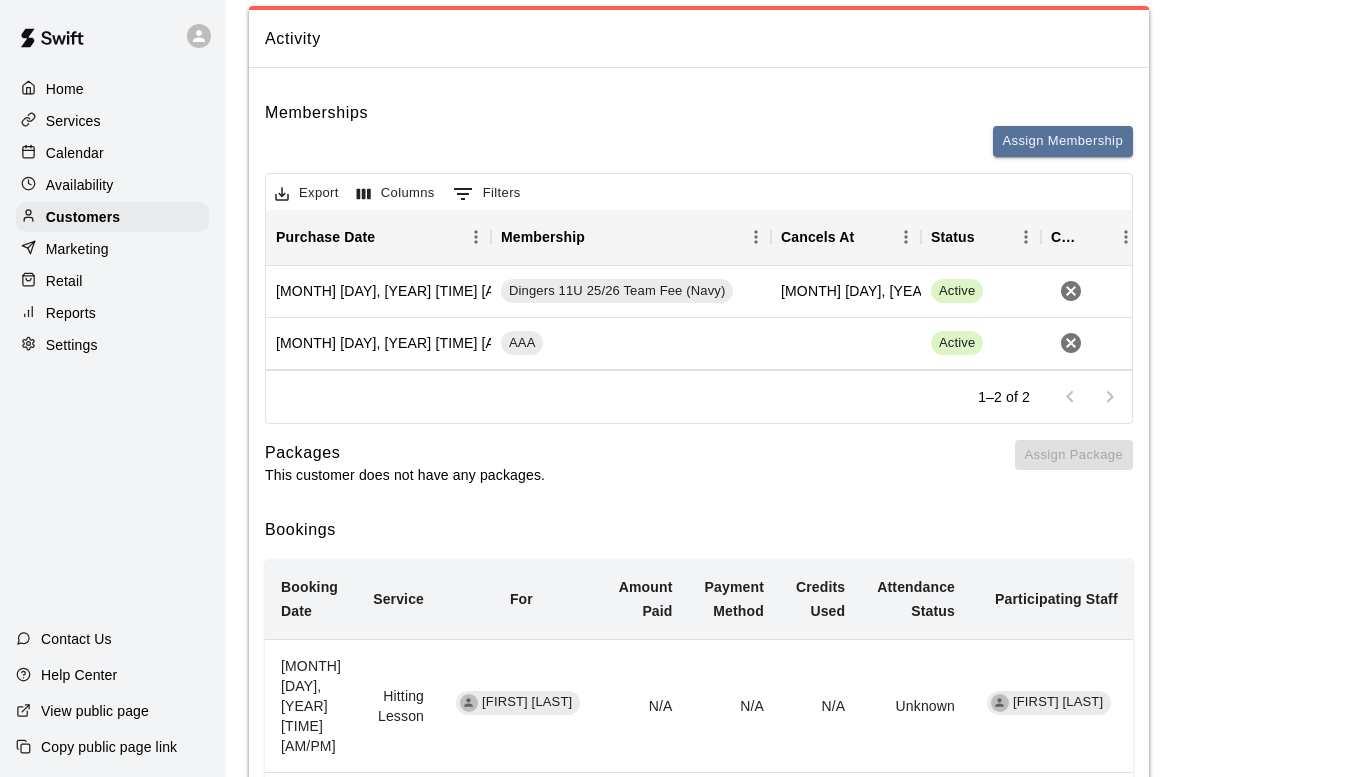 scroll, scrollTop: 100, scrollLeft: 0, axis: vertical 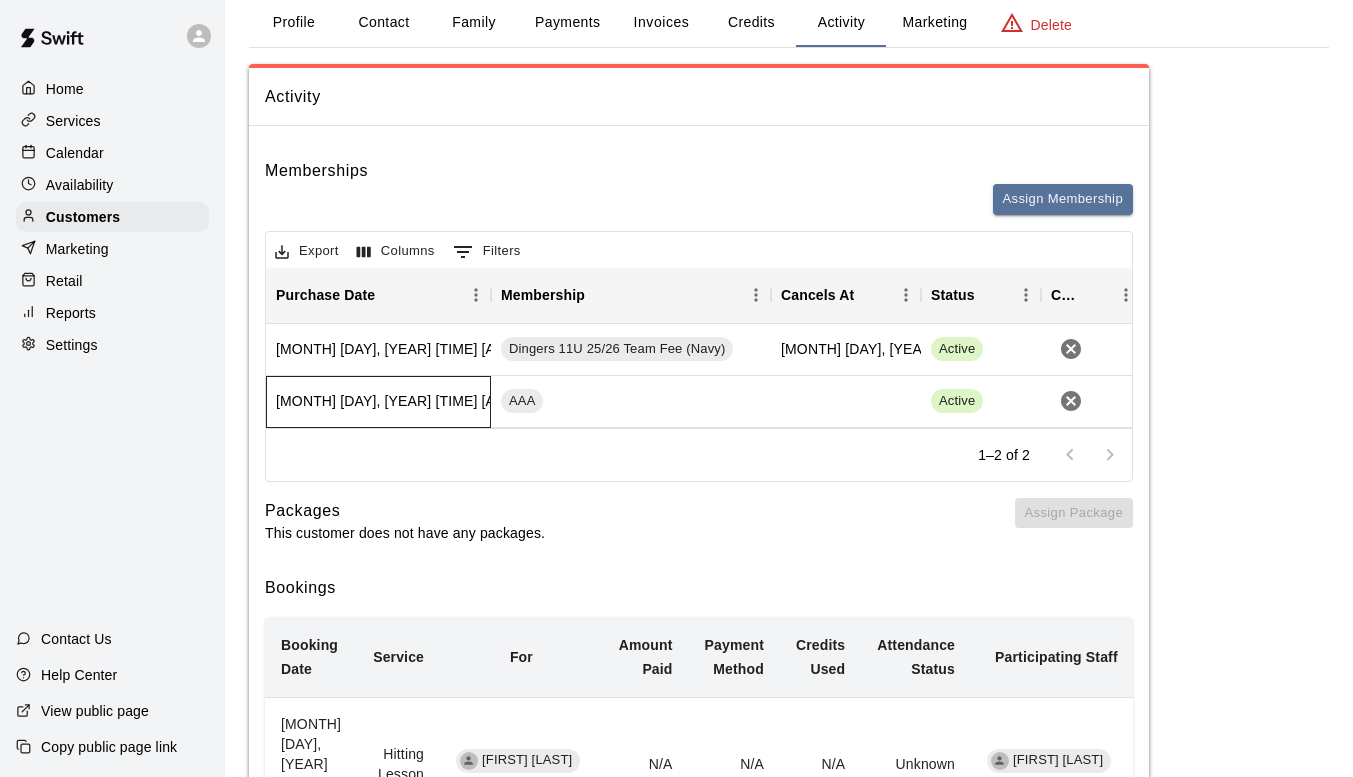 click on "[MONTH] [DAY], [YEAR] [TIME]" at bounding box center (378, 402) 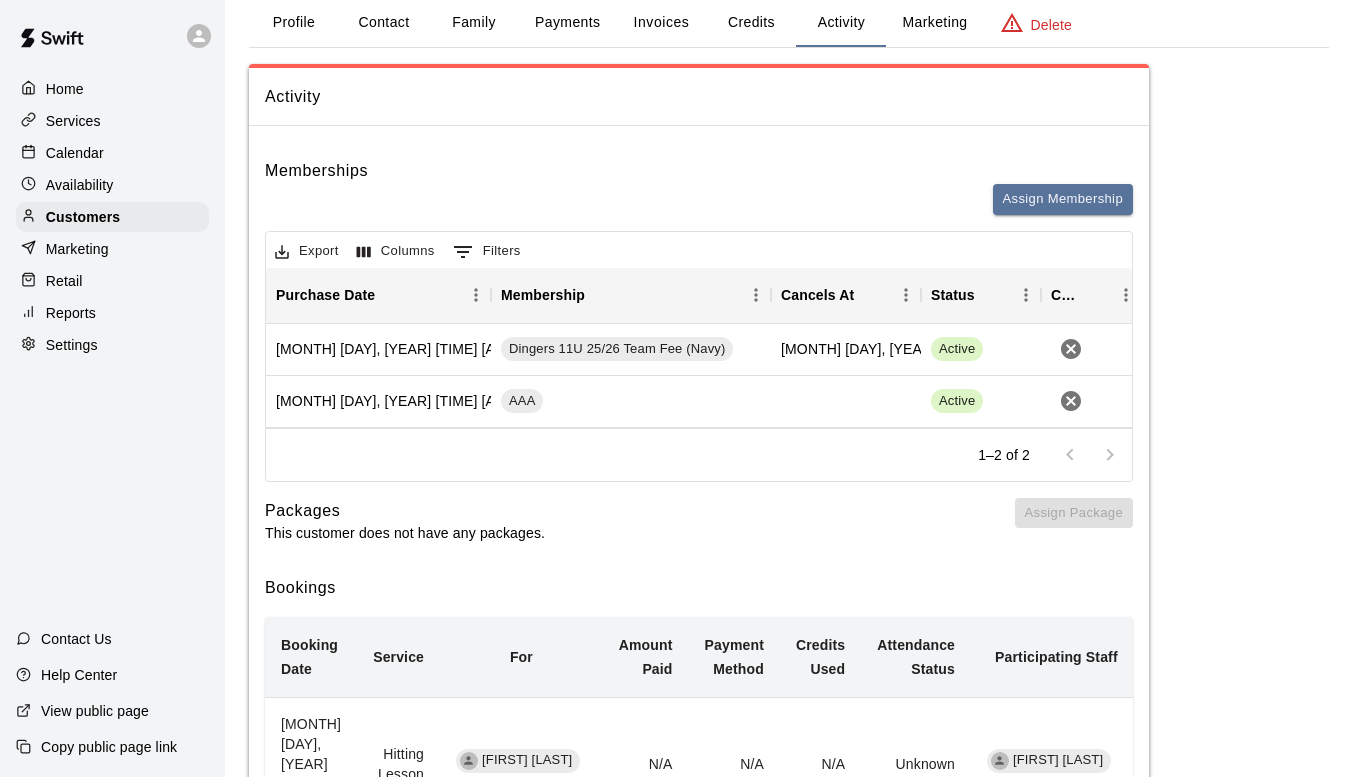 click on "Payments" at bounding box center (567, 23) 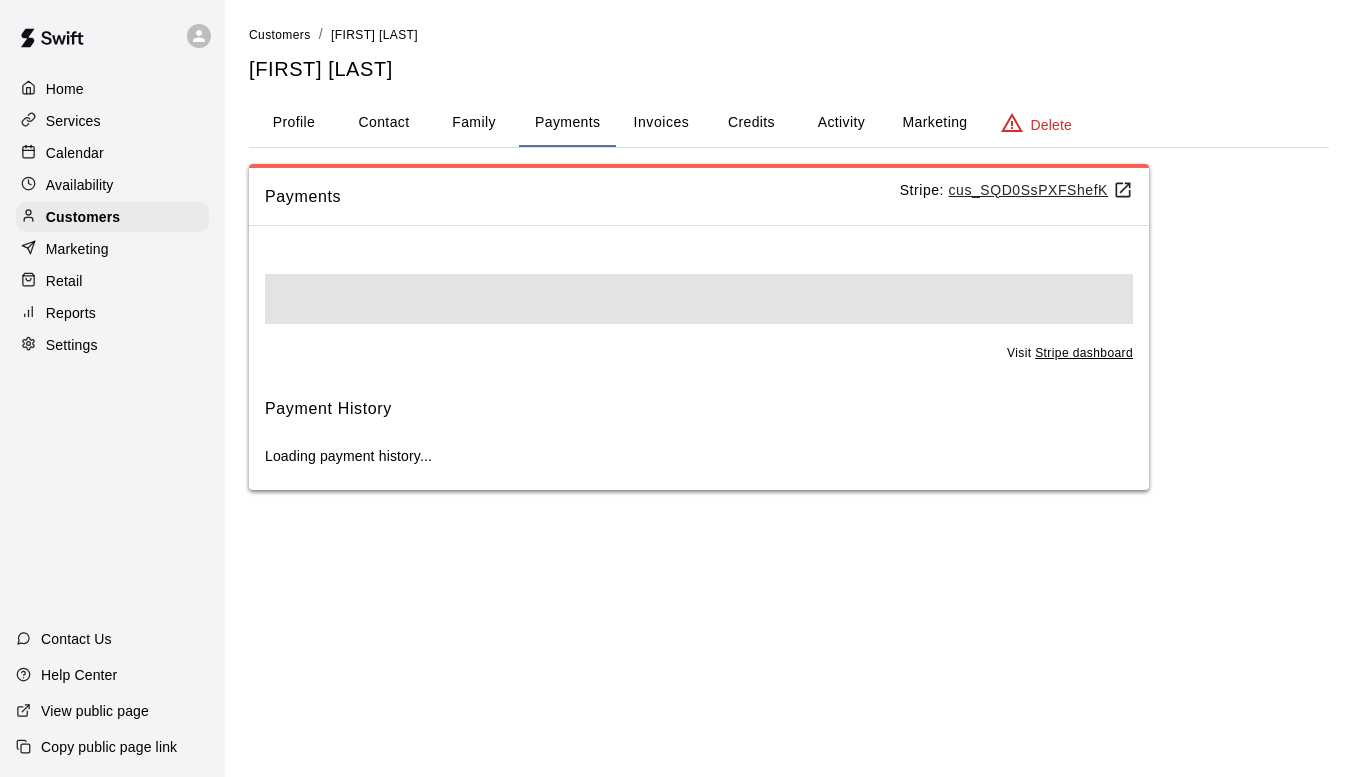 scroll, scrollTop: 0, scrollLeft: 0, axis: both 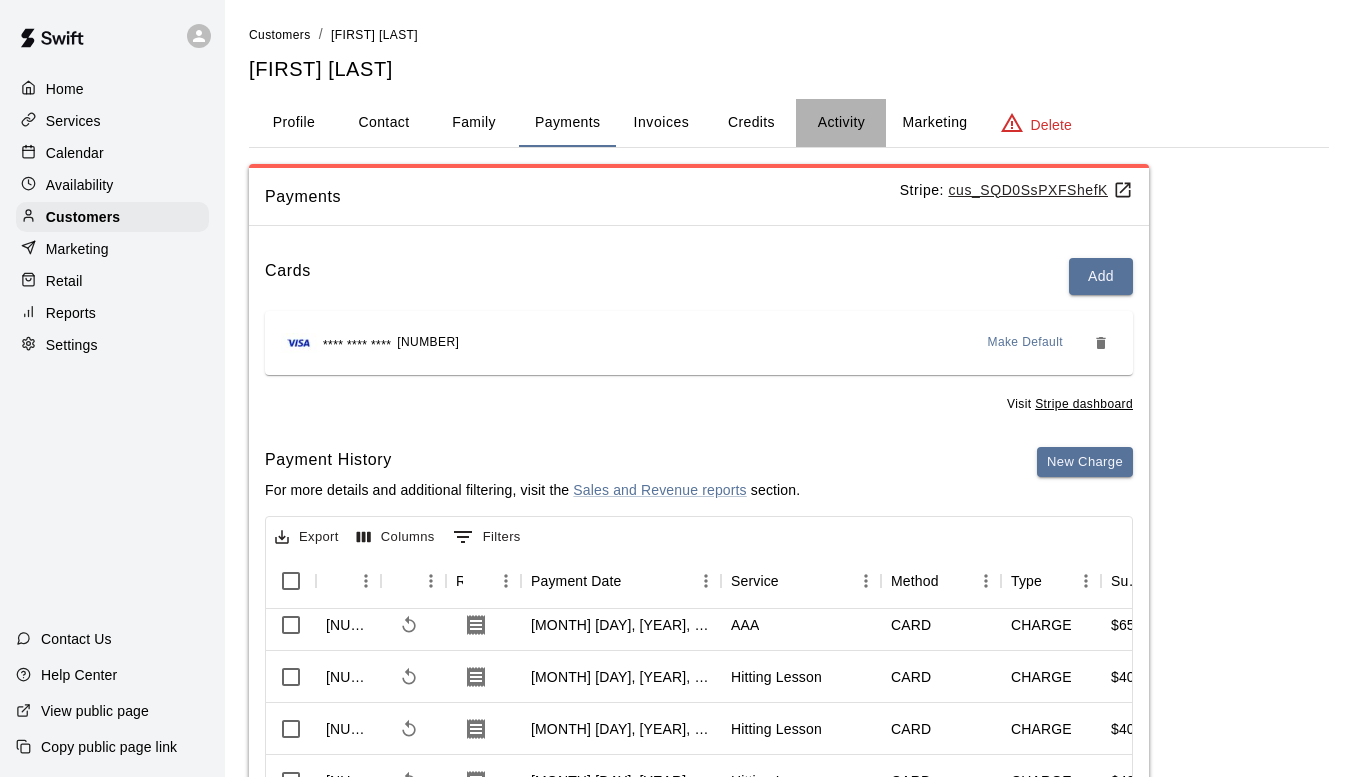 click on "Activity" at bounding box center [841, 123] 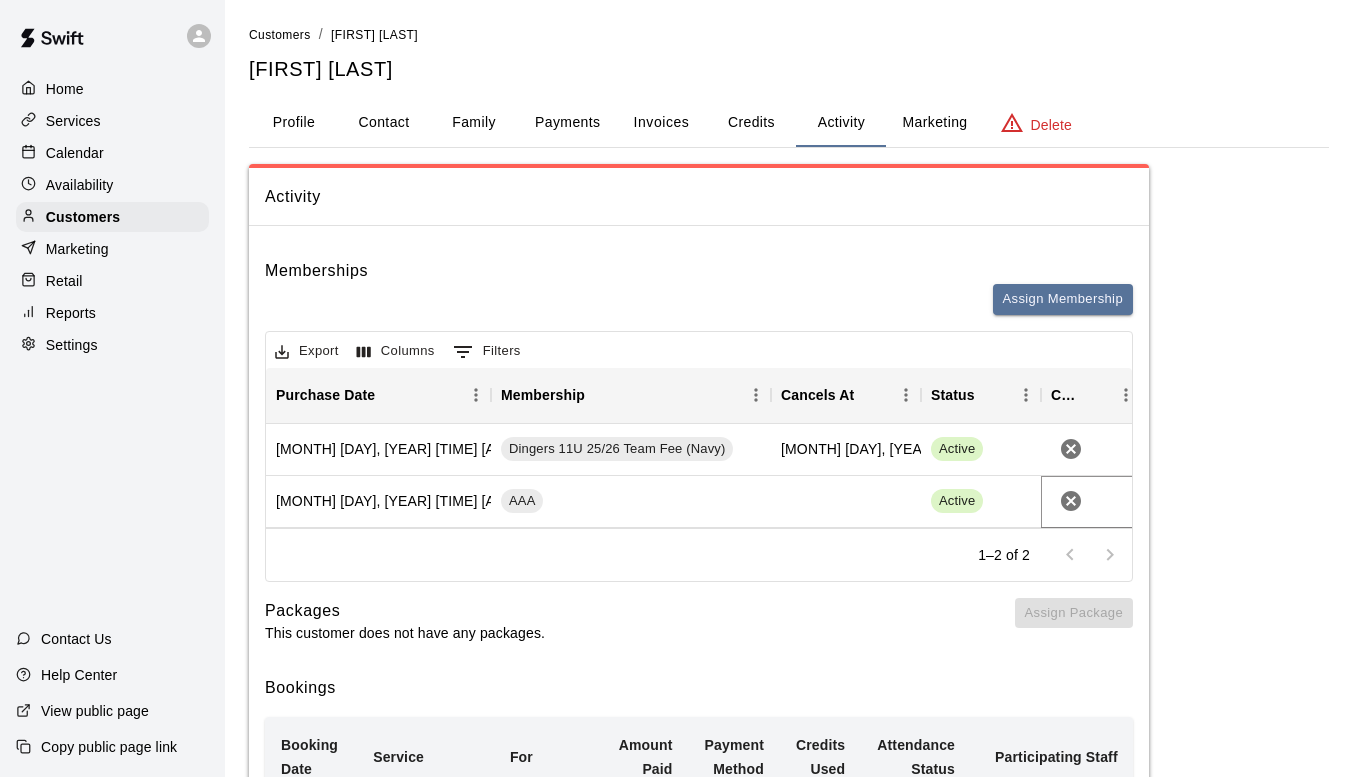 click 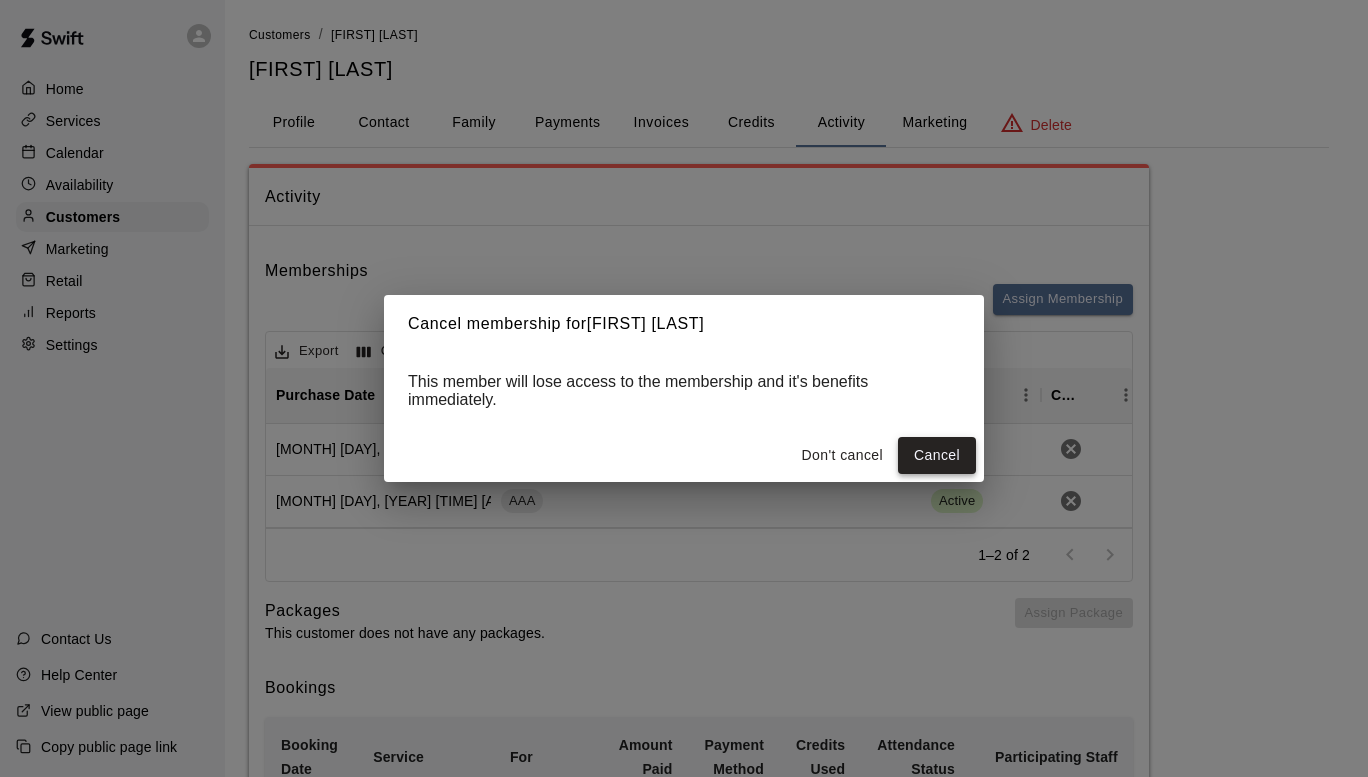click on "Cancel" at bounding box center [937, 455] 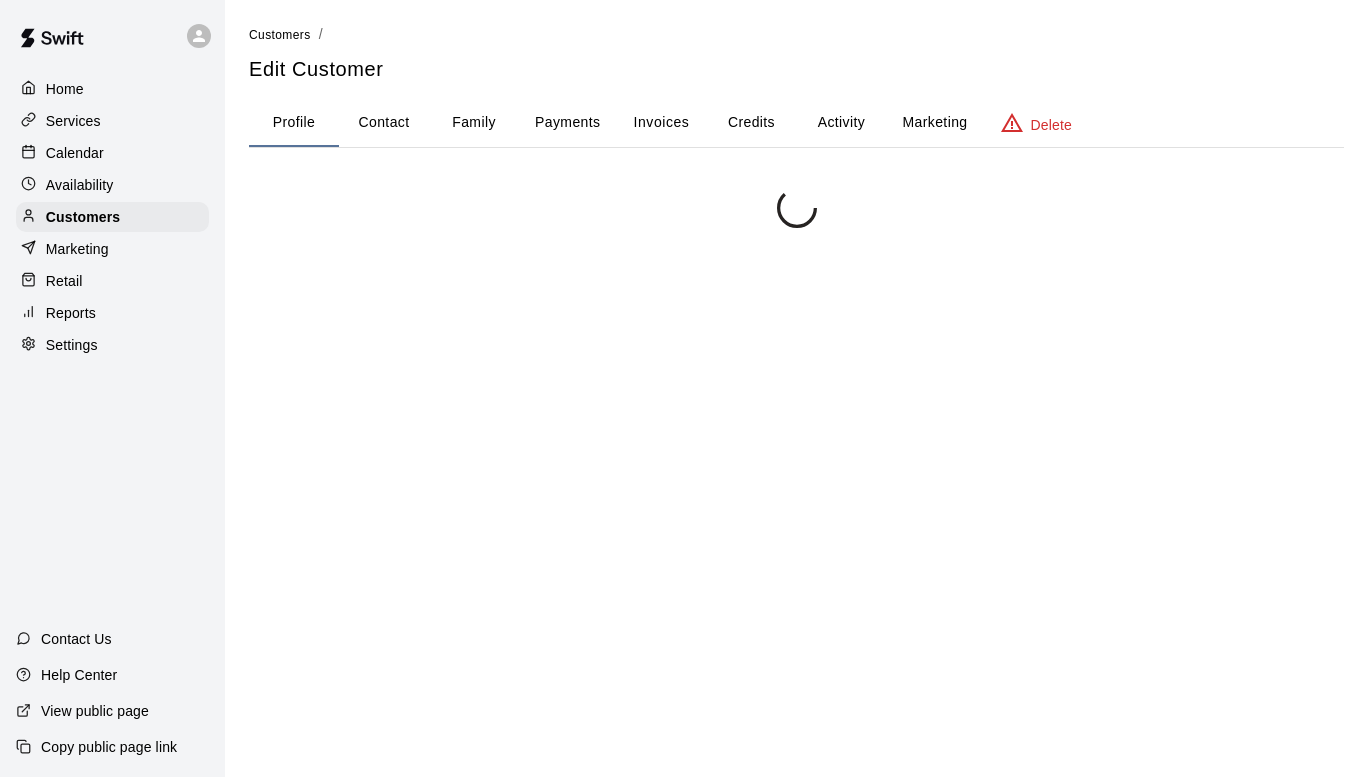 scroll, scrollTop: 0, scrollLeft: 0, axis: both 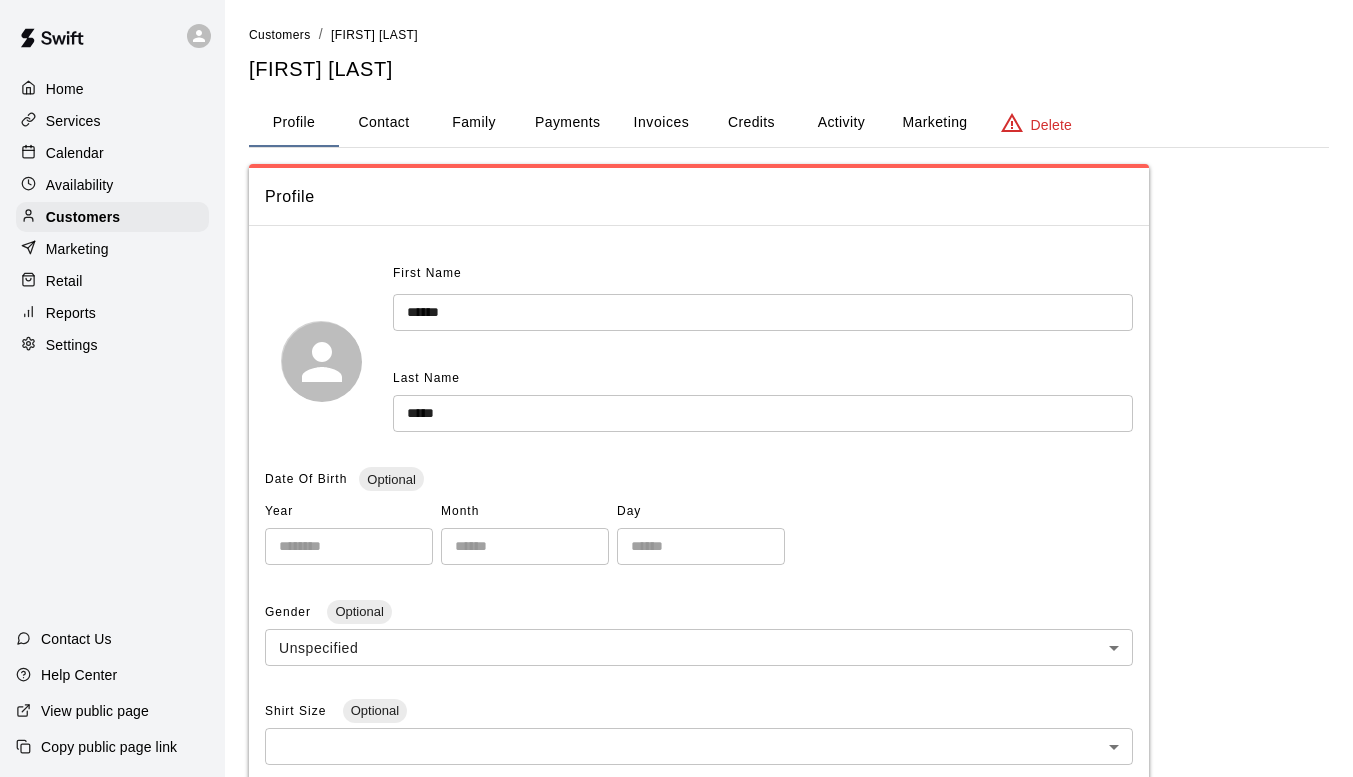 click on "Activity" at bounding box center (841, 123) 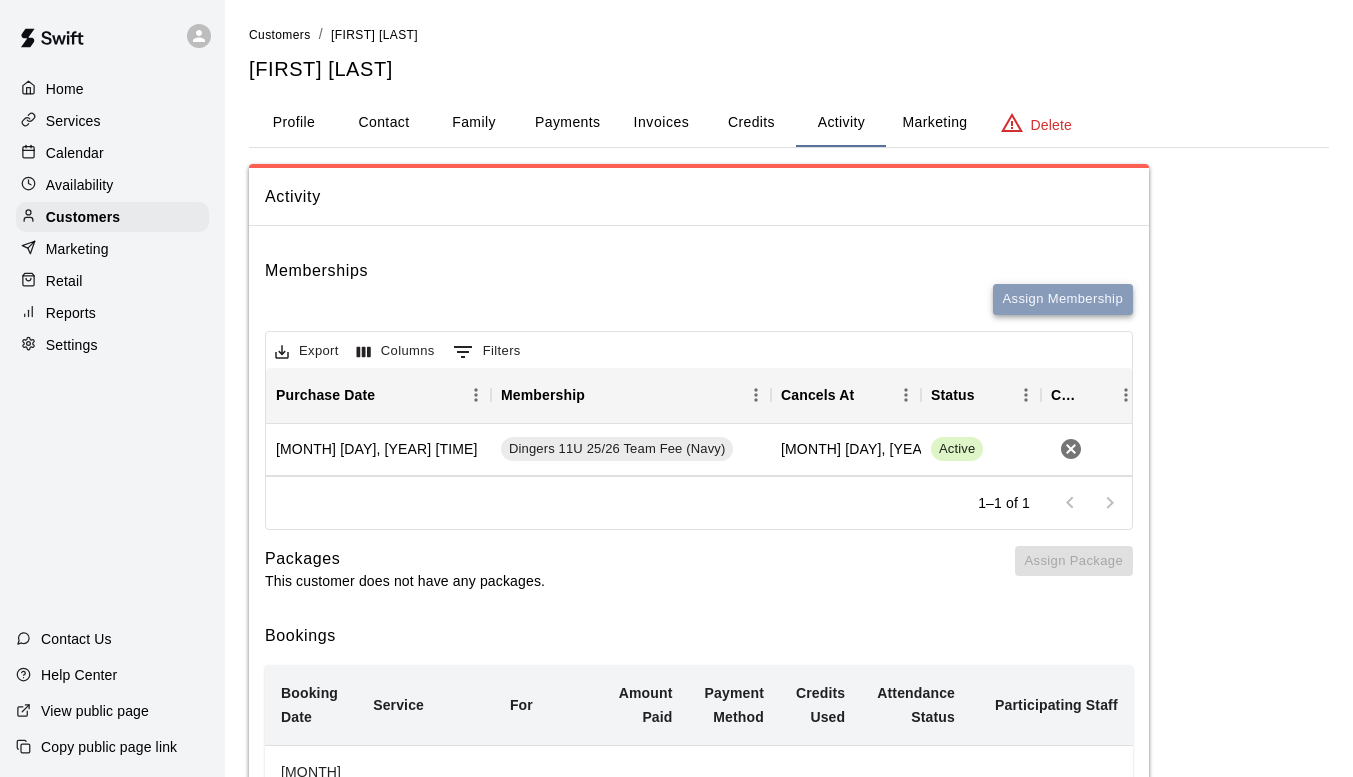 click on "Assign Membership" at bounding box center (1063, 299) 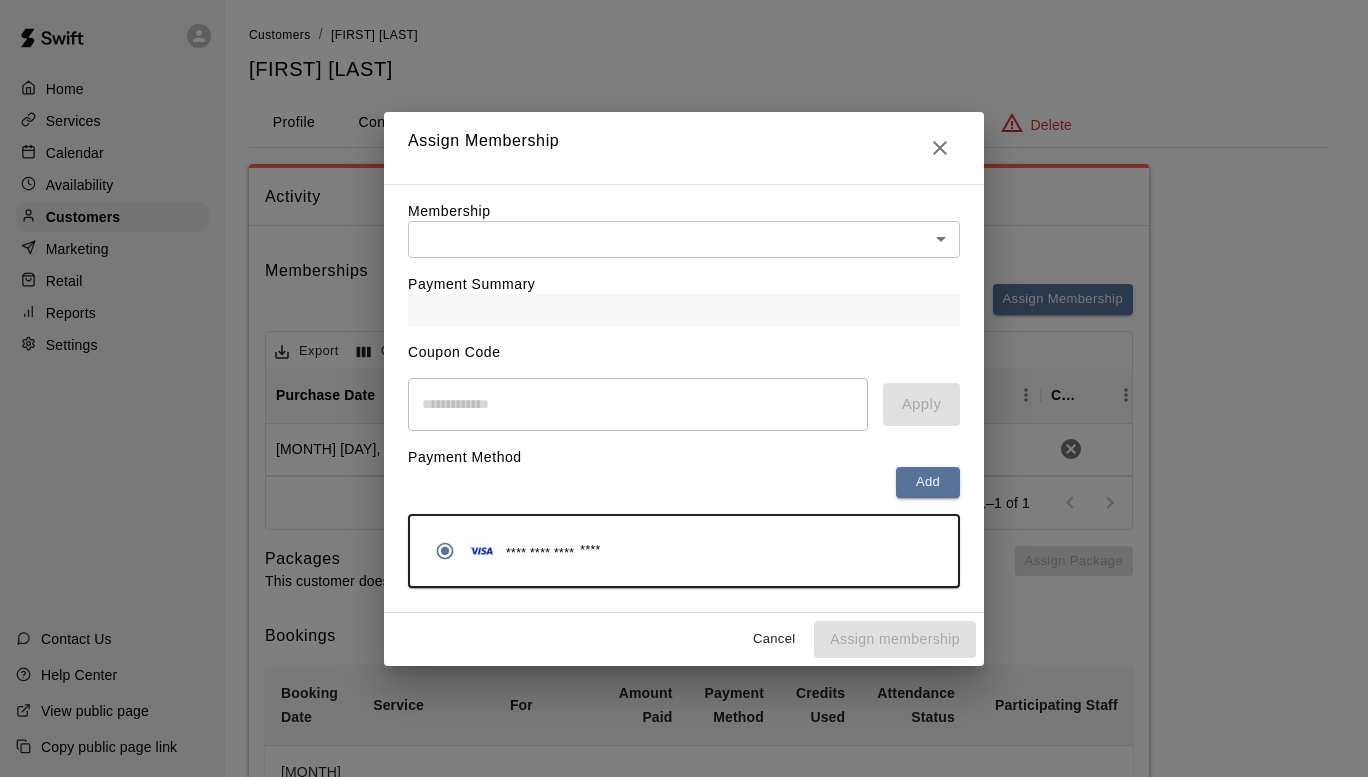 click on "Home Services Calendar Availability Customers Marketing Retail Reports Settings Contact Us Help Center View public page Copy public page link Customers / Joshua Hagan Joshua Hagan Profile Contact Family Payments Invoices Credits Activity Marketing Delete Activity Memberships Assign Membership Export Columns 0 Filters Purchase Date Membership Cancels At Status Cancel July 10, 2025 8:26 AM Dingers 11U 25/26 Team Fee (Navy)  June 01, 2026 Active 1–1 of 1 Packages This customer does not have any packages. Assign Package Bookings Booking Date   Service For Amount Paid Payment Method Credits Used Attendance Status Participating Staff July 18, 2025 1:00 PM Hitting Lesson Moses Hagan N/A N/A N/A Unknown Eric Harrington July 08, 2025 5:30 PM Dingers 11u Tryouts Moses Hagan N/A N/A N/A Unknown Matthew Jones Randy Dickey July 03, 2025 1:30 PM Hitting Lesson Moses Hagan 40 Card N/A Unknown Eric Harrington June 26, 2025 12:30 PM Hitting Lesson Moses Hagan 40 Card N/A Unknown Eric Harrington June 19, 2025 1:00 PM 40 Card" at bounding box center [684, 786] 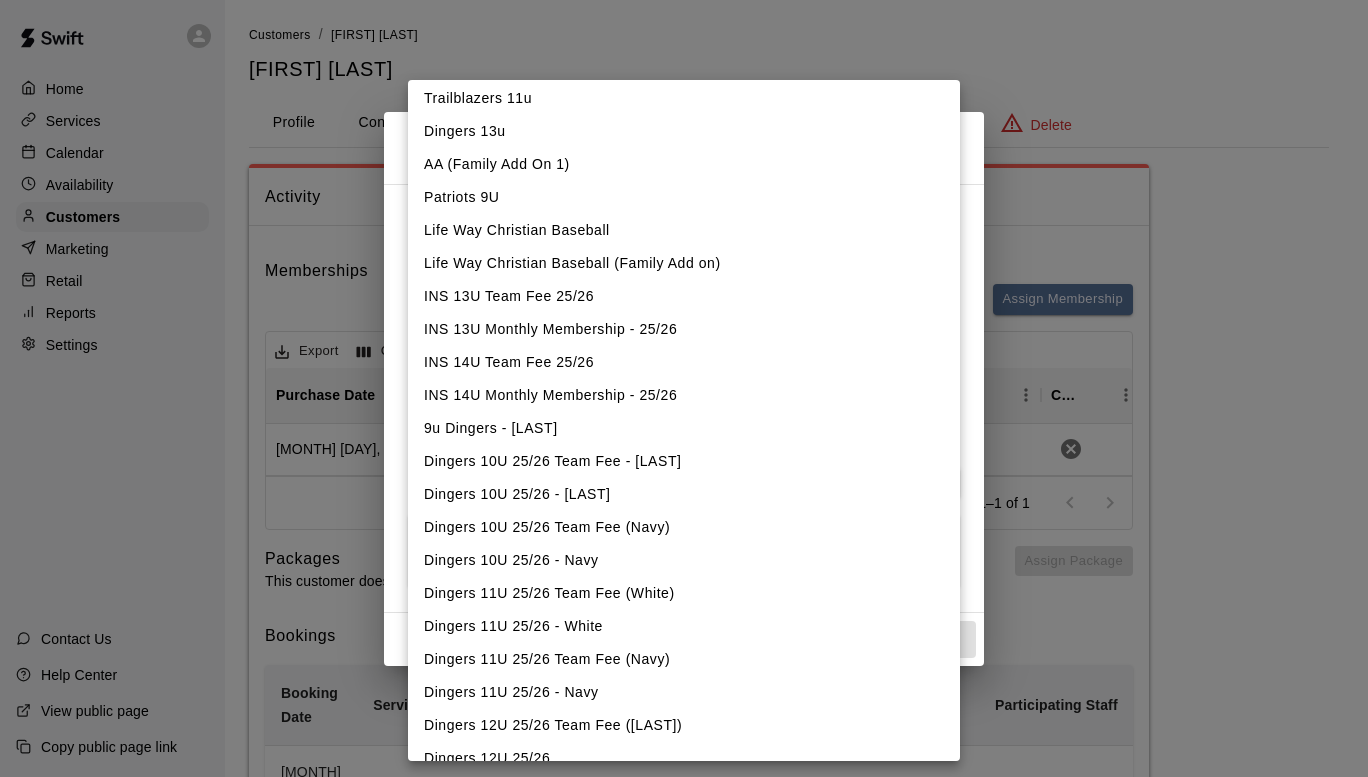 scroll, scrollTop: 700, scrollLeft: 0, axis: vertical 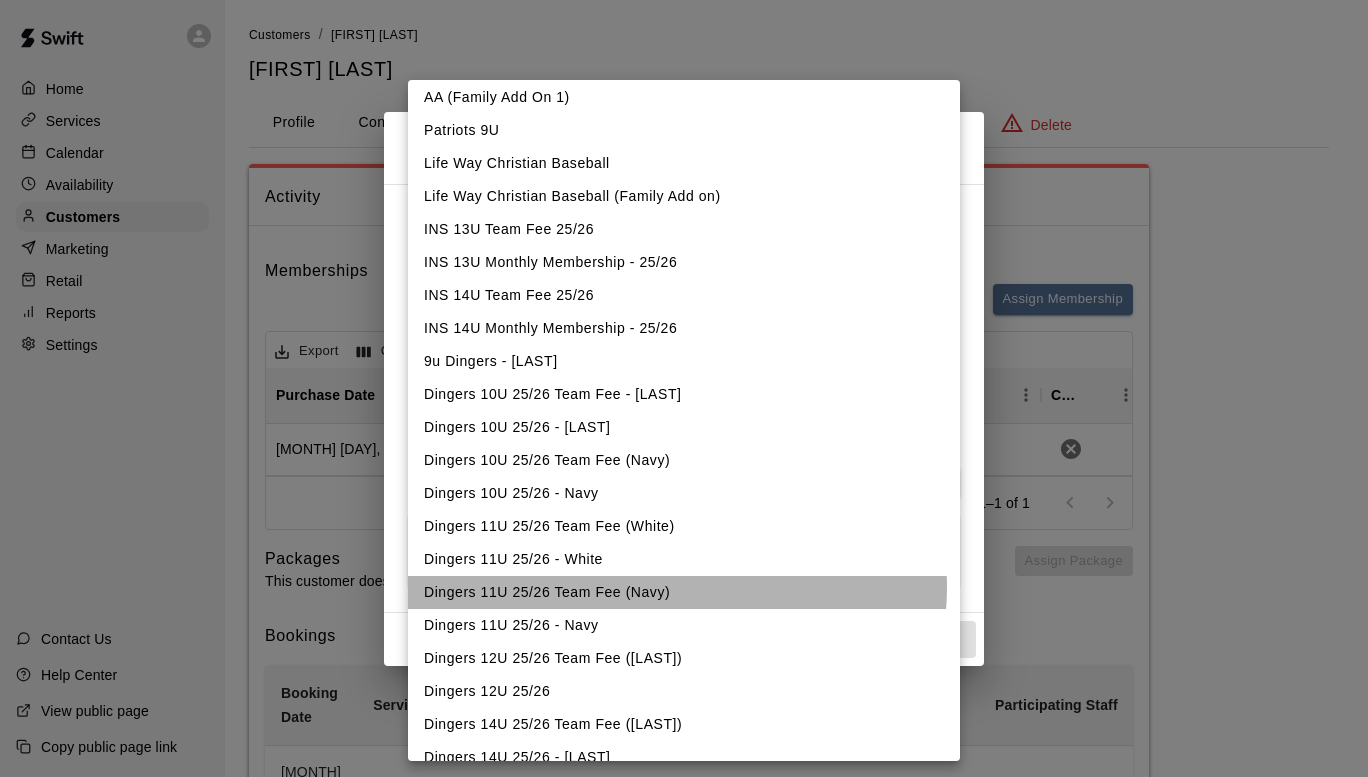 click on "Dingers 11U 25/26 Team Fee (Navy)" at bounding box center [684, 592] 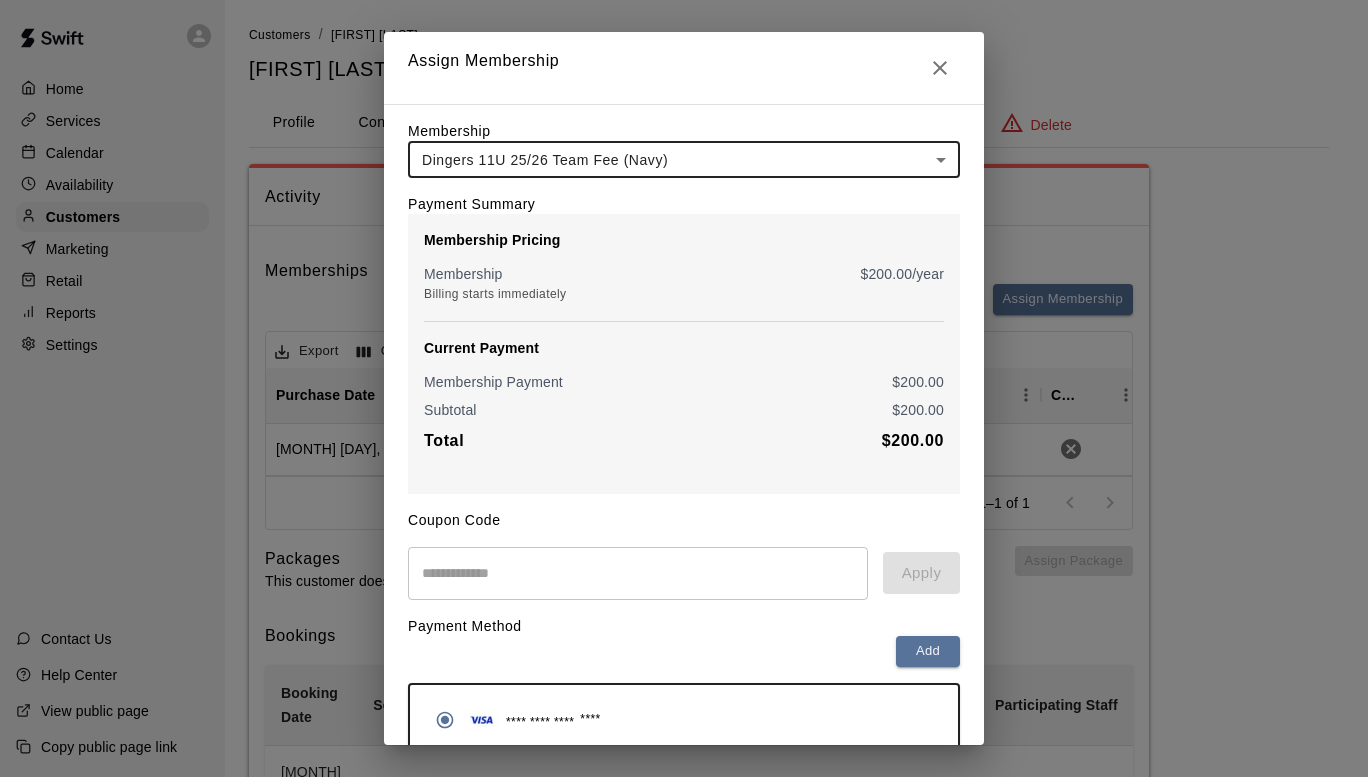 click on "Home Services Calendar Availability Customers Marketing Retail Reports Settings Contact Us Help Center View public page Copy public page link Customers / Joshua Hagan Joshua Hagan Profile Contact Family Payments Invoices Credits Activity Marketing Delete Activity Memberships Assign Membership Export Columns 0 Filters Purchase Date Membership Cancels At Status Cancel July 10, 2025 8:26 AM Dingers 11U 25/26 Team Fee (Navy)  June 01, 2026 Active 1–1 of 1 Packages This customer does not have any packages. Assign Package Bookings Booking Date   Service For Amount Paid Payment Method Credits Used Attendance Status Participating Staff July 18, 2025 1:00 PM Hitting Lesson Moses Hagan N/A N/A N/A Unknown Eric Harrington July 08, 2025 5:30 PM Dingers 11u Tryouts Moses Hagan N/A N/A N/A Unknown Matthew Jones Randy Dickey July 03, 2025 1:30 PM Hitting Lesson Moses Hagan 40 Card N/A Unknown Eric Harrington June 26, 2025 12:30 PM Hitting Lesson Moses Hagan 40 Card N/A Unknown Eric Harrington June 19, 2025 1:00 PM 40 Card" at bounding box center [684, 786] 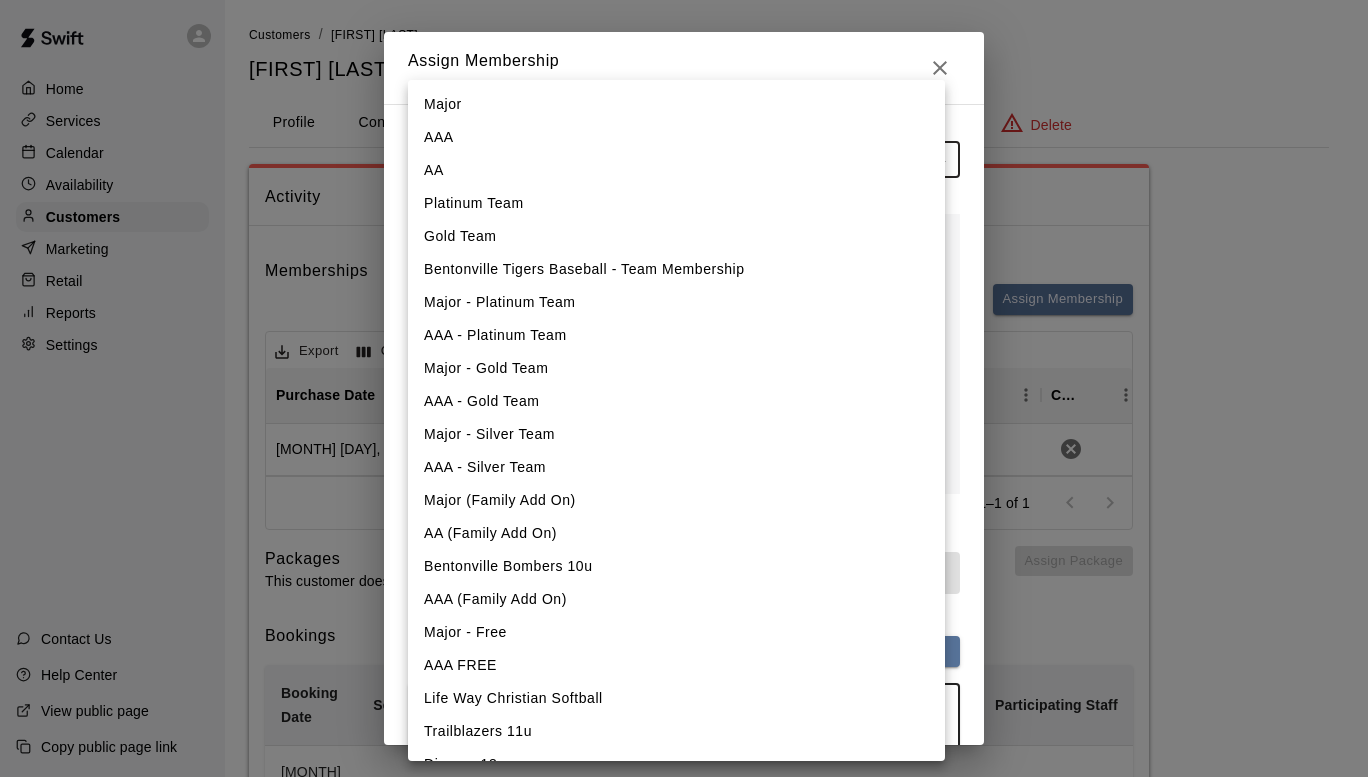 scroll, scrollTop: 853, scrollLeft: 0, axis: vertical 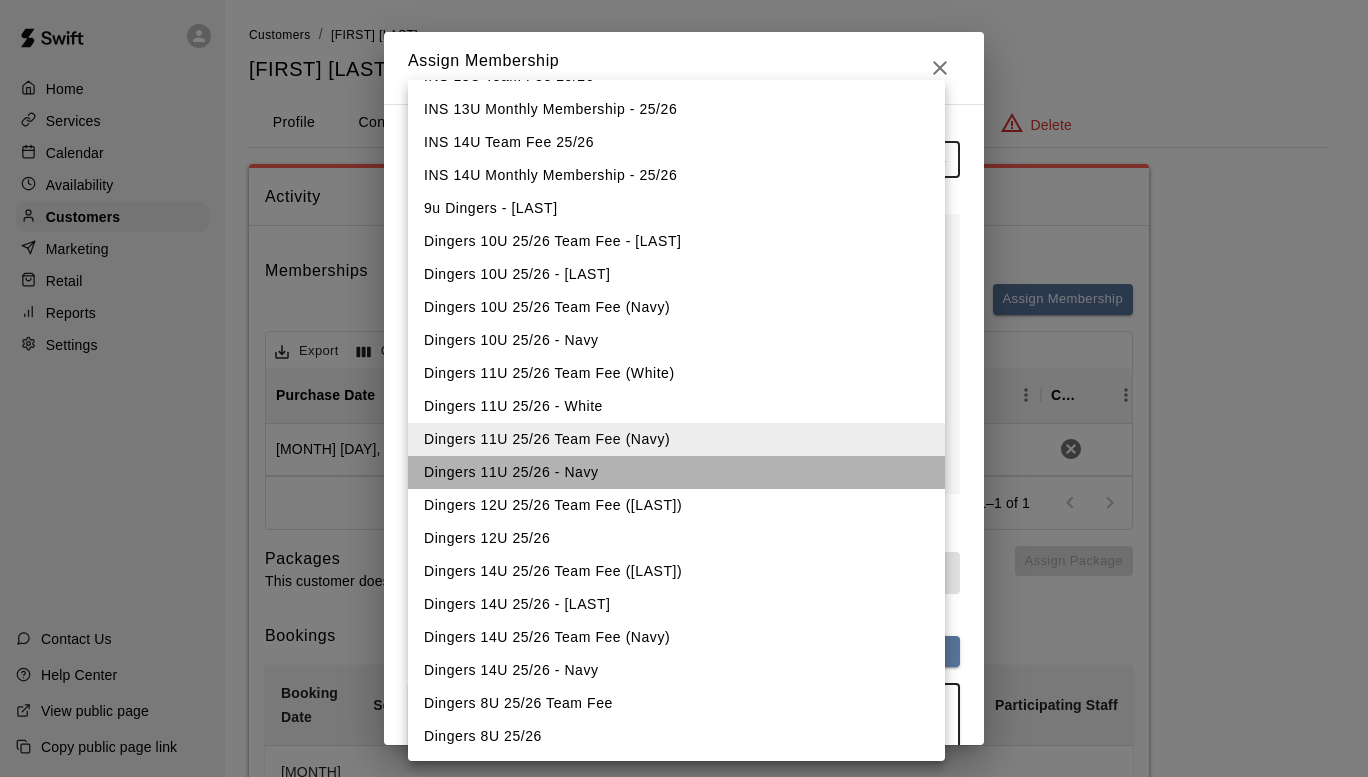 click on "Dingers 11U 25/26 - Navy" at bounding box center [676, 472] 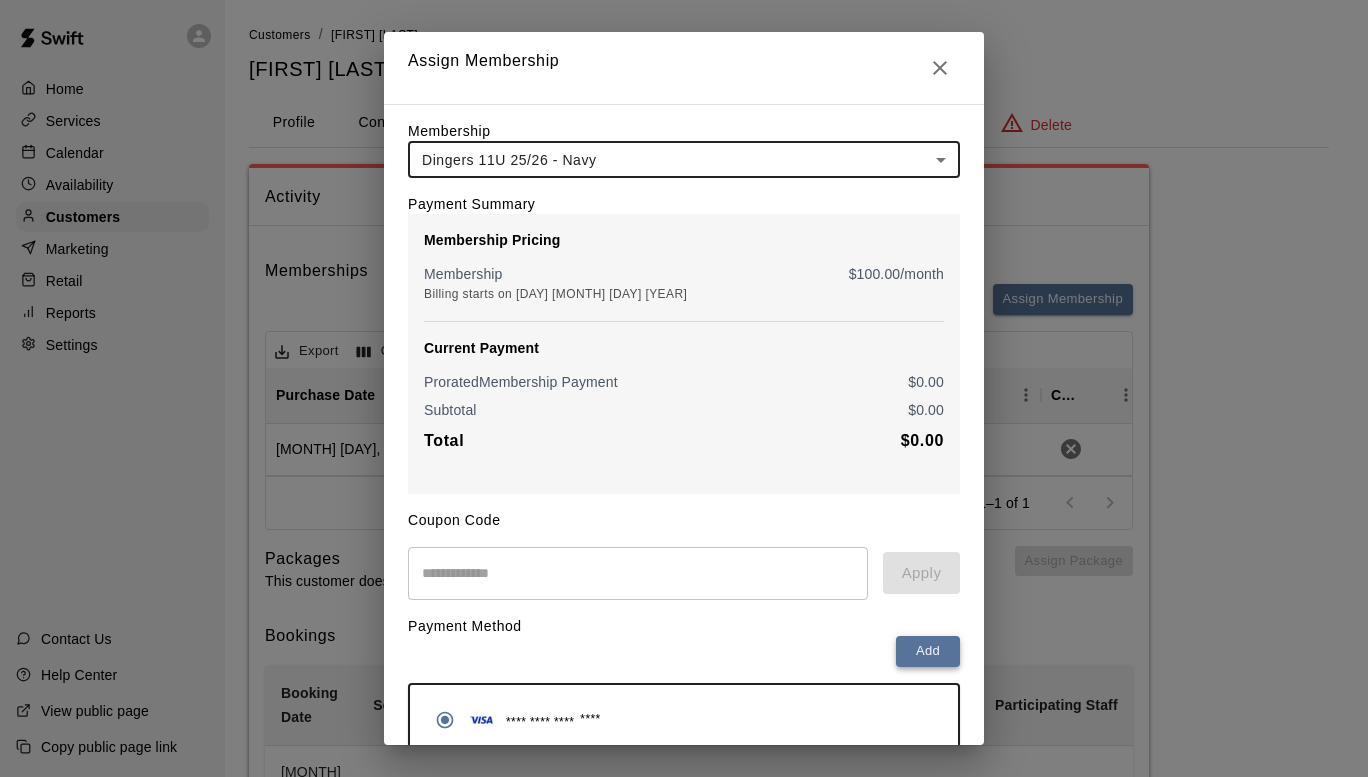 scroll, scrollTop: 101, scrollLeft: 0, axis: vertical 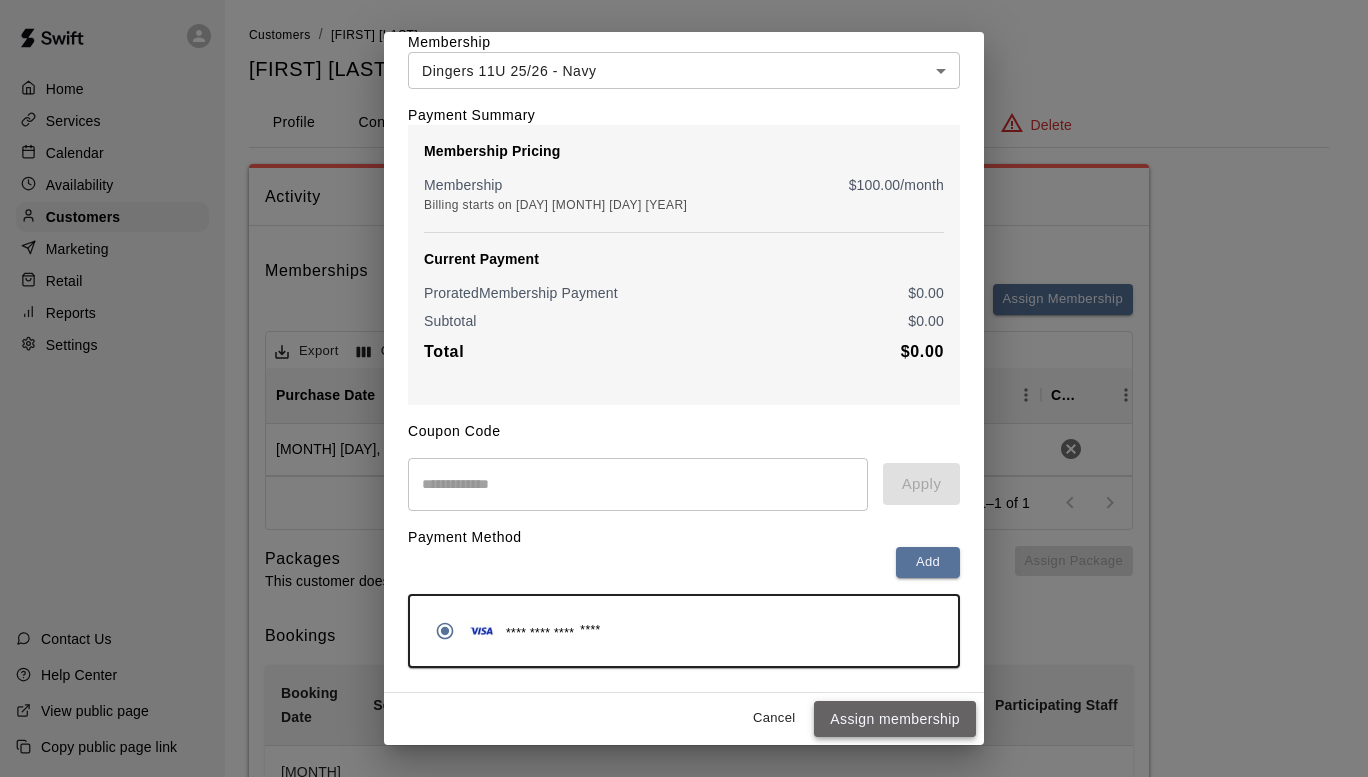 click on "Assign membership" at bounding box center (895, 719) 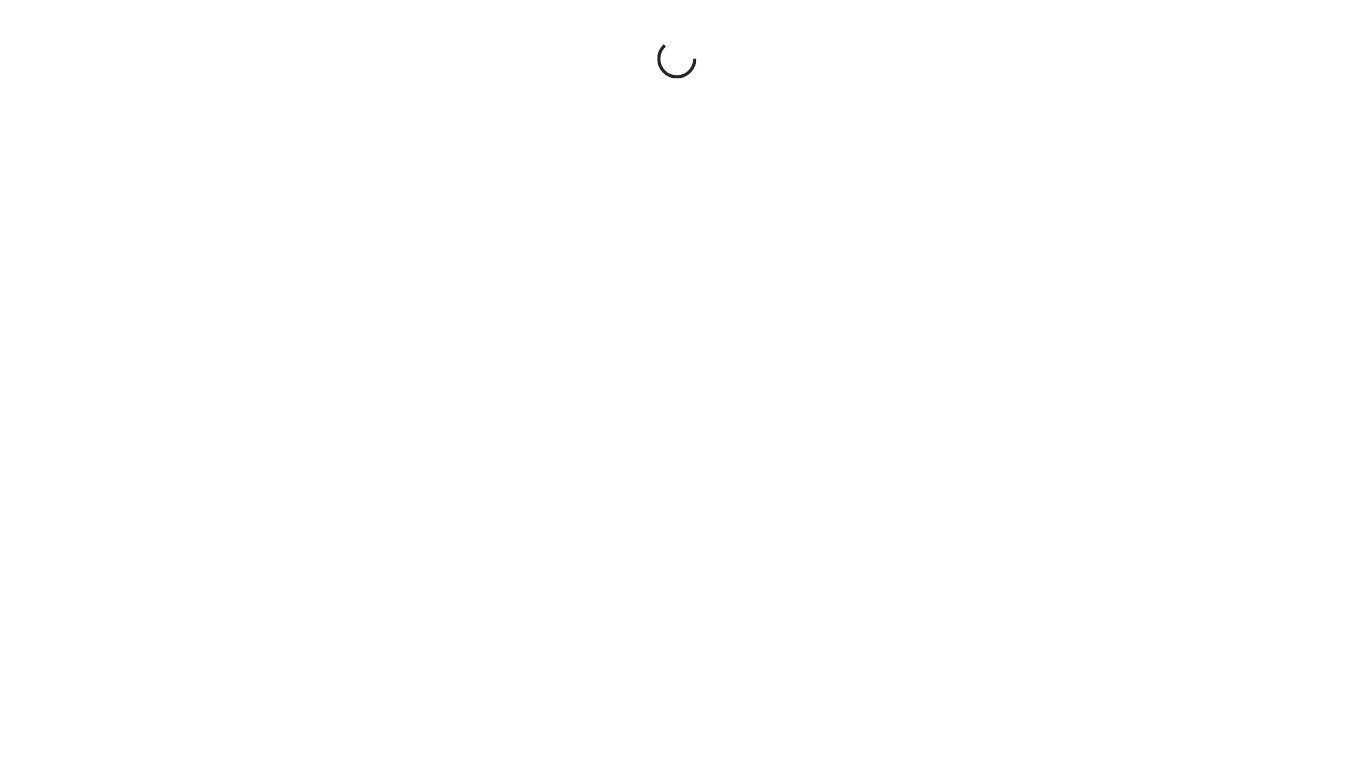 scroll, scrollTop: 0, scrollLeft: 0, axis: both 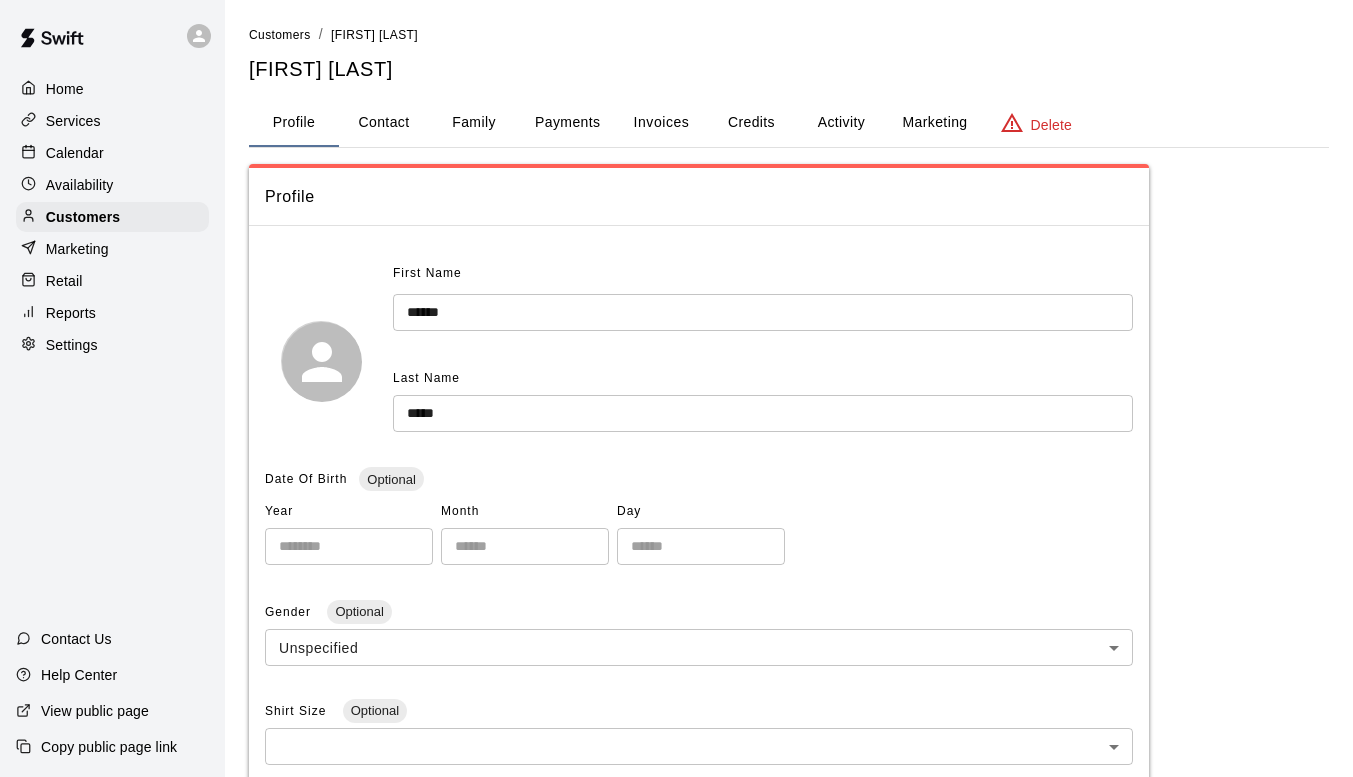 click on "Activity" at bounding box center (841, 123) 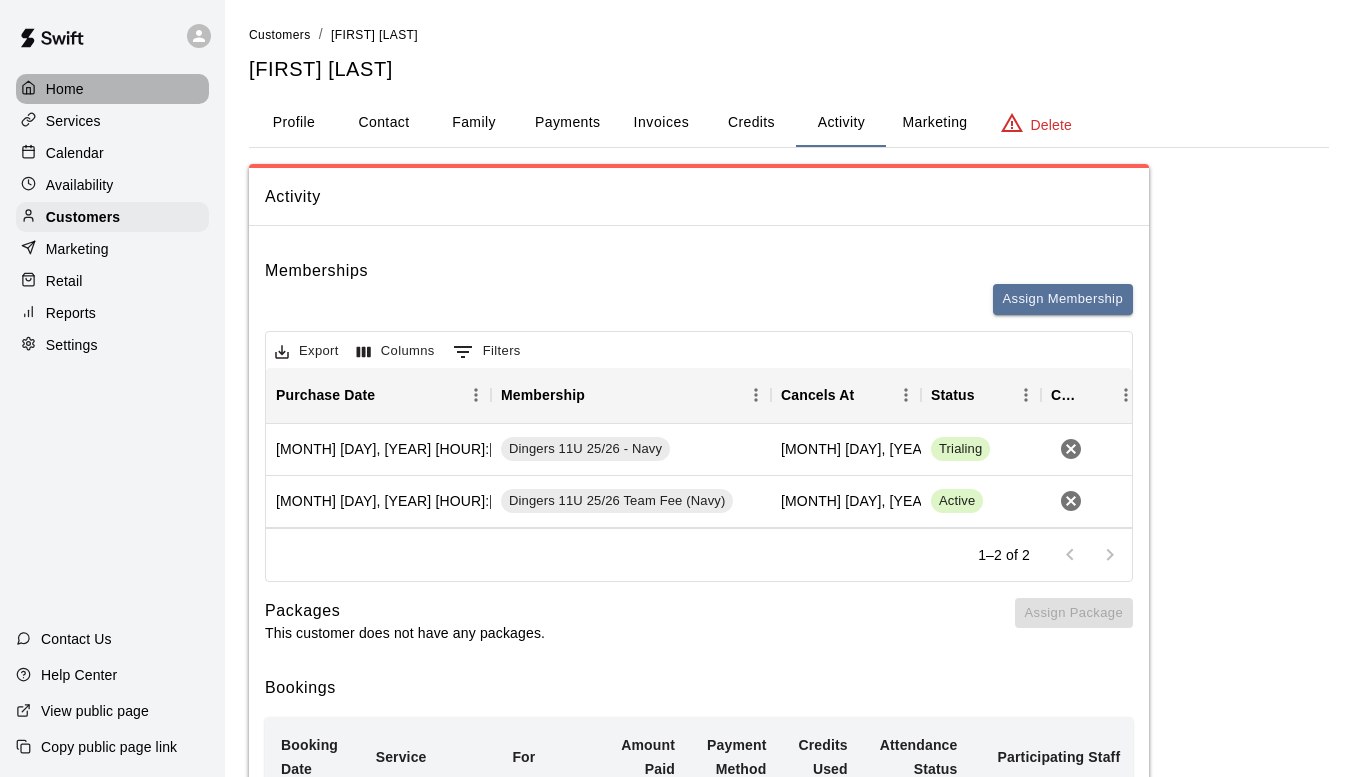 click on "Home" at bounding box center (65, 89) 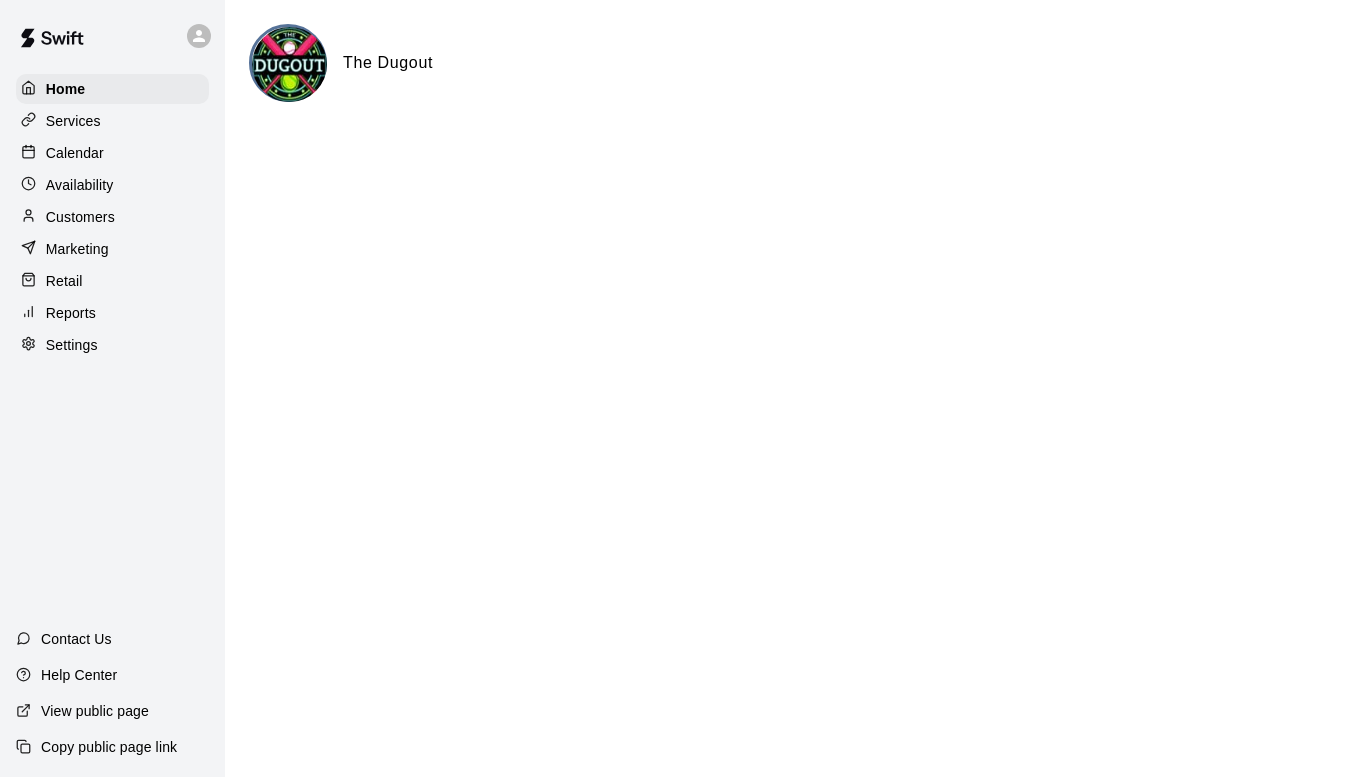 click on "Calendar" at bounding box center [75, 153] 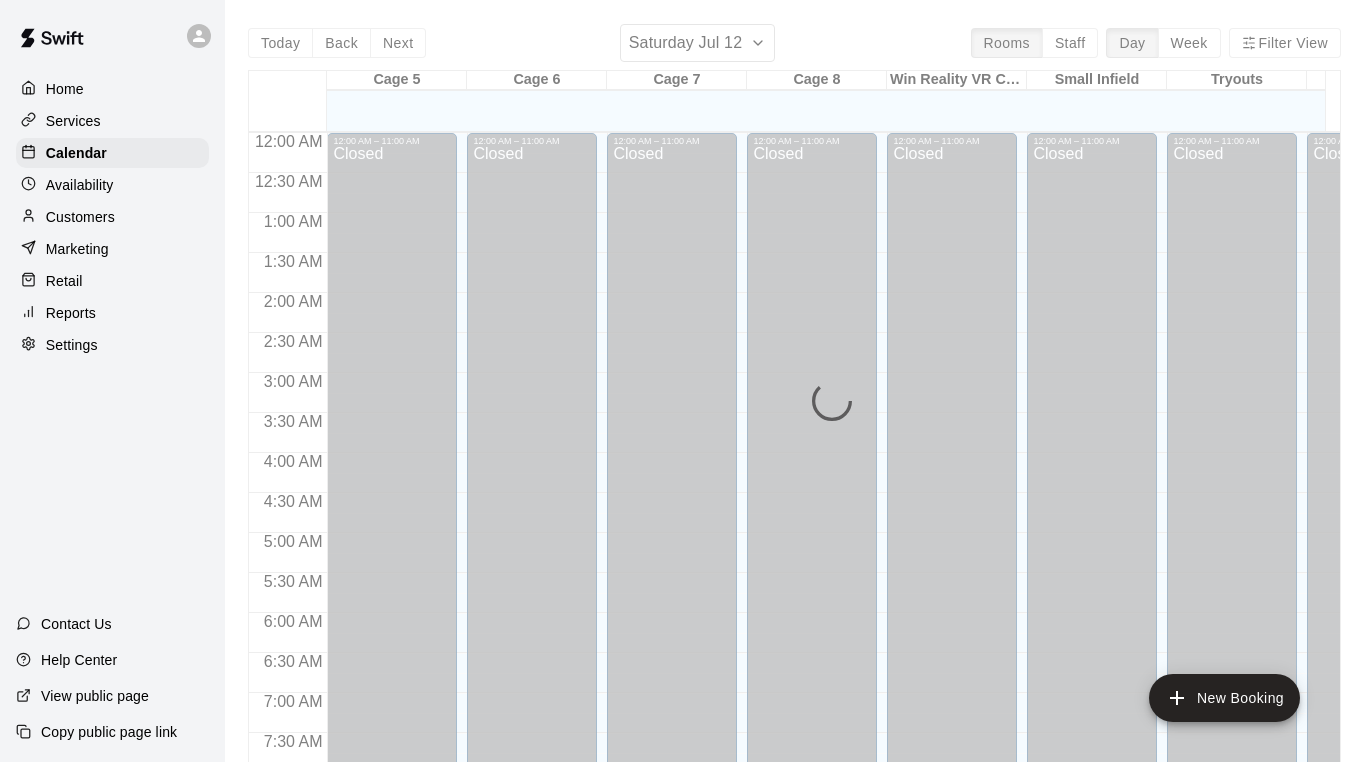 scroll, scrollTop: 893, scrollLeft: 0, axis: vertical 